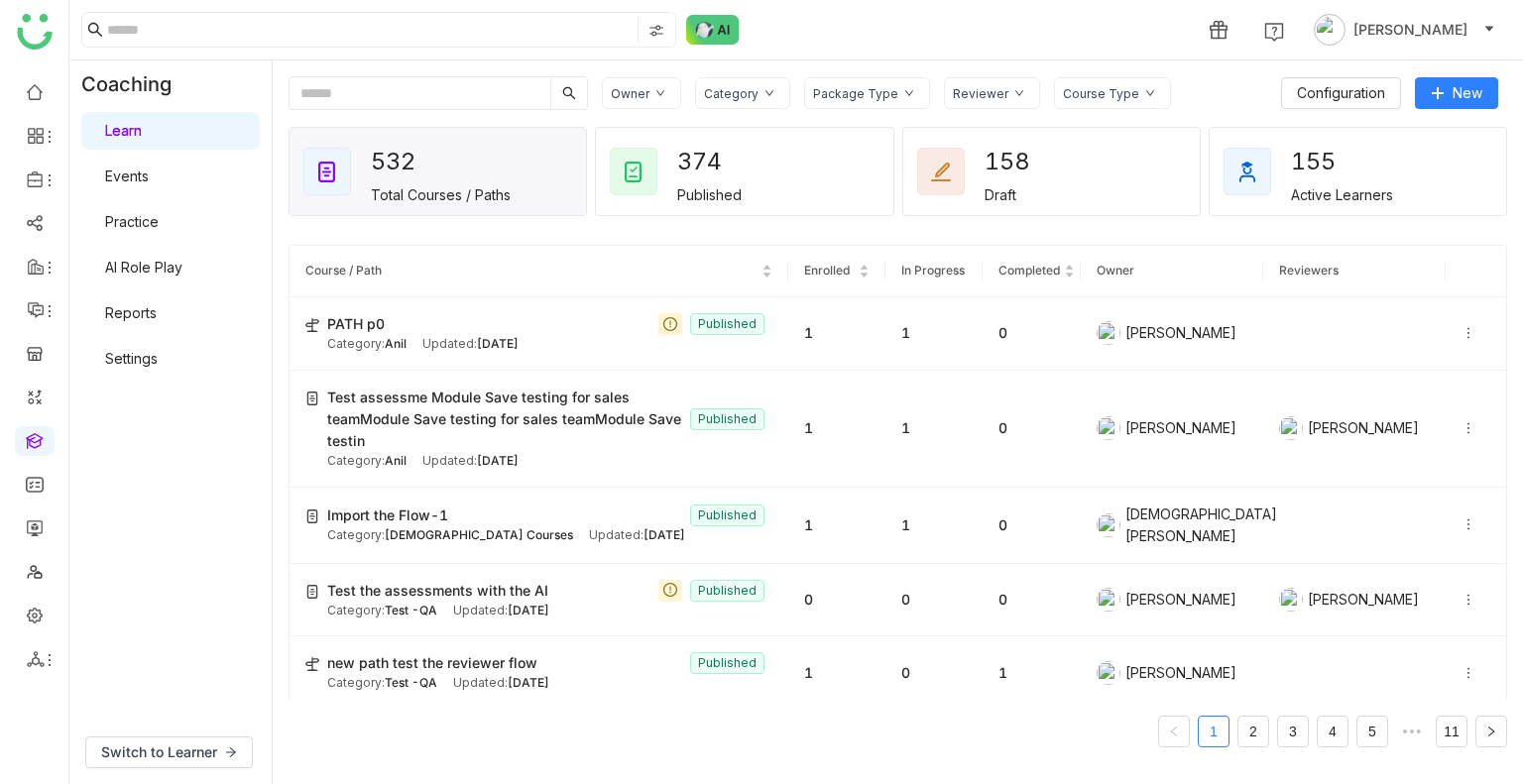 scroll, scrollTop: 0, scrollLeft: 0, axis: both 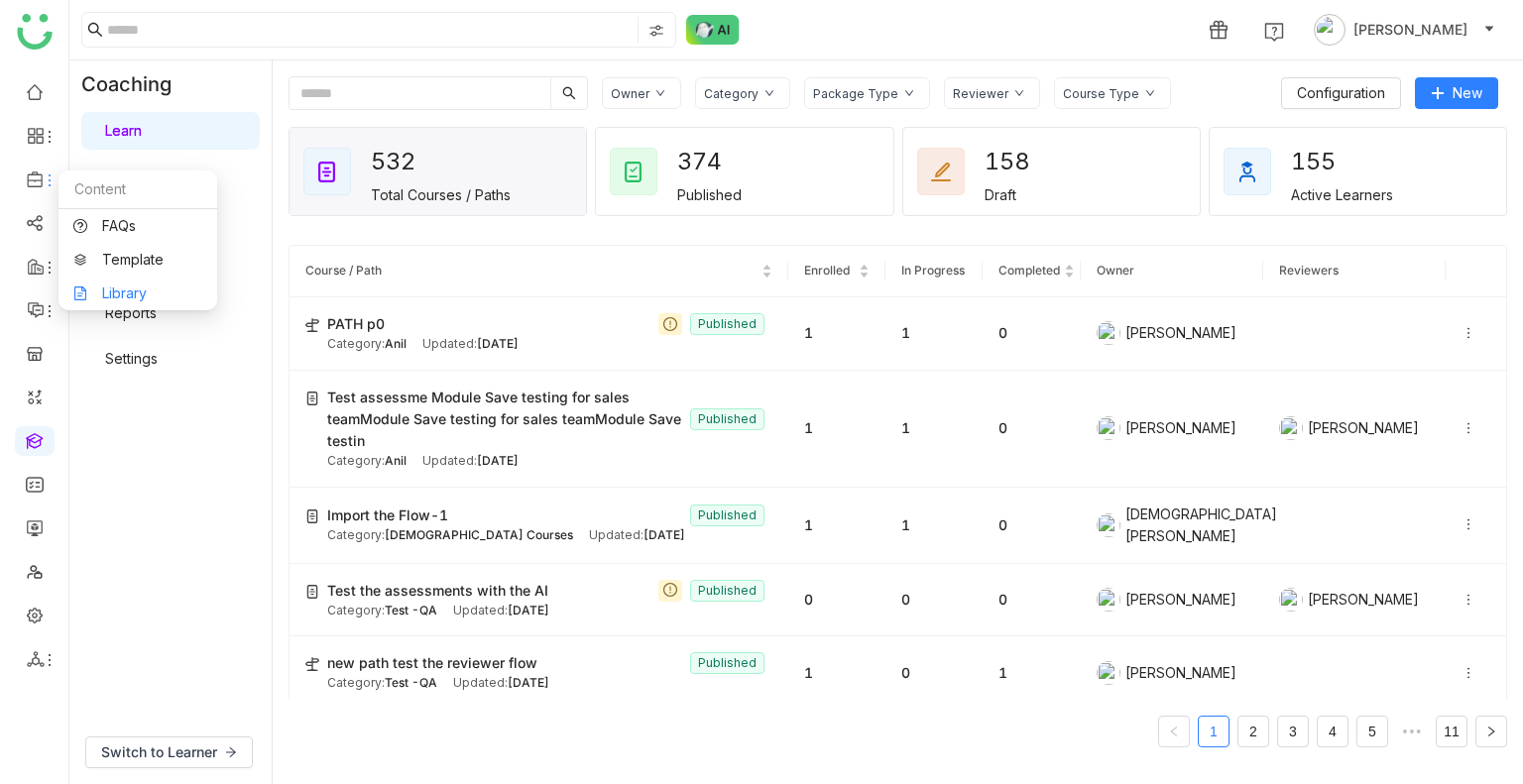 click on "Library" at bounding box center (138, 293) 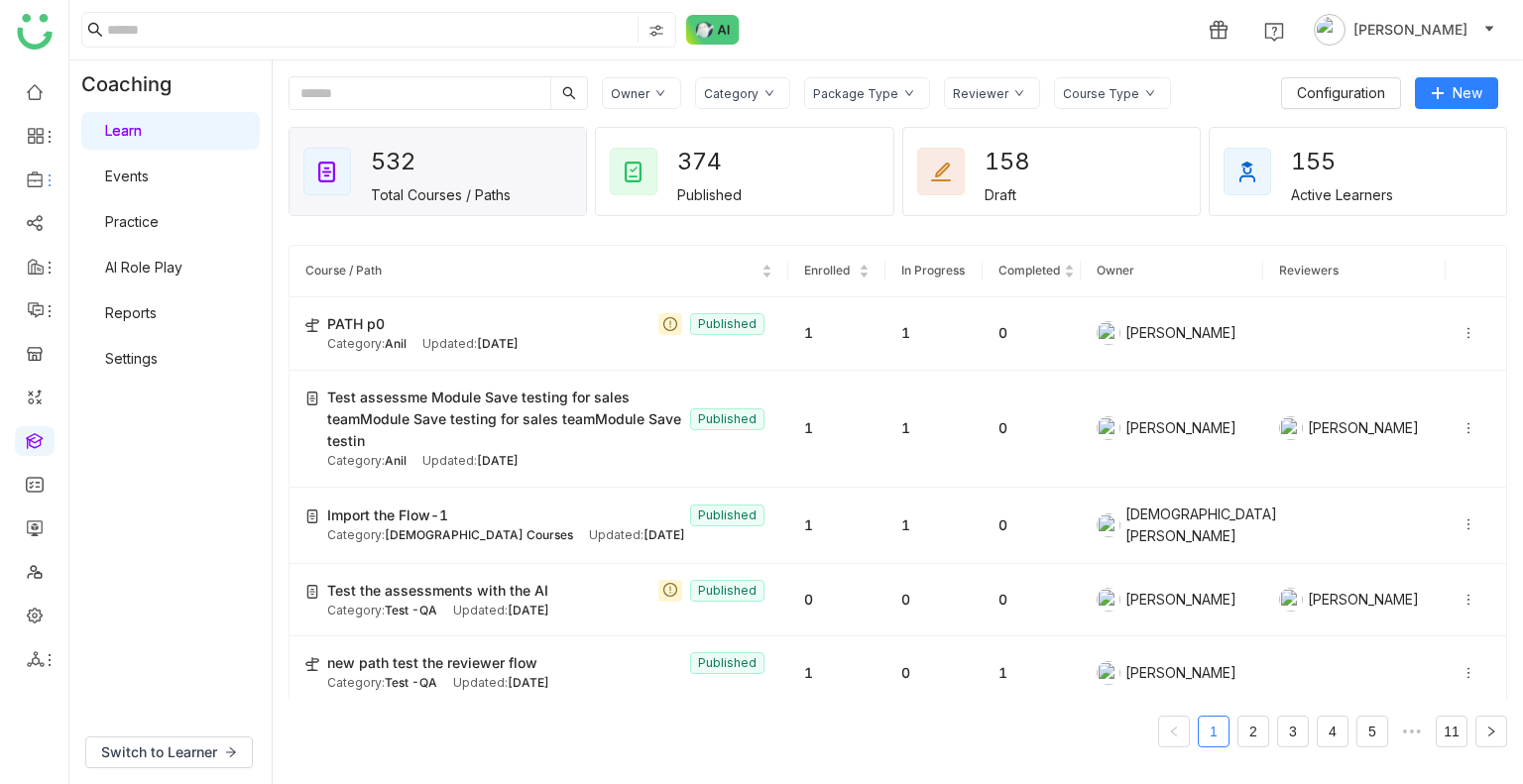 click on "1 [PERSON_NAME] Coaching  Learn   Events   Practice   AI Role Play   Reports   Settings   Switch to Learner  Owner Category Package Type Reviewer Course Type  Configuration   New   532   Total Courses / Paths   374   Published   158   Draft   155   Active Learners  Course / Path Enrolled In Progress Completed Owner Reviewers PATH p0  Published Category:  Anil Updated:   [DATE] 1 1 0  Uday Pulasetti  Test assessme Module Save testing for sales teamModule Save testing for sales teamModule Save testin  Published Category:  Anil Updated:   [DATE] 1 1 0  Uday Pulasetti   Uday Pulasetti  Import the Flow-1  Published Category:  [DEMOGRAPHIC_DATA] Courses  Updated:   [DATE] 1 1 0  [PERSON_NAME]  Test the assessments with the AI  Published Category:  Test -QA Updated:   [DATE] 0 0 0  [PERSON_NAME]   [PERSON_NAME]  new path test the reviewer flow  Published Category:  Test -QA Updated:  1 0 1" at bounding box center (762, 392) 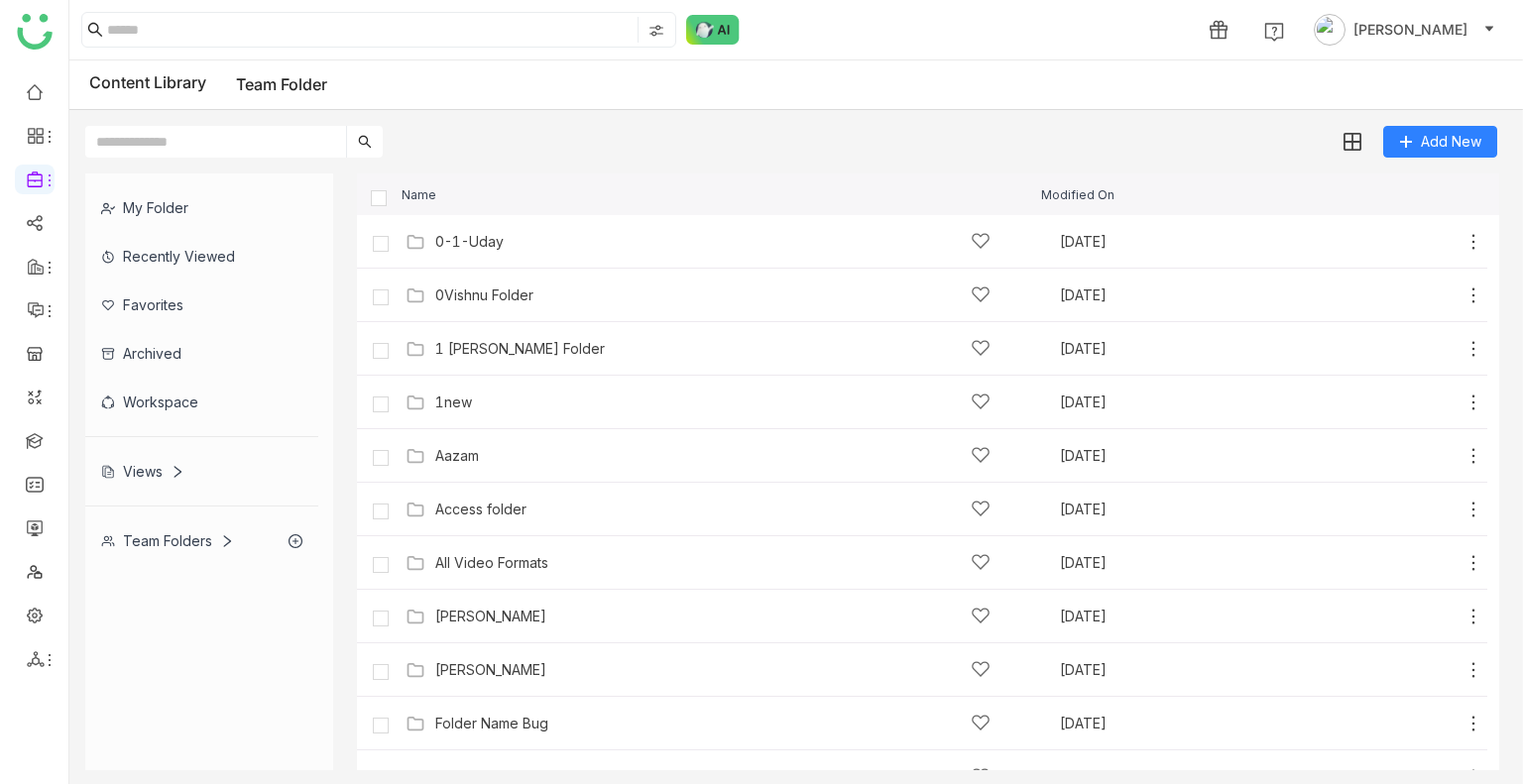 click on "Team Folders" 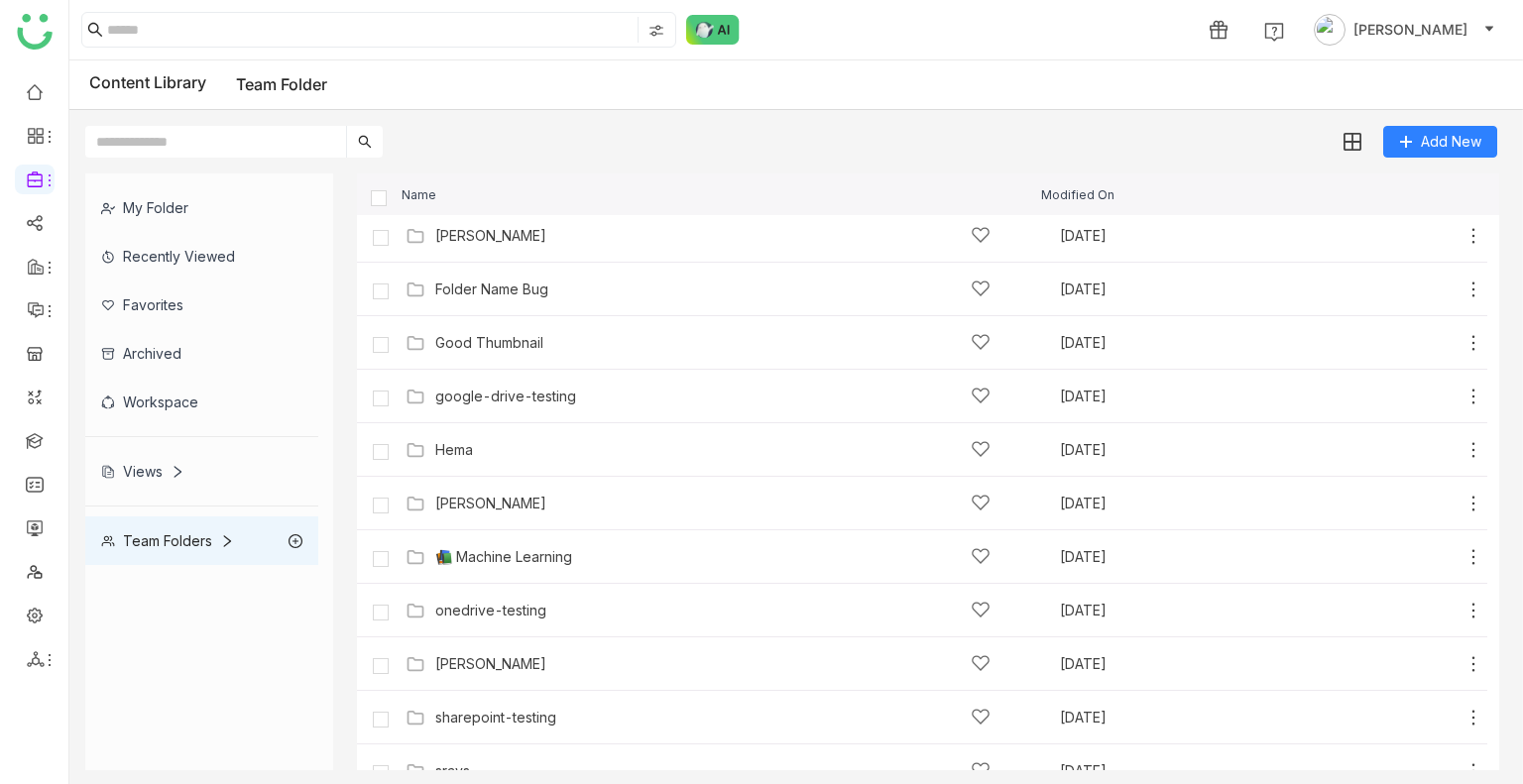 scroll, scrollTop: 675, scrollLeft: 0, axis: vertical 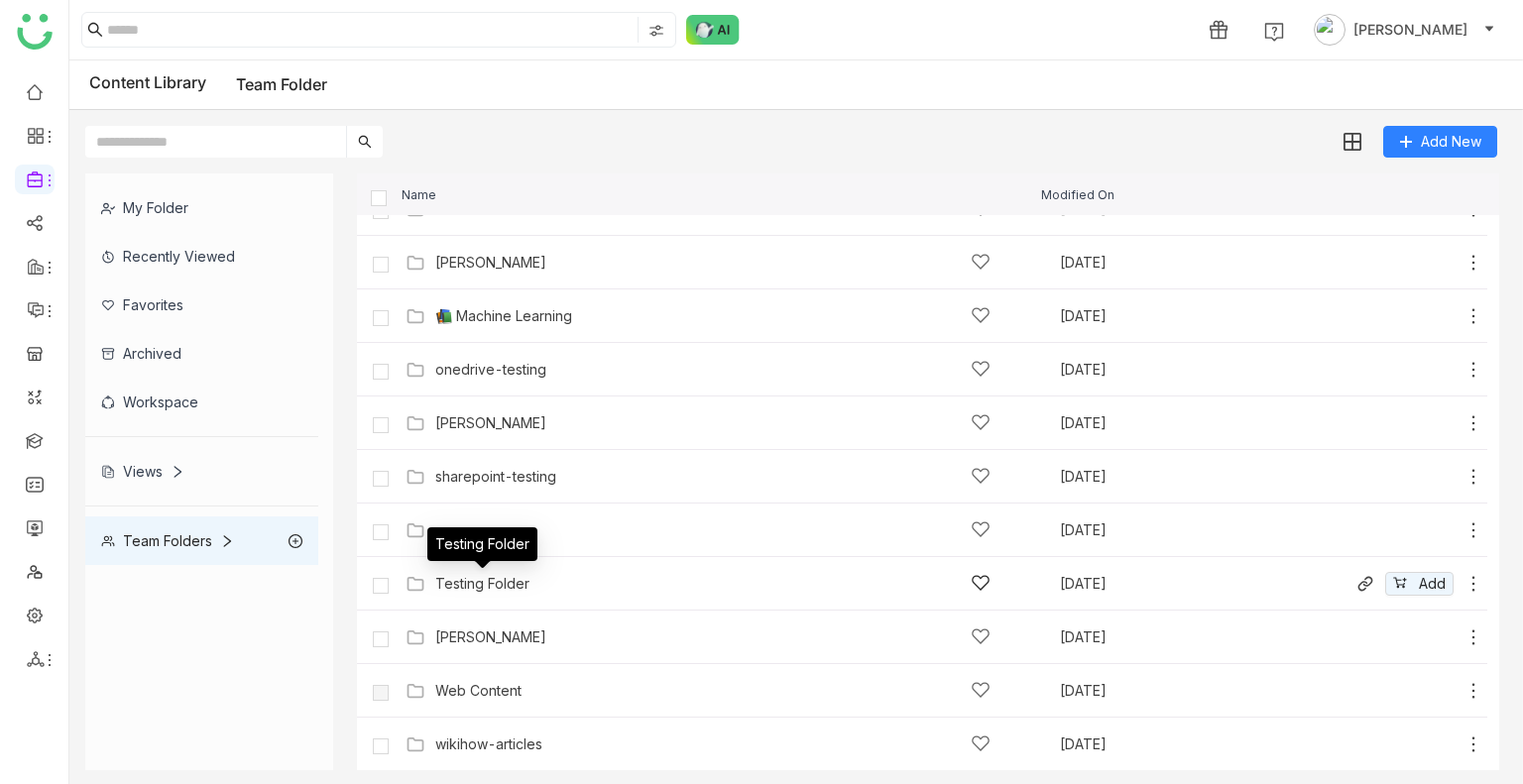 click on "Testing Folder" 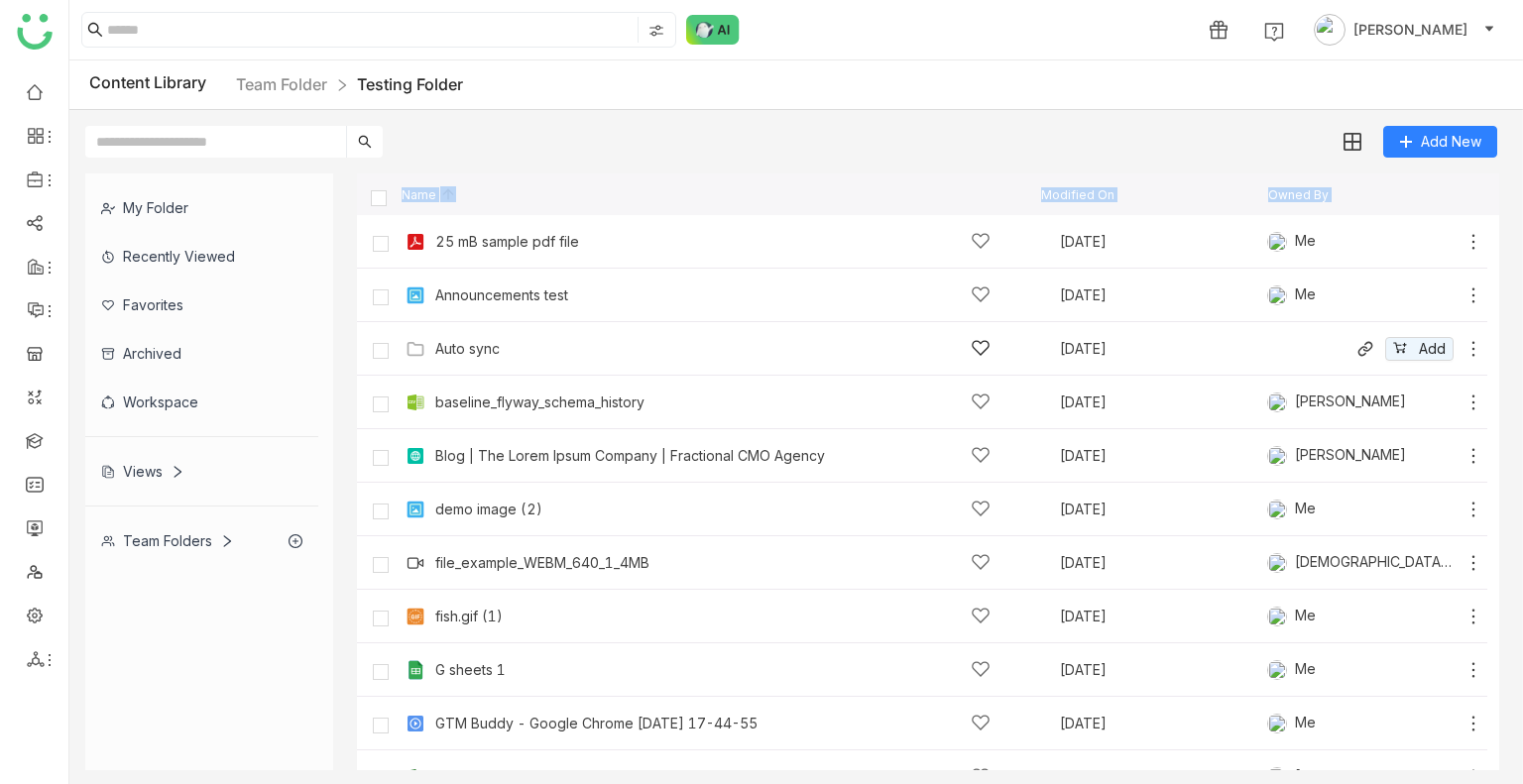 click on "Auto sync   Jul 23, 2025
Add" 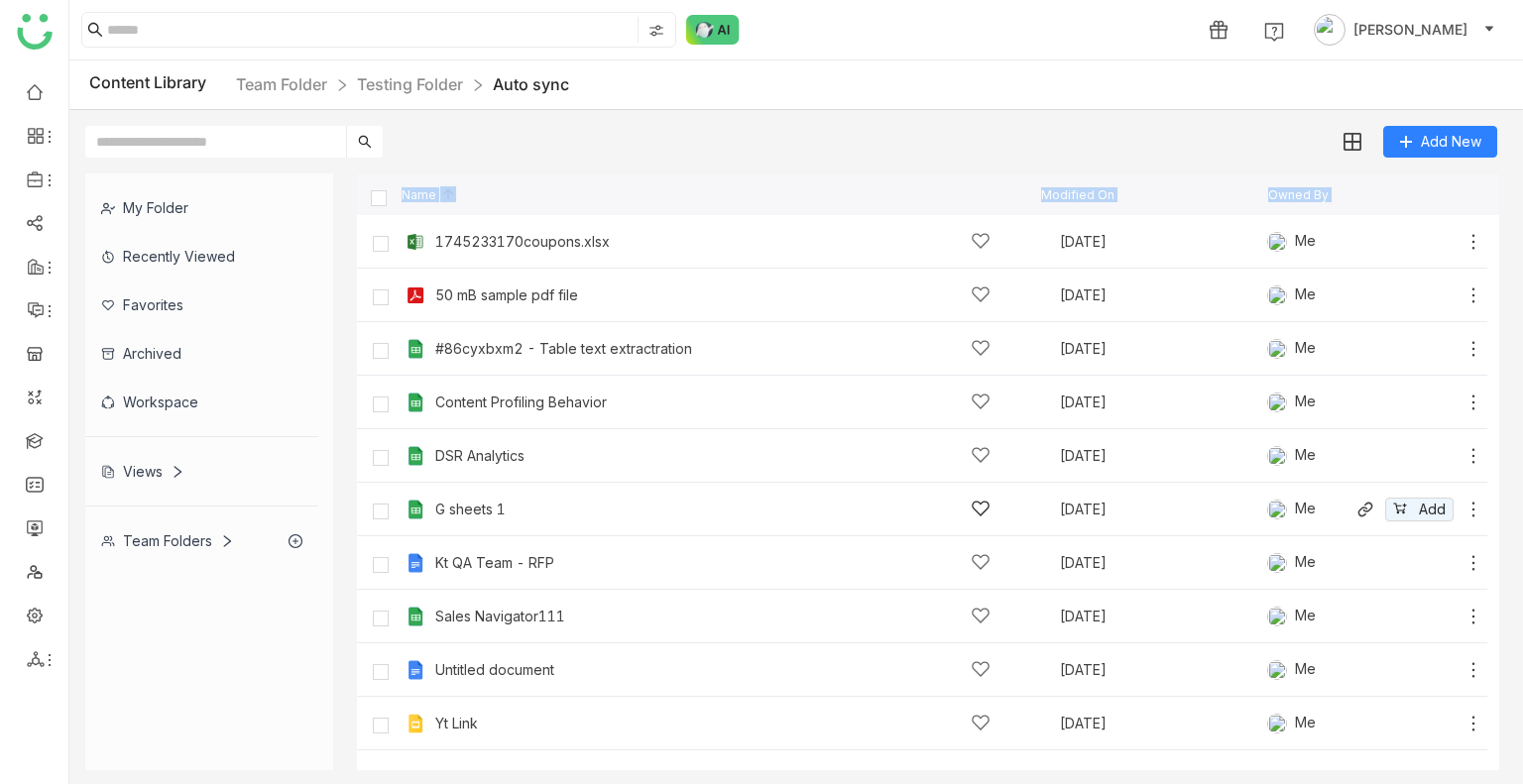 click on "G sheets 1" 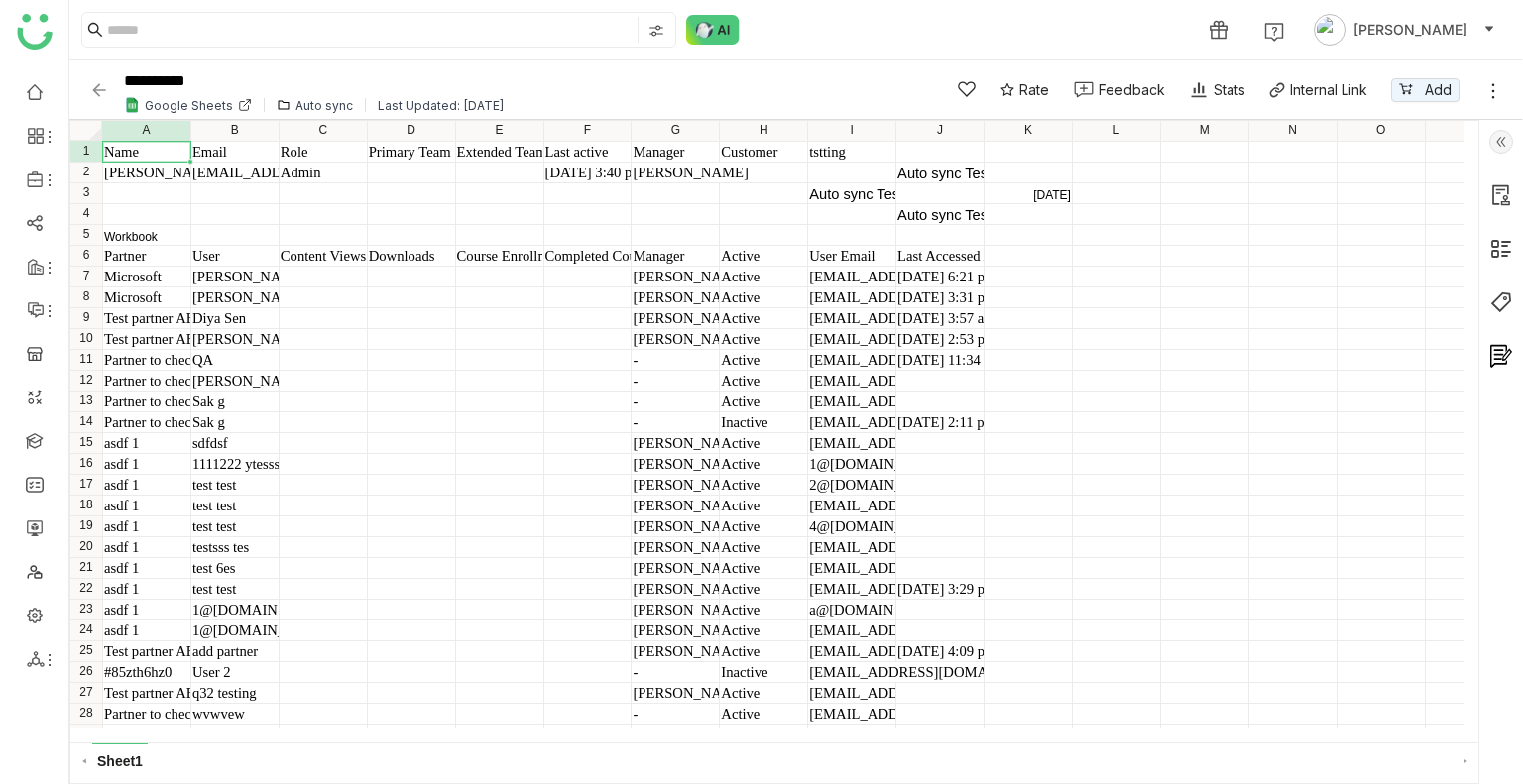 click 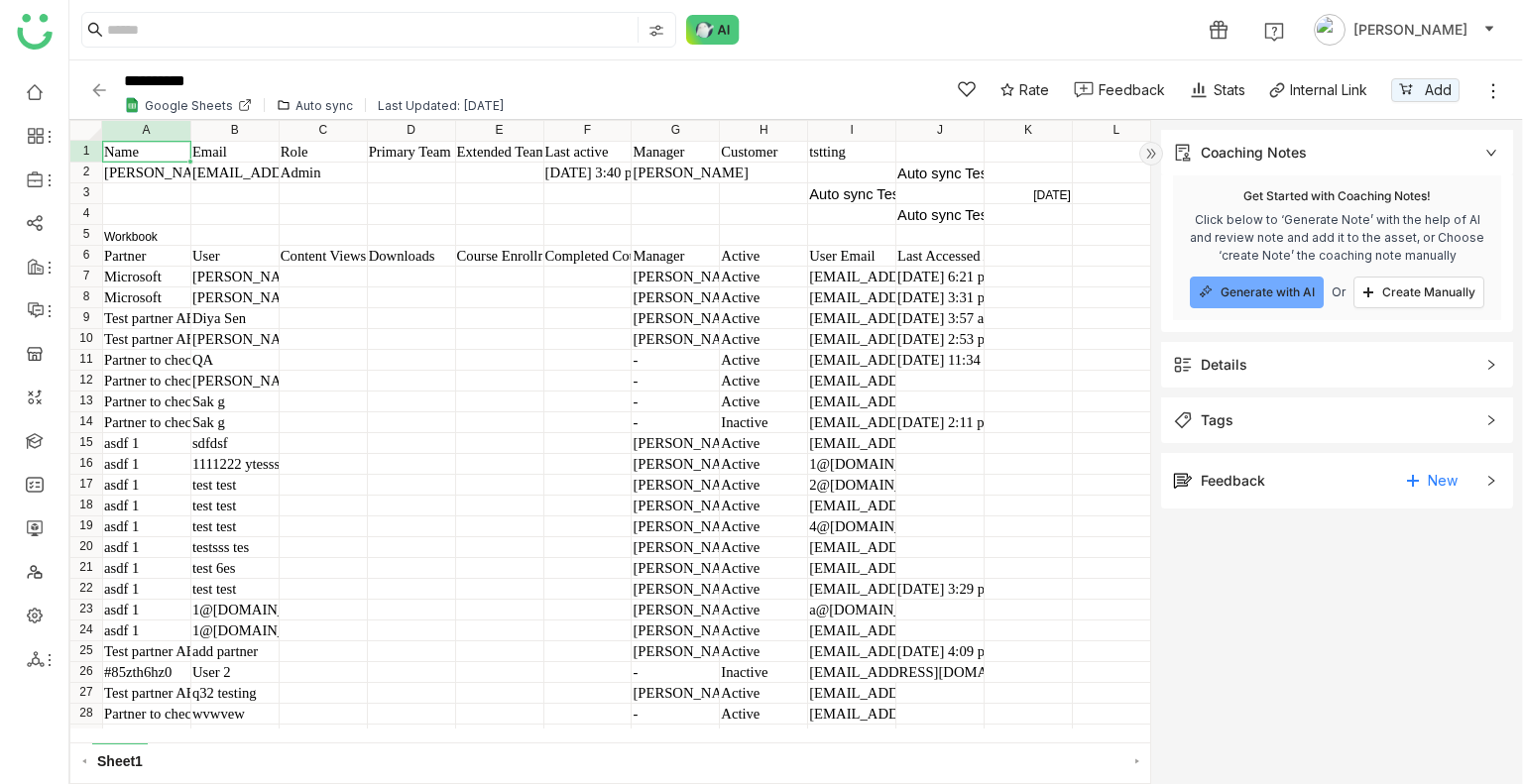 click on "Details" 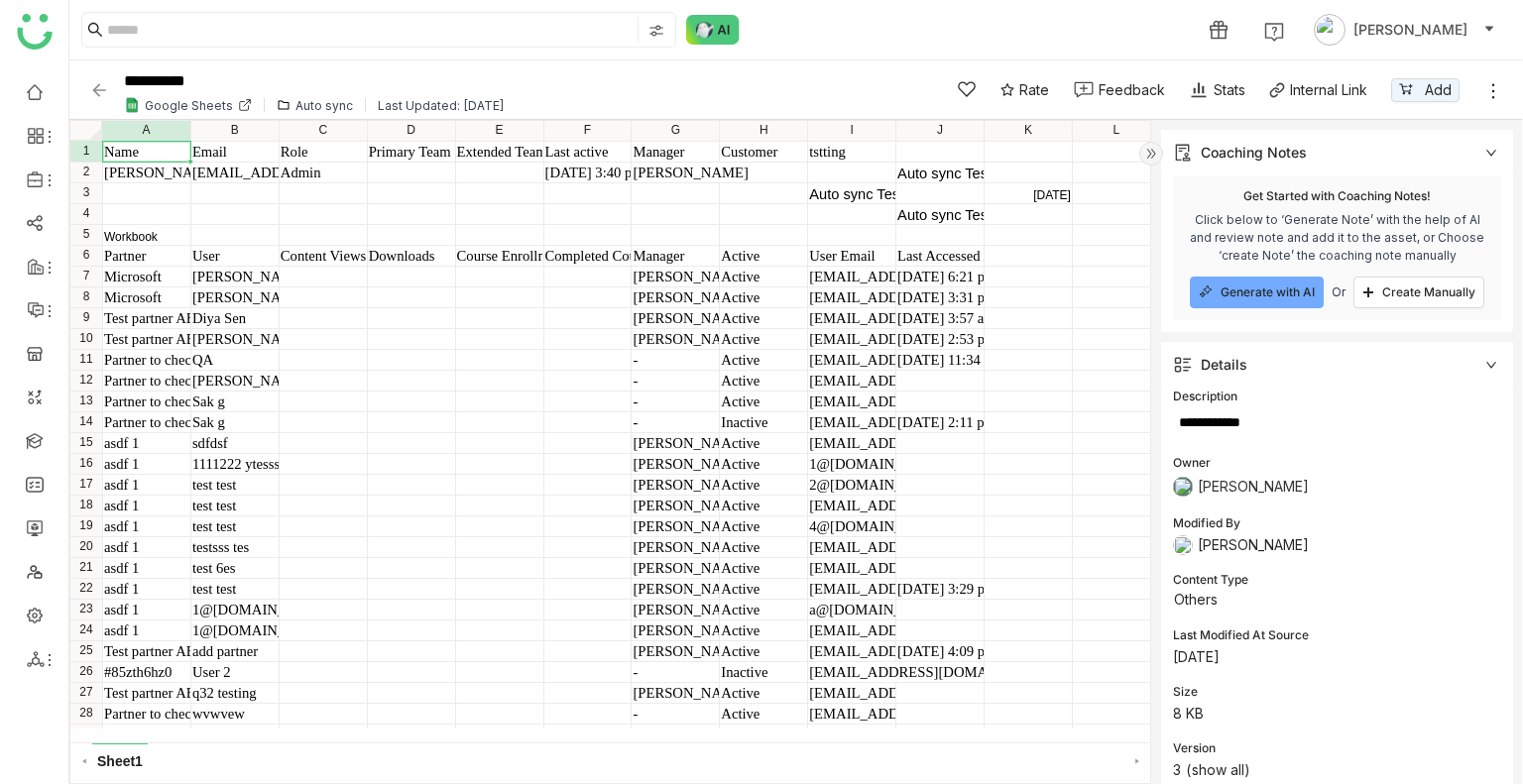 scroll, scrollTop: 164, scrollLeft: 0, axis: vertical 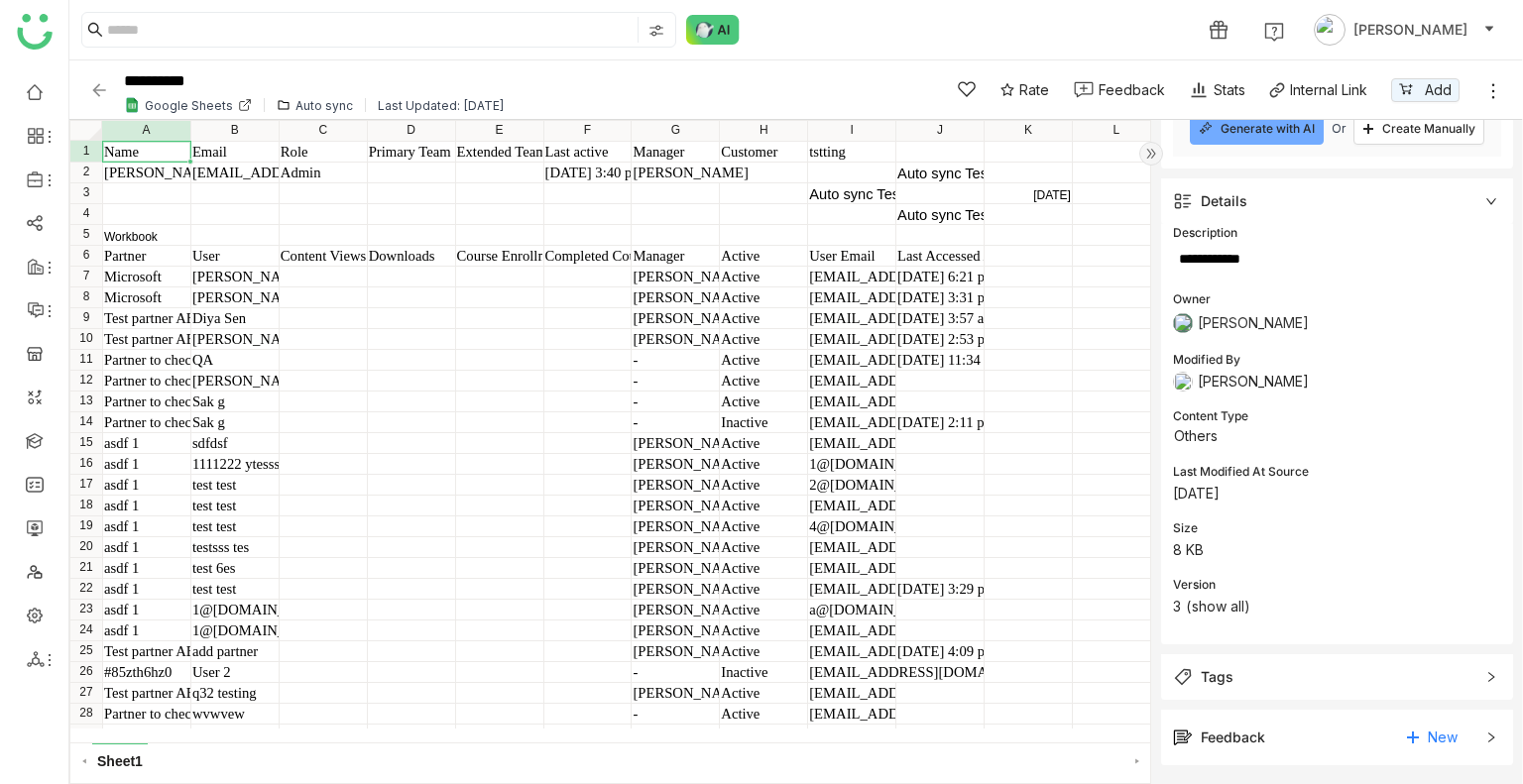 click on "( show all )" 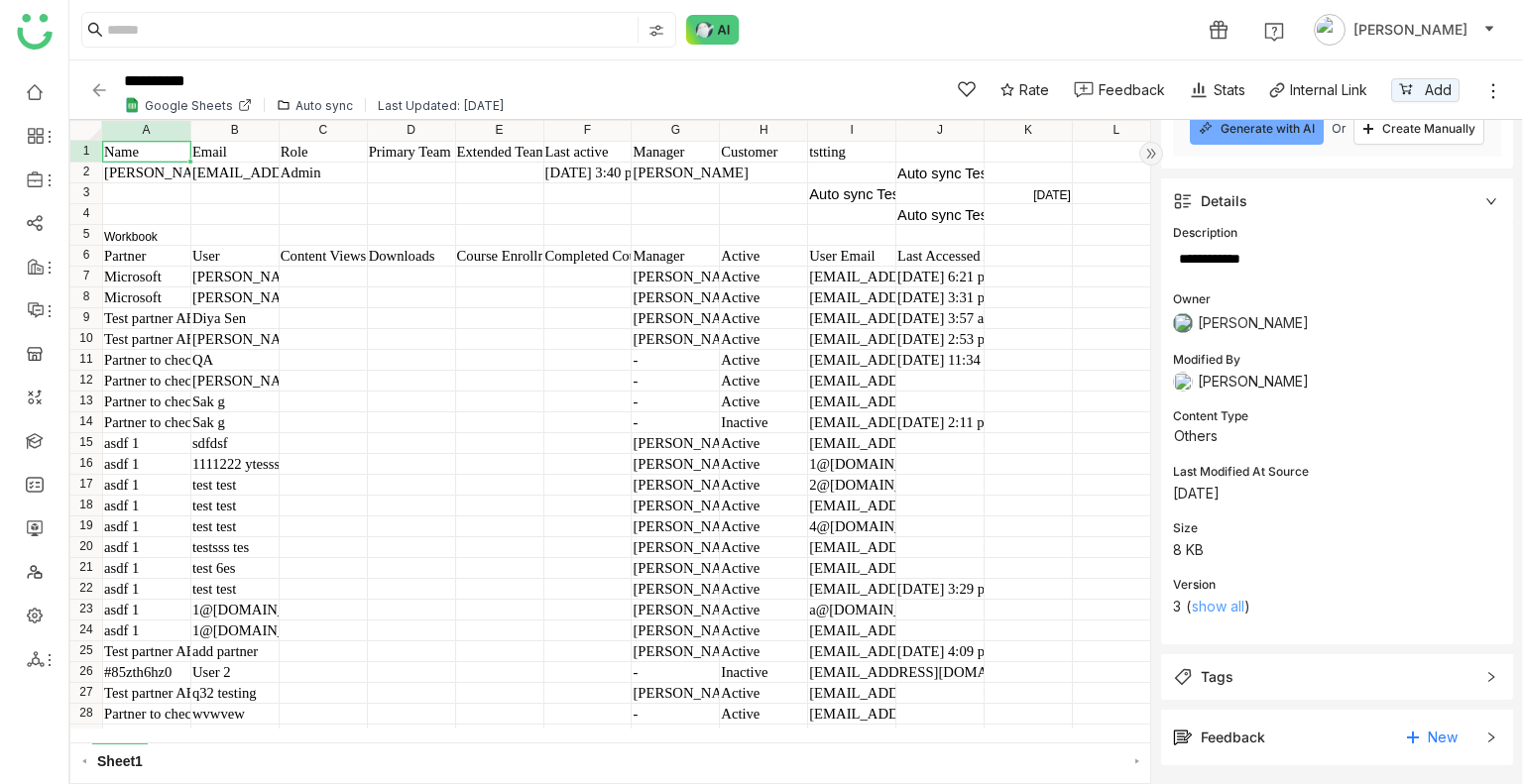 click on "show all" 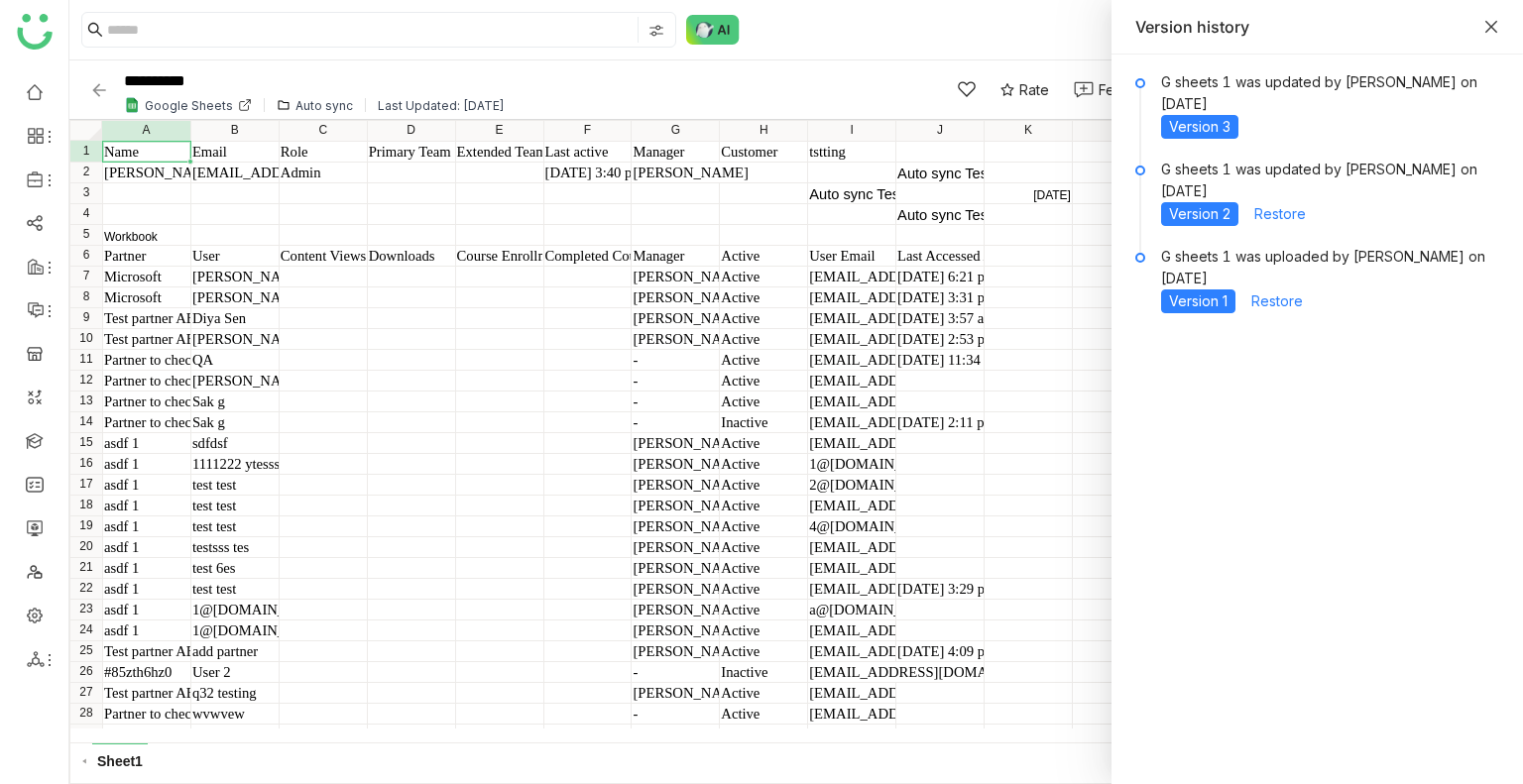 type 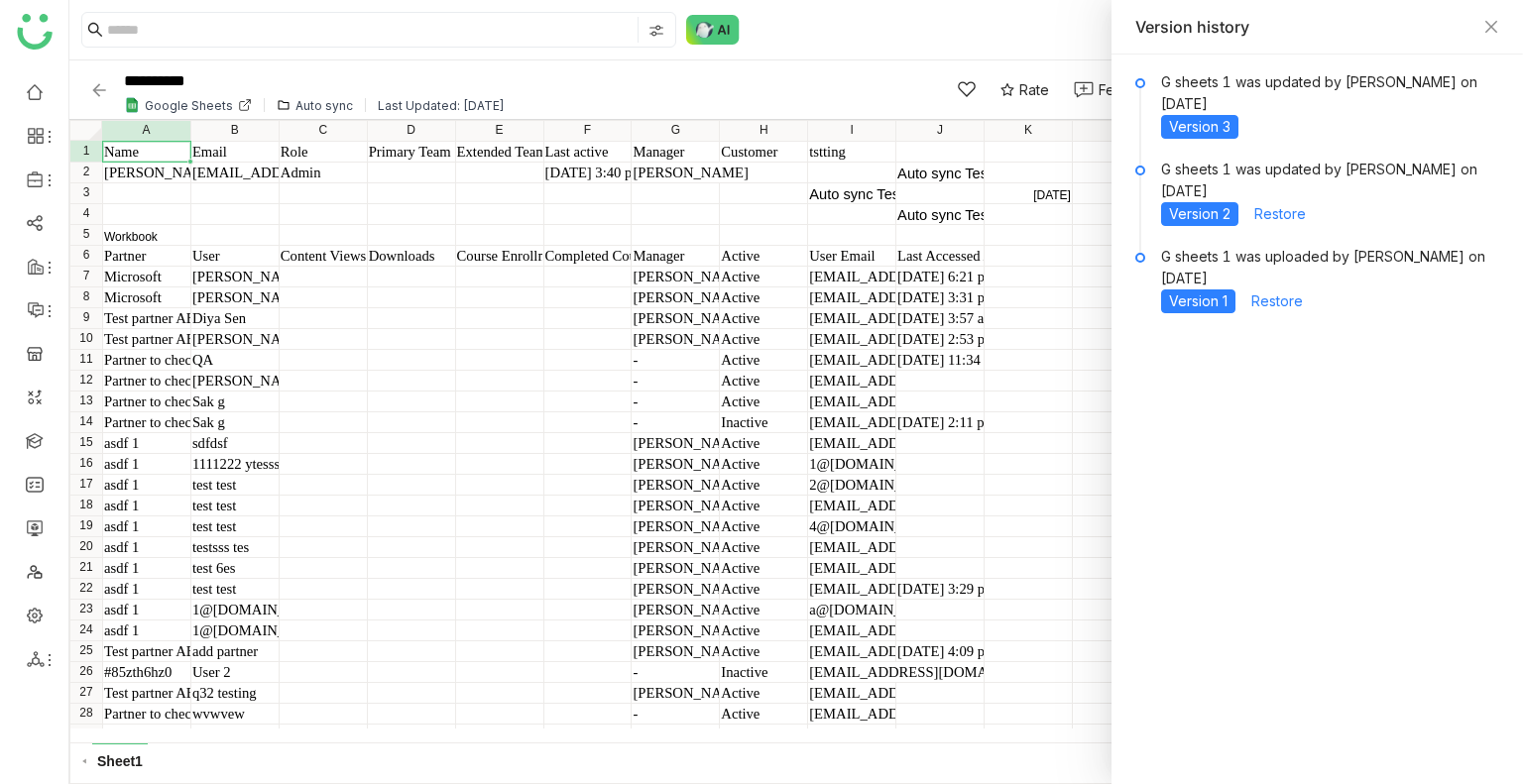 click on "Version history" at bounding box center [1304, 27] 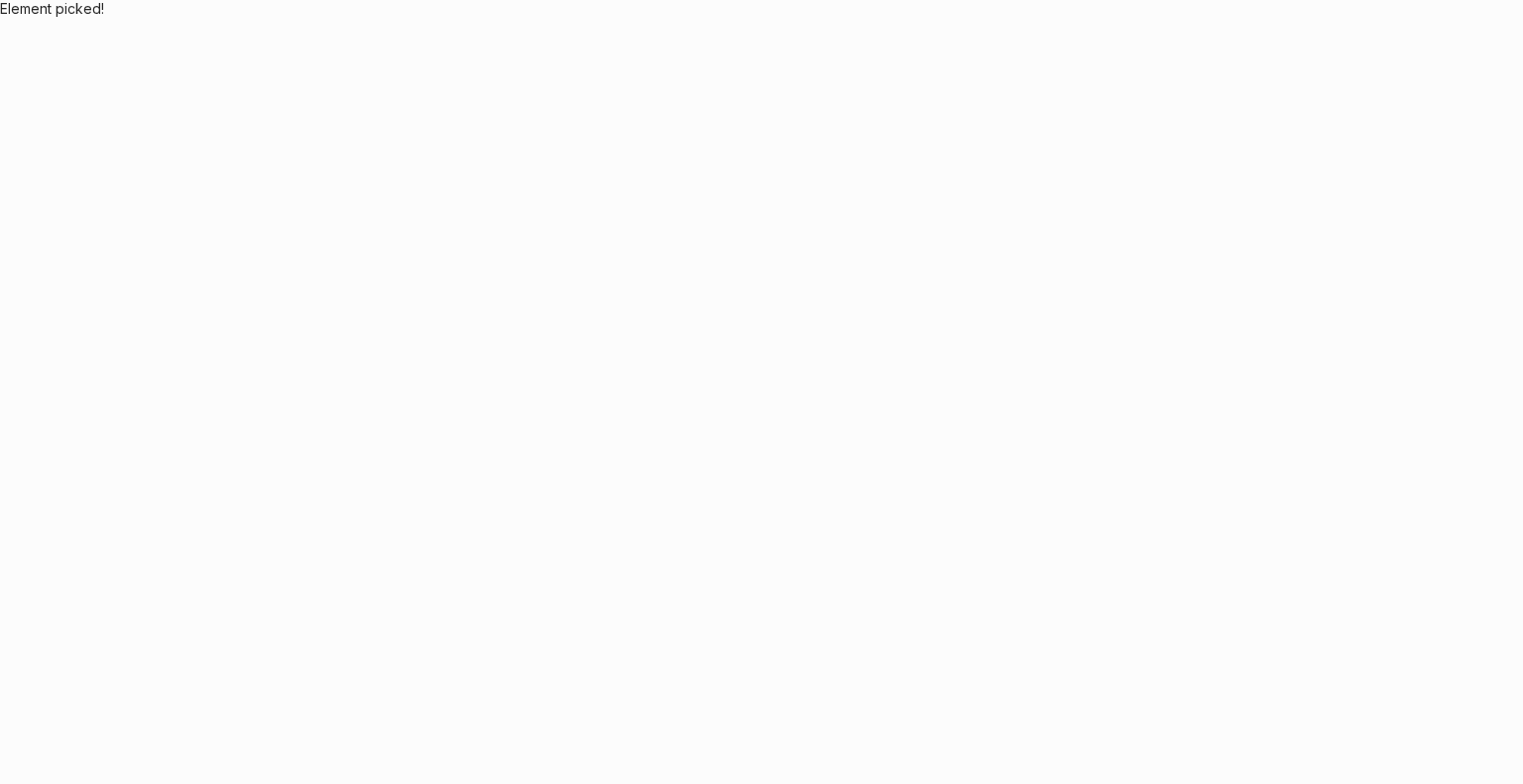 scroll, scrollTop: 0, scrollLeft: 0, axis: both 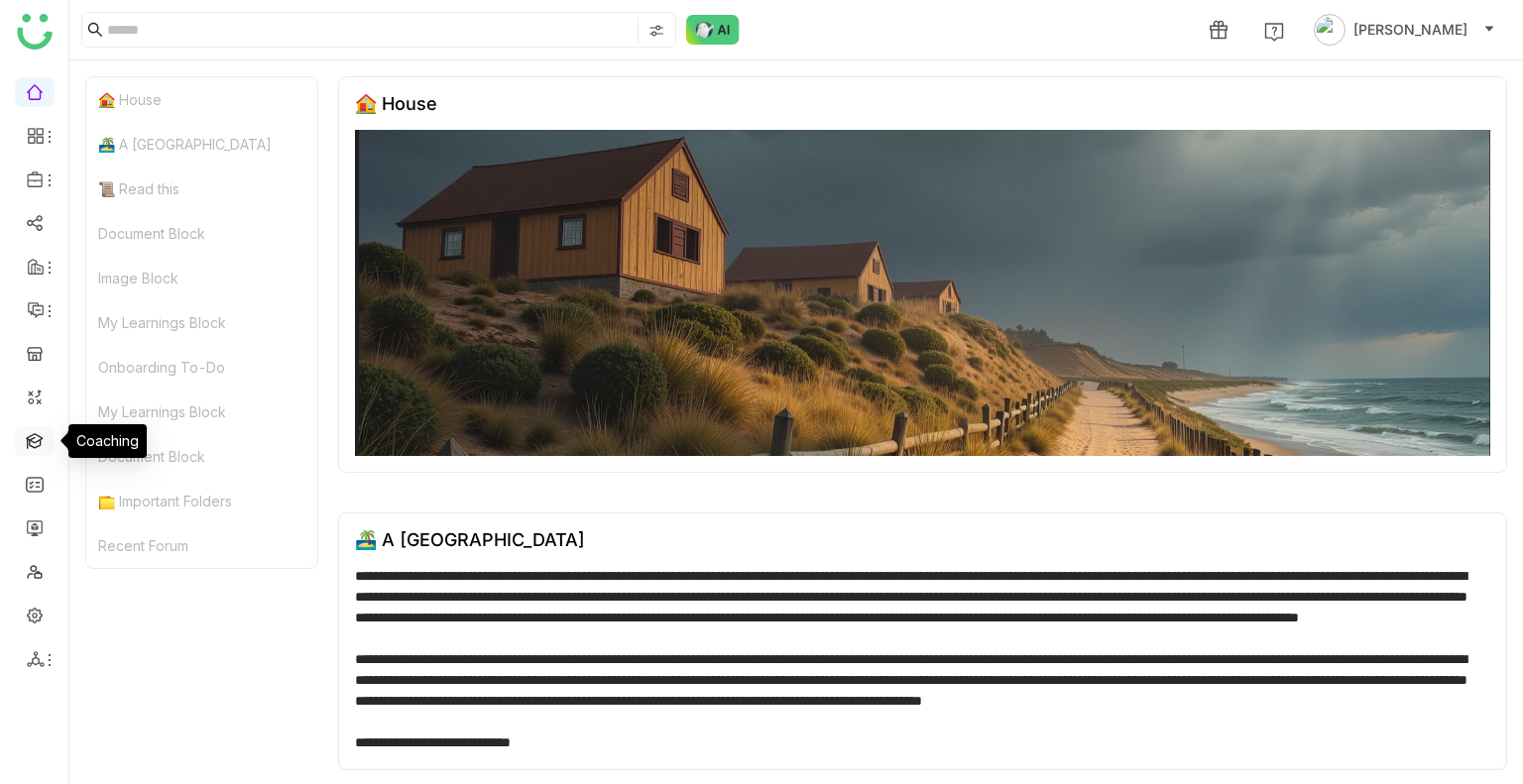 click at bounding box center [35, 439] 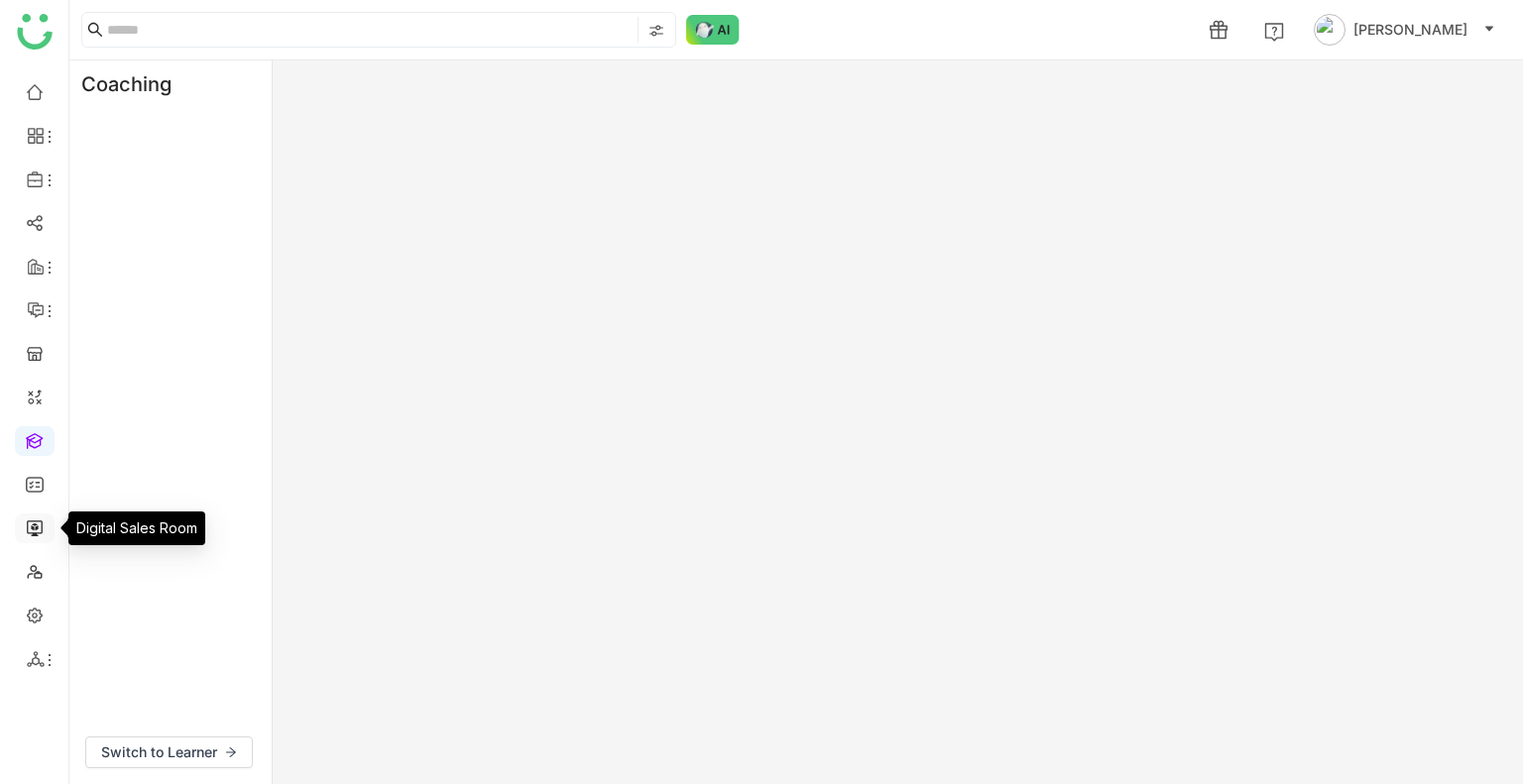 click at bounding box center (35, 526) 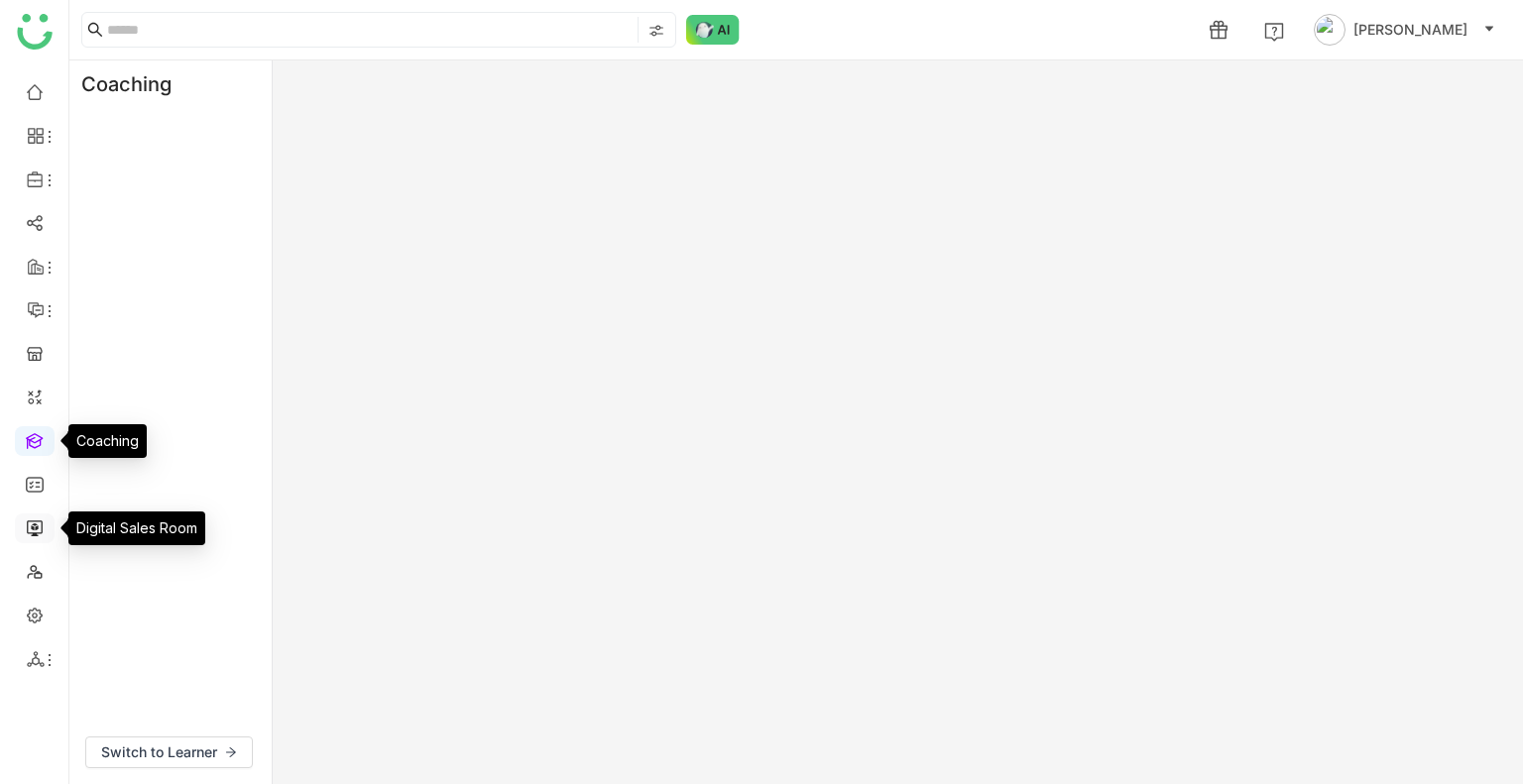 click at bounding box center [35, 526] 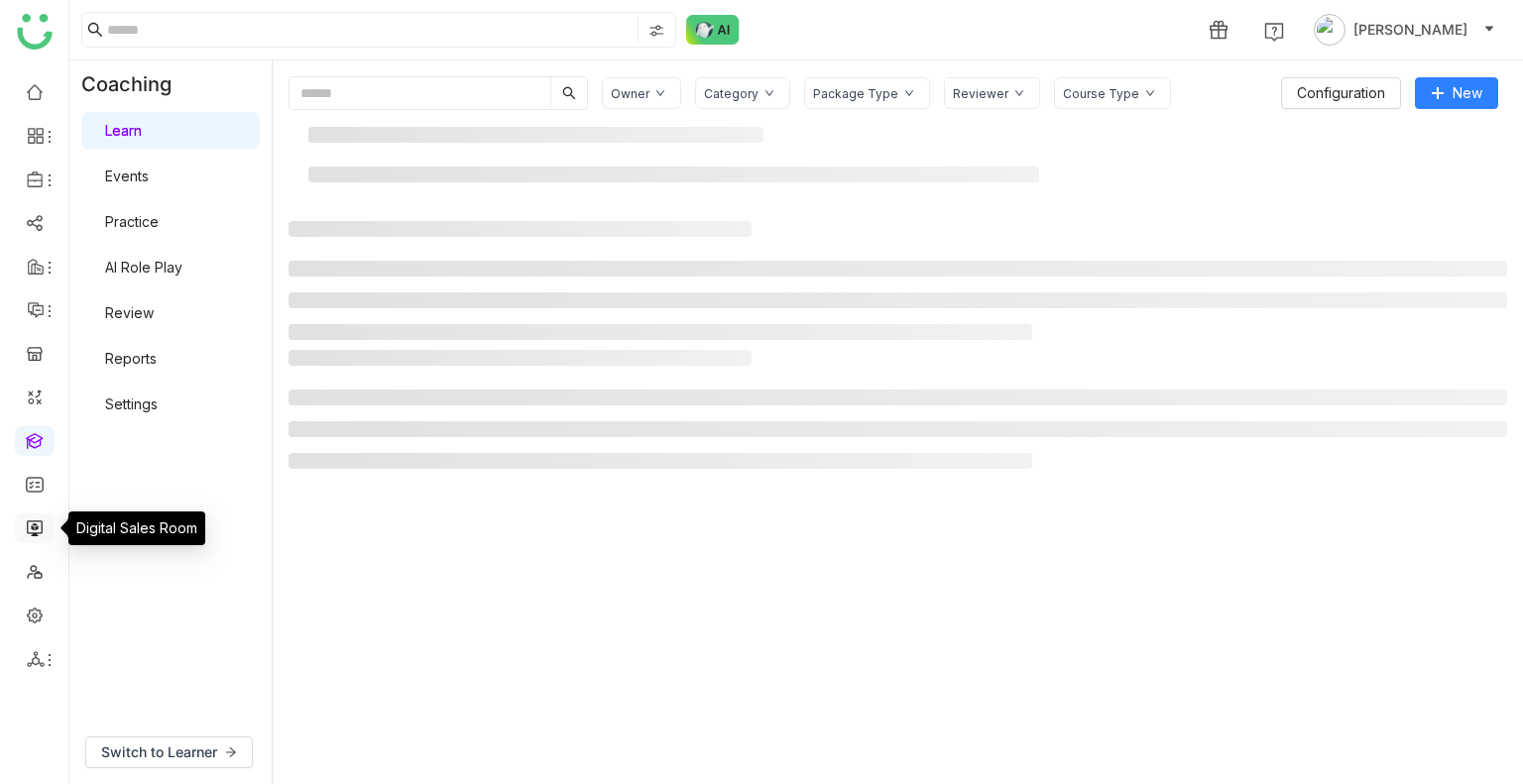 click at bounding box center [35, 526] 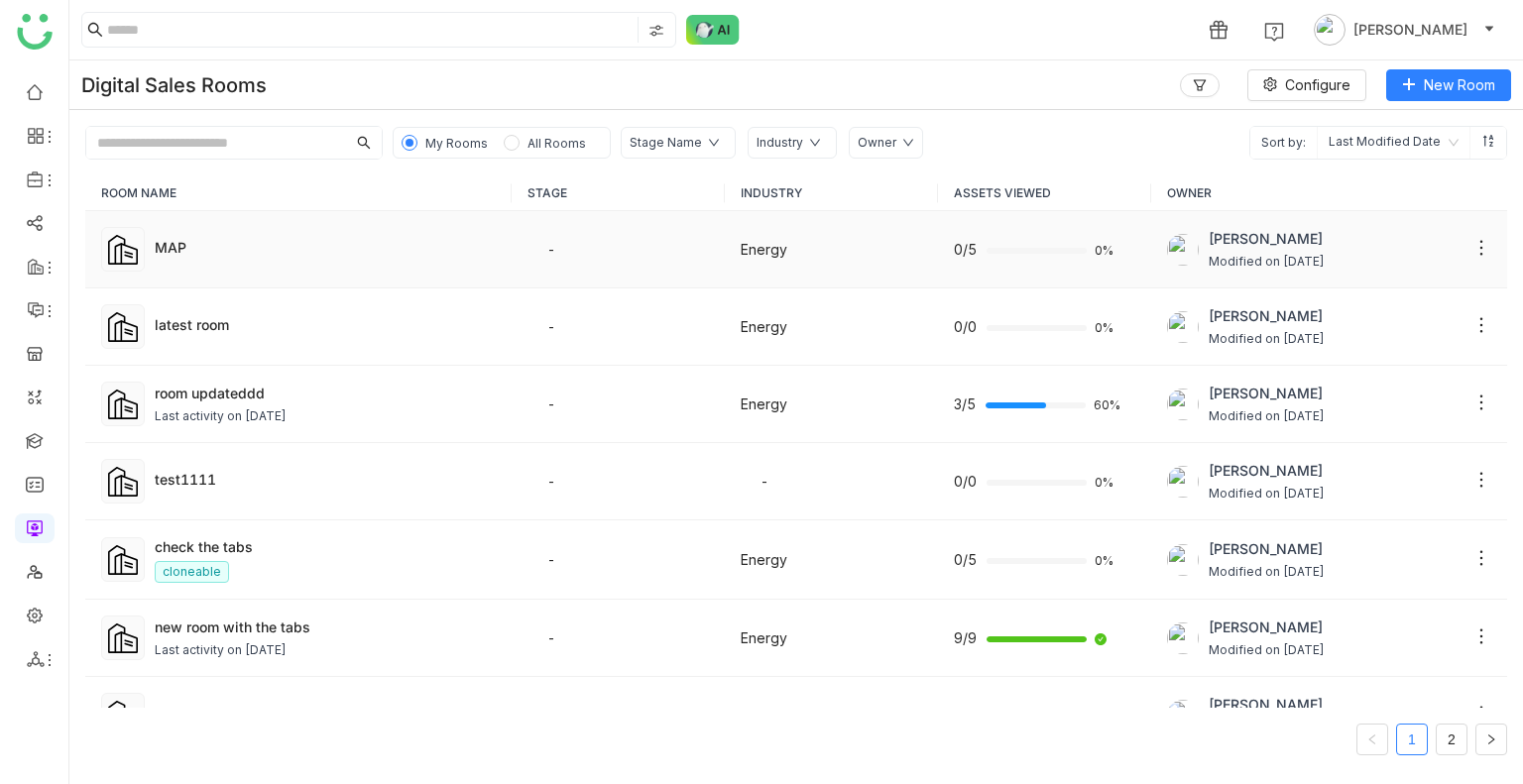 click on "MAP" 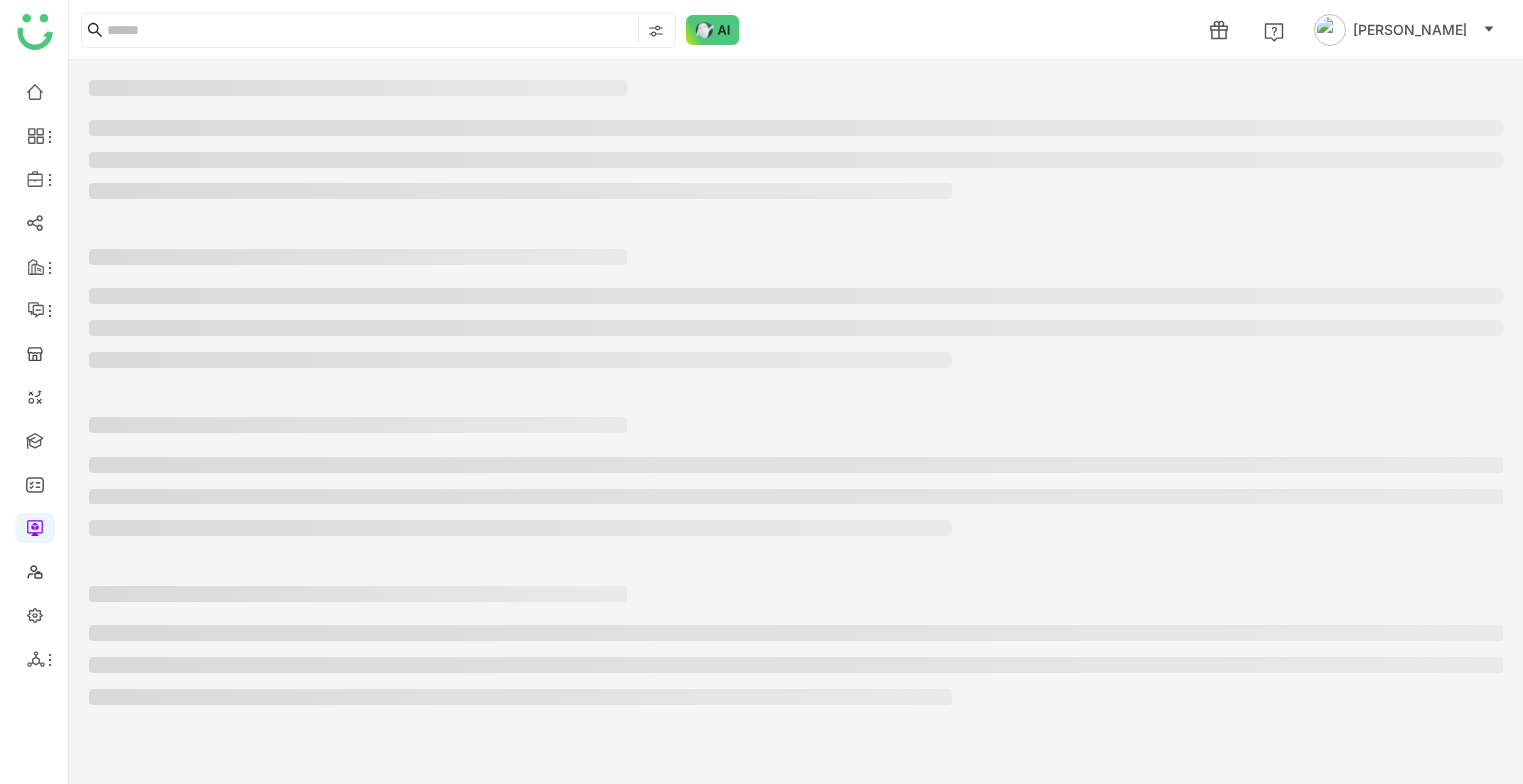 click 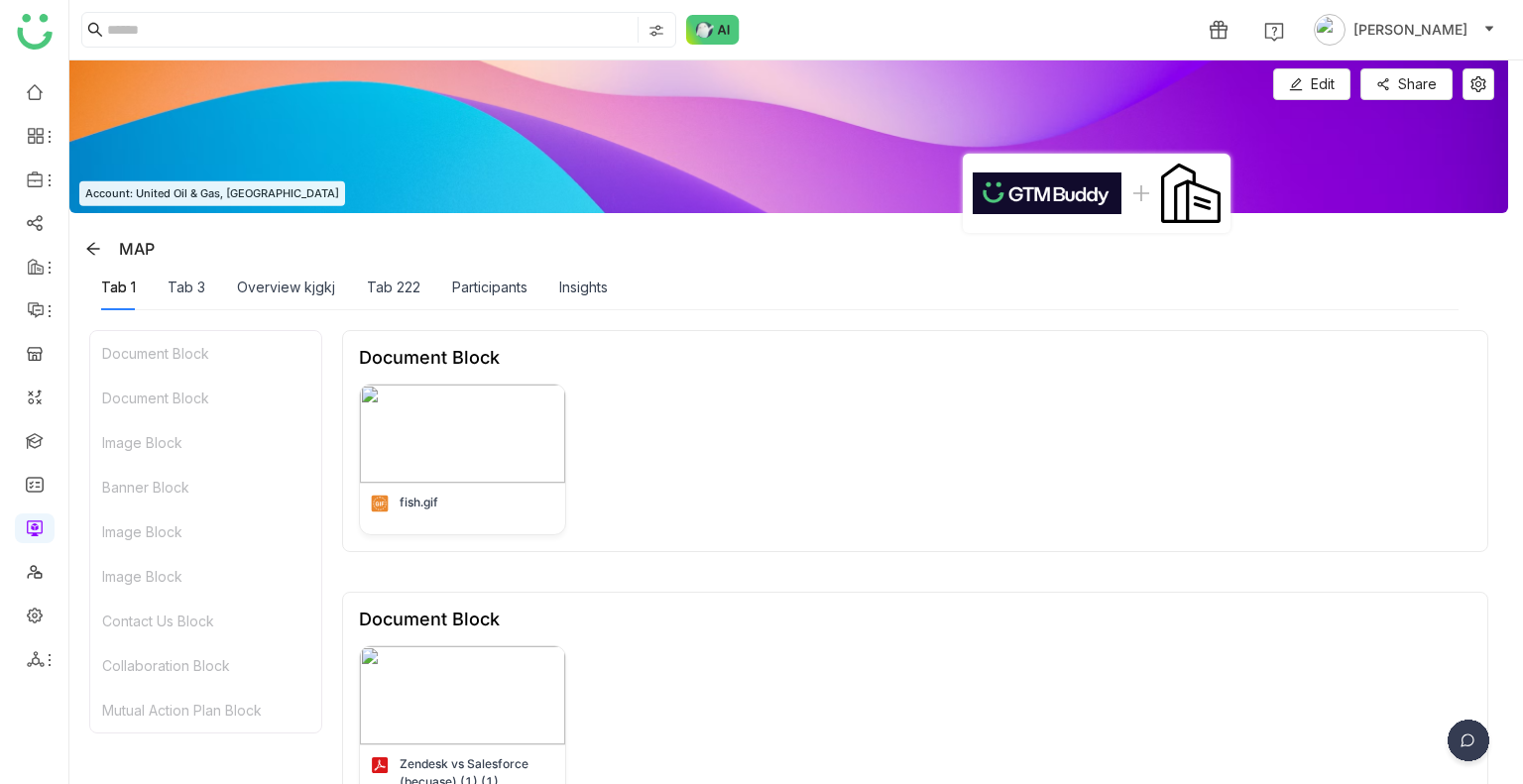 click on "Tab 222" at bounding box center [394, 287] 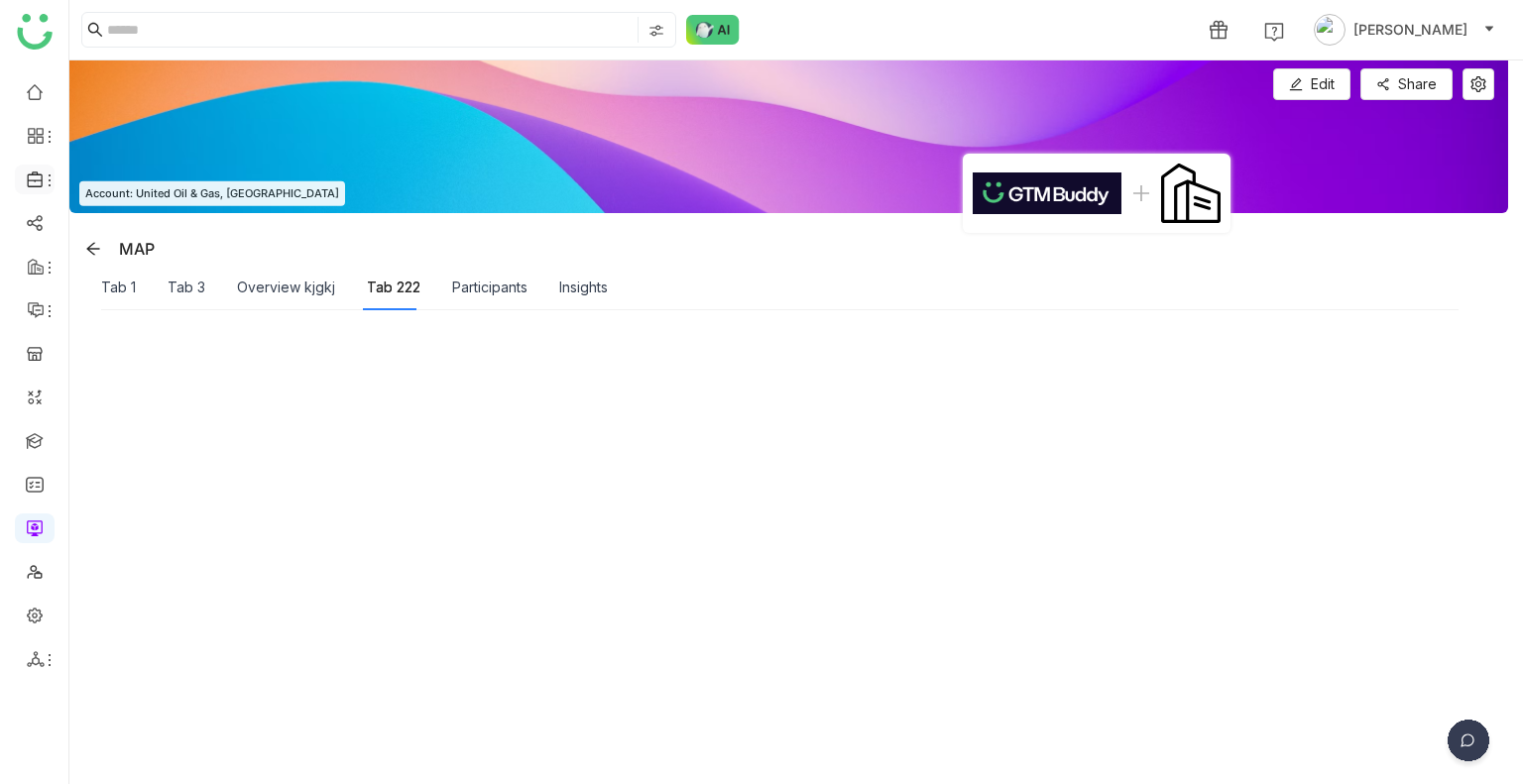 drag, startPoint x: 36, startPoint y: 188, endPoint x: 36, endPoint y: 177, distance: 11 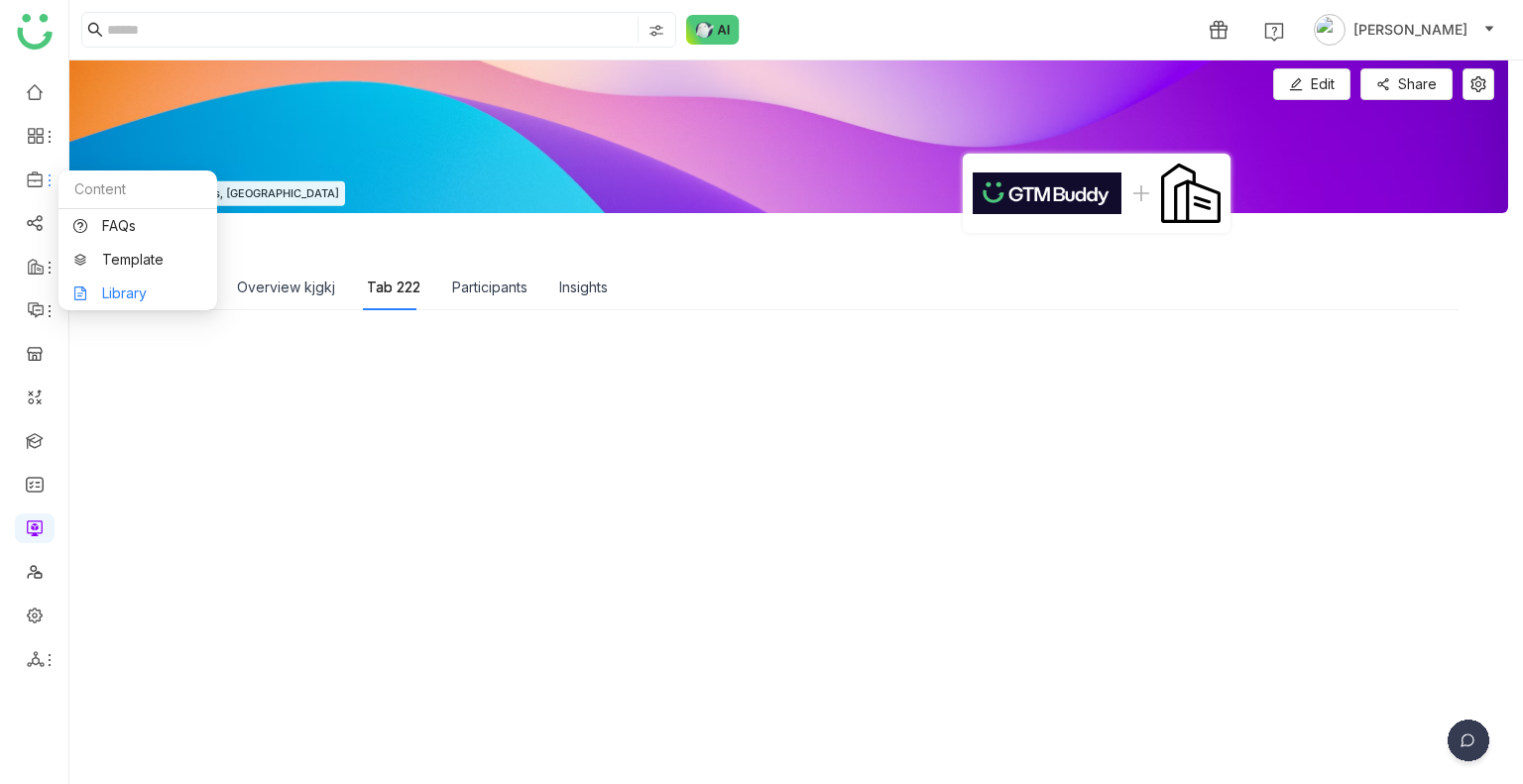 click on "Library" at bounding box center (138, 293) 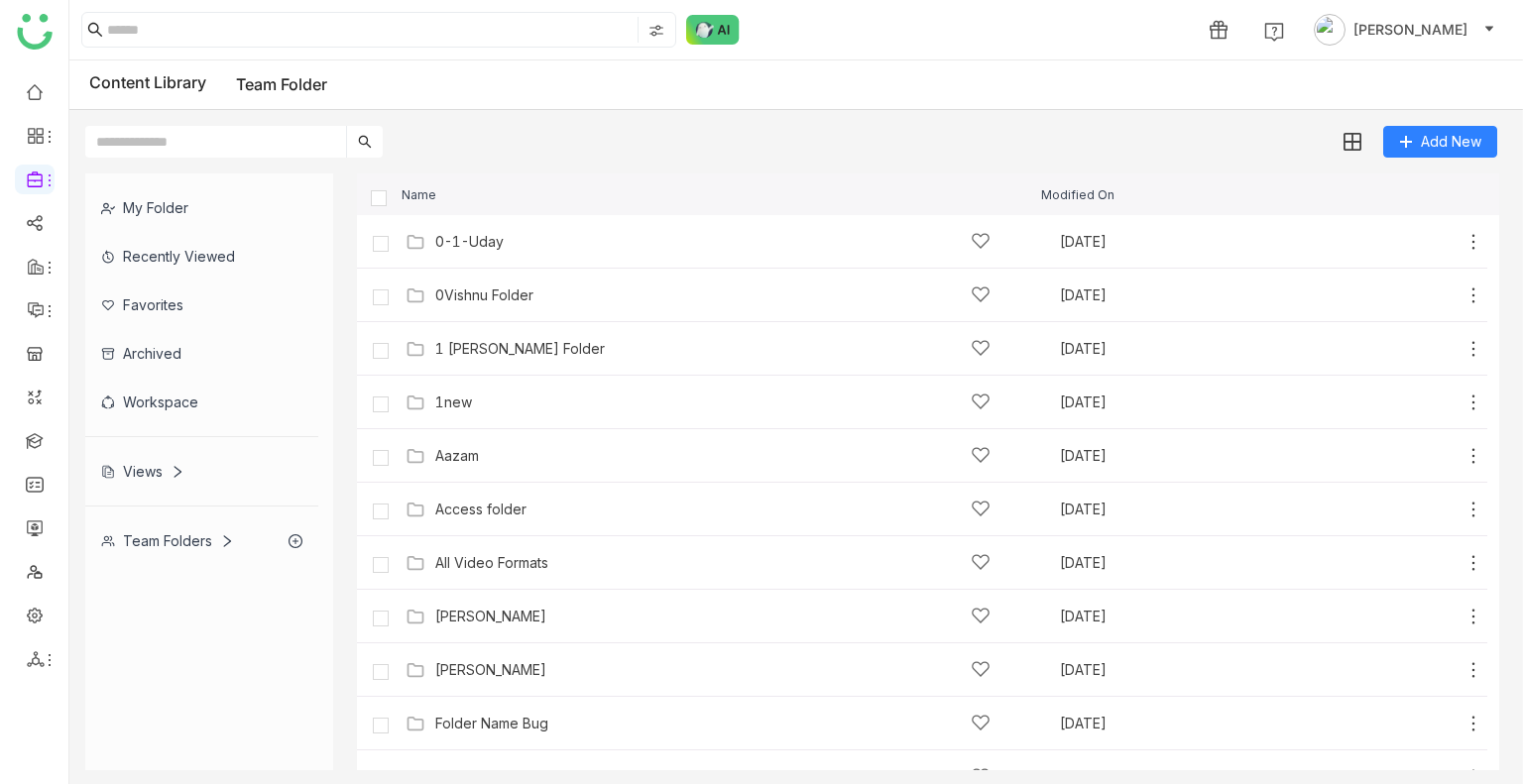 click on "Workspace" 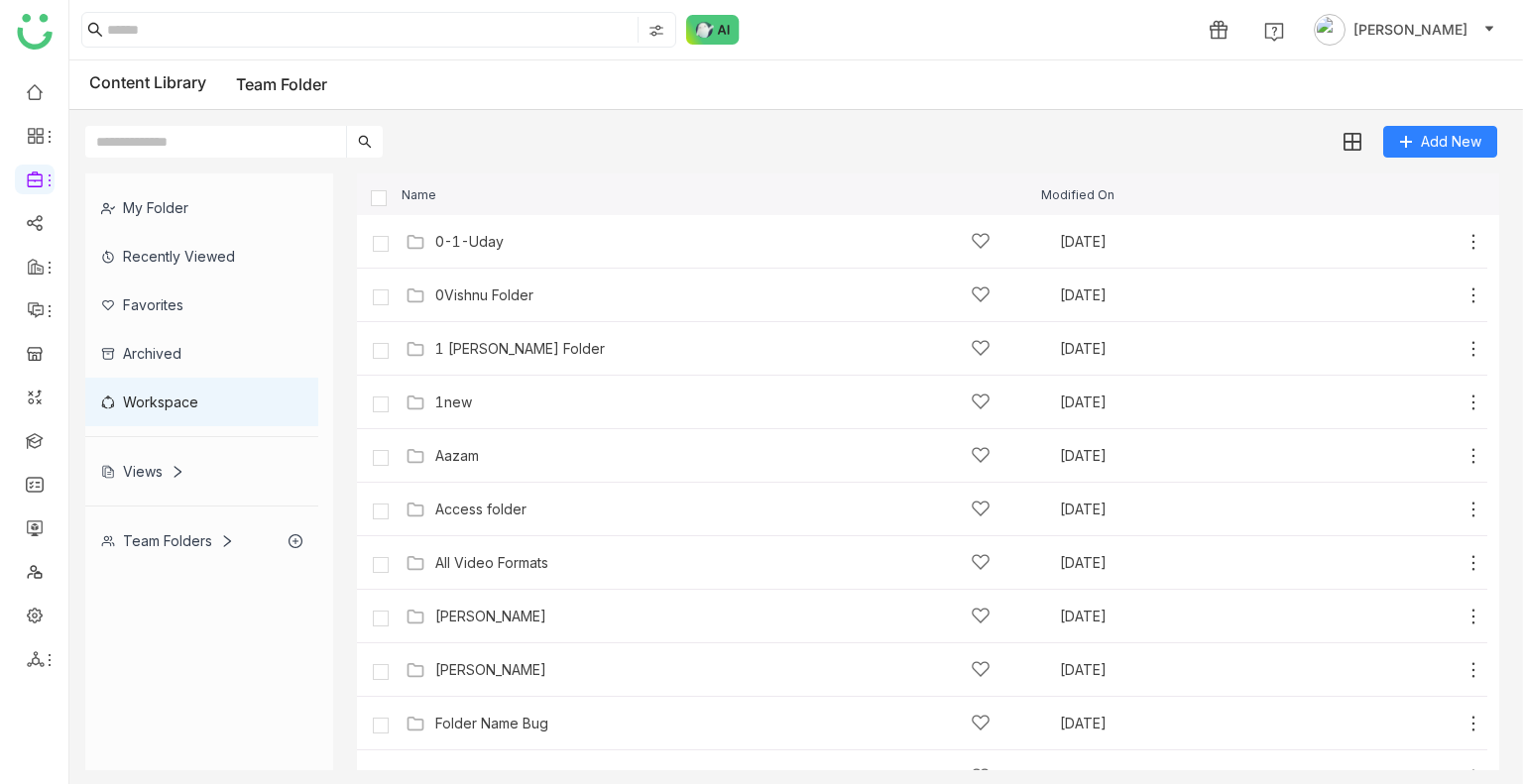 click on "Workspace" 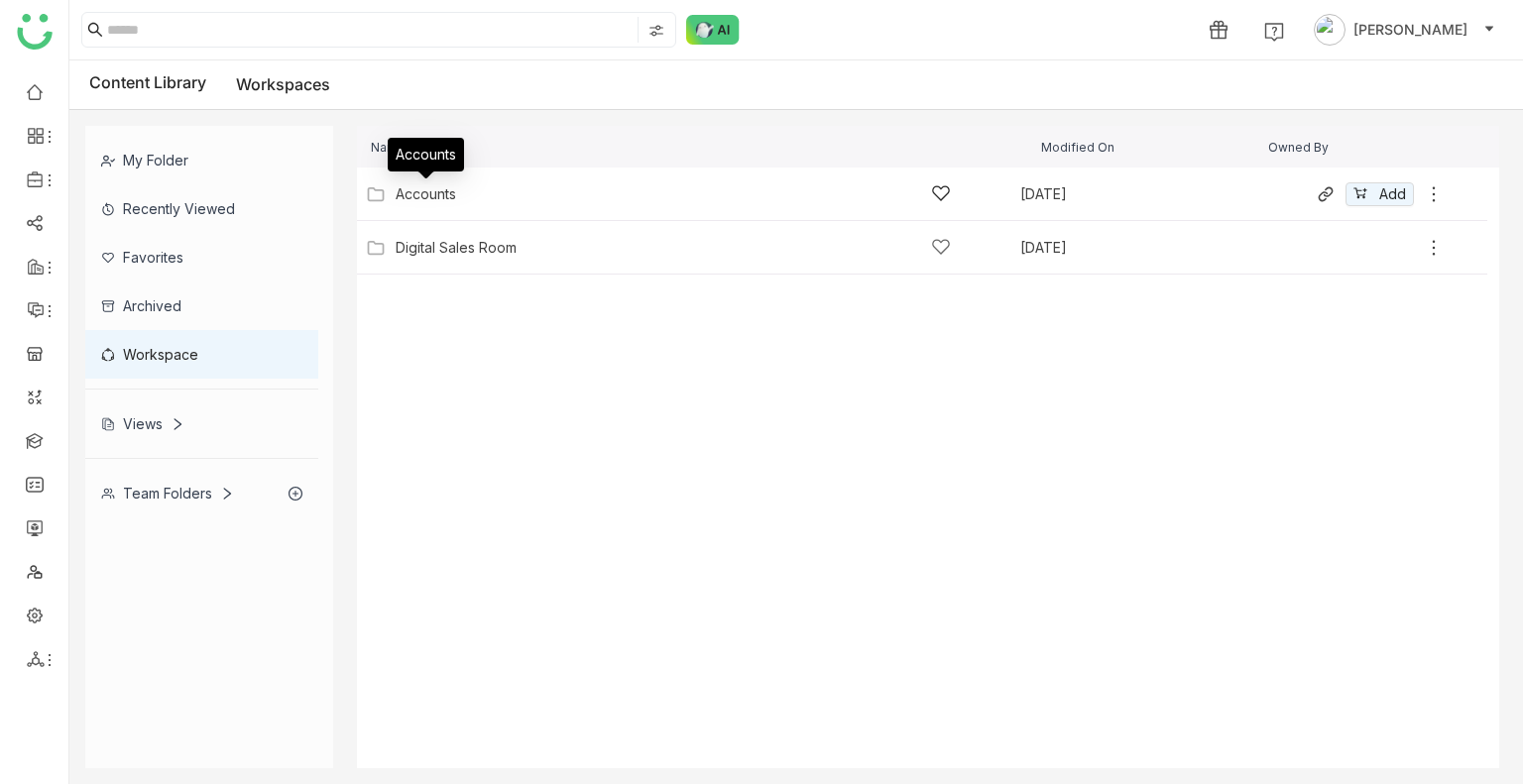 click on "Accounts" 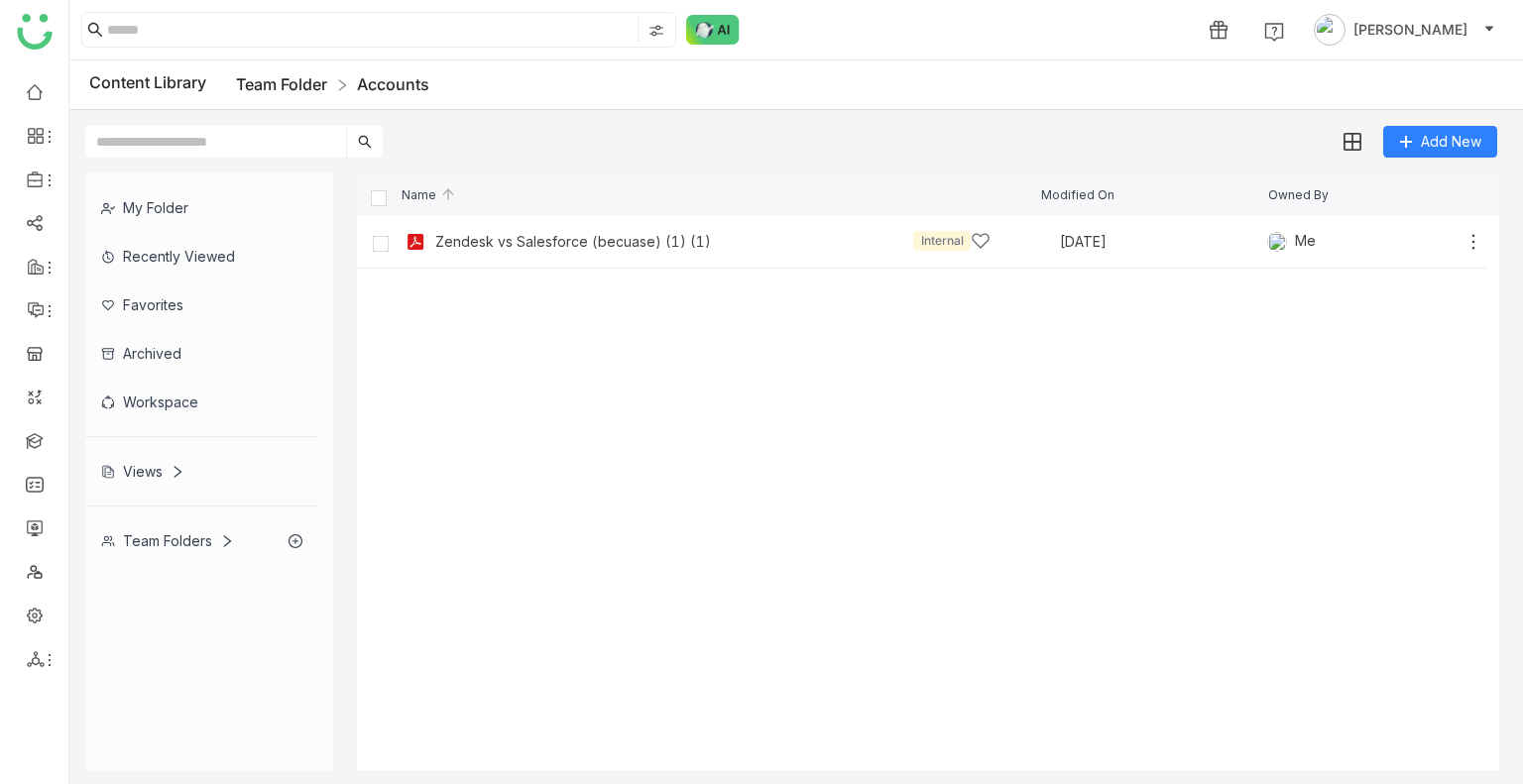 click on "Team Folder" 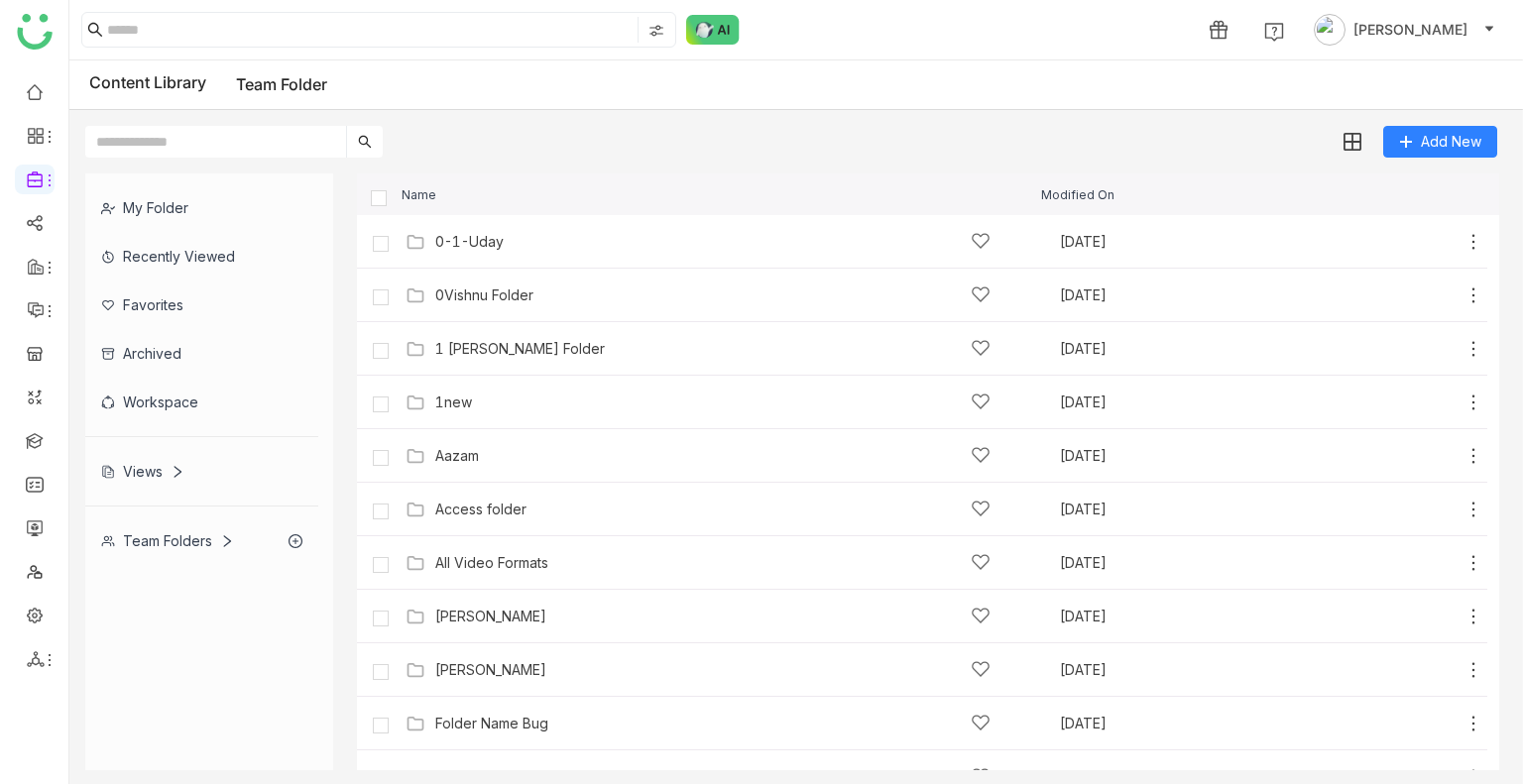 click on "Workspace" 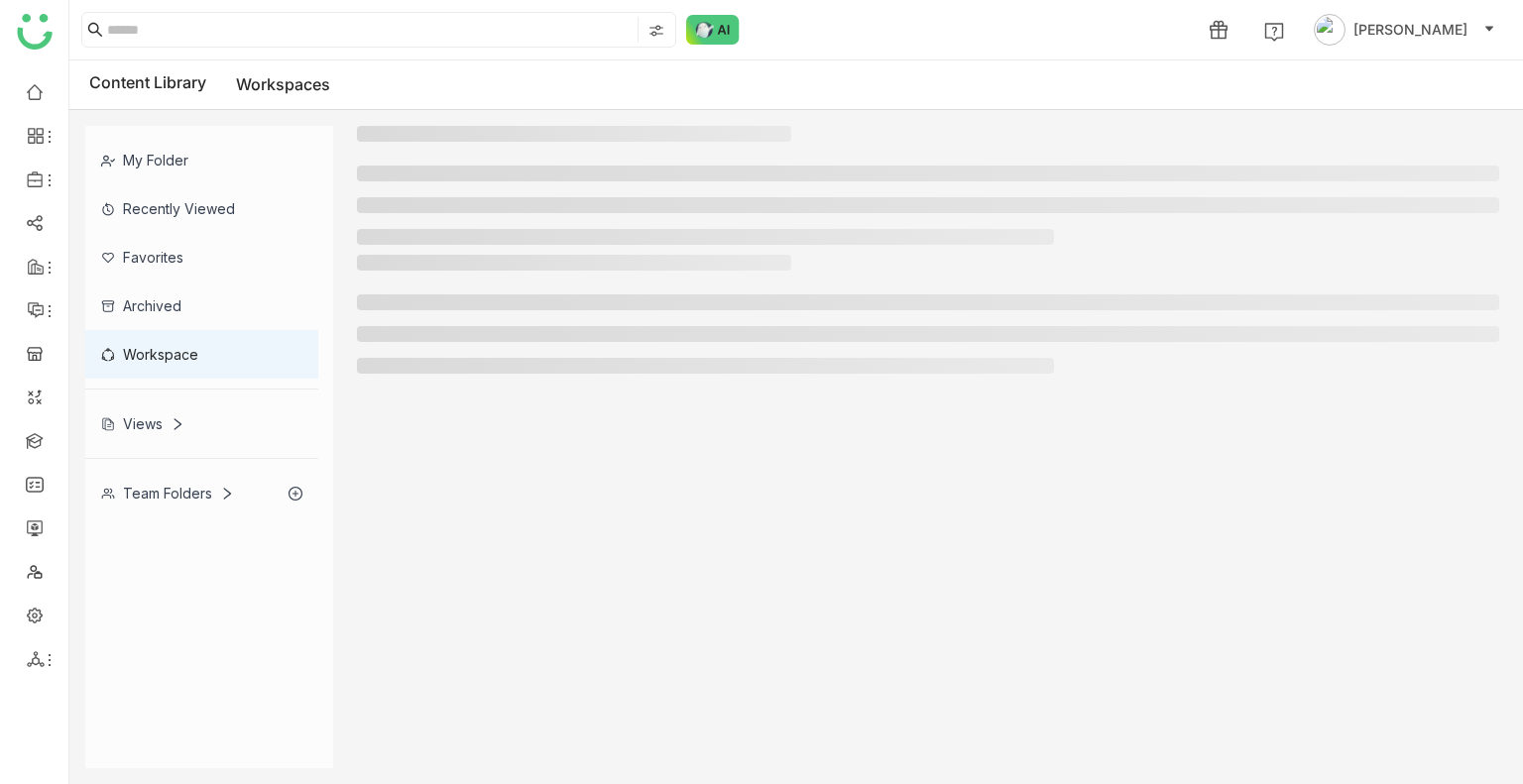 click on "Views" 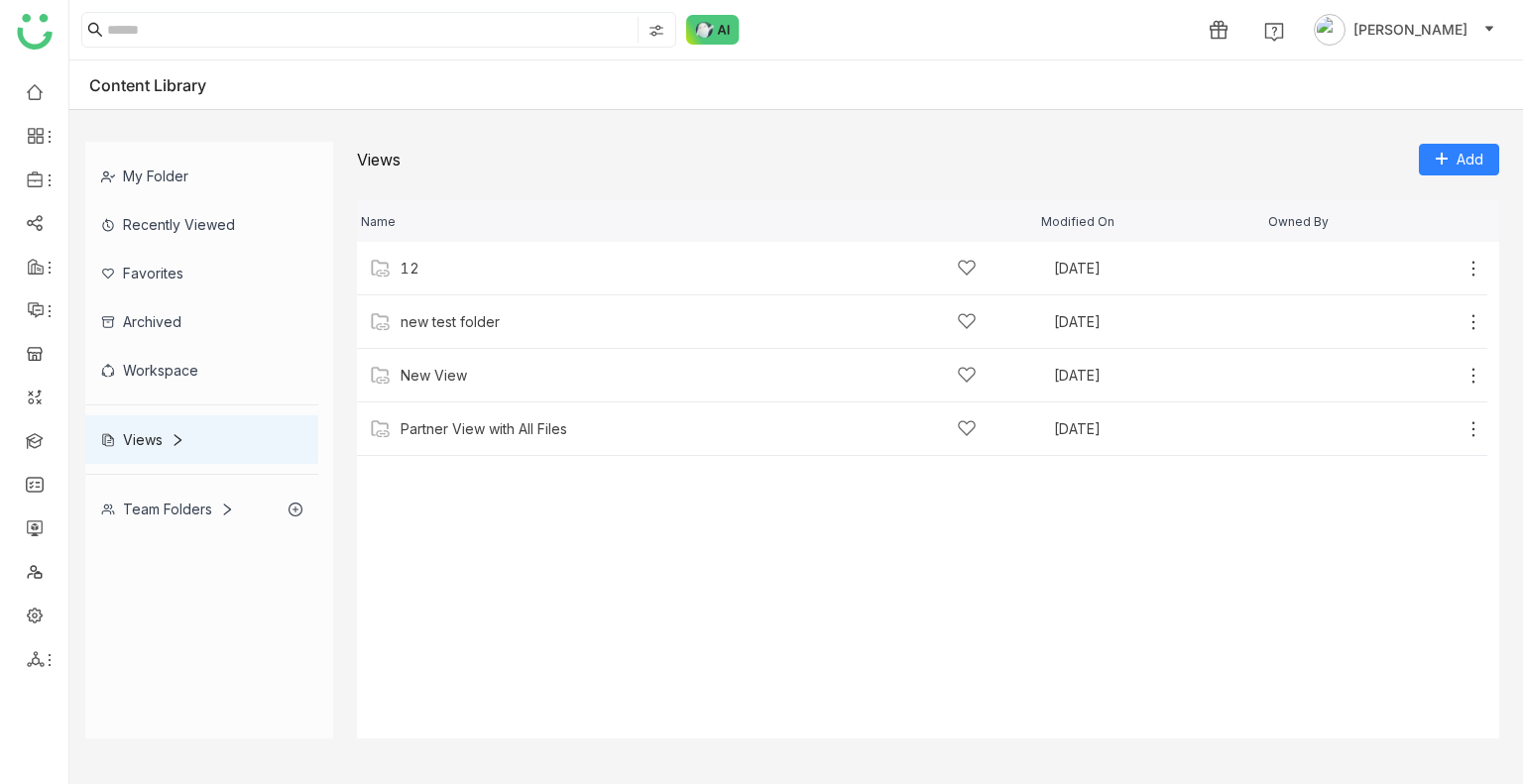 click on "Workspace" 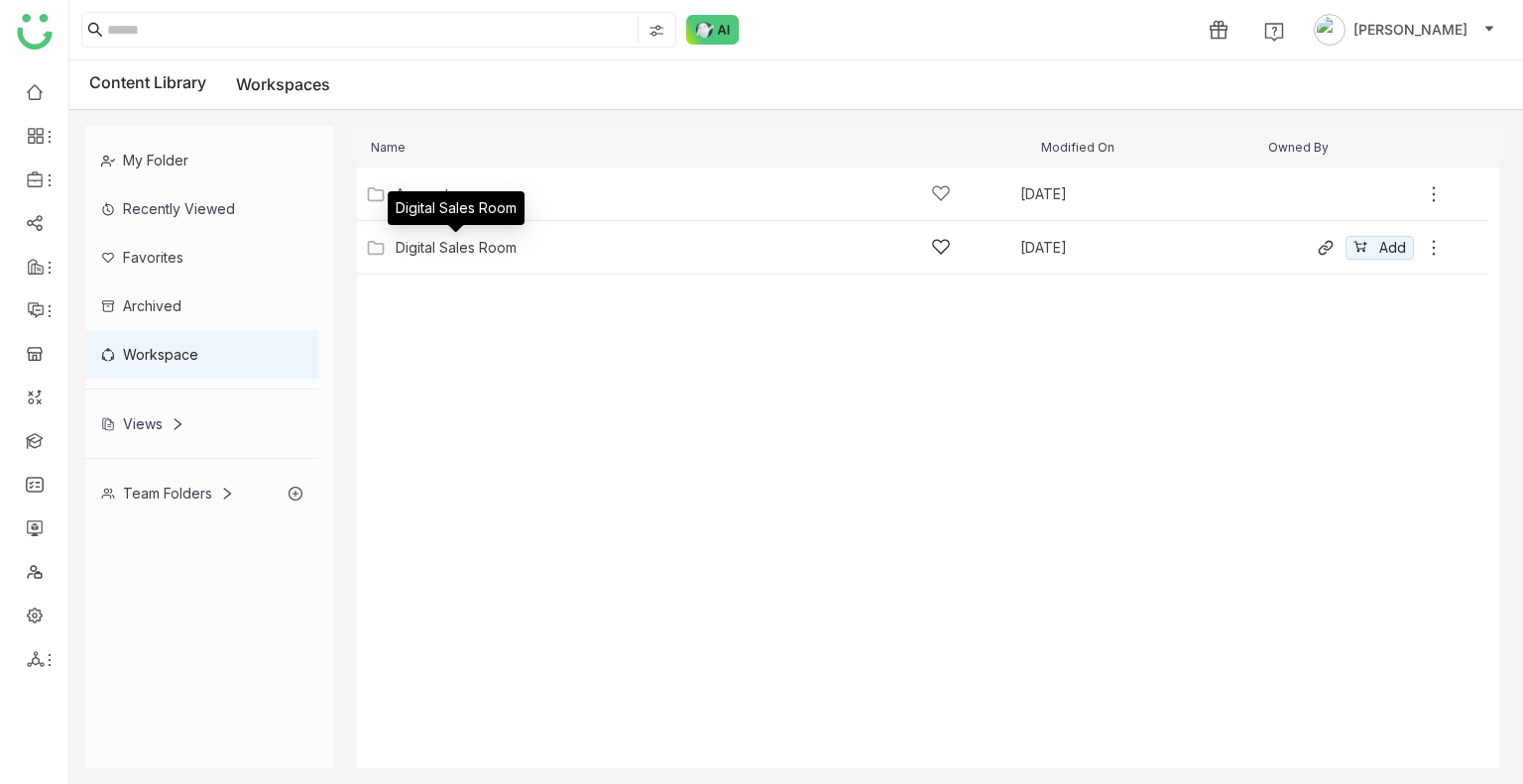 click on "Digital Sales Room" 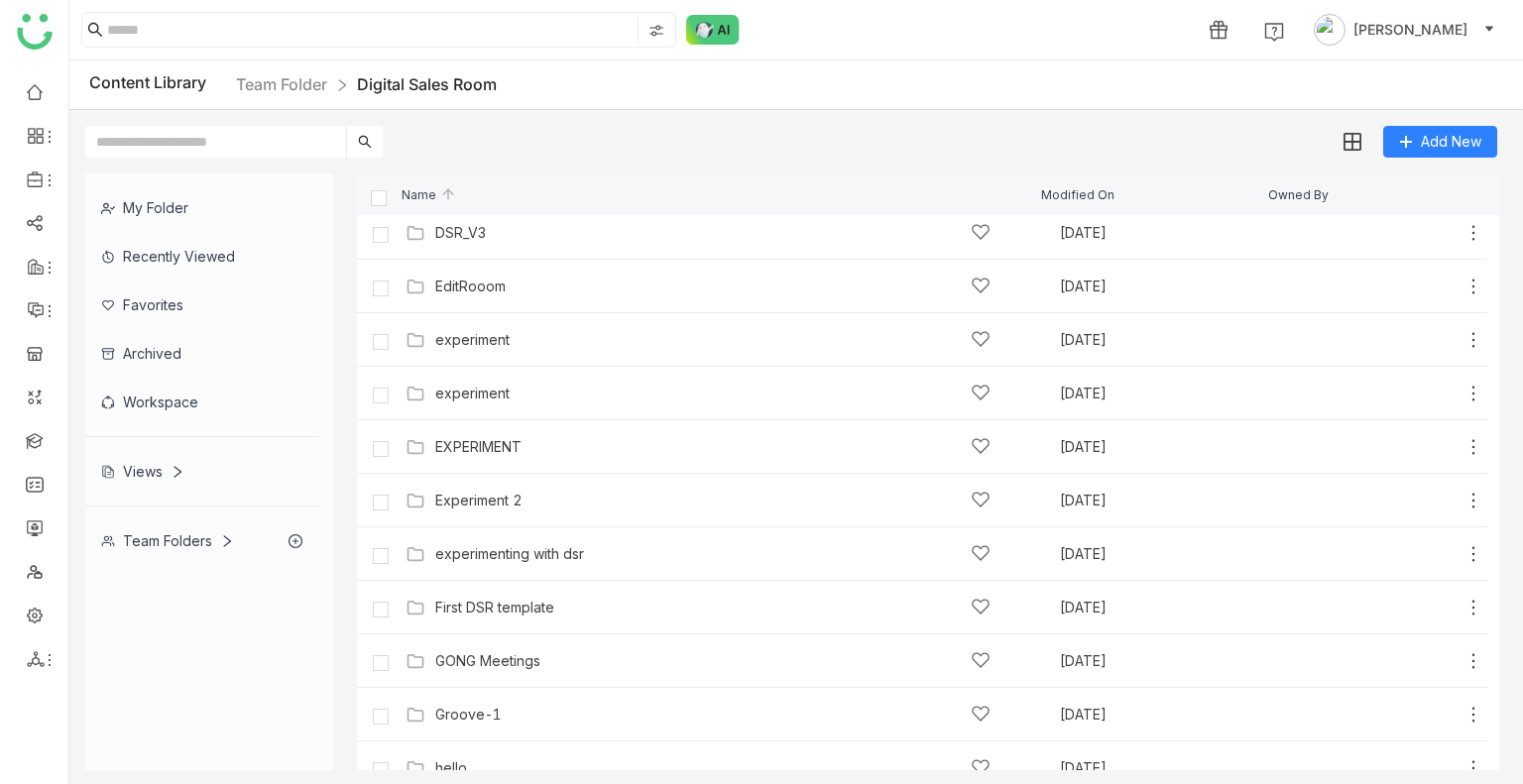 scroll, scrollTop: 2842, scrollLeft: 0, axis: vertical 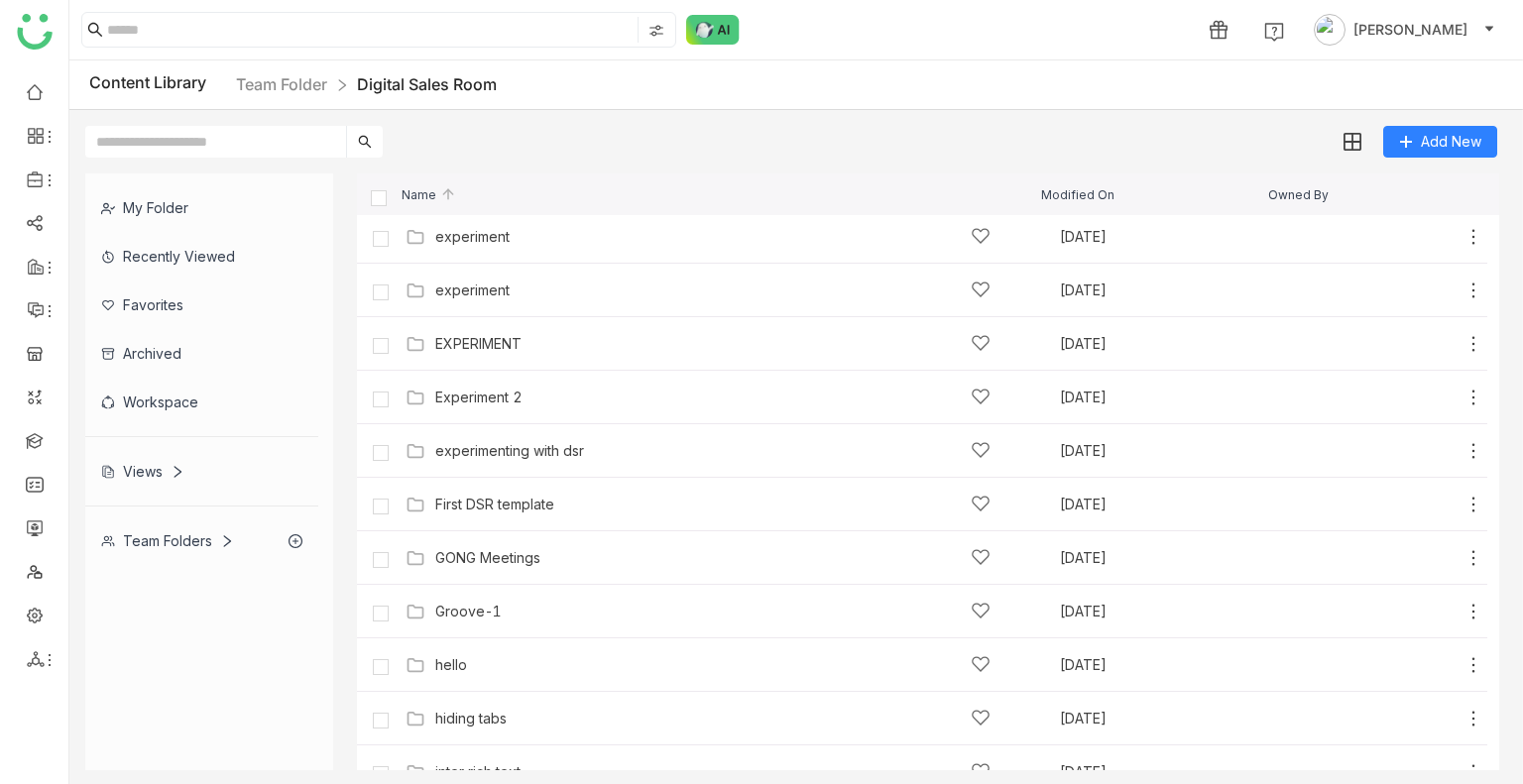 click on "Workspace" 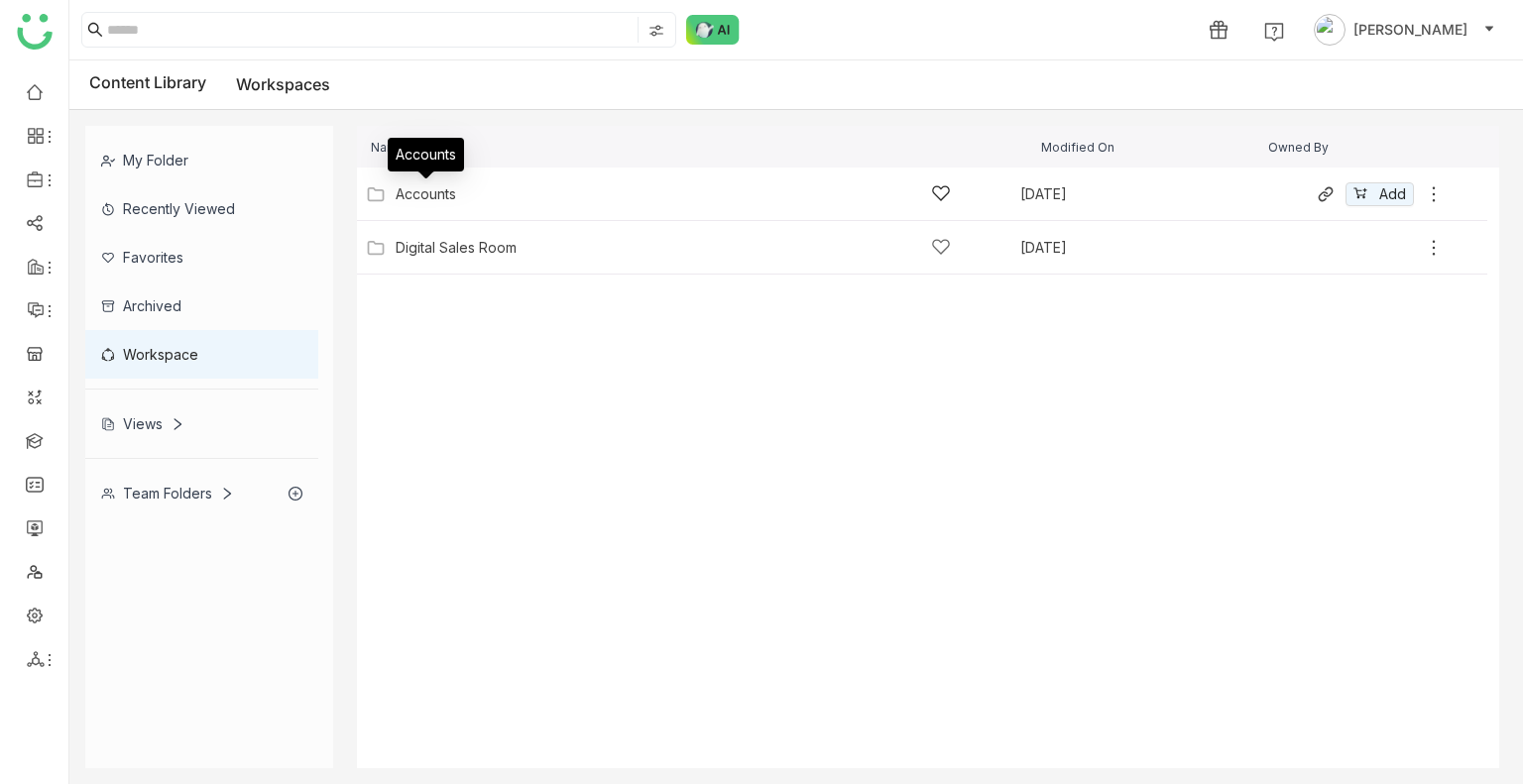 click on "Accounts" 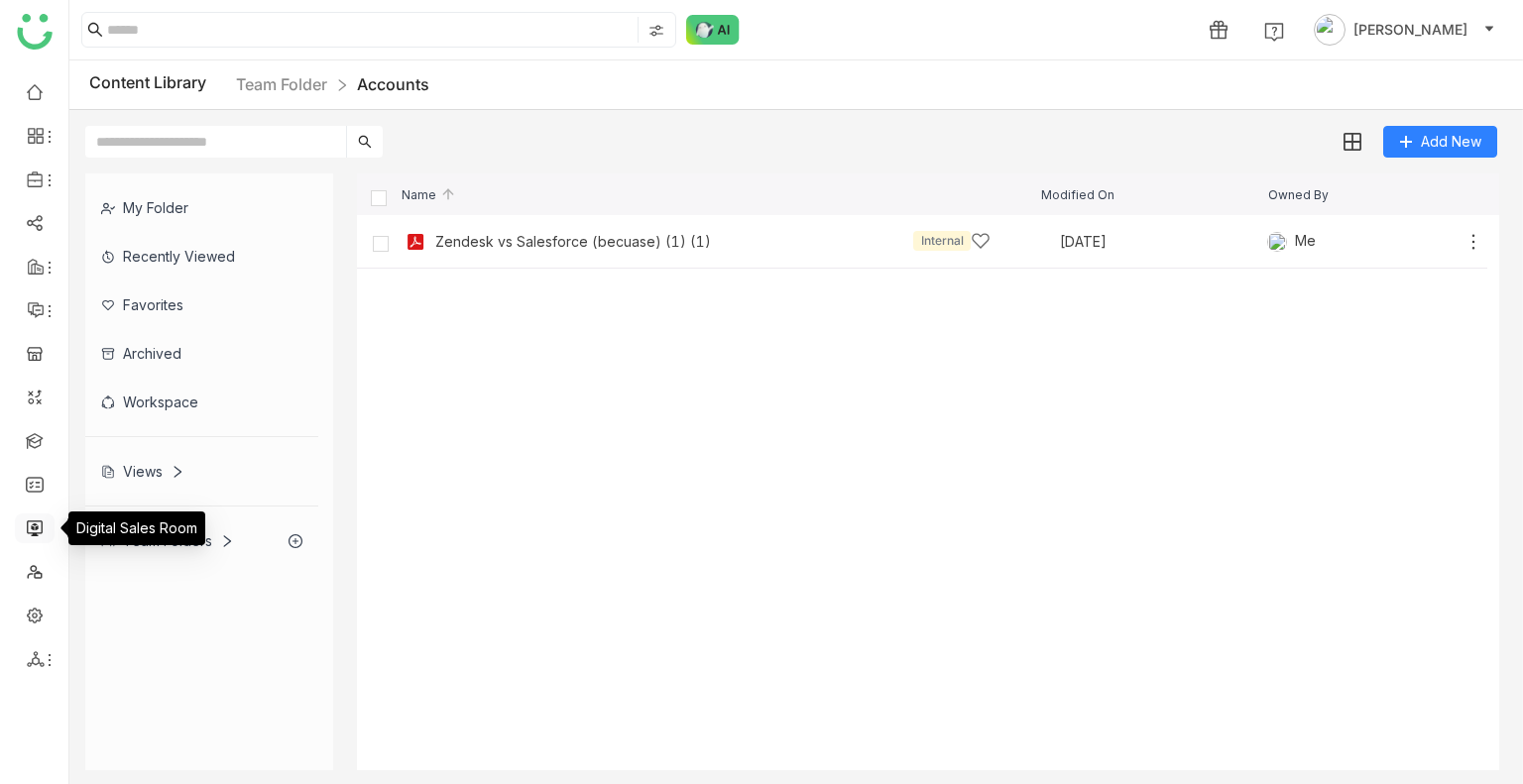 click at bounding box center [35, 526] 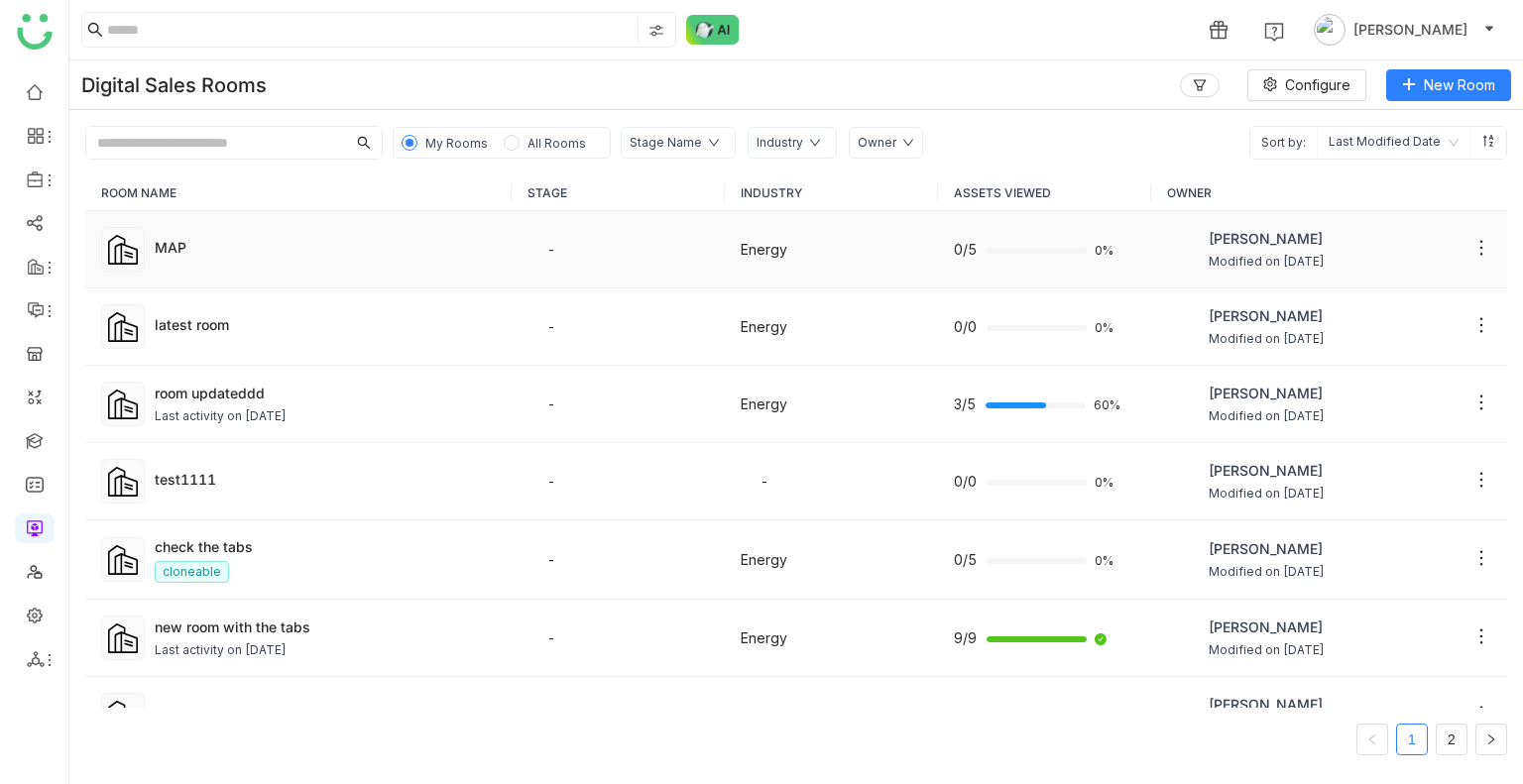 click on "MAP" 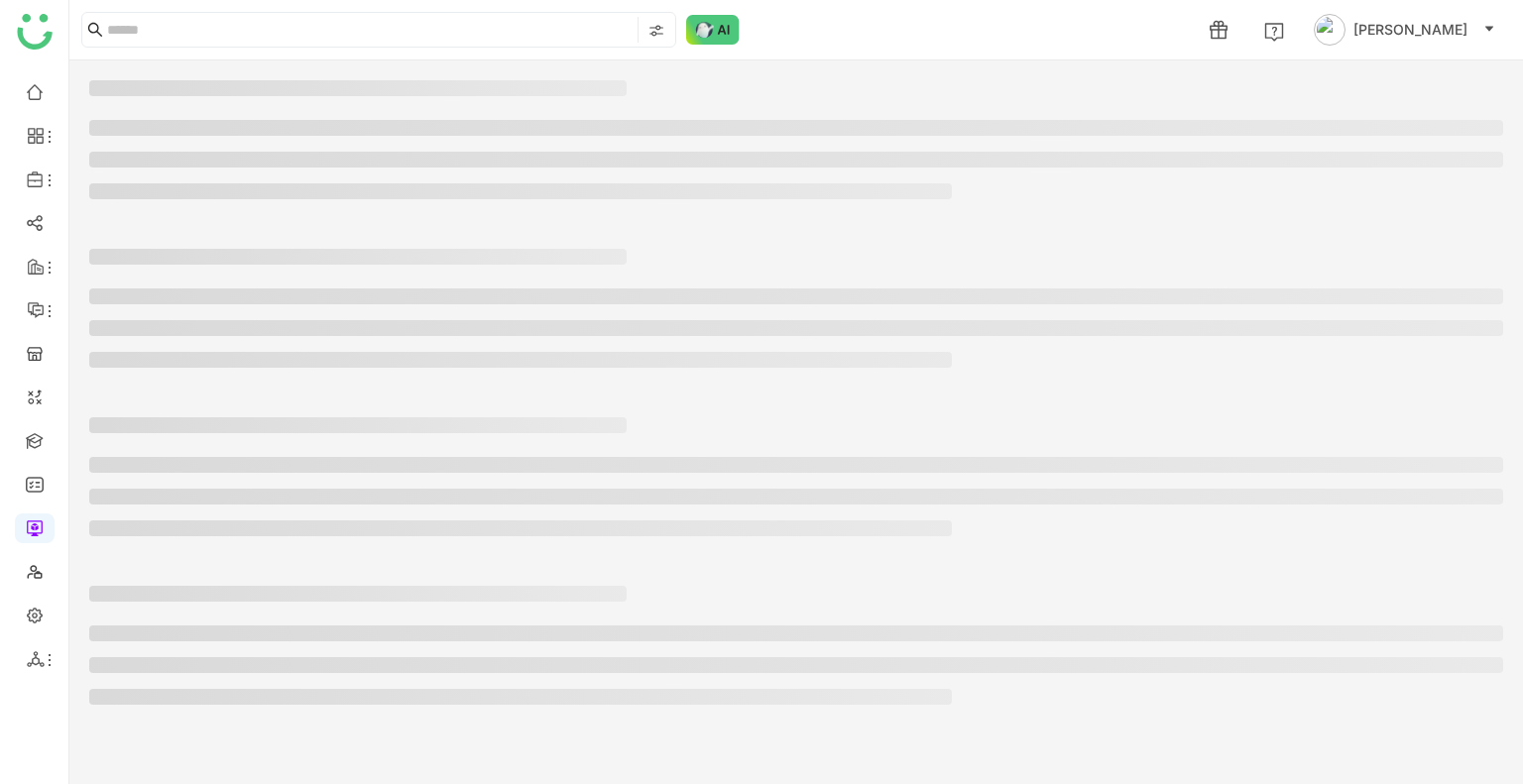 click 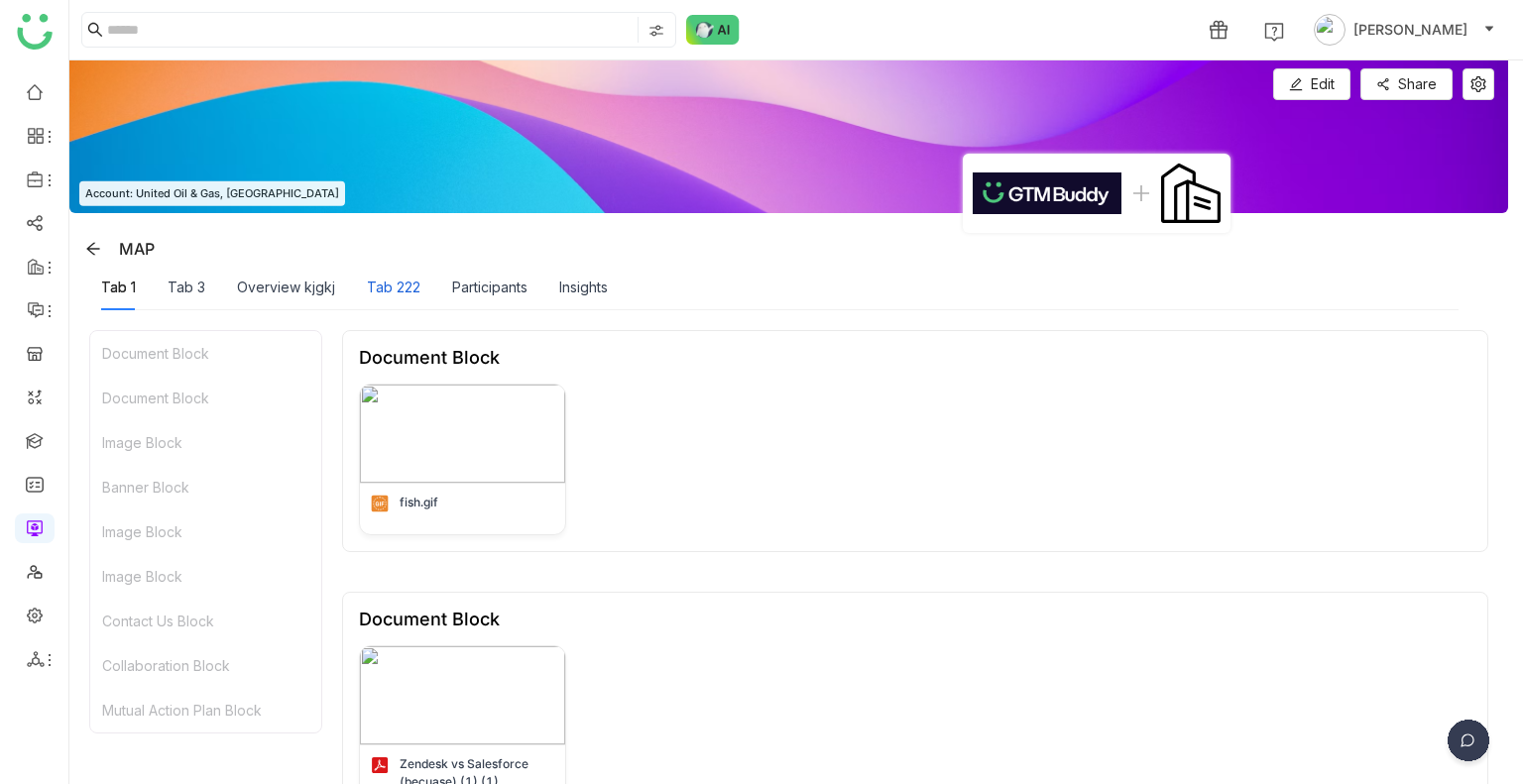 click on "Tab 222" at bounding box center [394, 287] 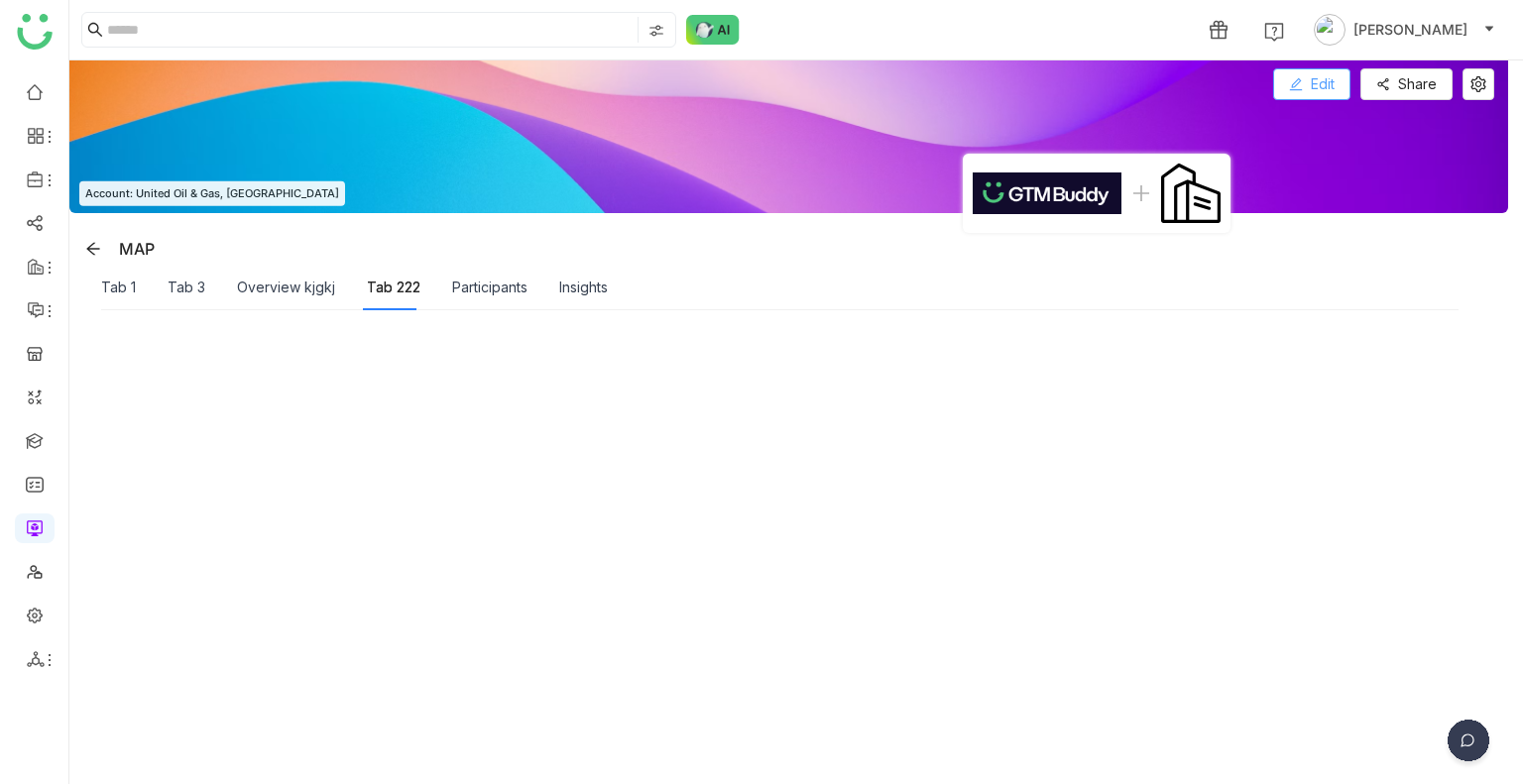 click on "Edit" at bounding box center [1323, 84] 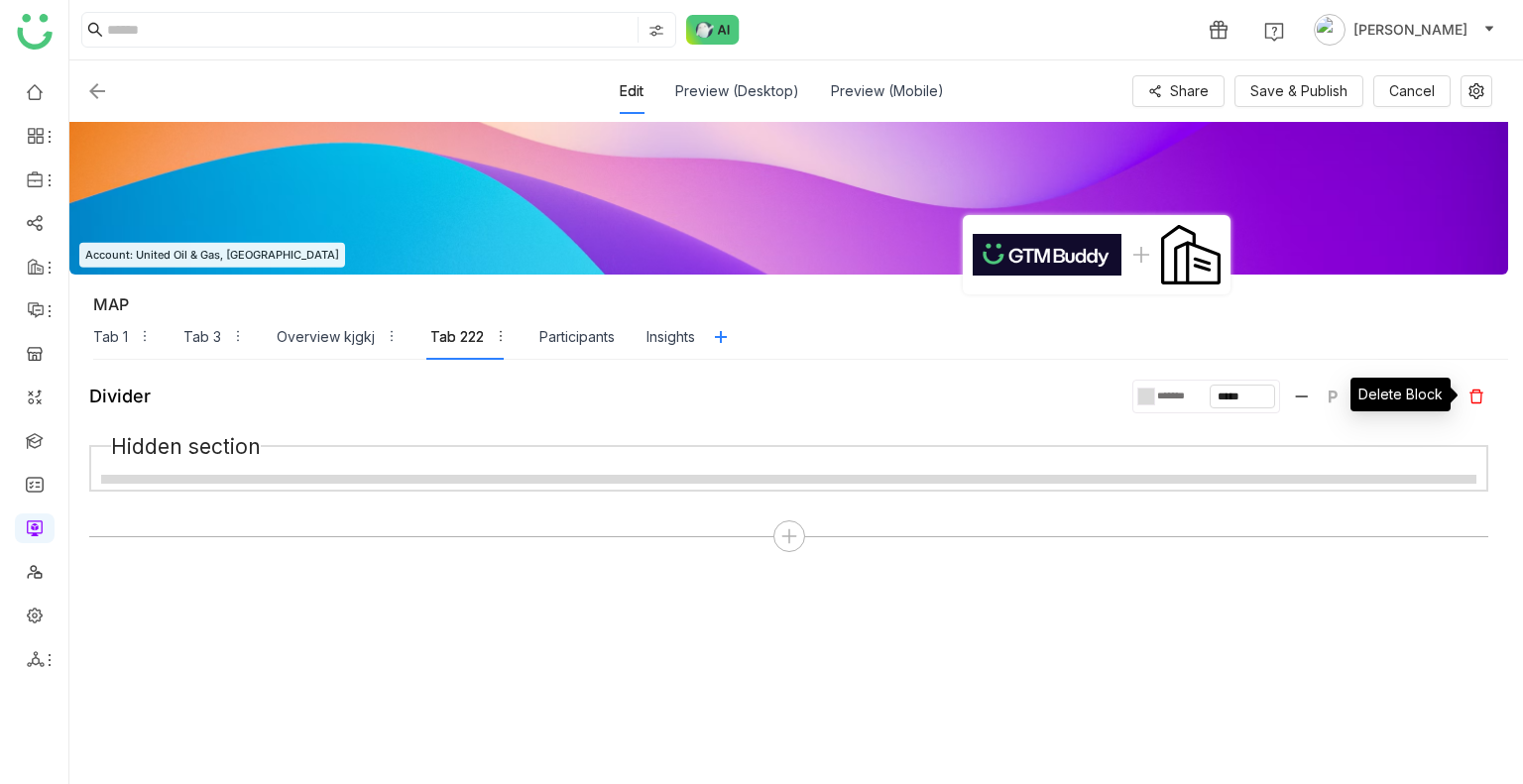 click on "Delete Block" at bounding box center [1407, 394] 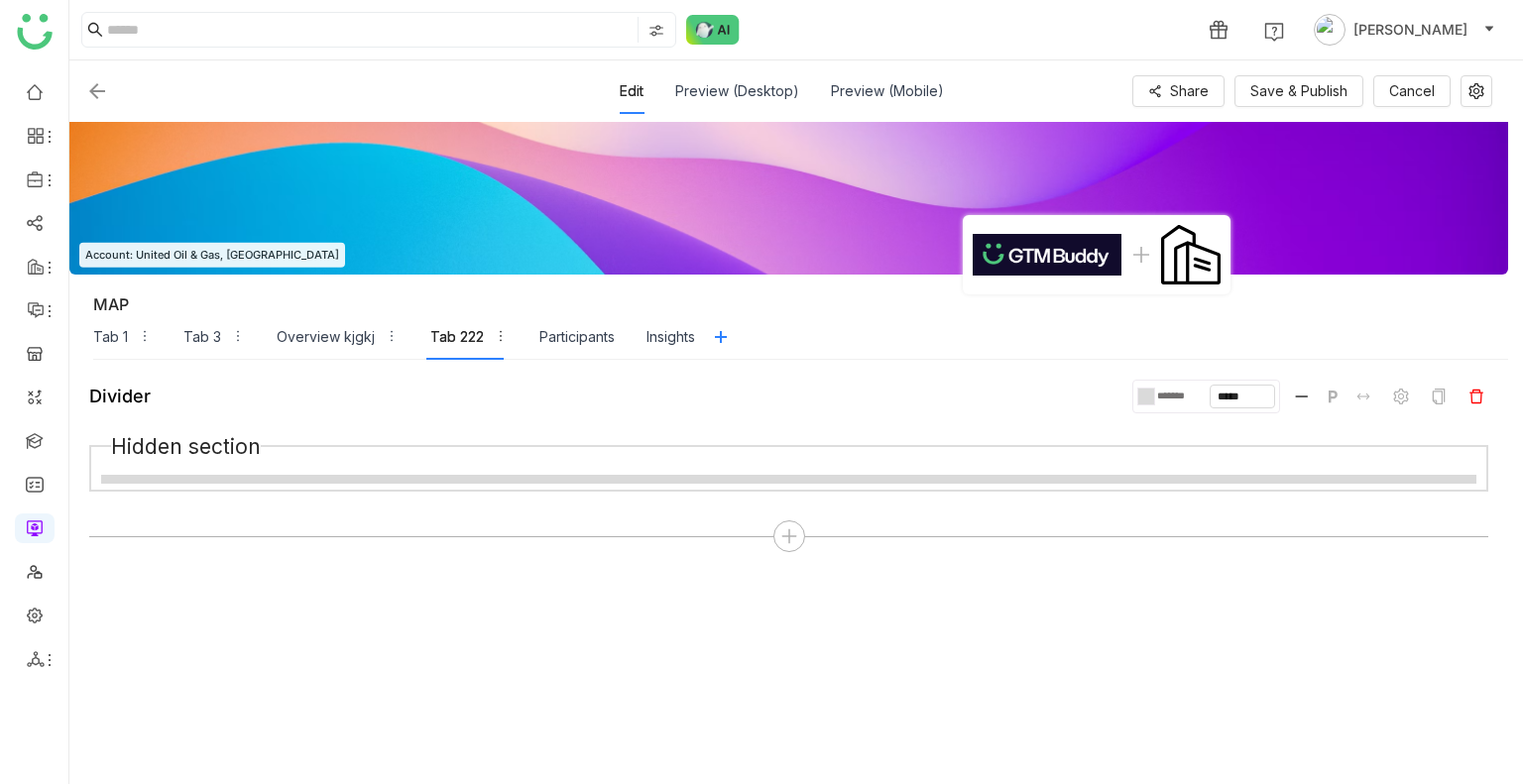 click on "Divider      ******* *****
P
Hidden section" at bounding box center [788, 572] 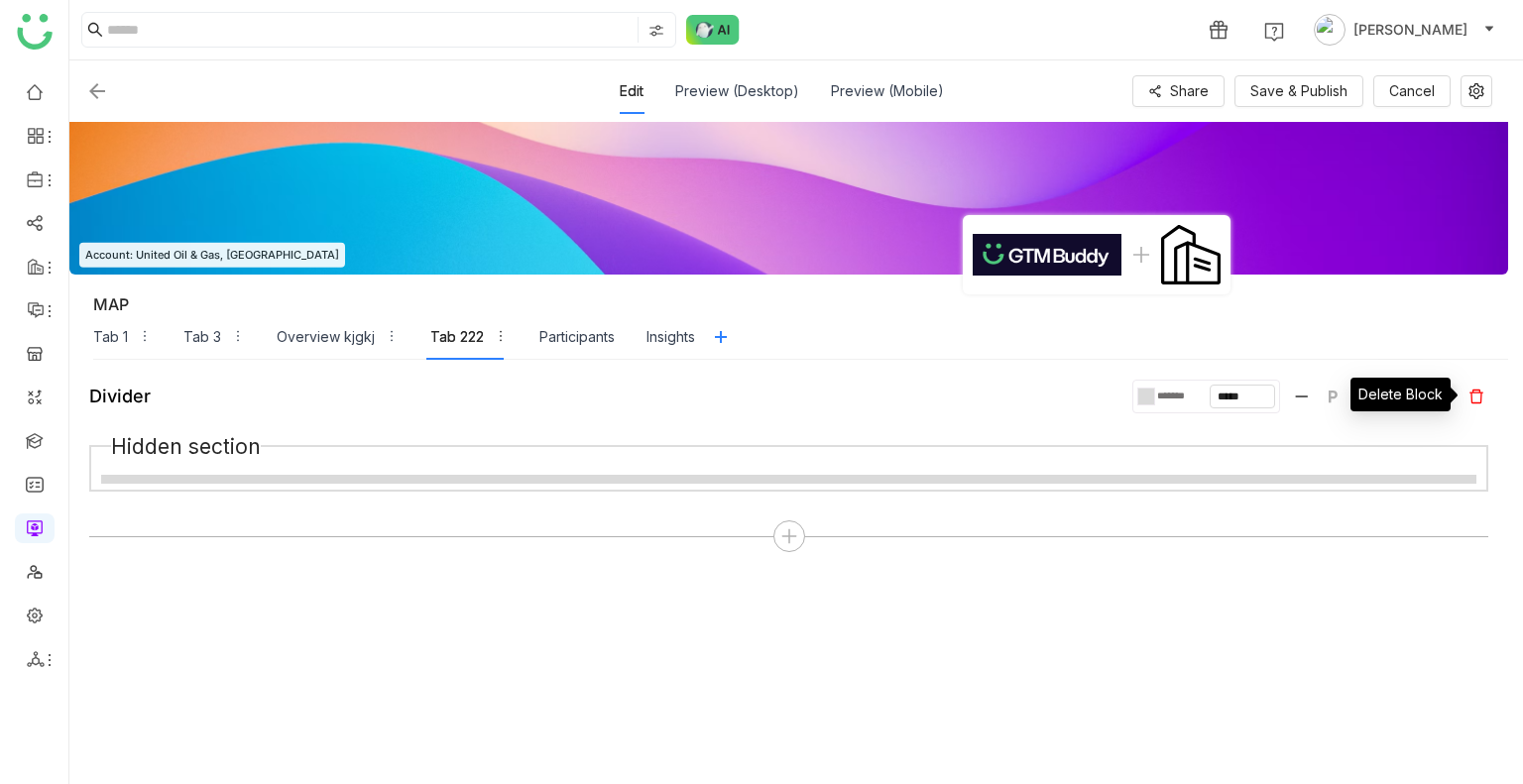 click at bounding box center (1476, 396) 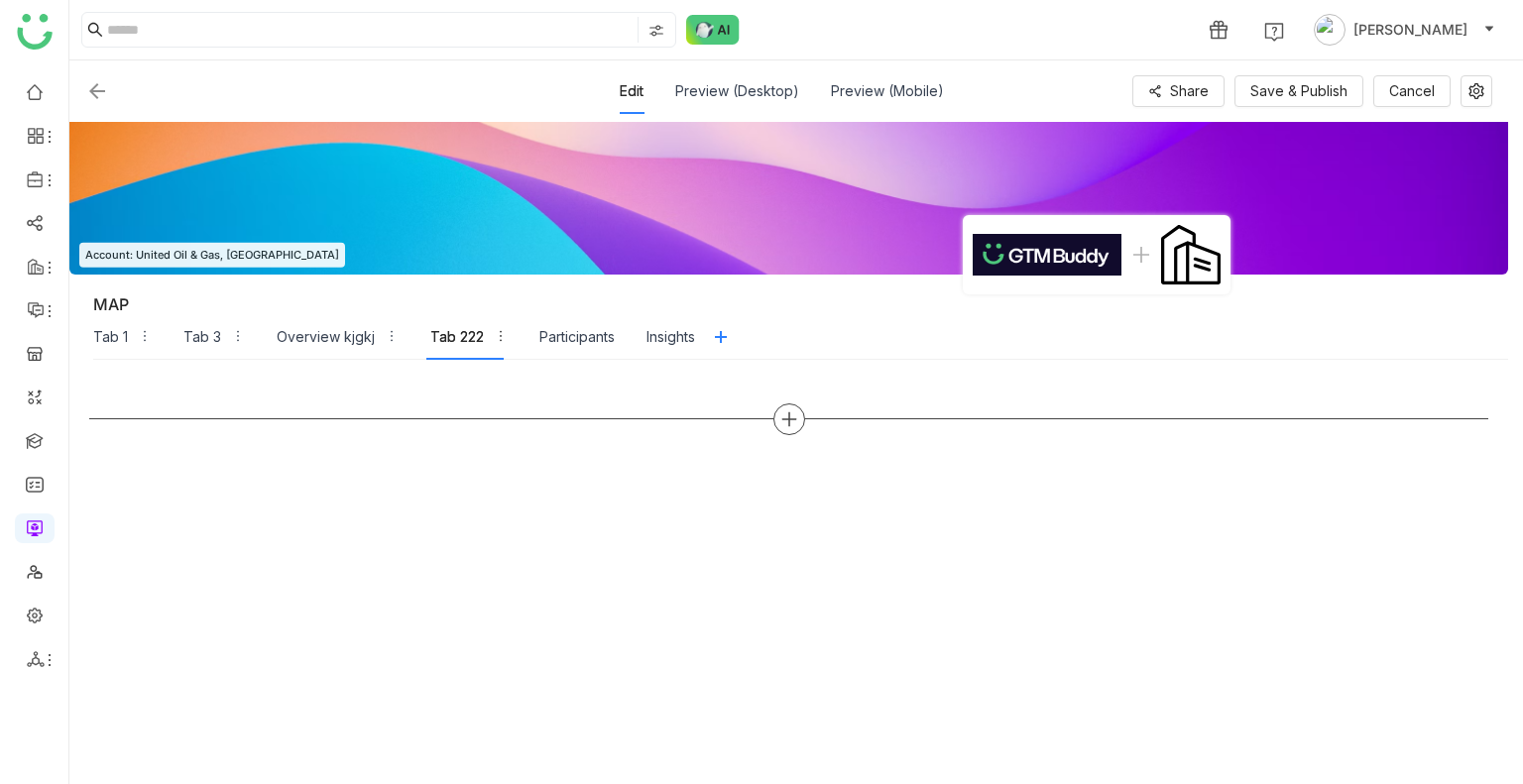 click at bounding box center [788, 419] 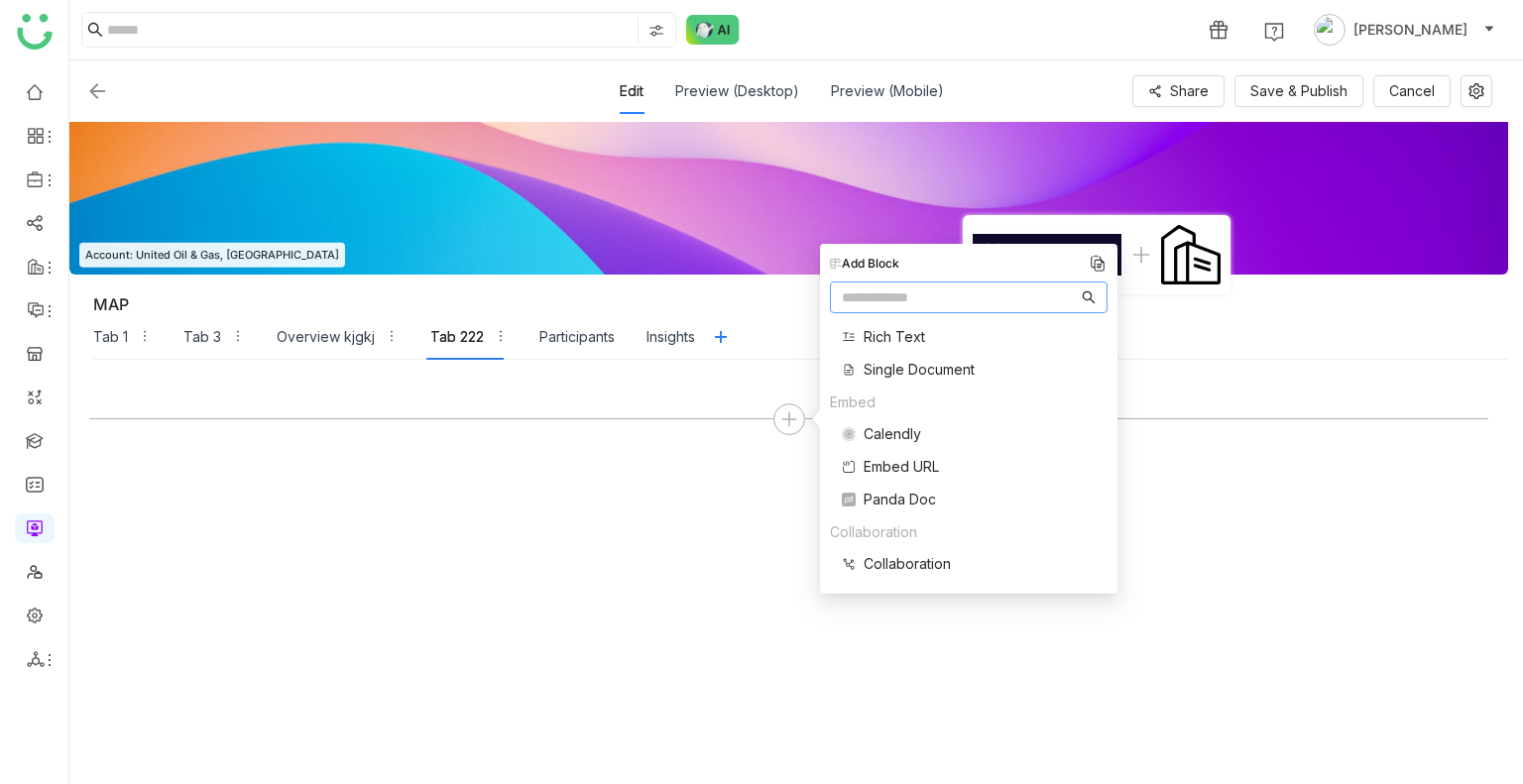 scroll, scrollTop: 398, scrollLeft: 0, axis: vertical 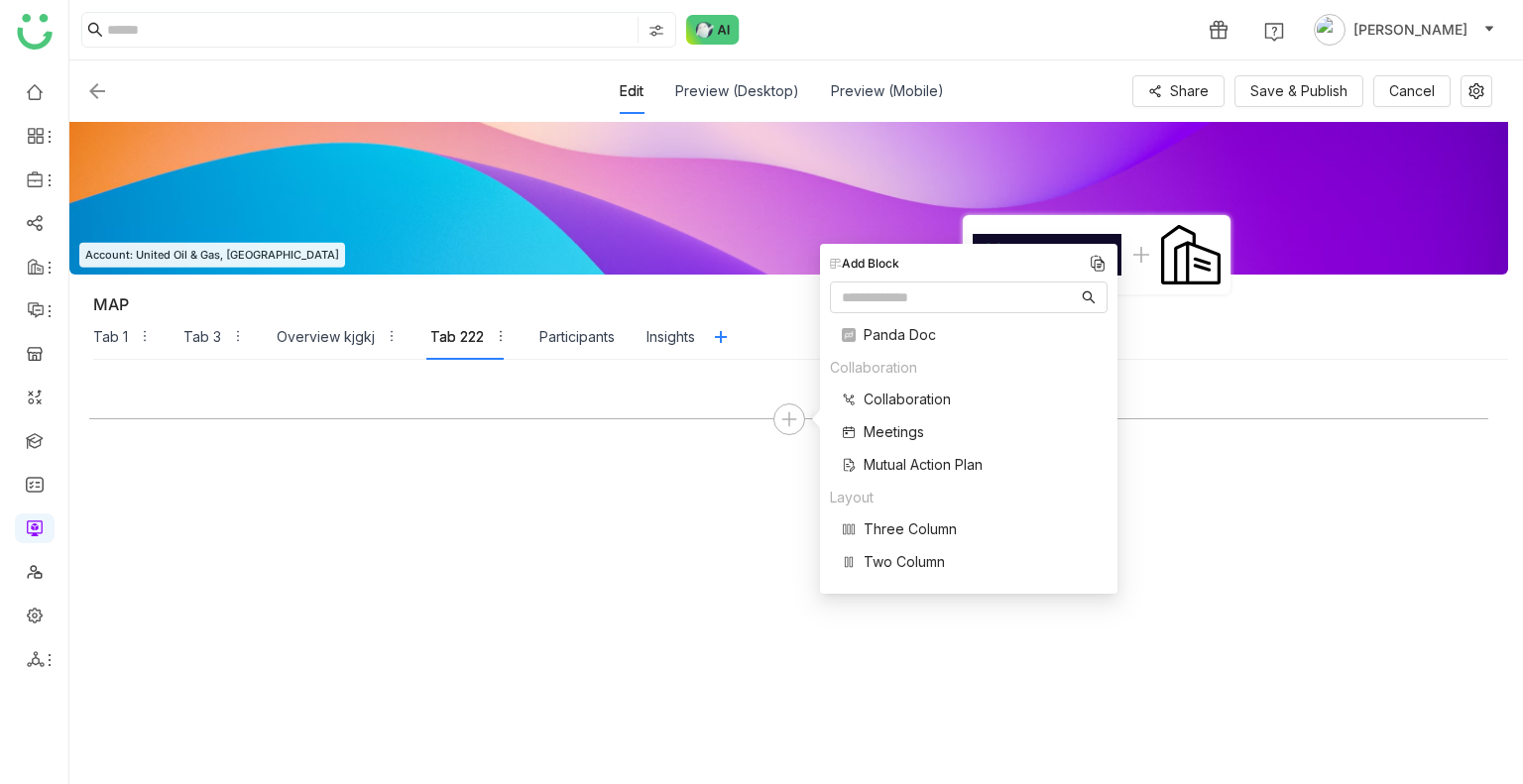 click on "Meetings" at bounding box center [893, 431] 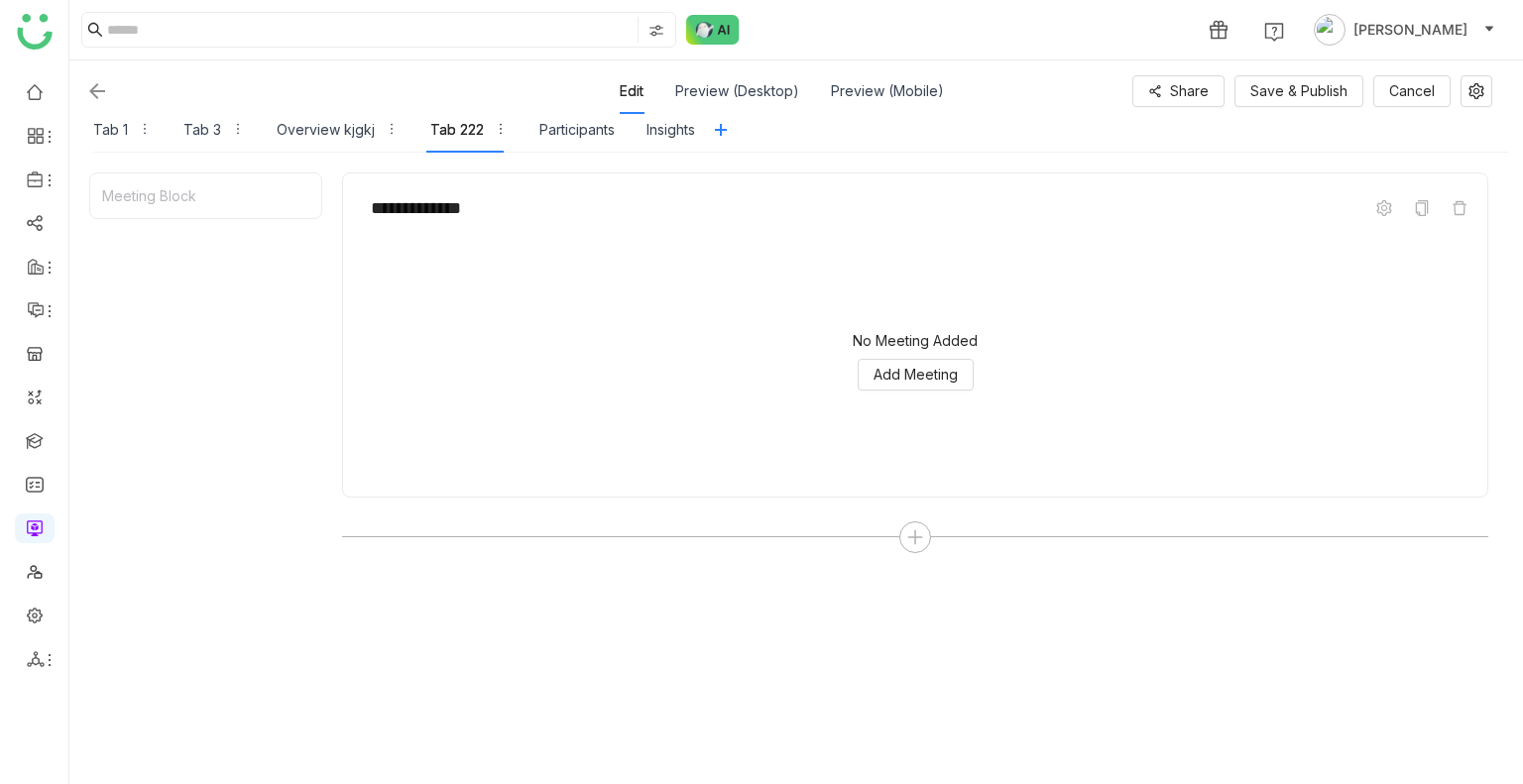 scroll, scrollTop: 239, scrollLeft: 0, axis: vertical 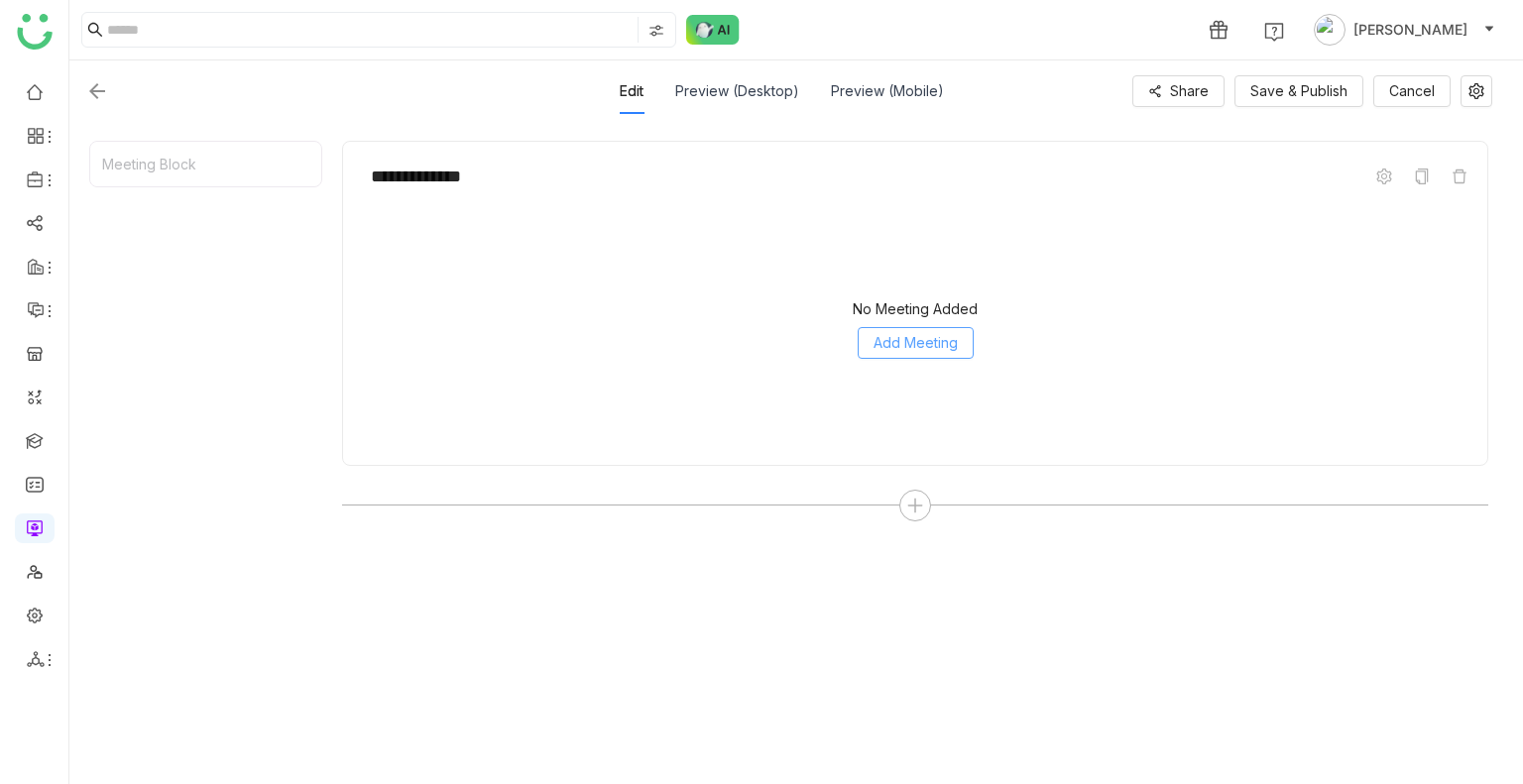 click on "Add Meeting" 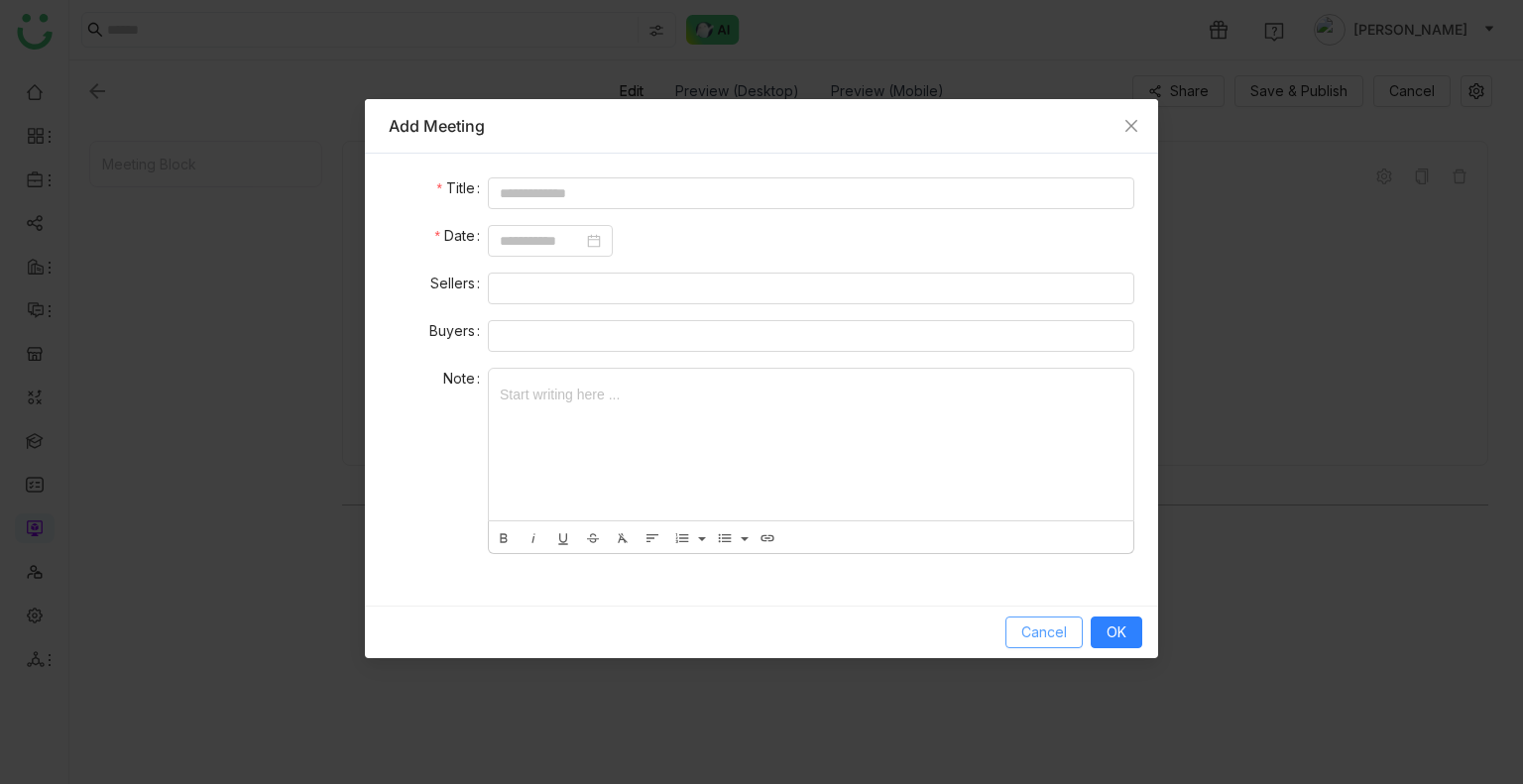 click on "Cancel" at bounding box center (1044, 632) 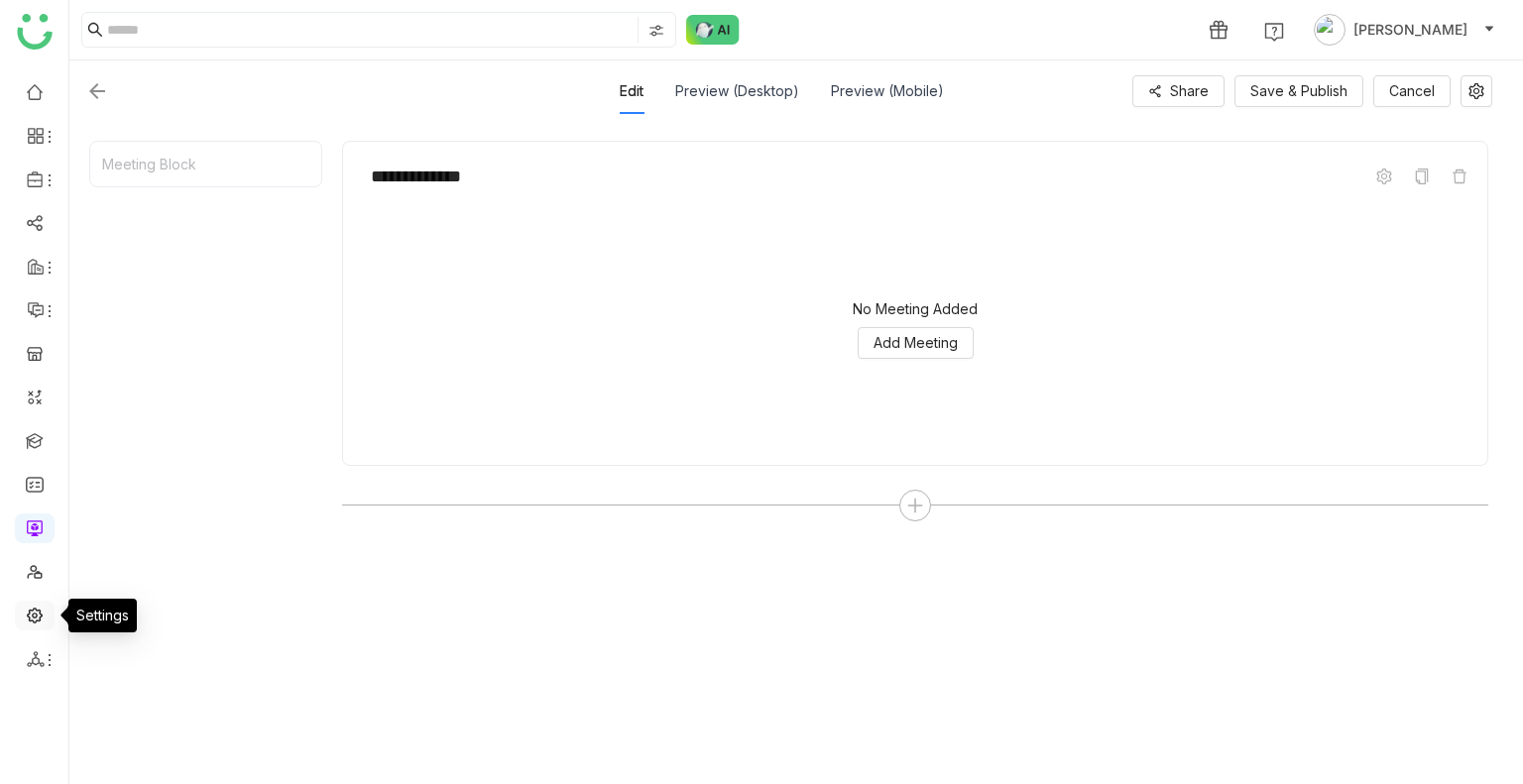 click at bounding box center [35, 614] 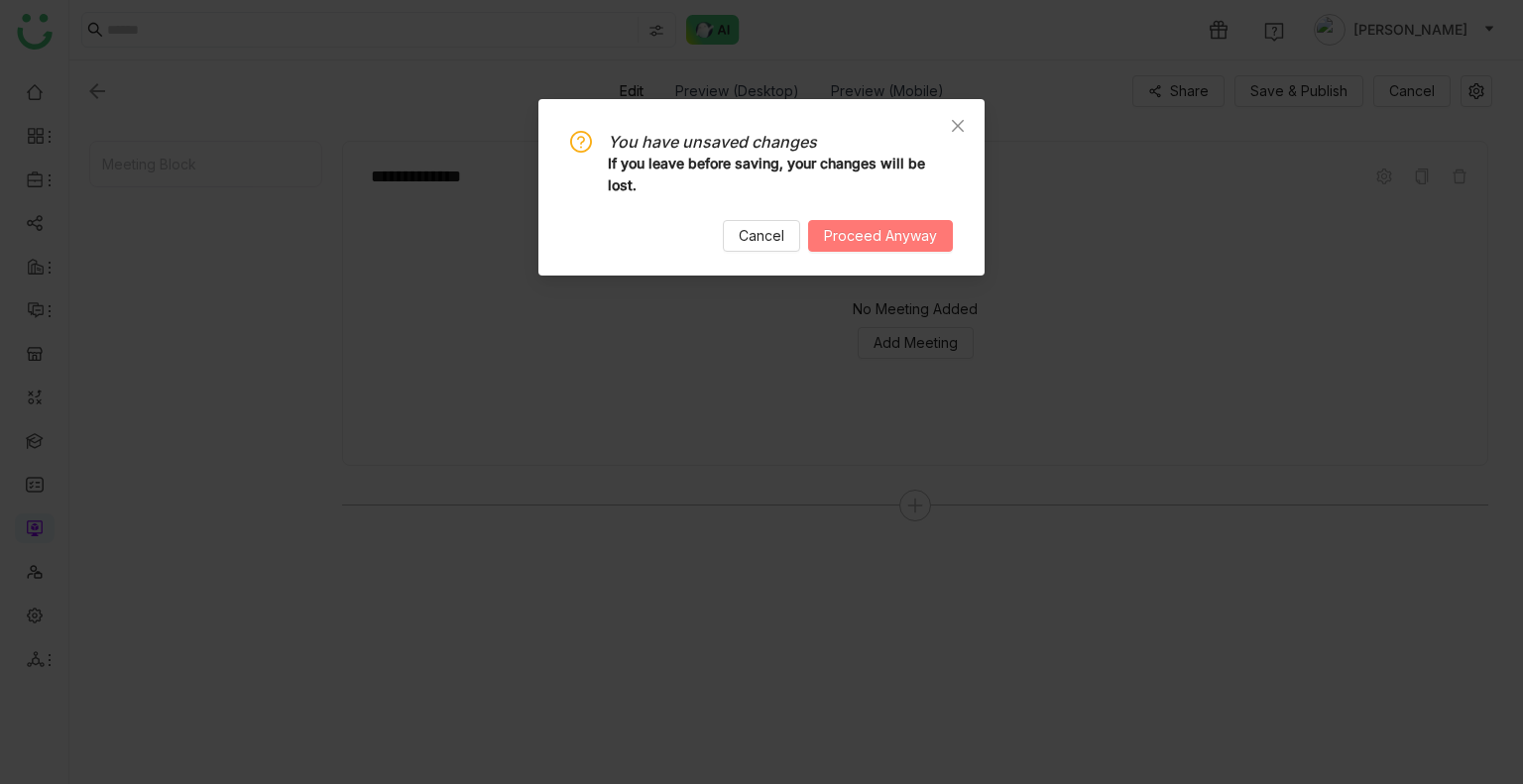 click on "Proceed Anyway" at bounding box center [880, 236] 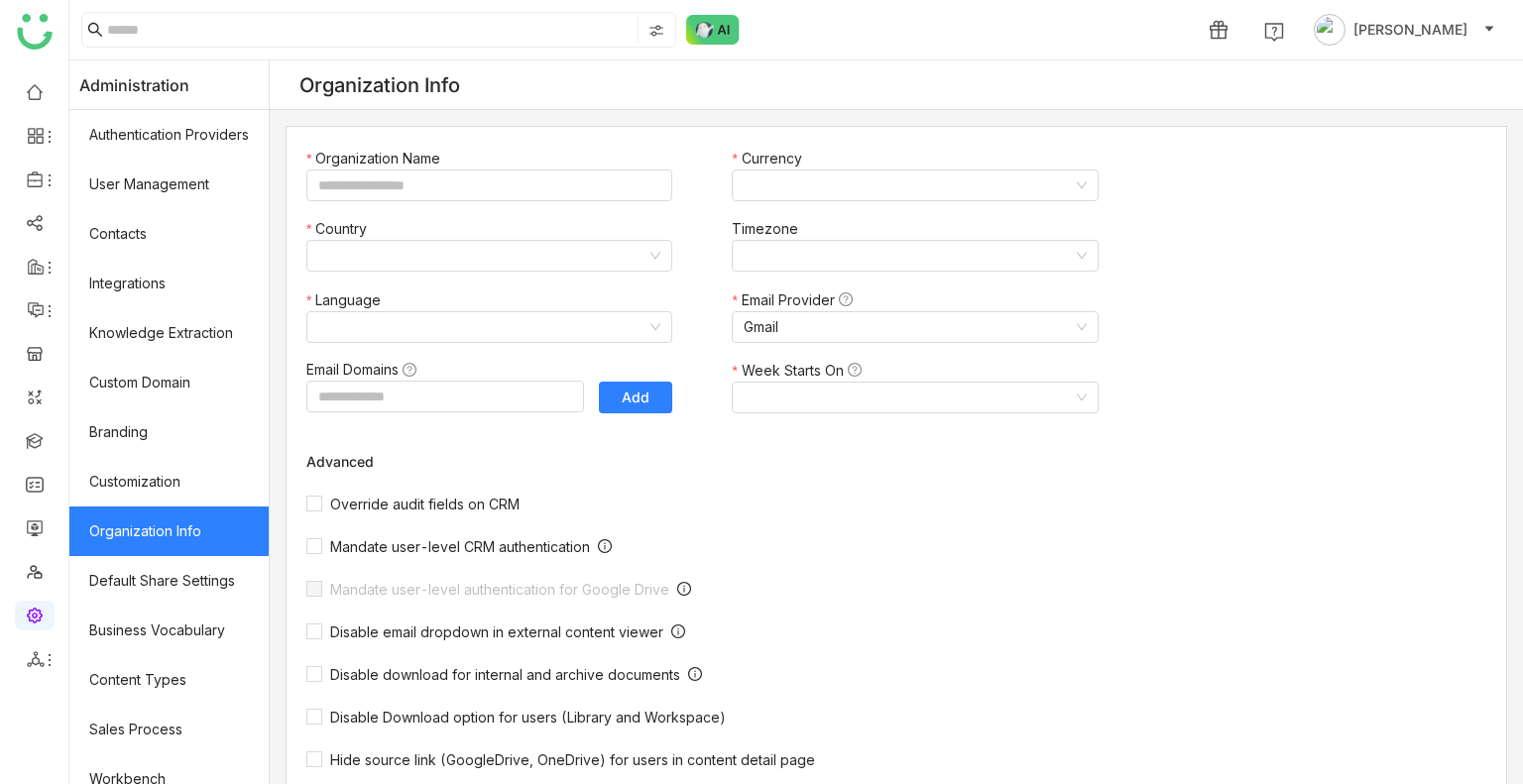 type on "*******" 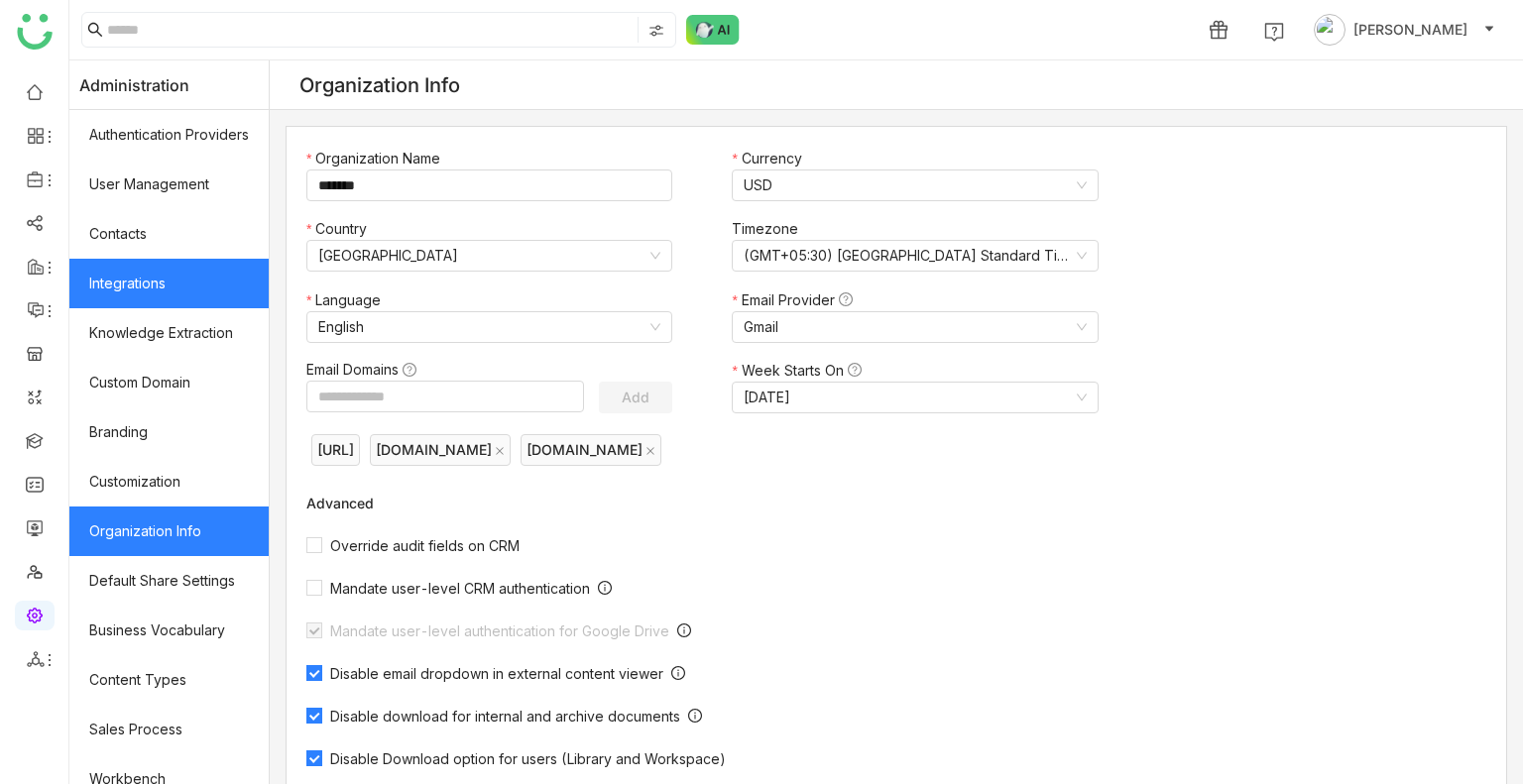click on "Integrations" 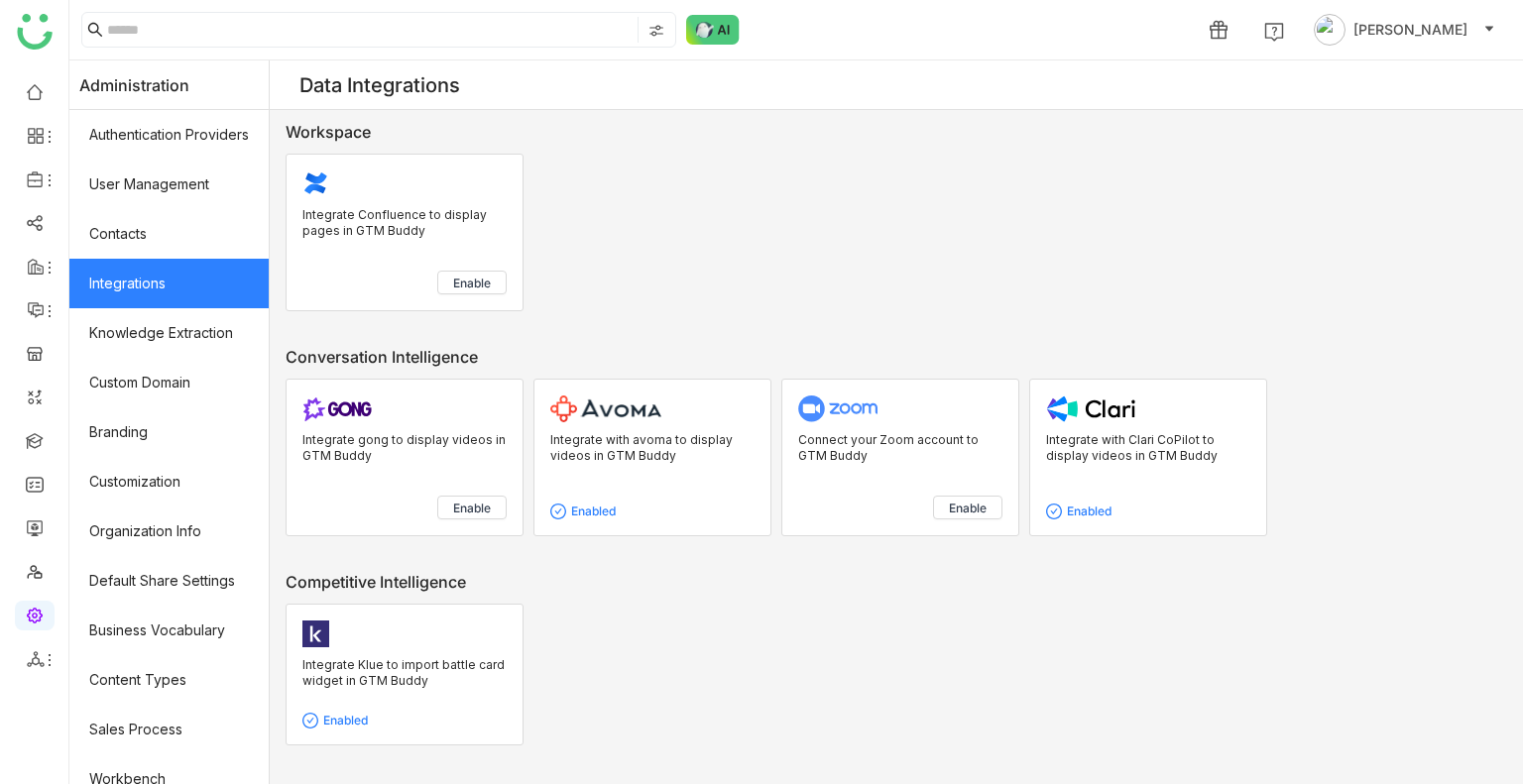 scroll, scrollTop: 924, scrollLeft: 0, axis: vertical 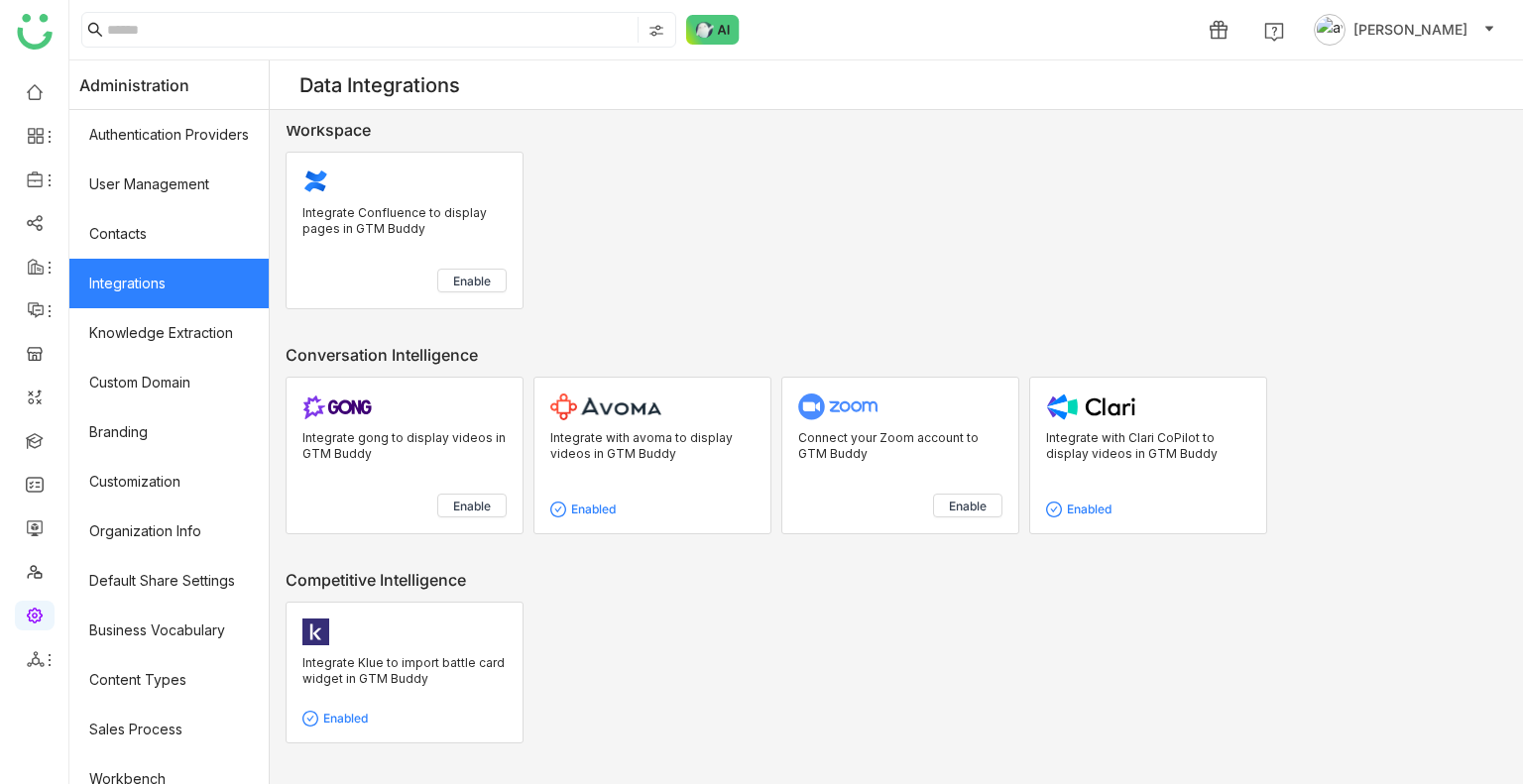 click on "[PERSON_NAME]" 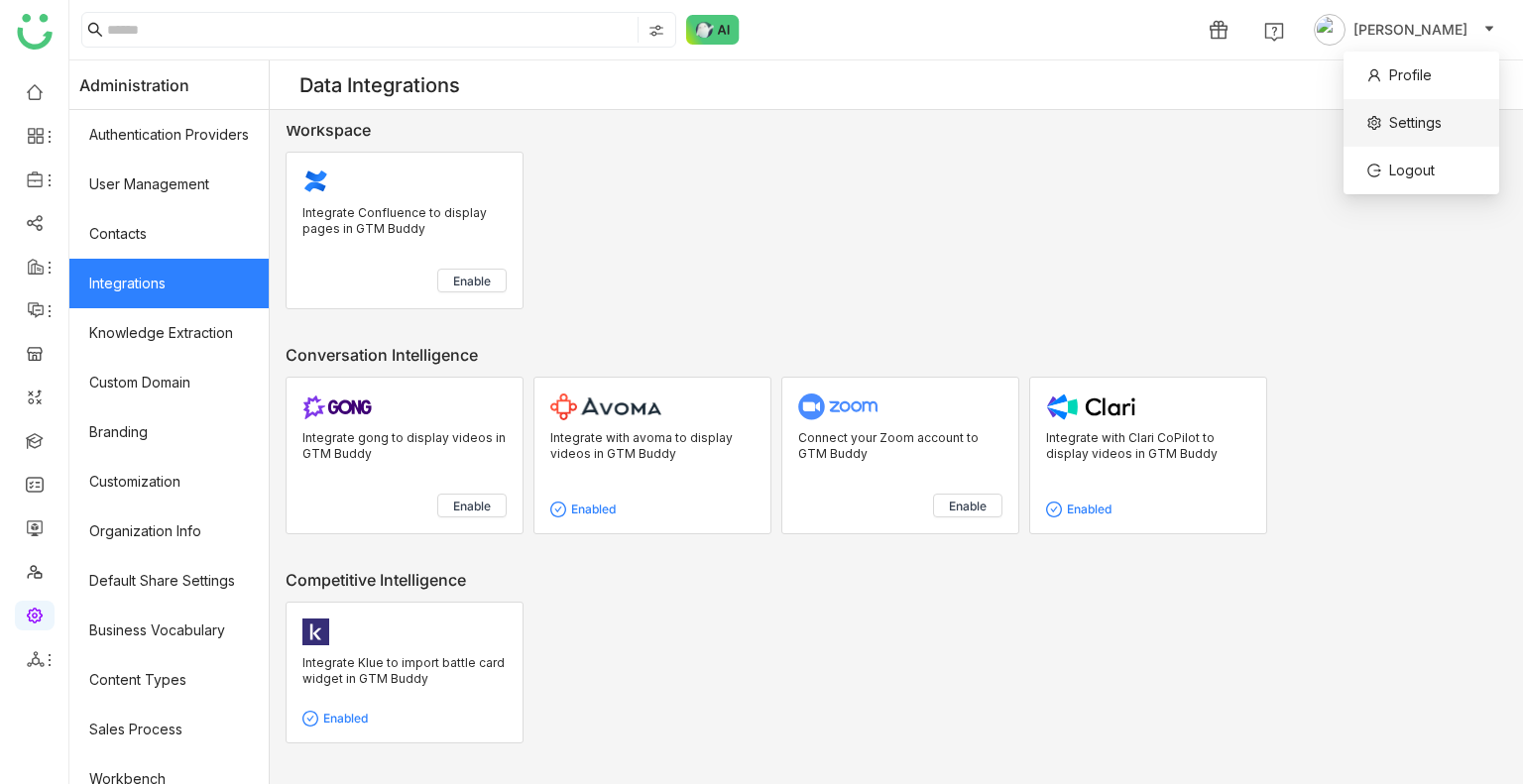 click on "Settings" at bounding box center [1415, 122] 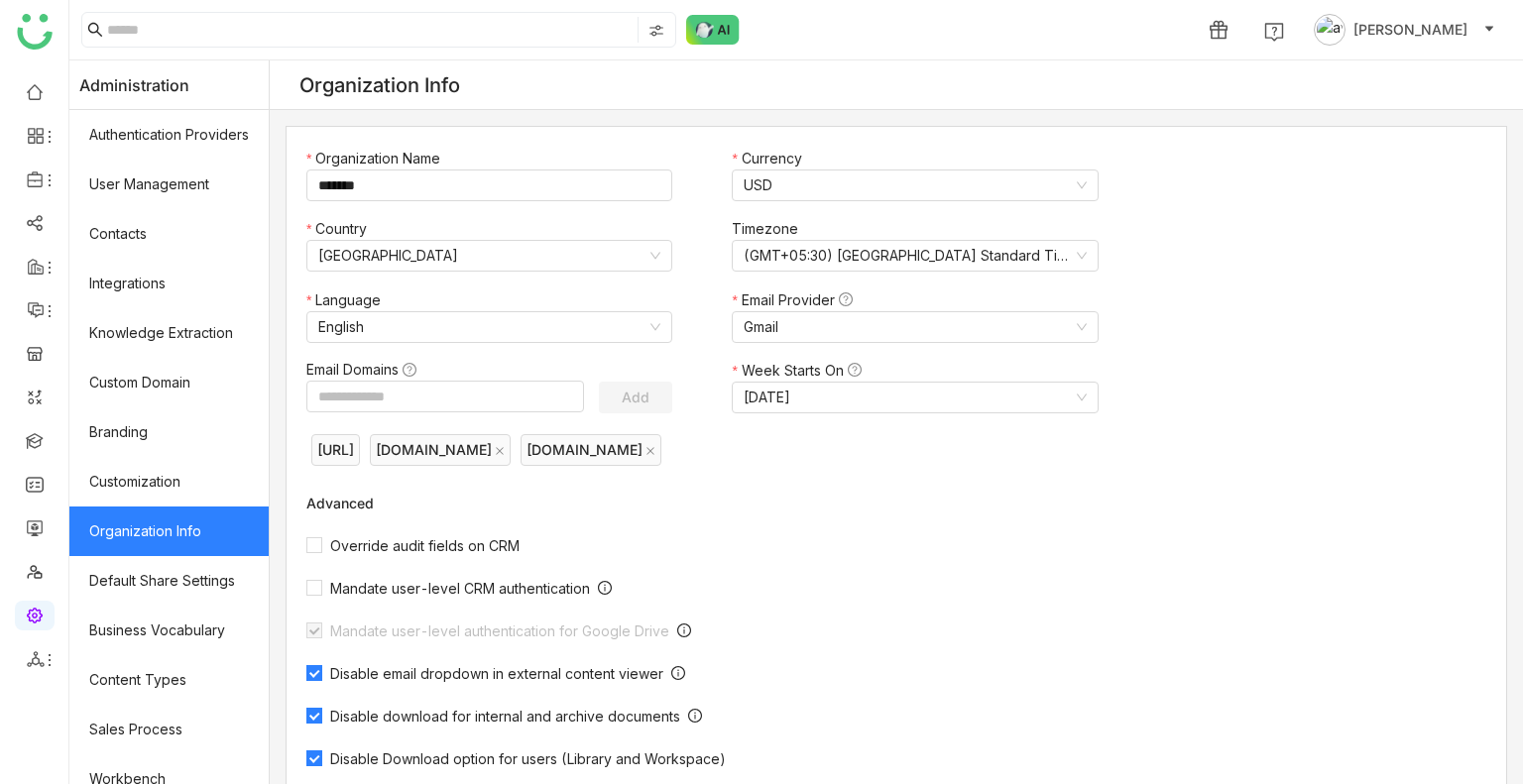 click on "[PERSON_NAME]" 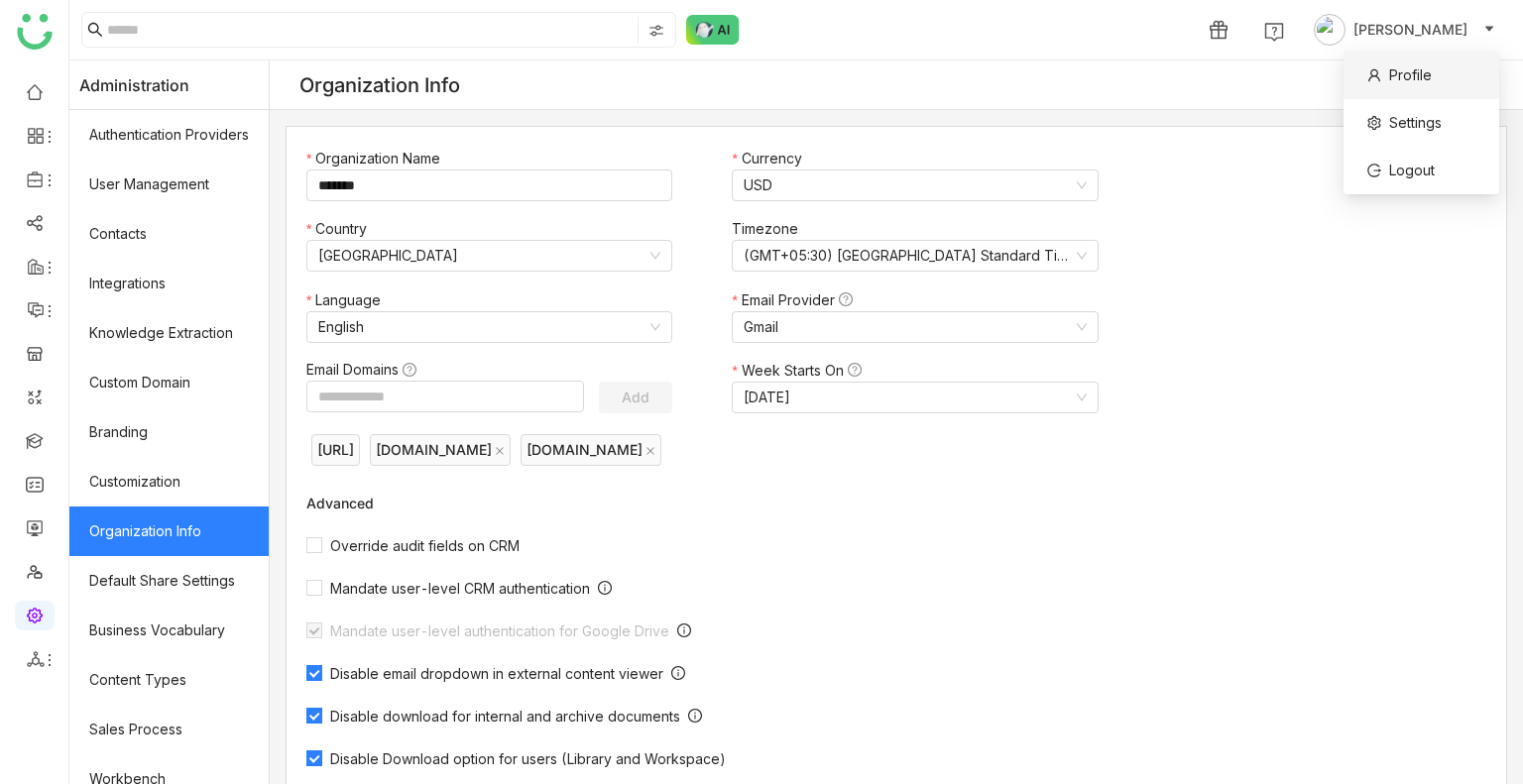 click on "Profile" at bounding box center [1410, 74] 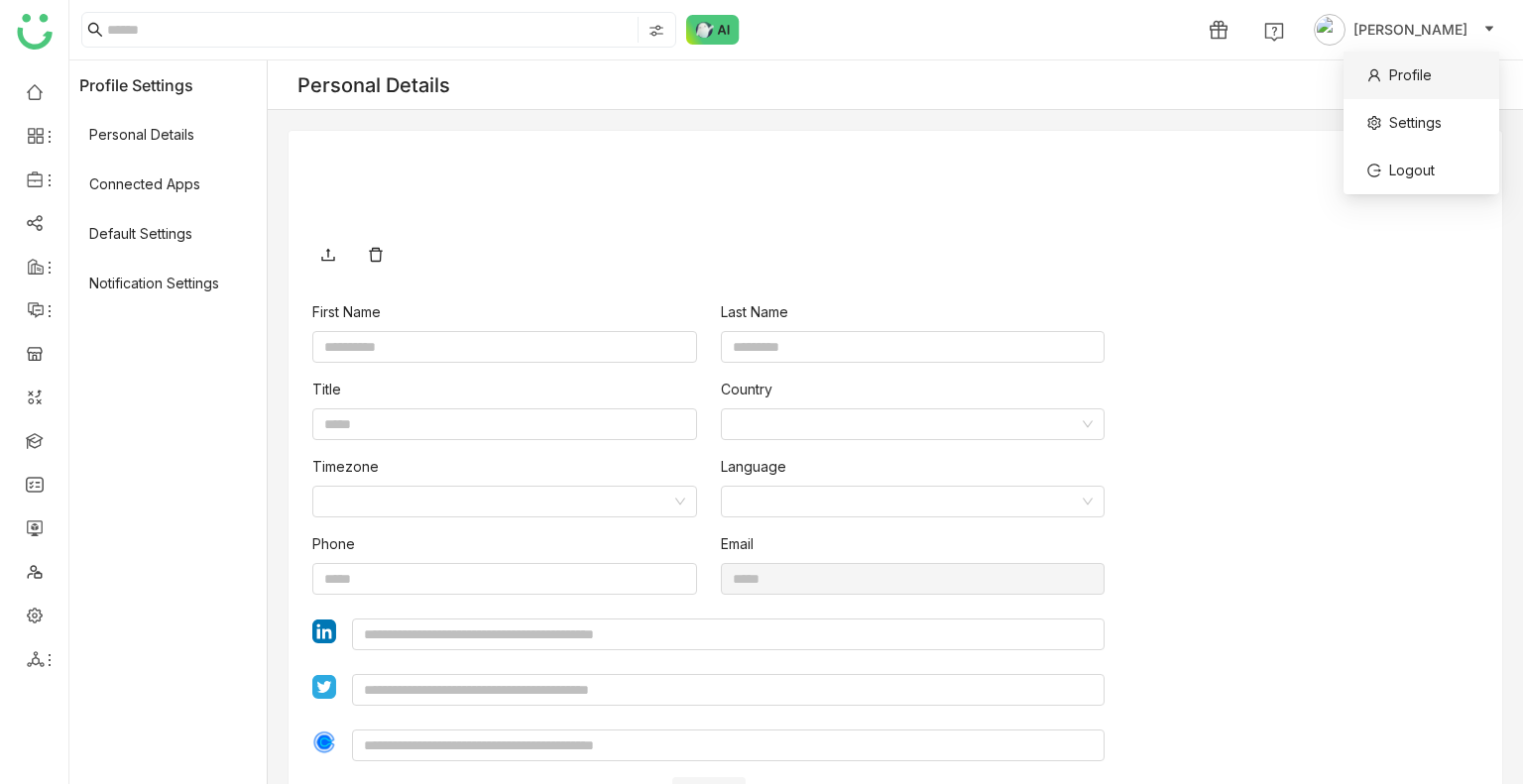 type on "****" 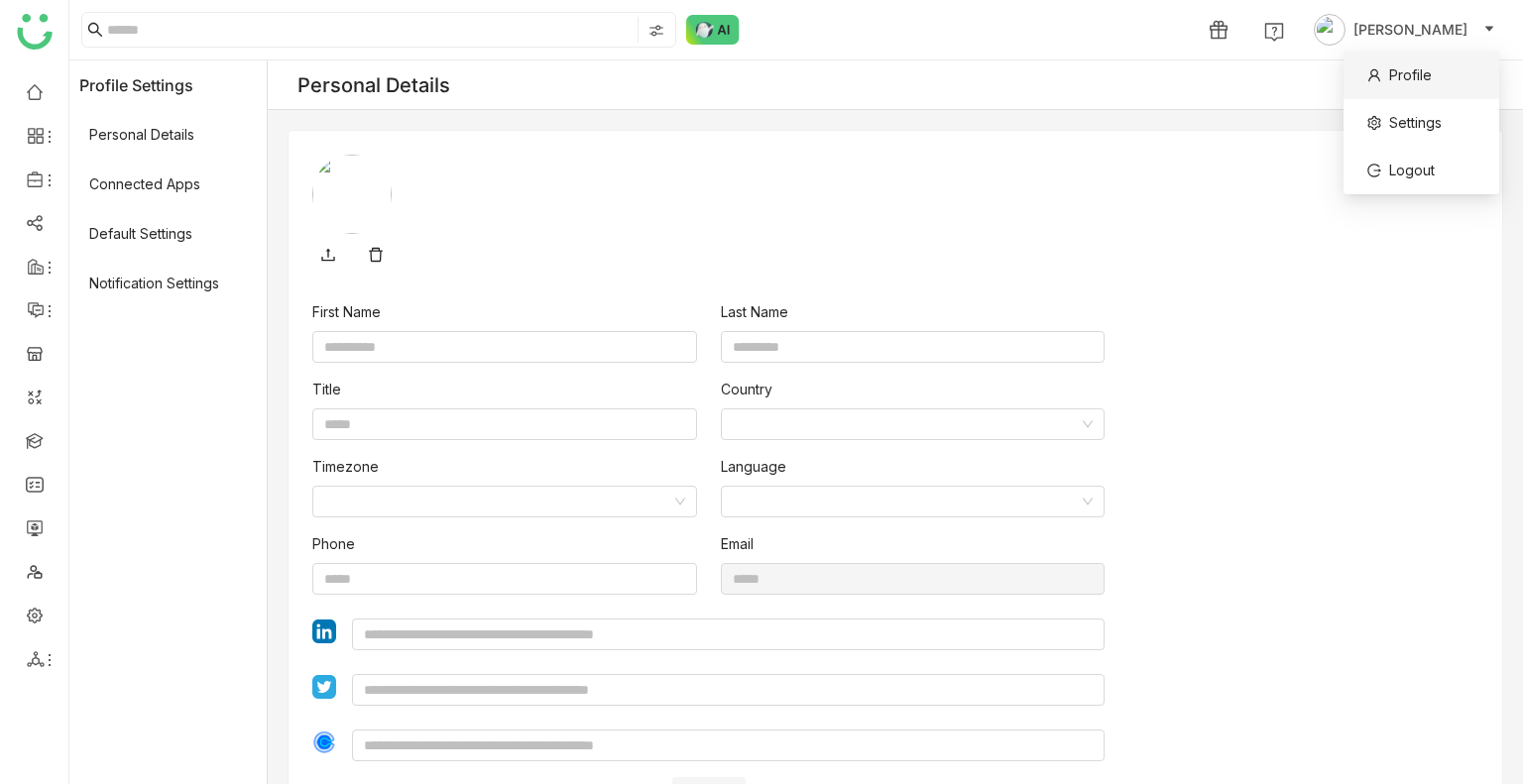 type on "*****" 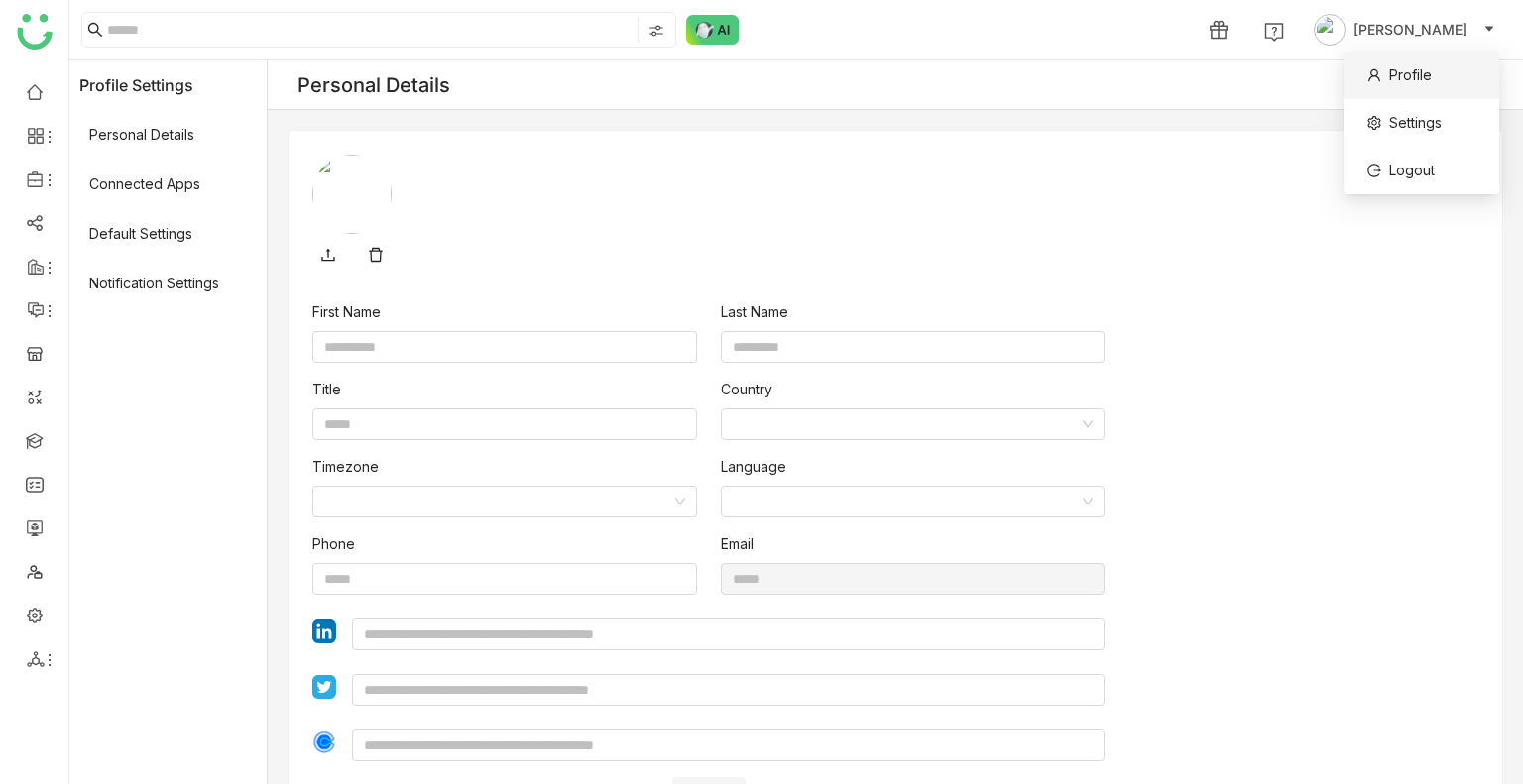 type on "**********" 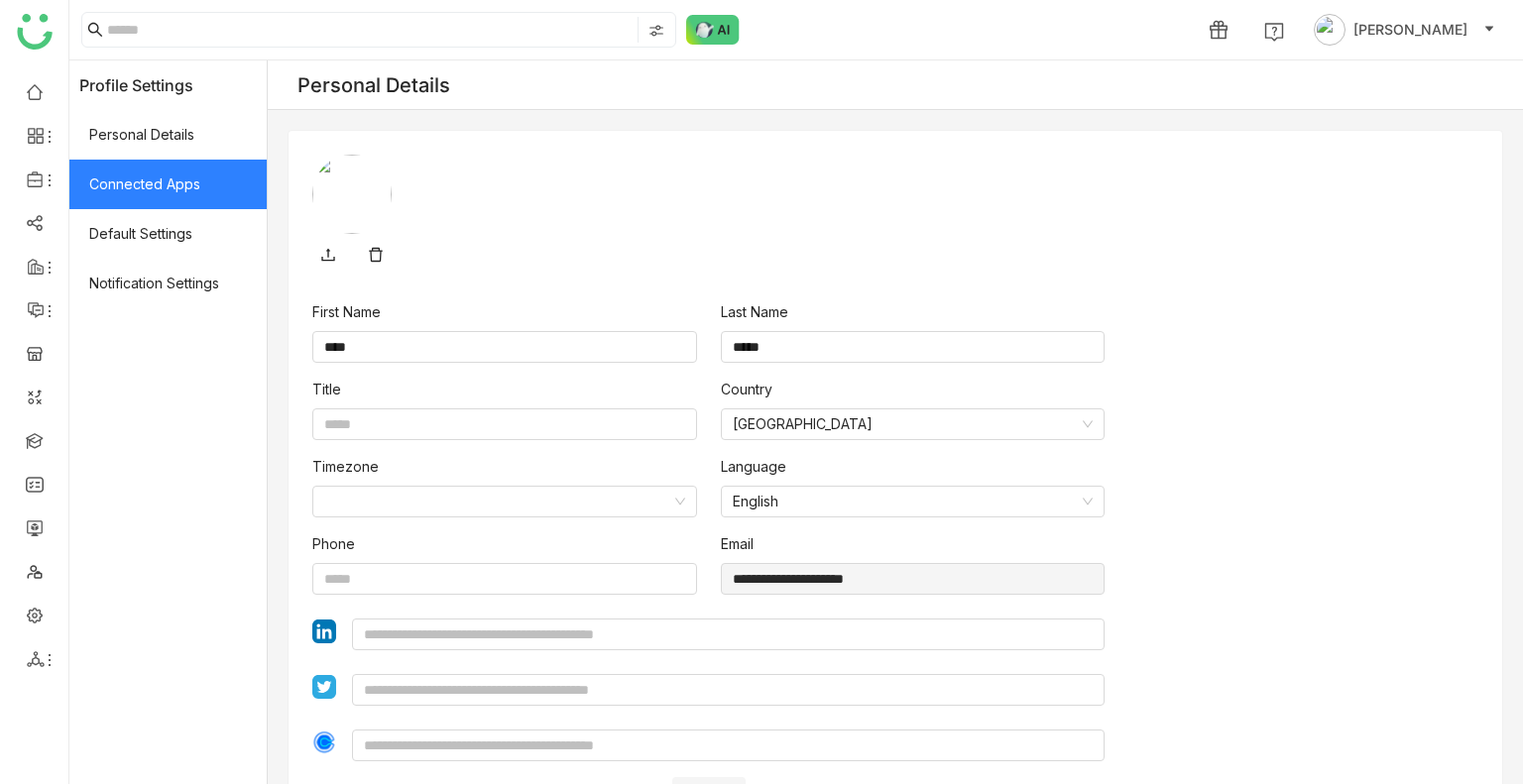click on "Connected Apps" 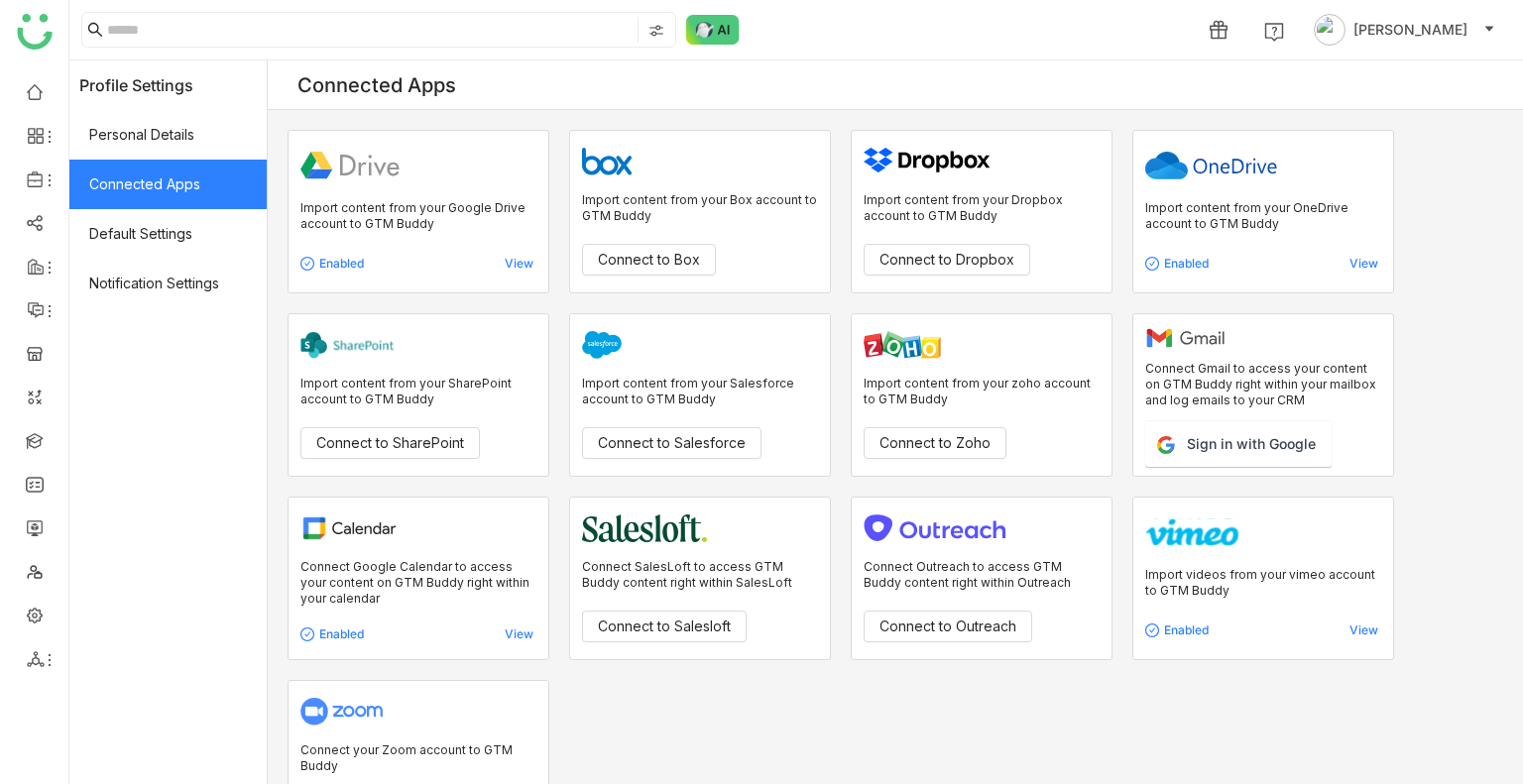 click on "Connected Apps" 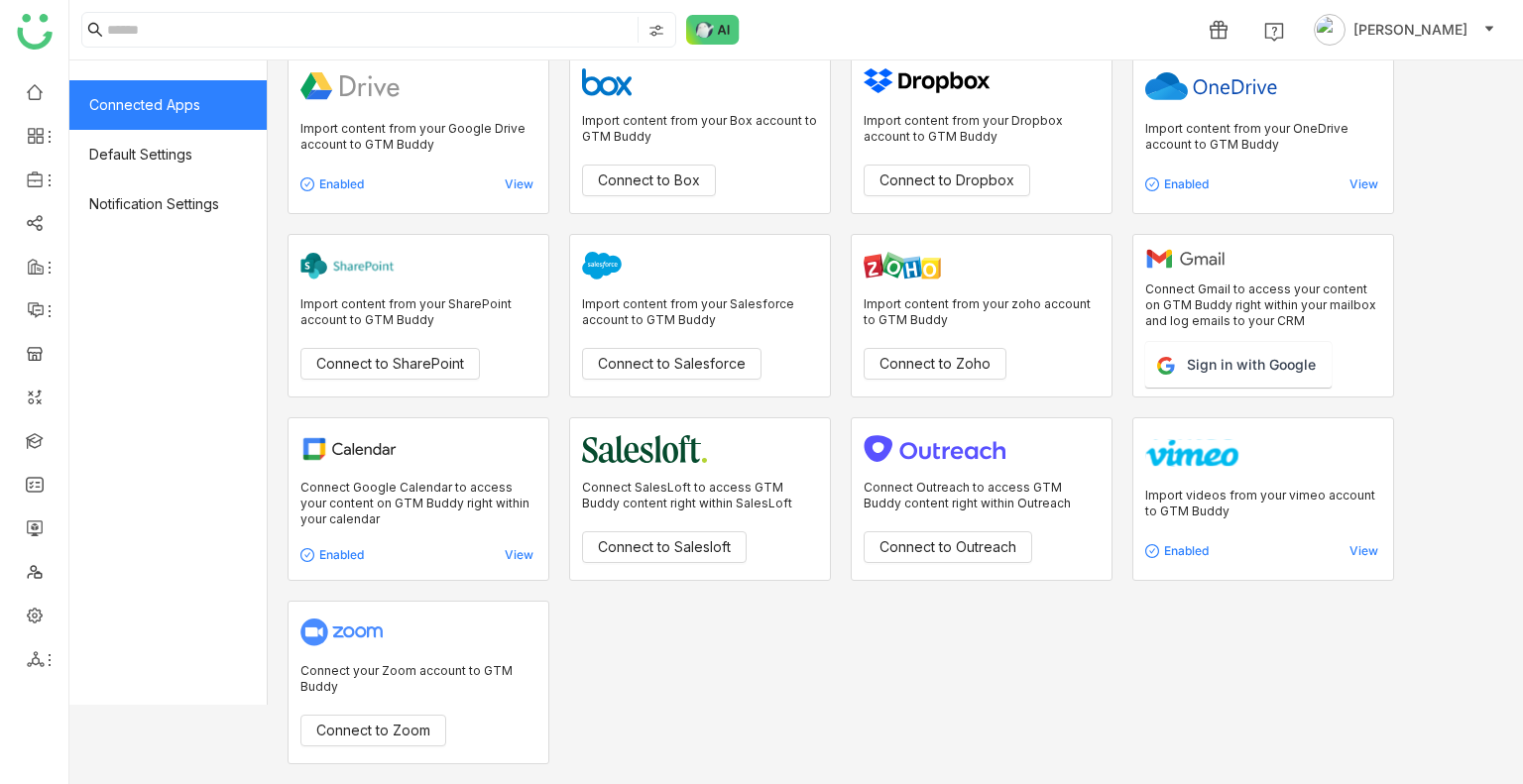 scroll, scrollTop: 0, scrollLeft: 0, axis: both 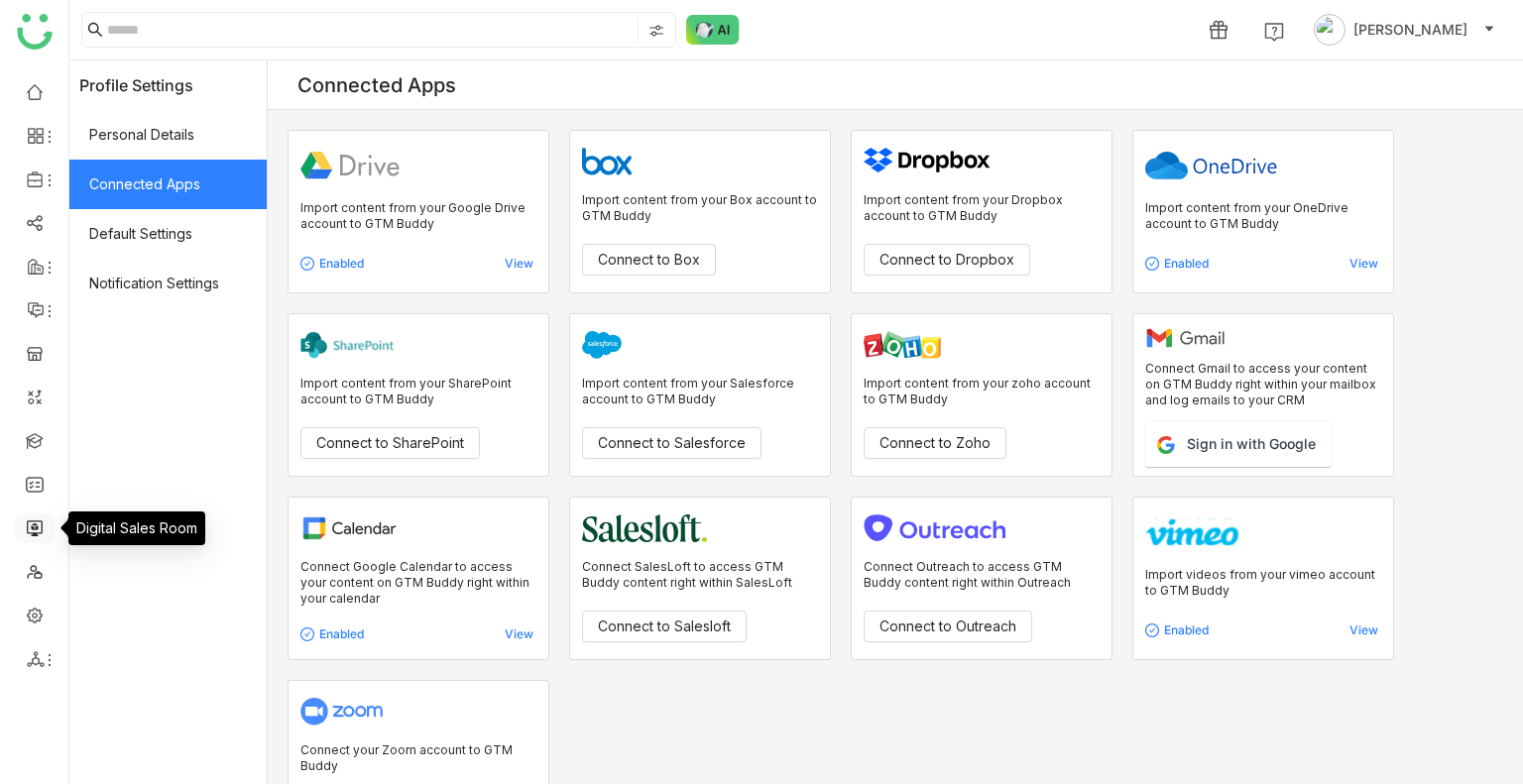 click at bounding box center (35, 526) 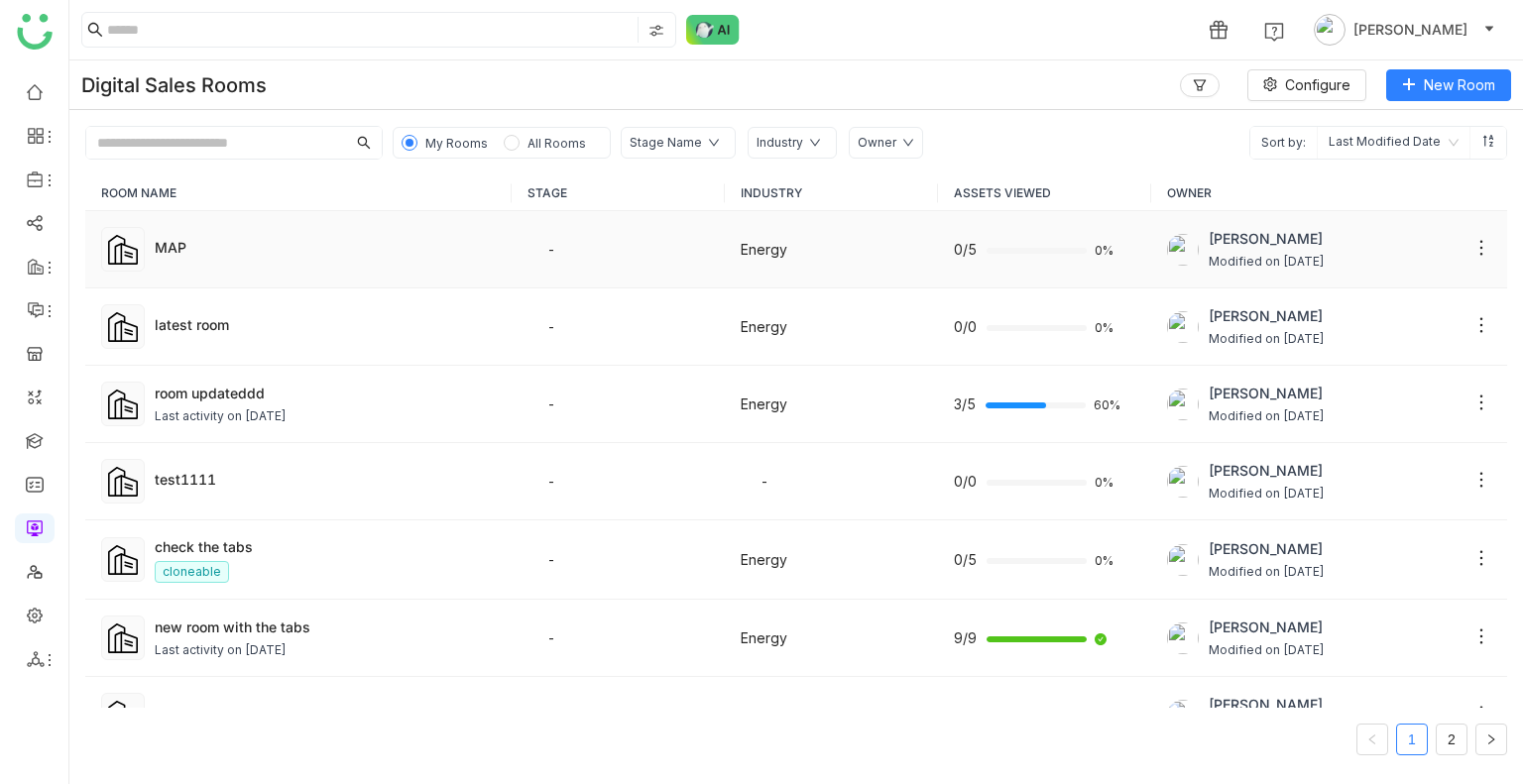 click on "MAP" 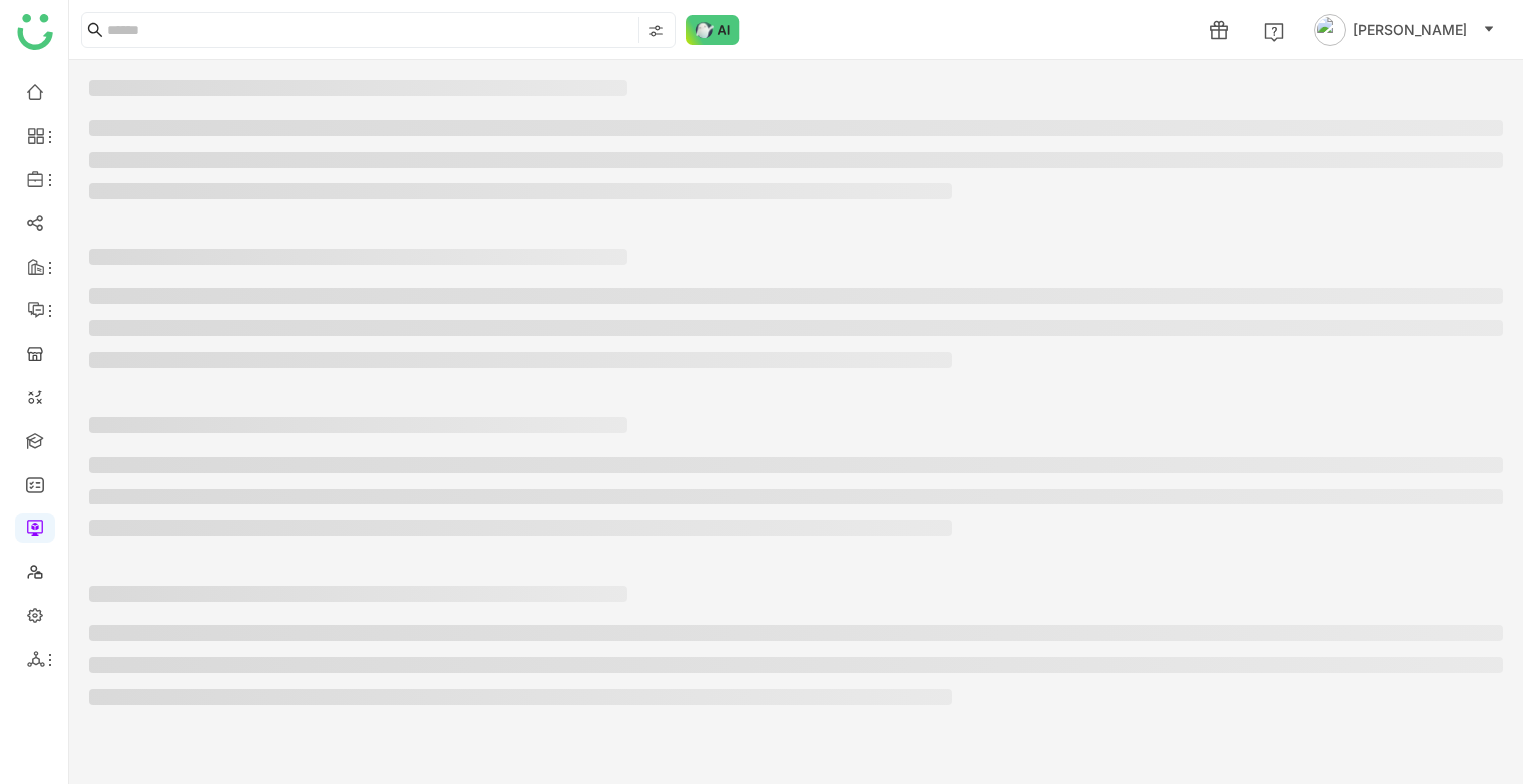 click 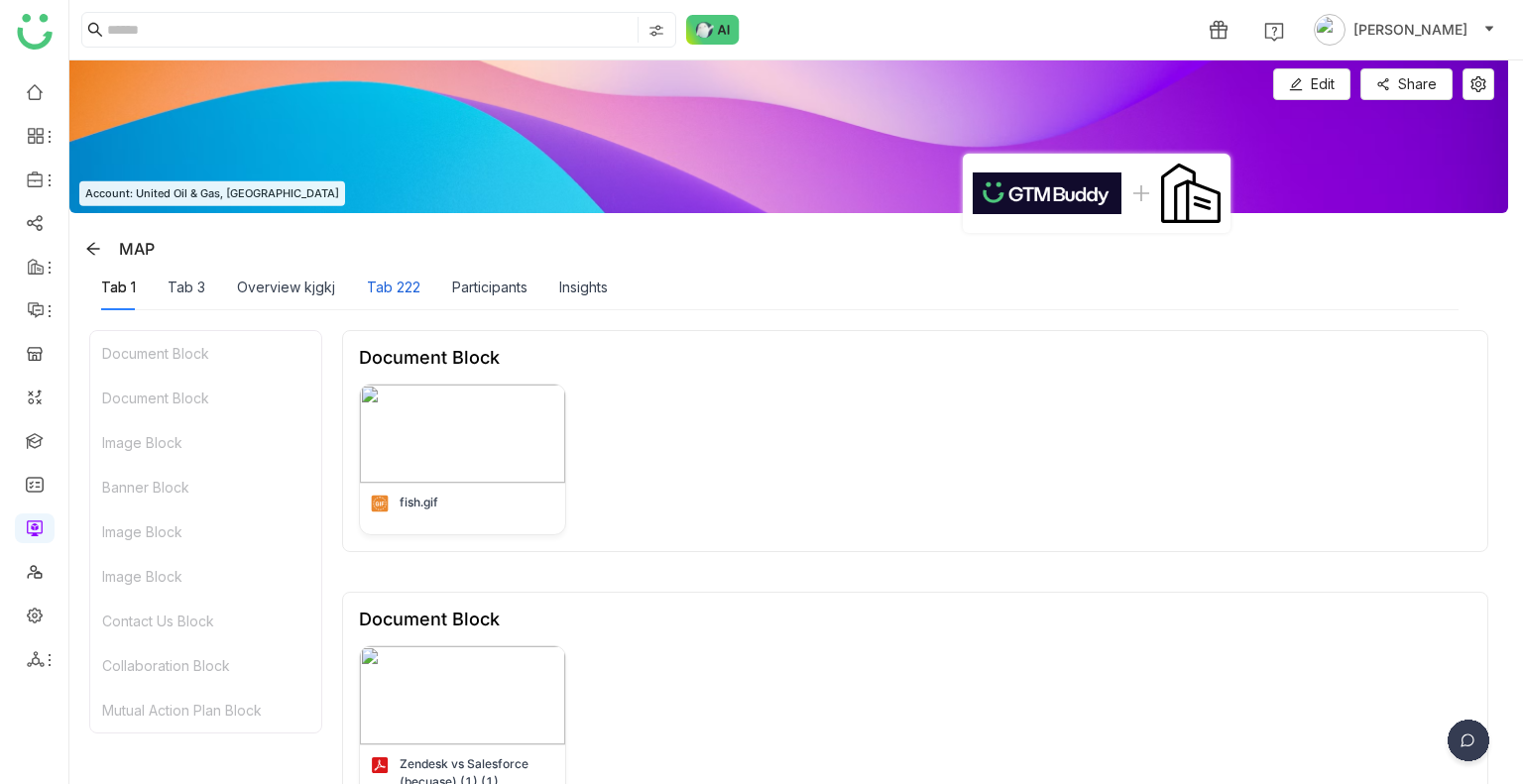 click on "Tab 222" at bounding box center (394, 287) 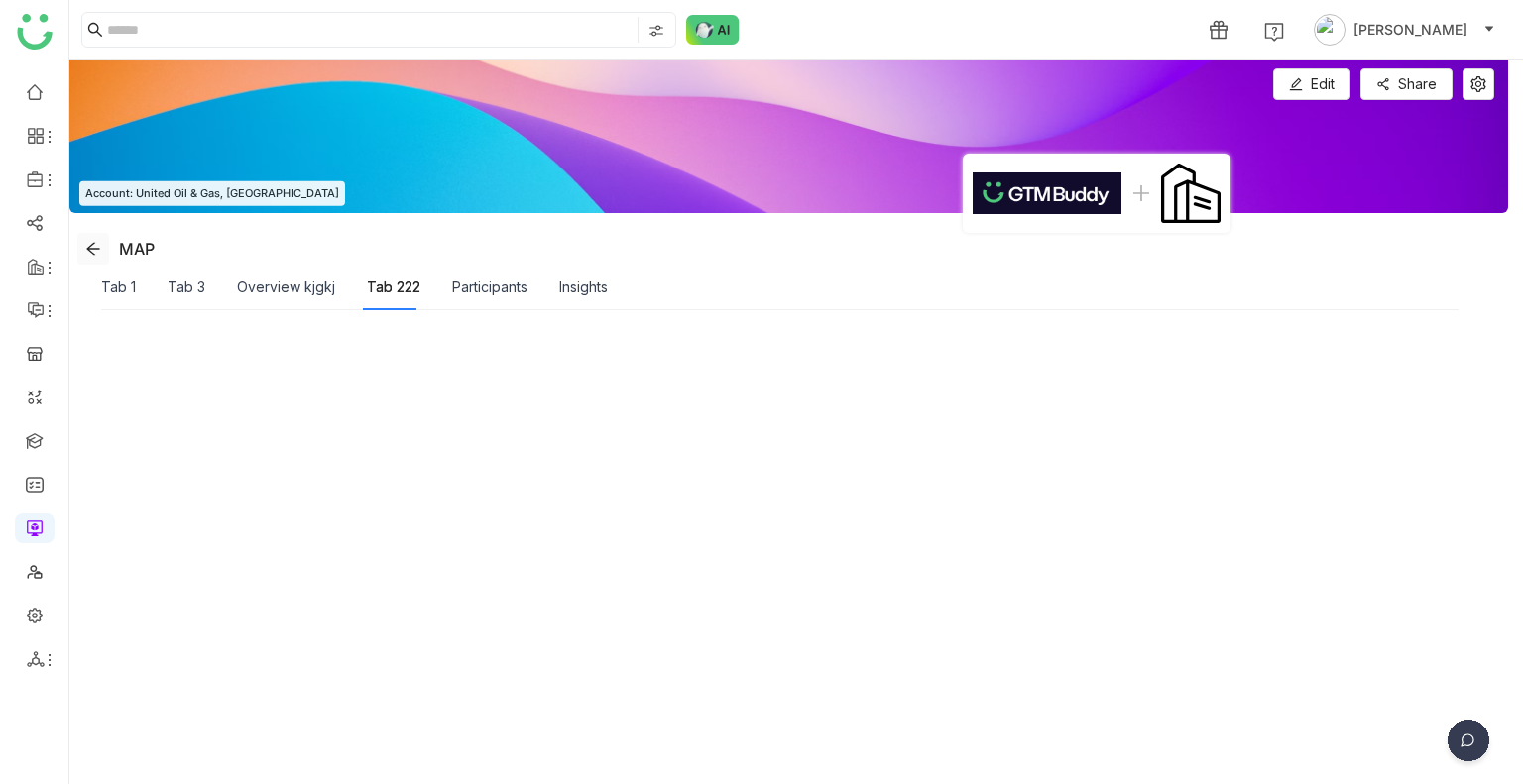 click 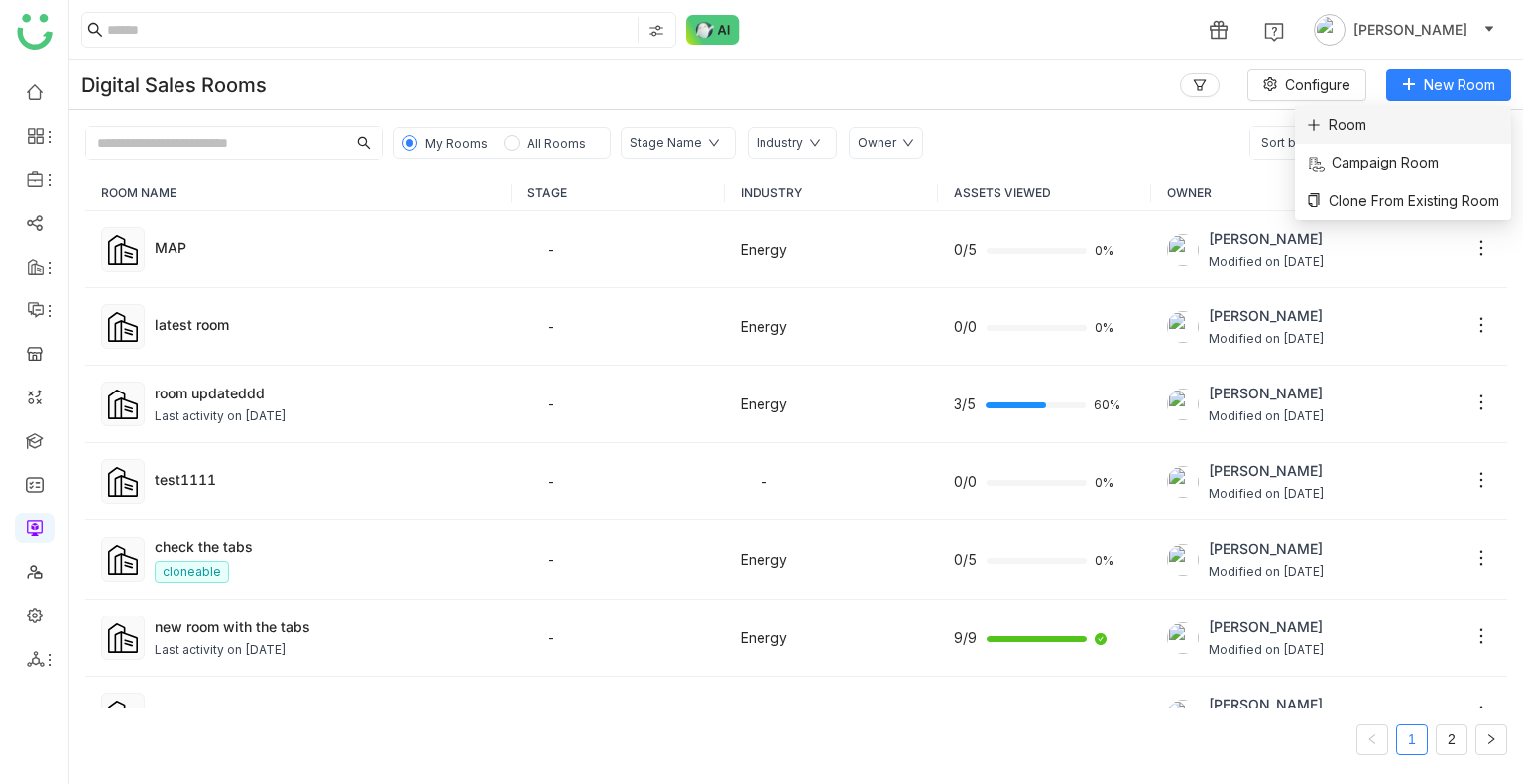 click on "Room" at bounding box center [1337, 125] 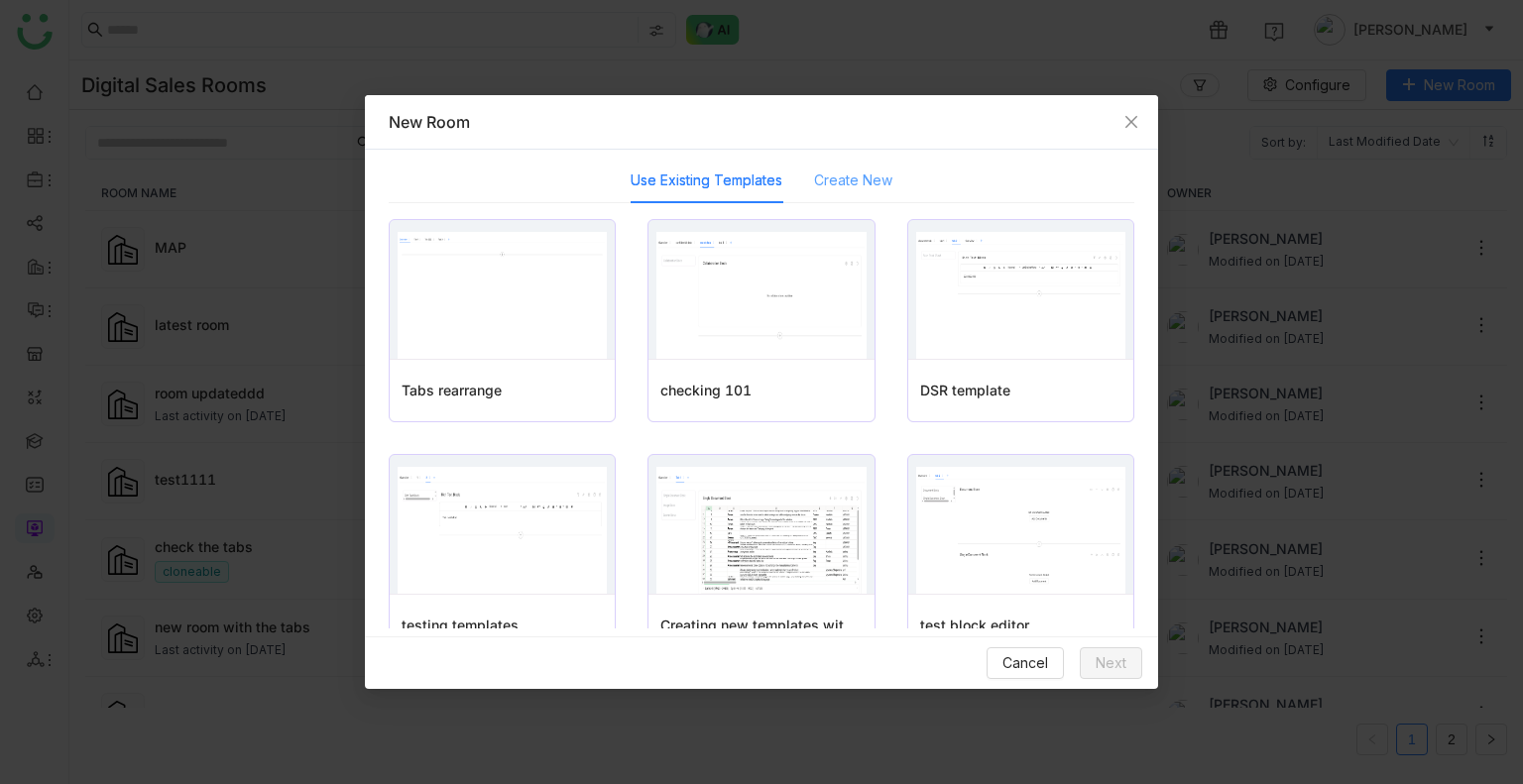 click on "Create New" at bounding box center [853, 180] 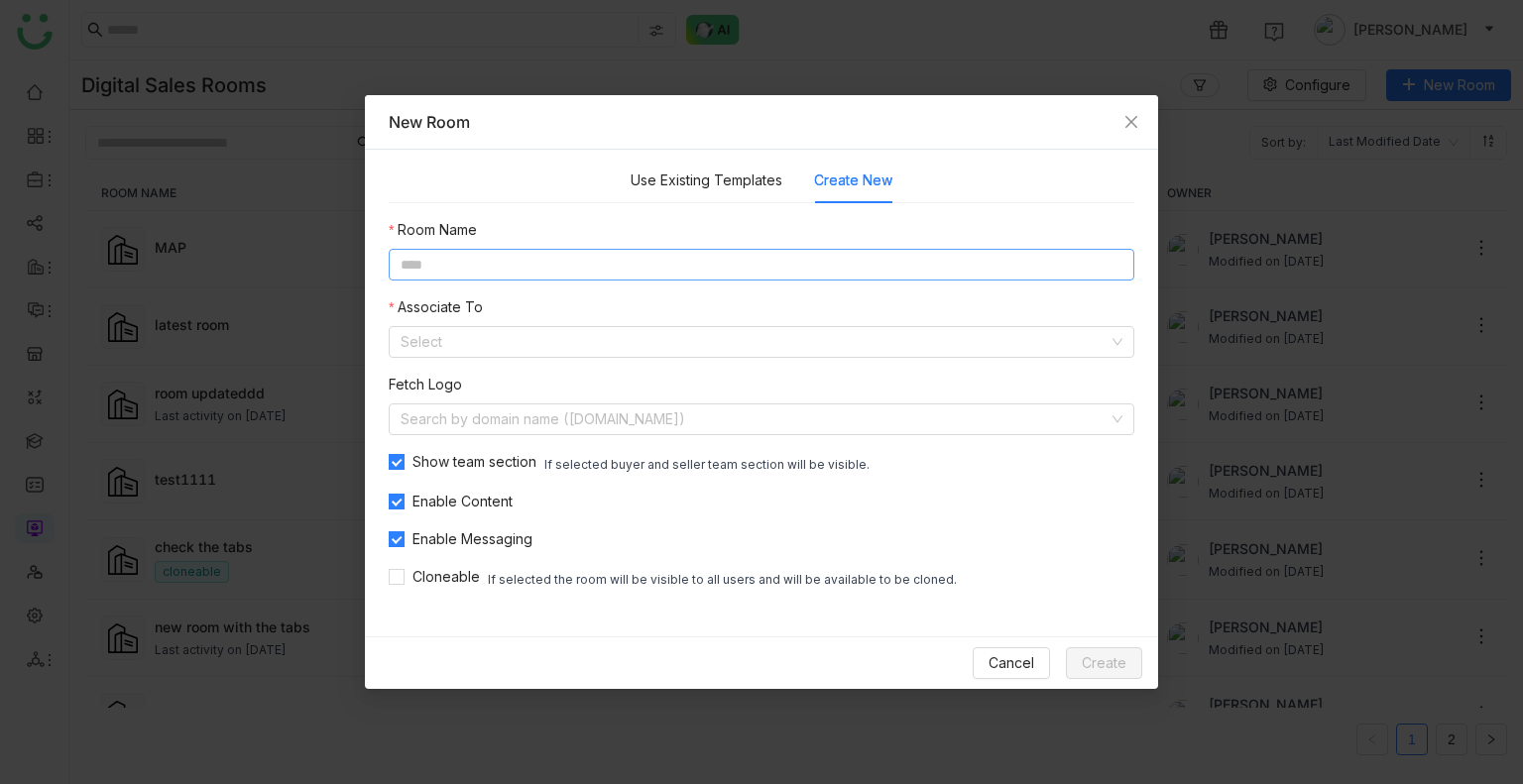 click 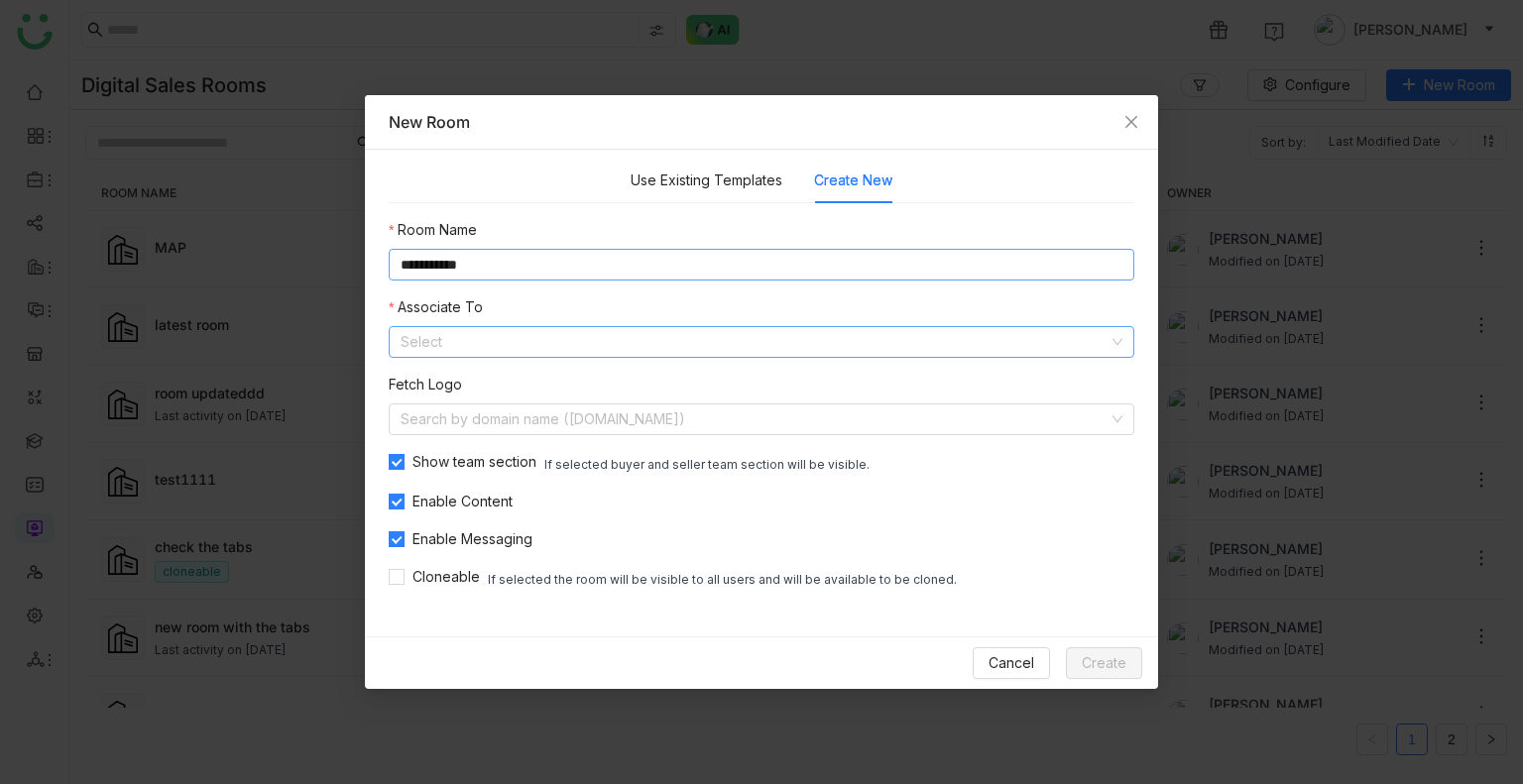 type on "**********" 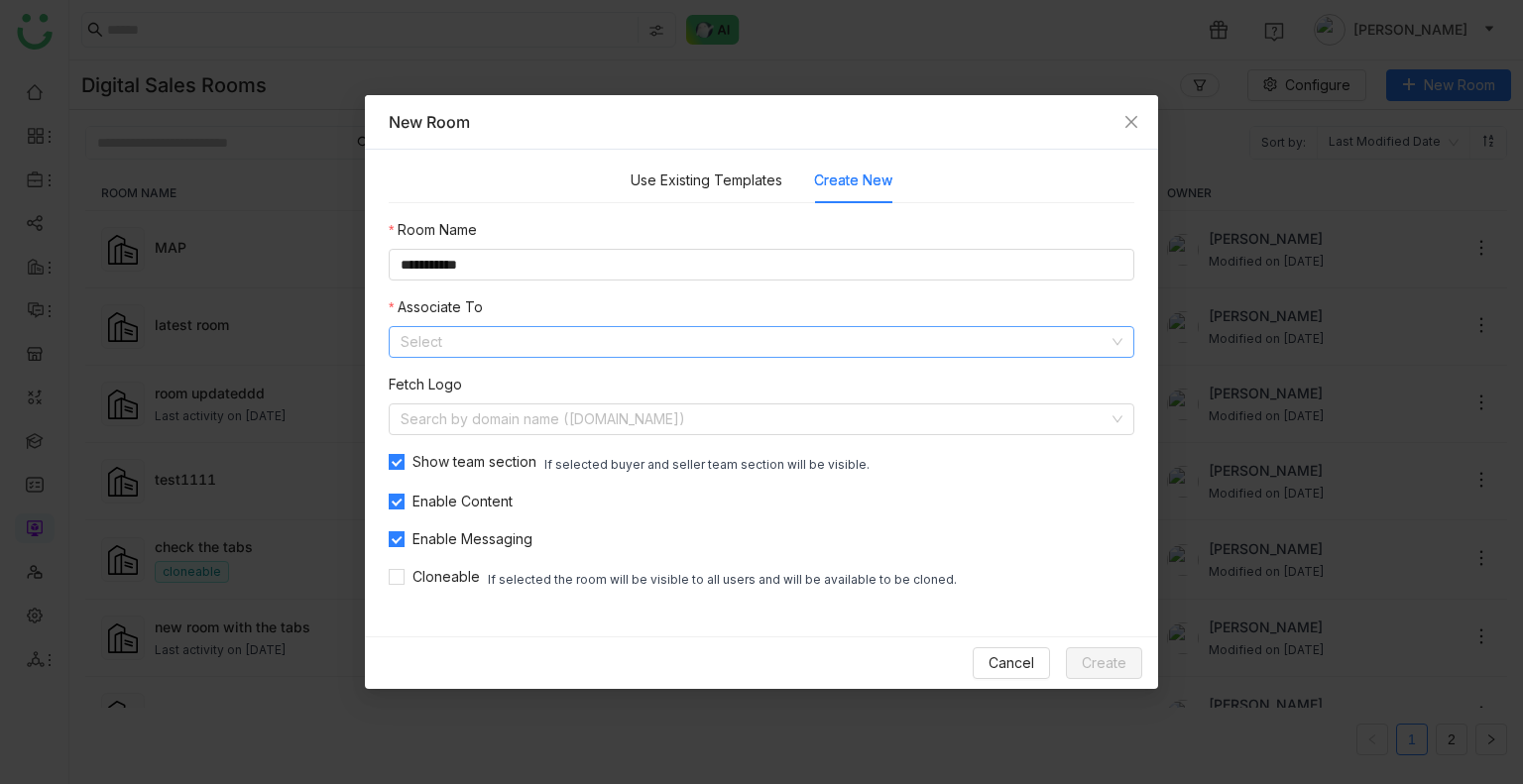 click 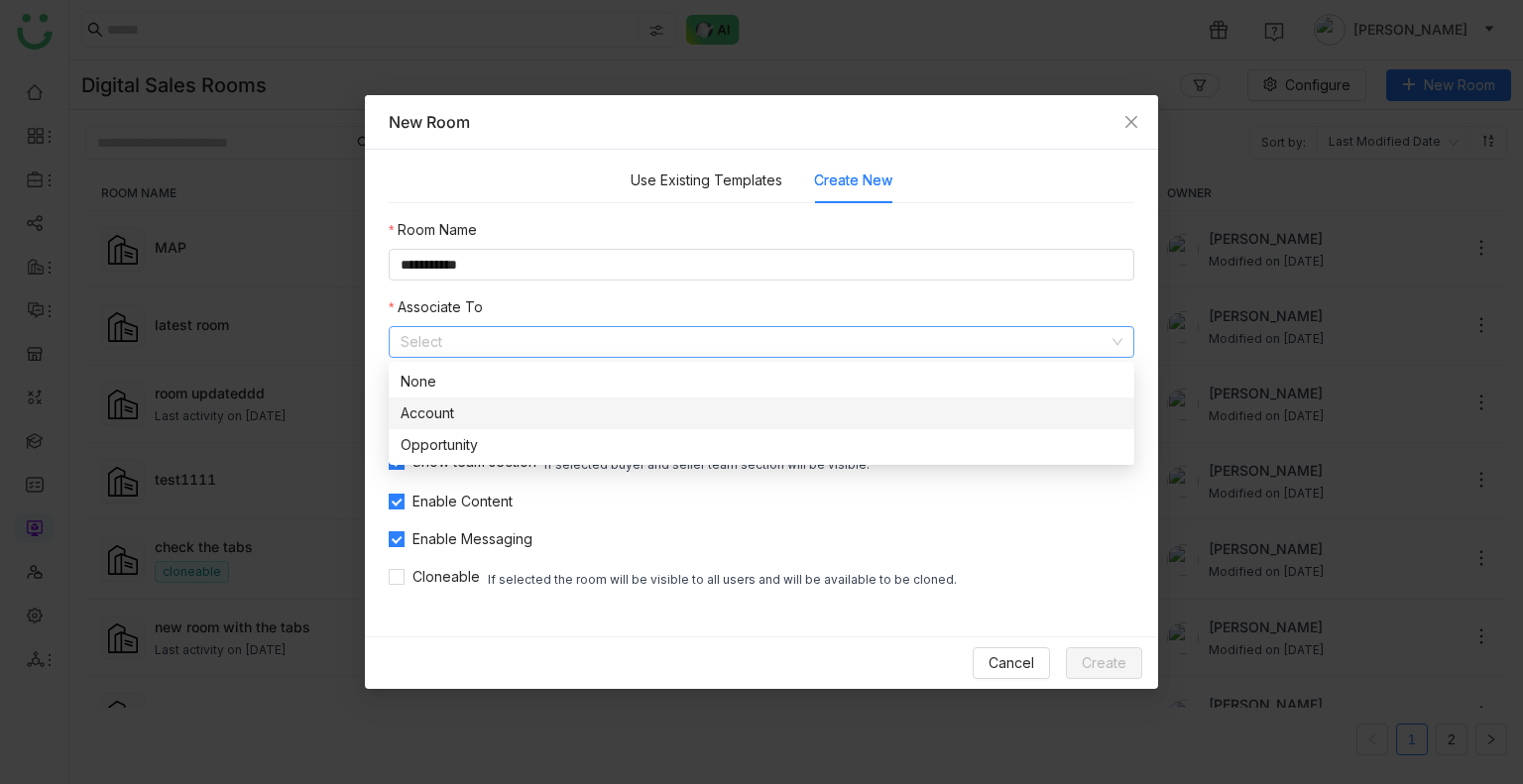click on "Account" at bounding box center (762, 413) 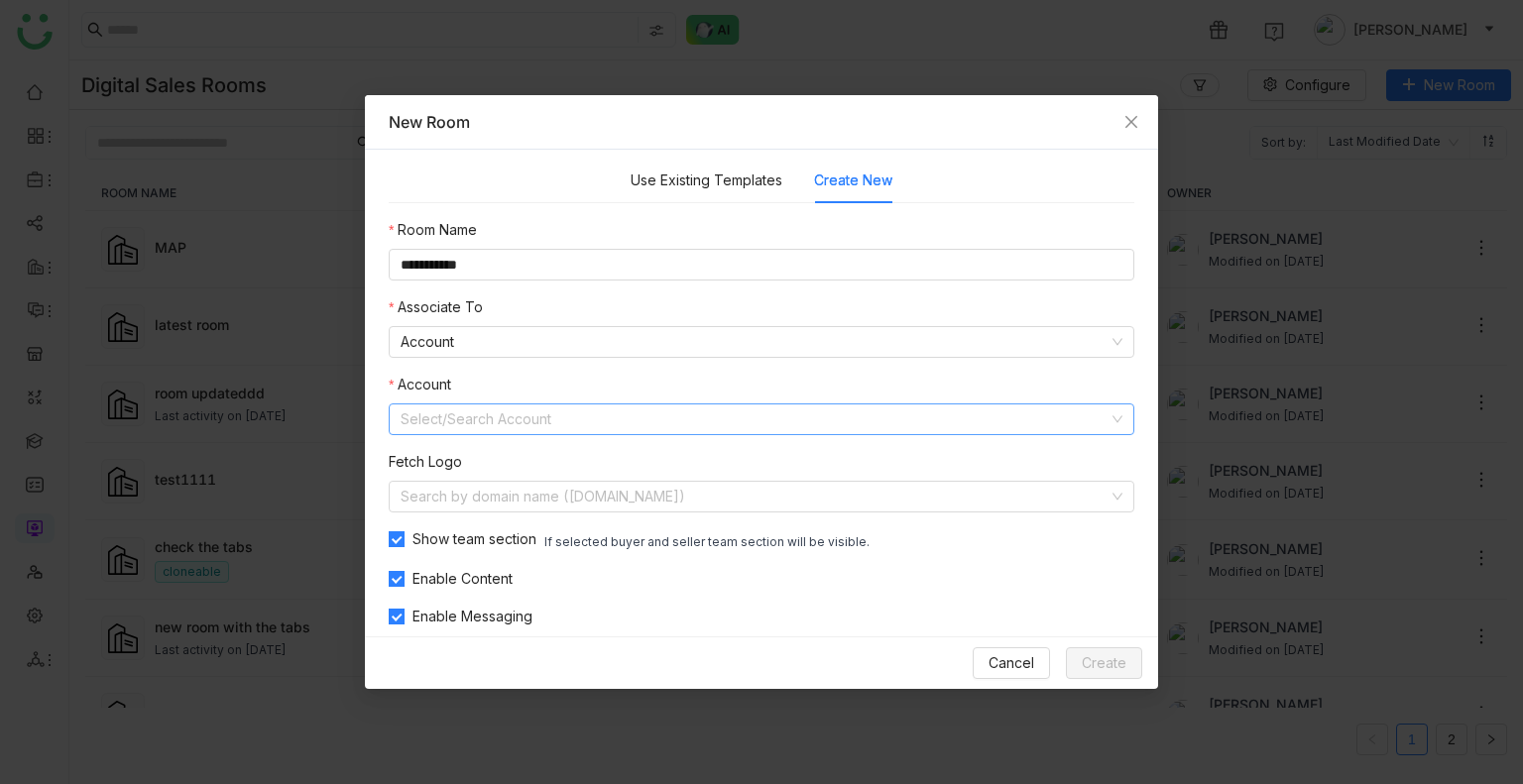 click 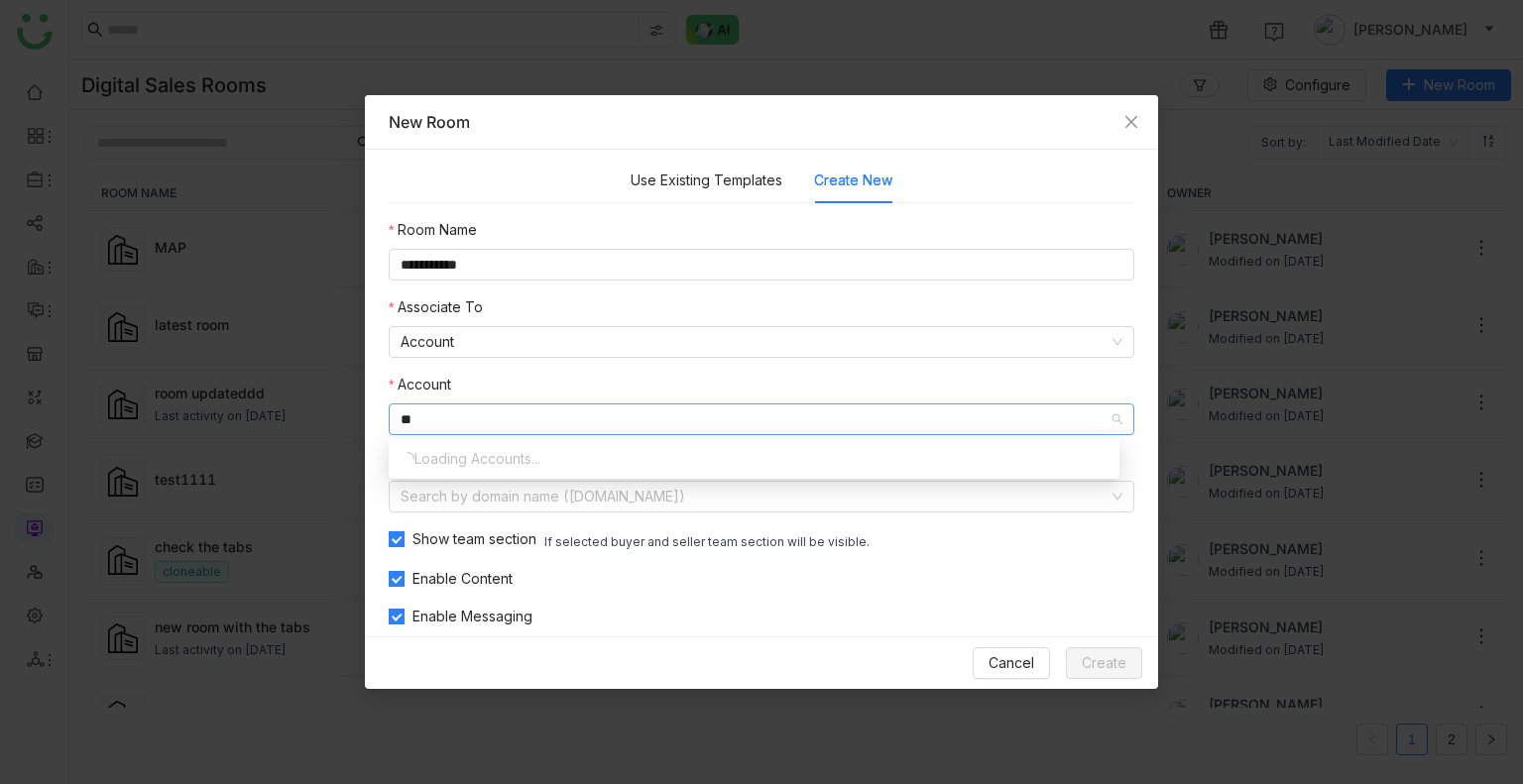 type on "*" 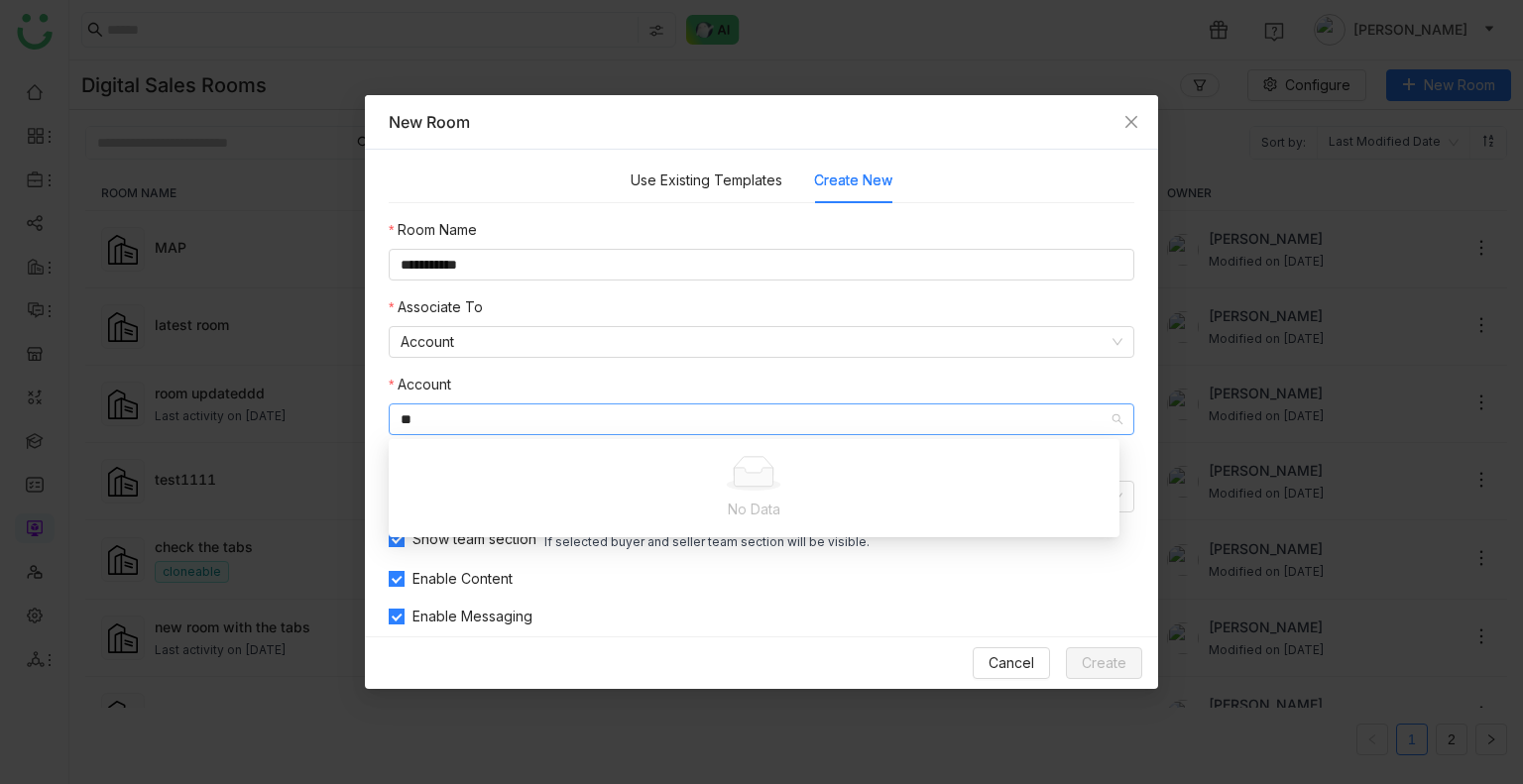 type on "*" 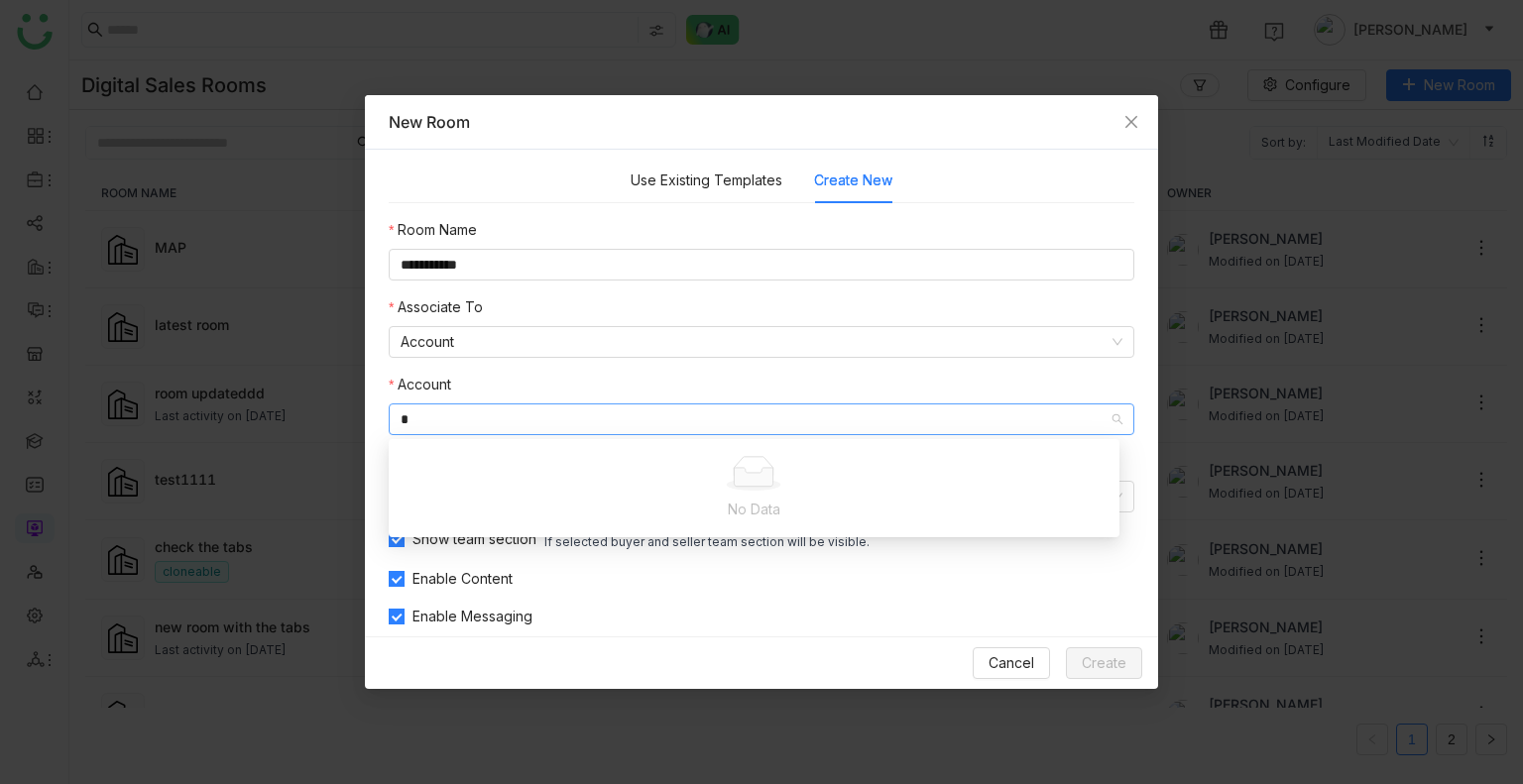 type 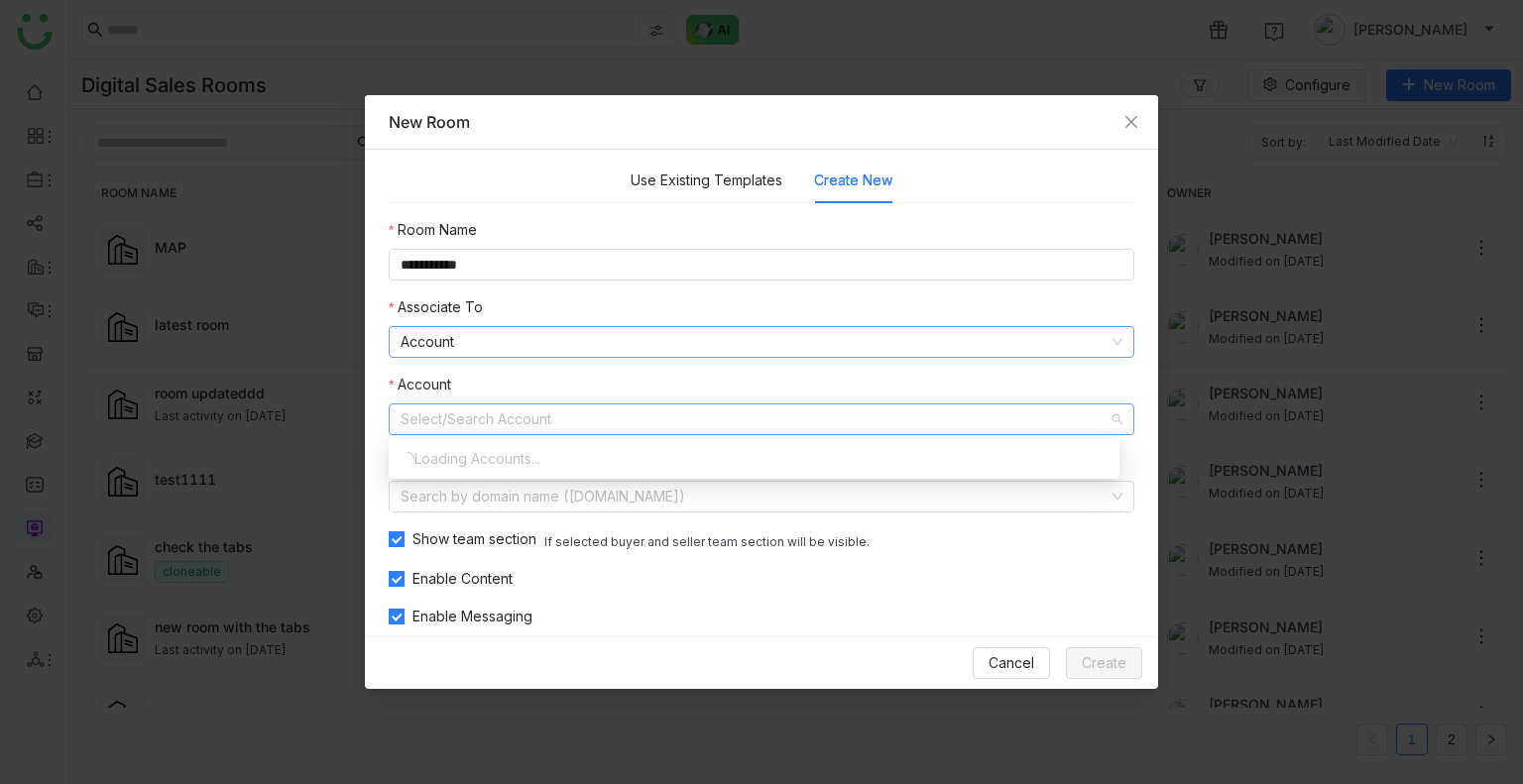 click on "Account" 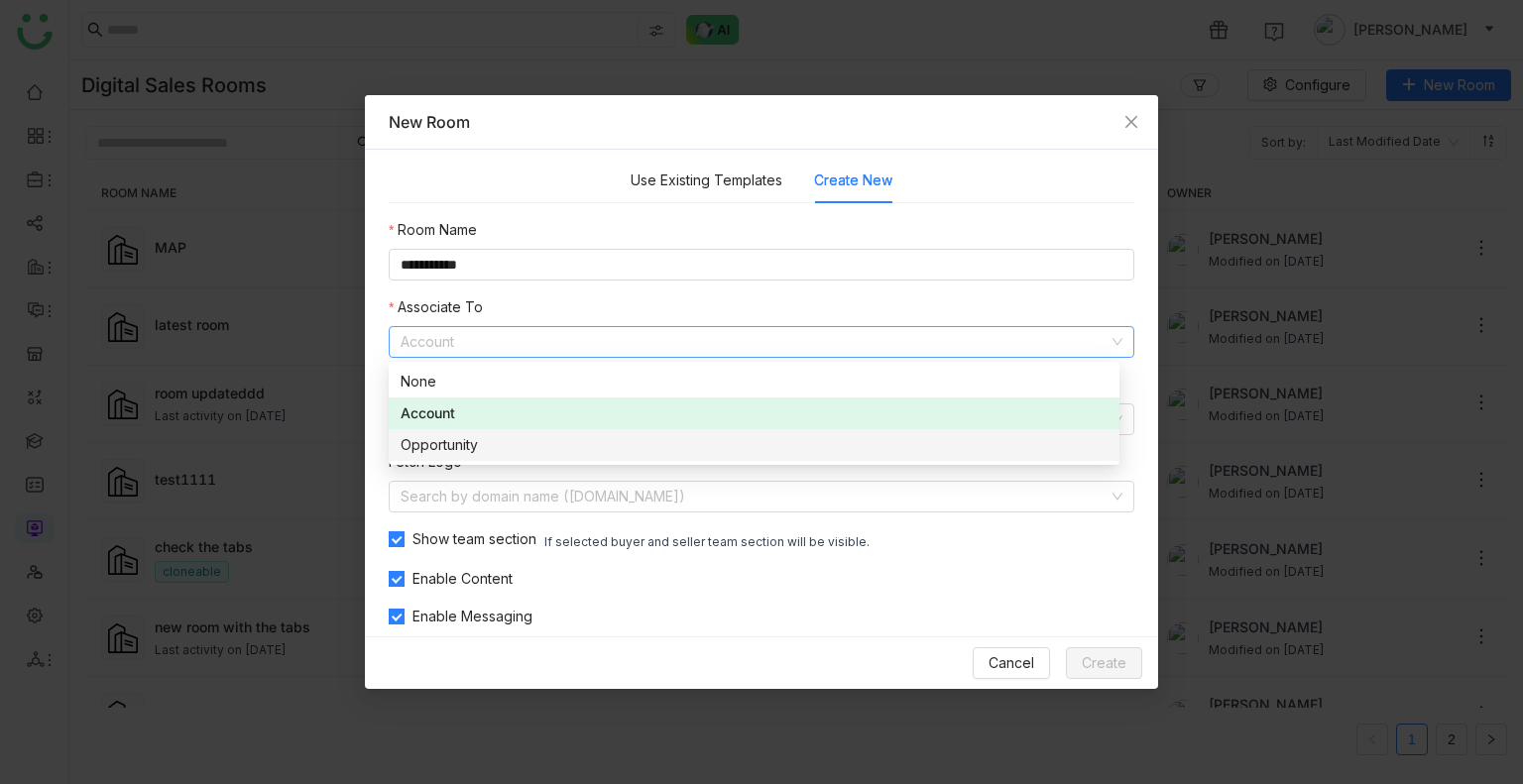 click on "Opportunity" at bounding box center (754, 445) 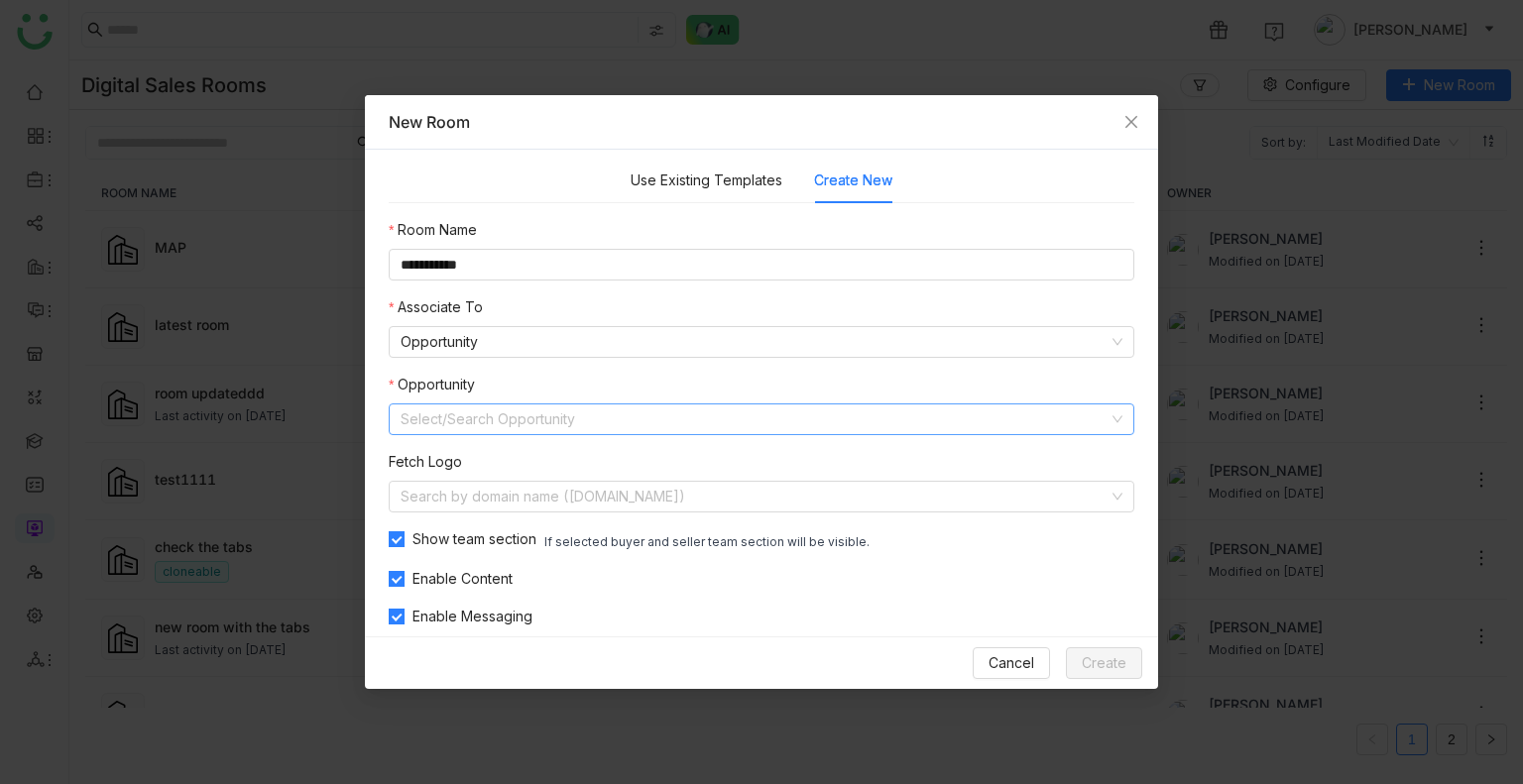 click 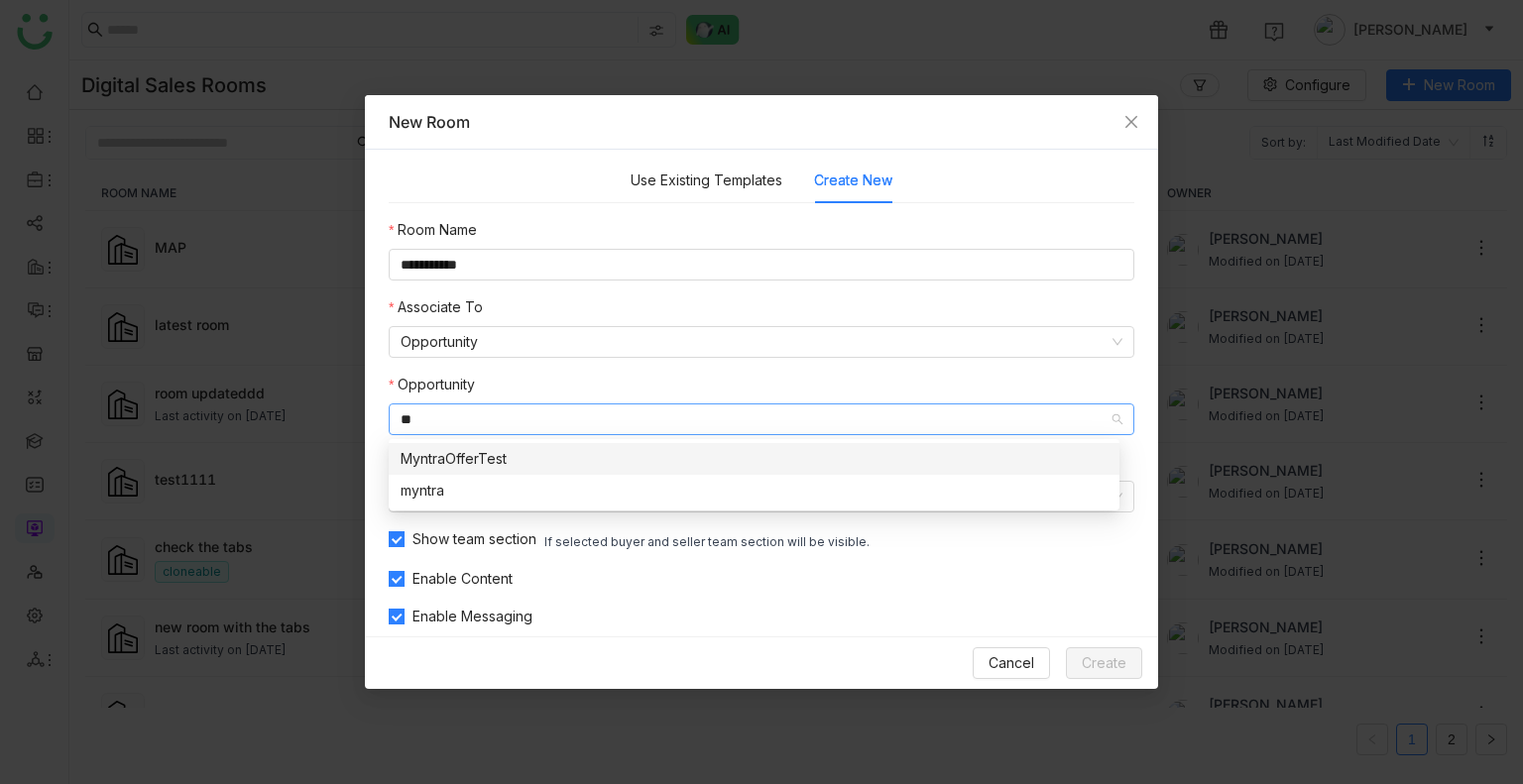 type on "**" 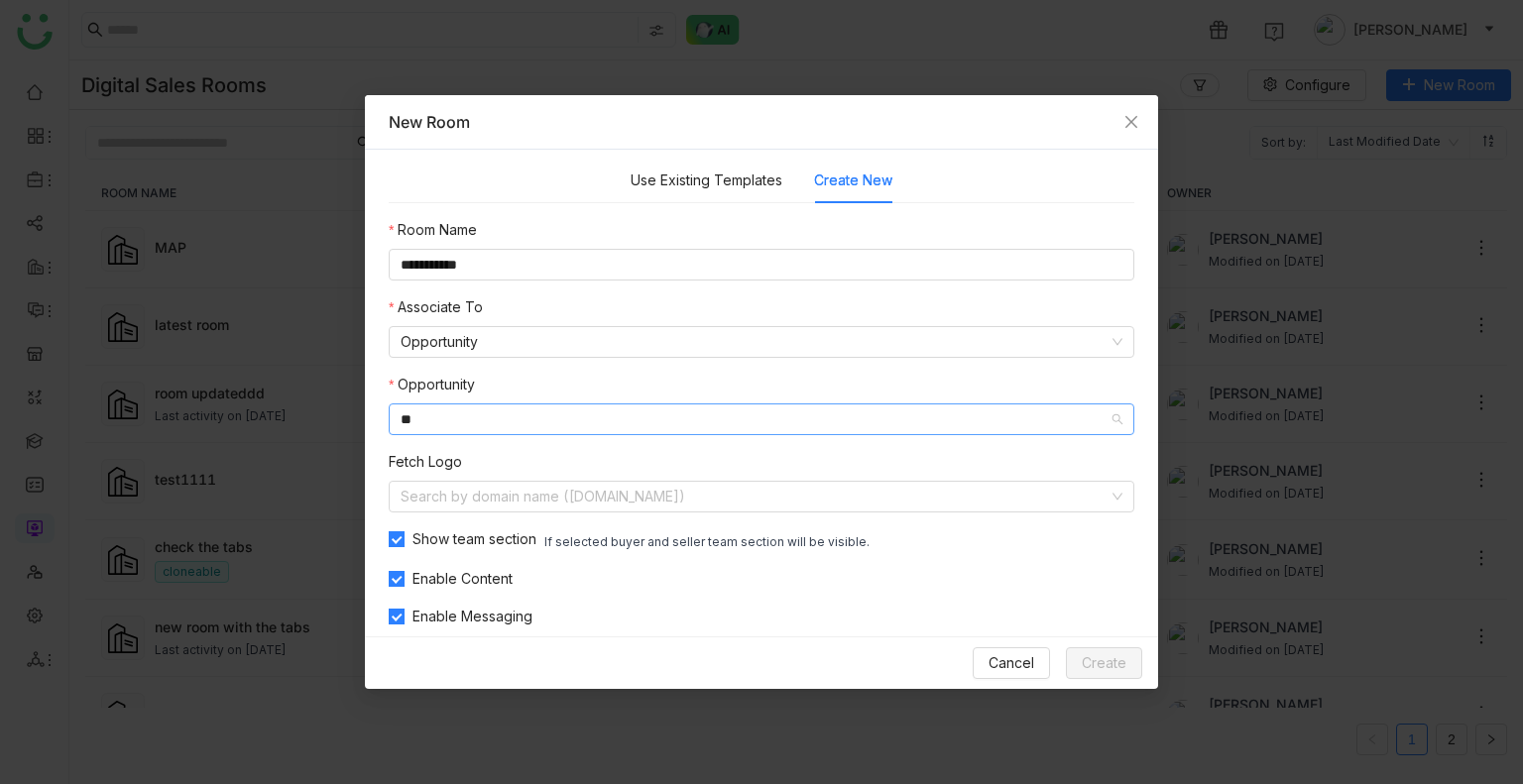 type 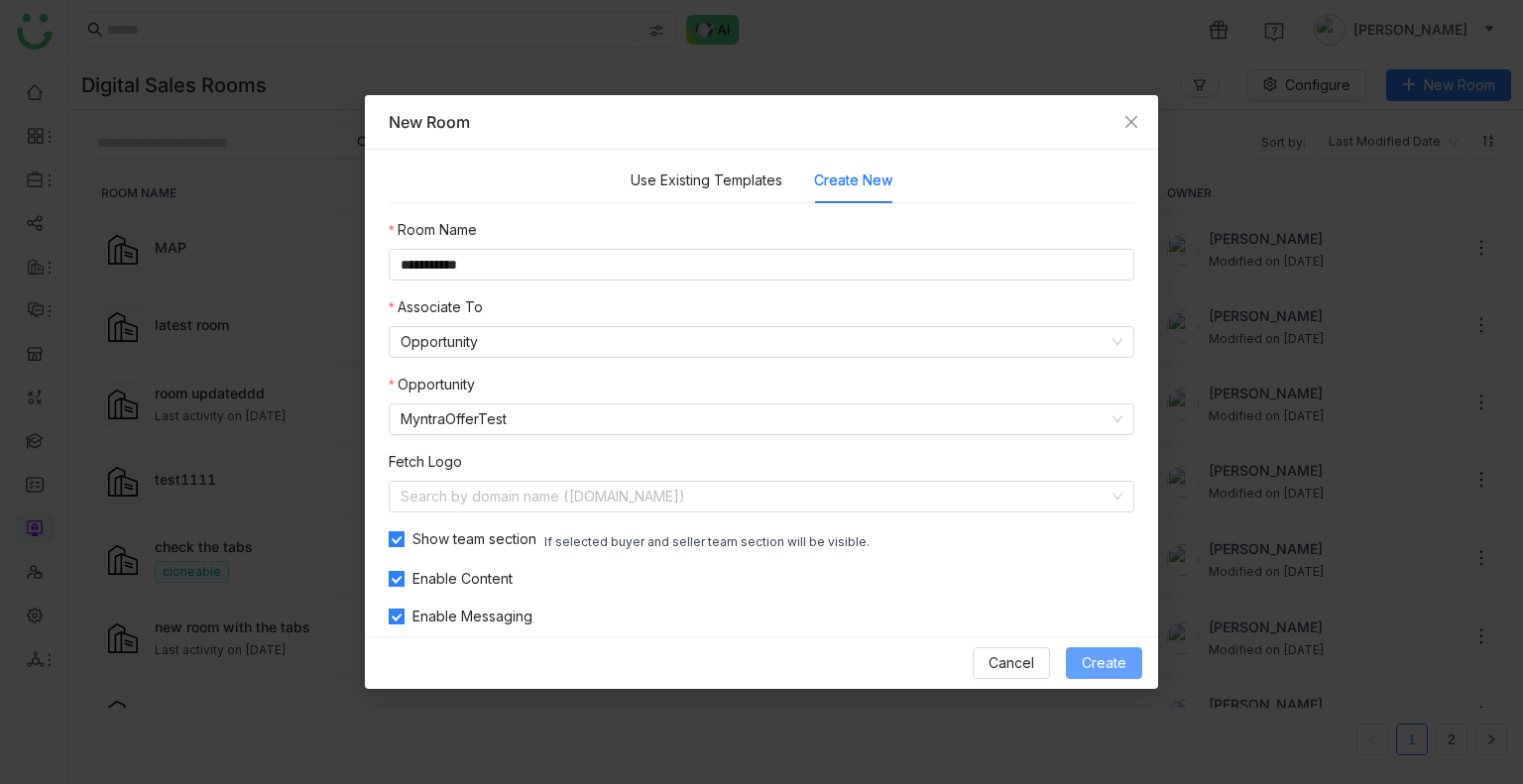 click on "Create" at bounding box center [1104, 663] 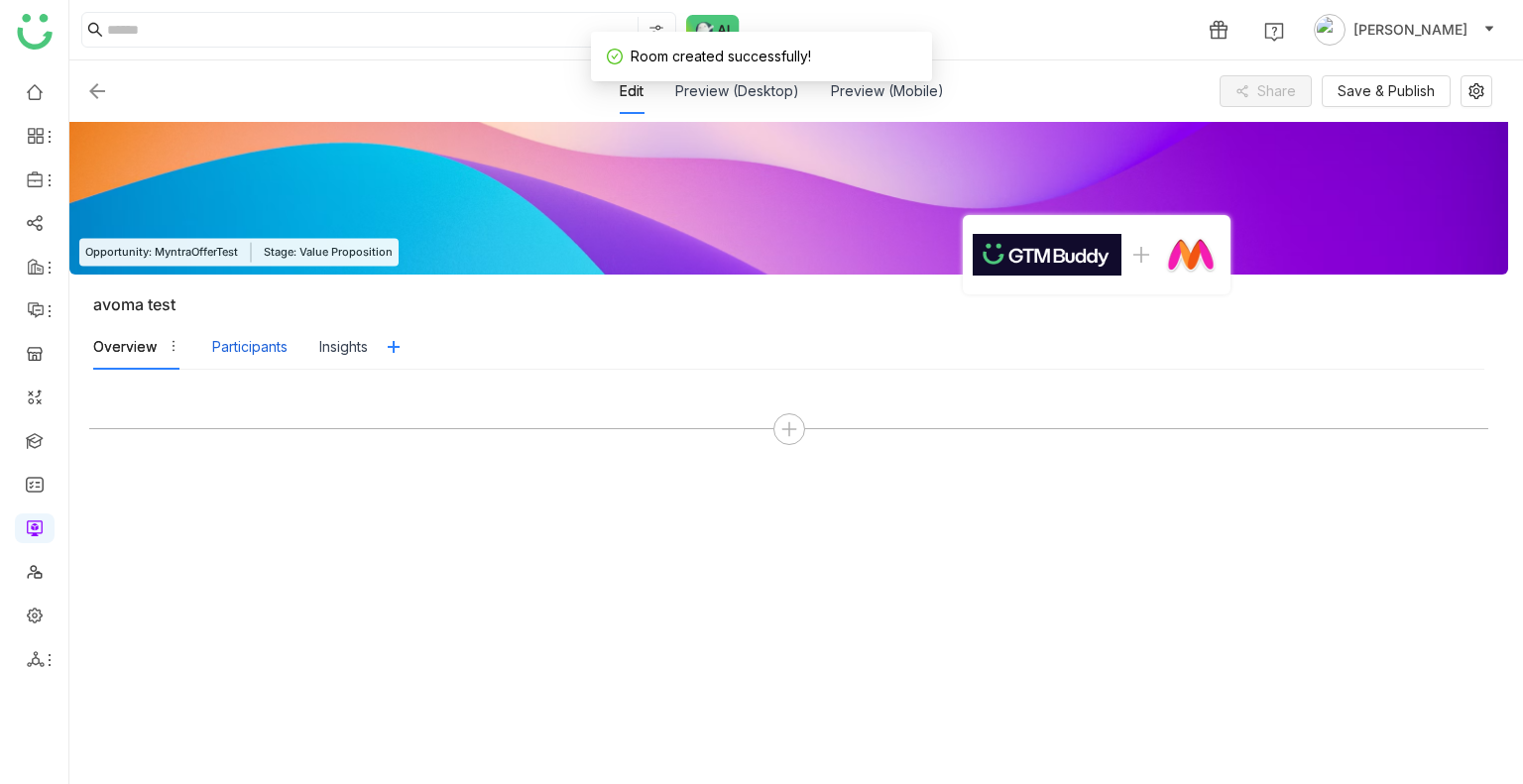 click on "Participants" at bounding box center [250, 347] 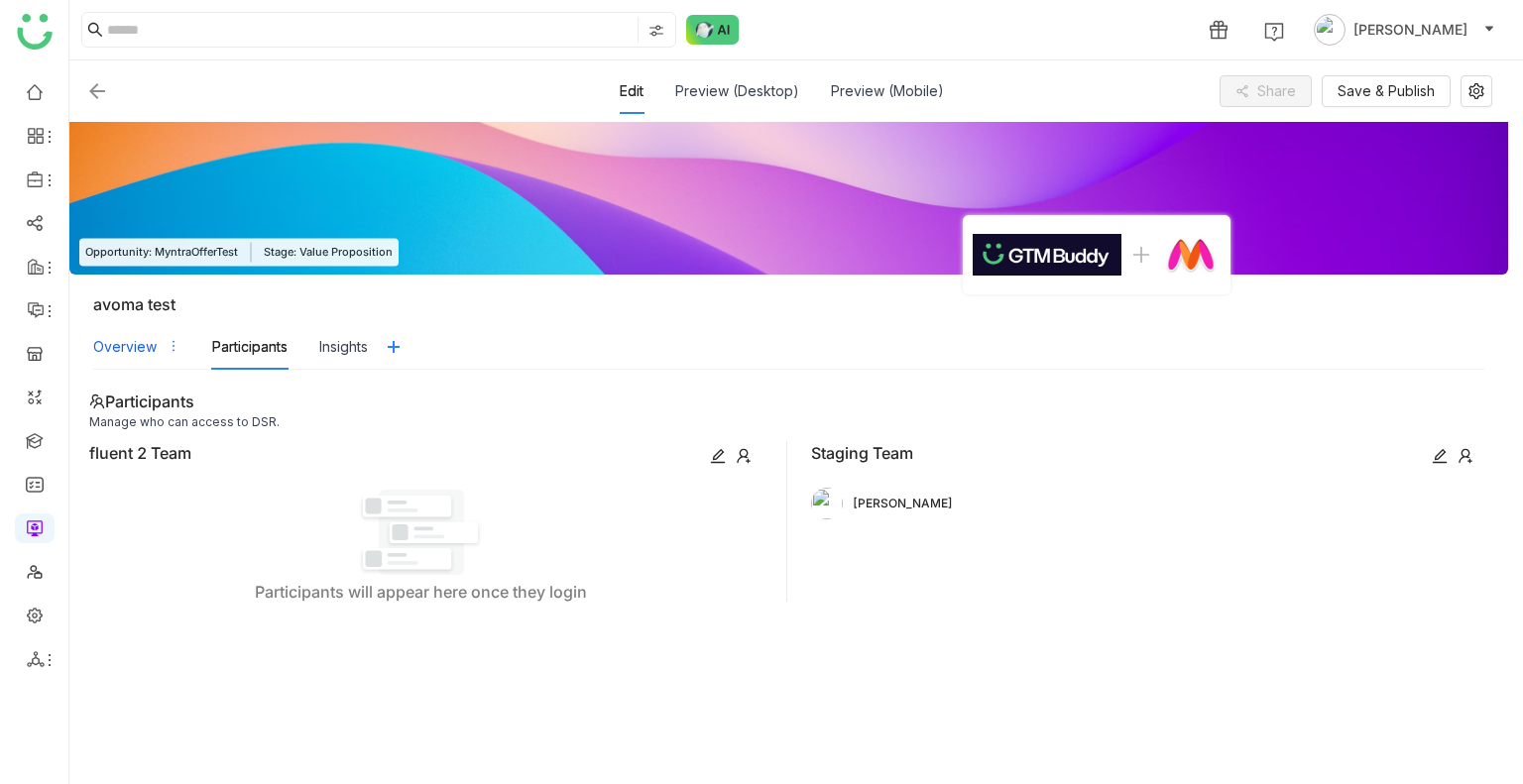 click on "Overview" at bounding box center (137, 347) 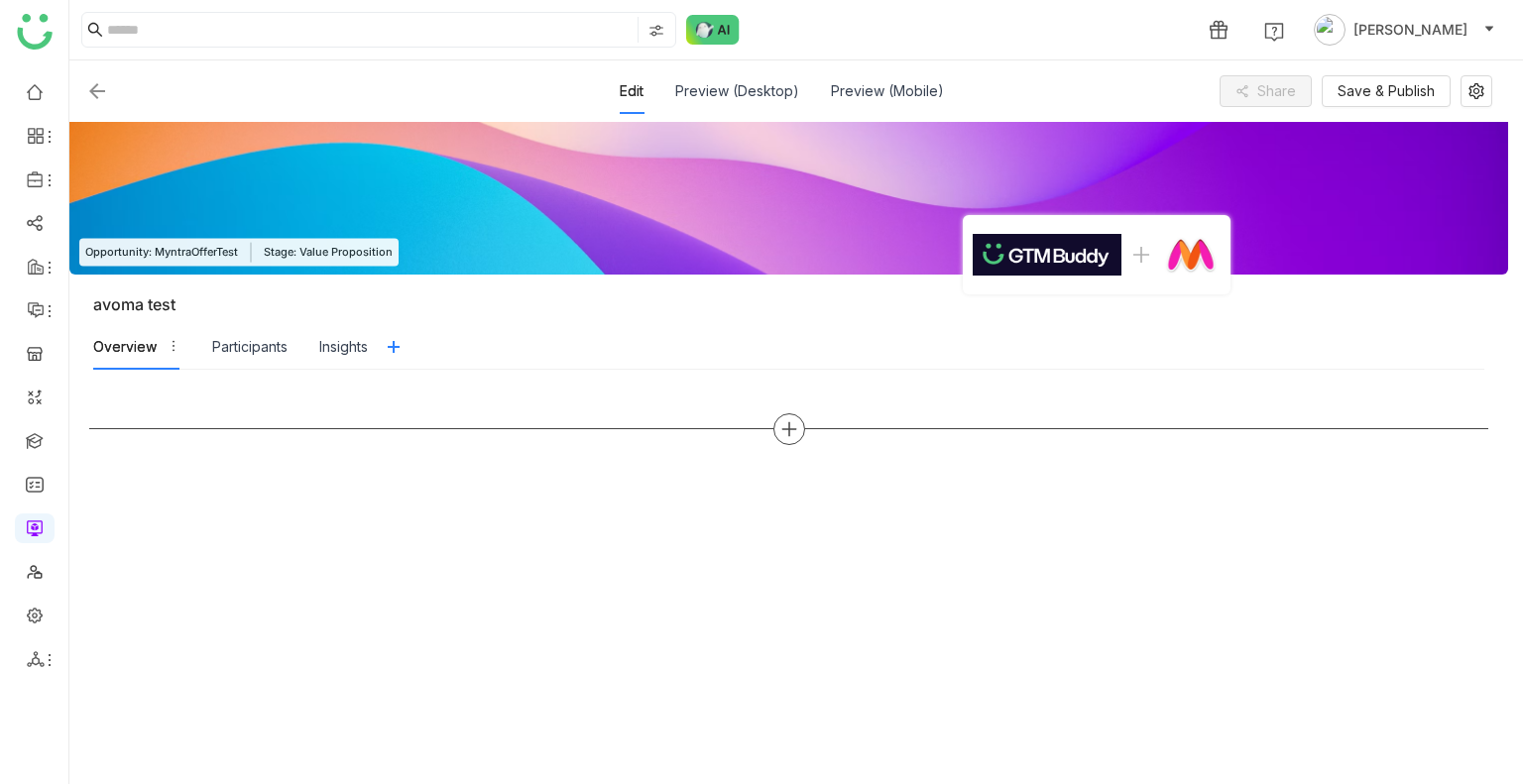 click at bounding box center [789, 429] 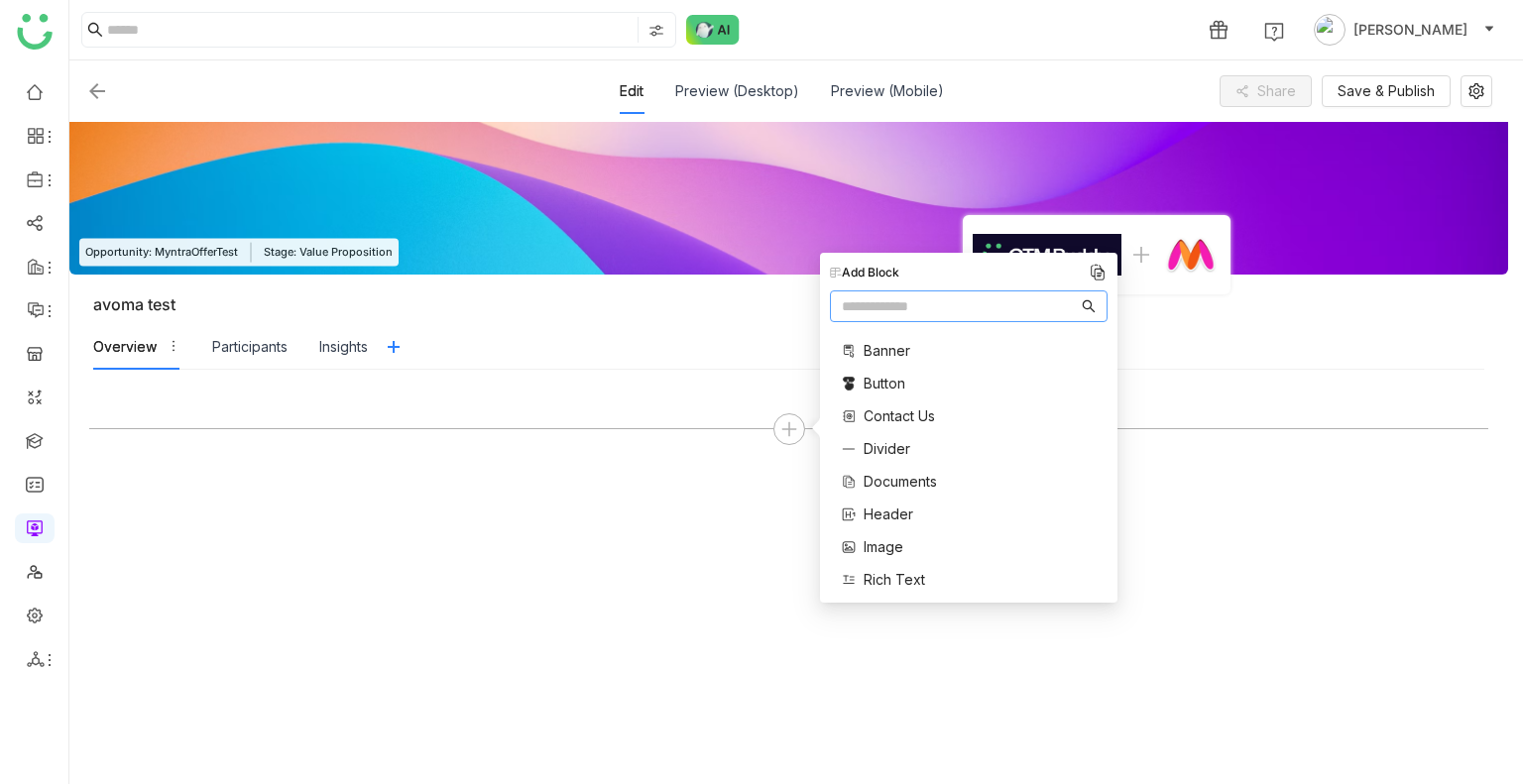 scroll, scrollTop: 398, scrollLeft: 0, axis: vertical 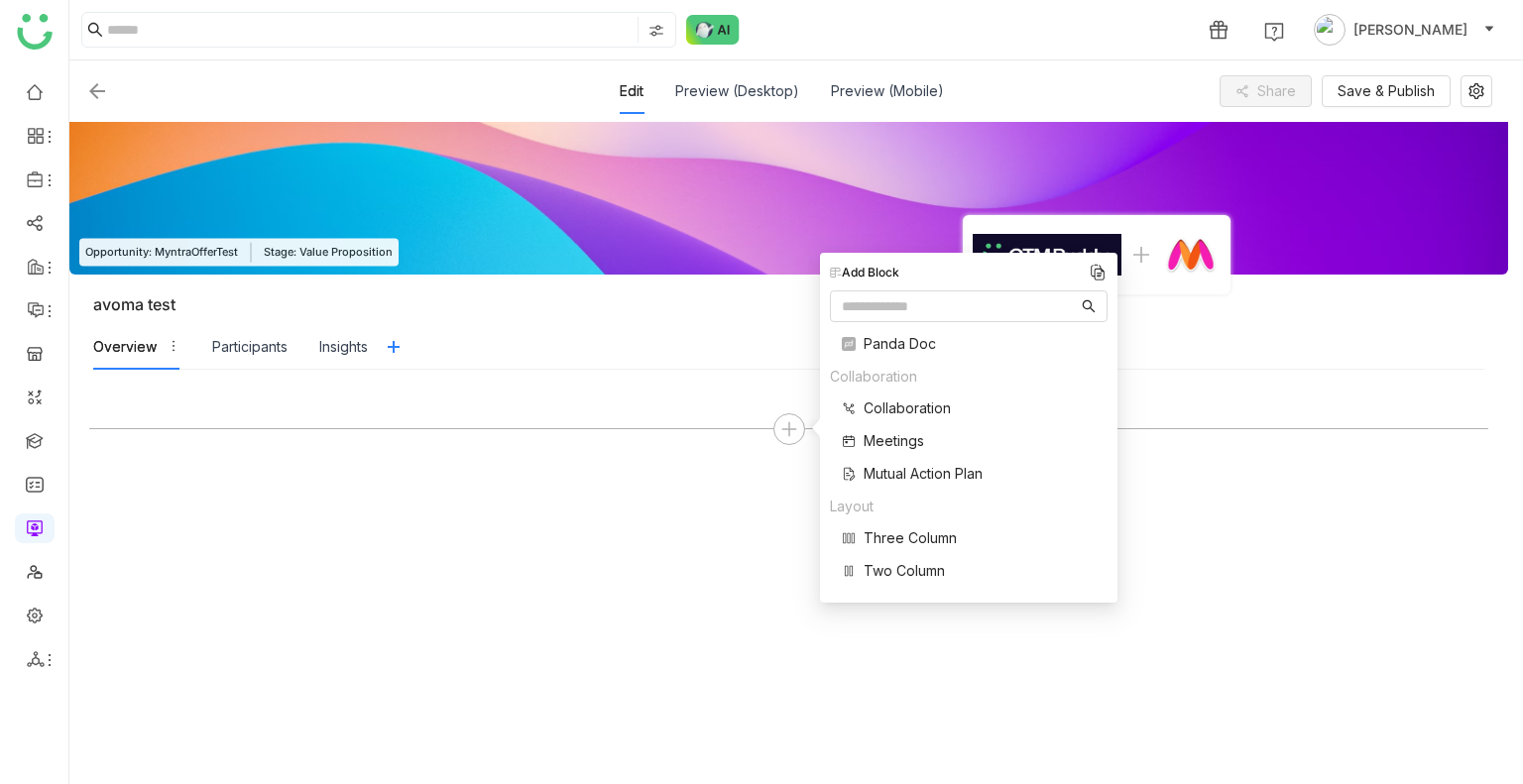 click on "Meetings" at bounding box center (893, 440) 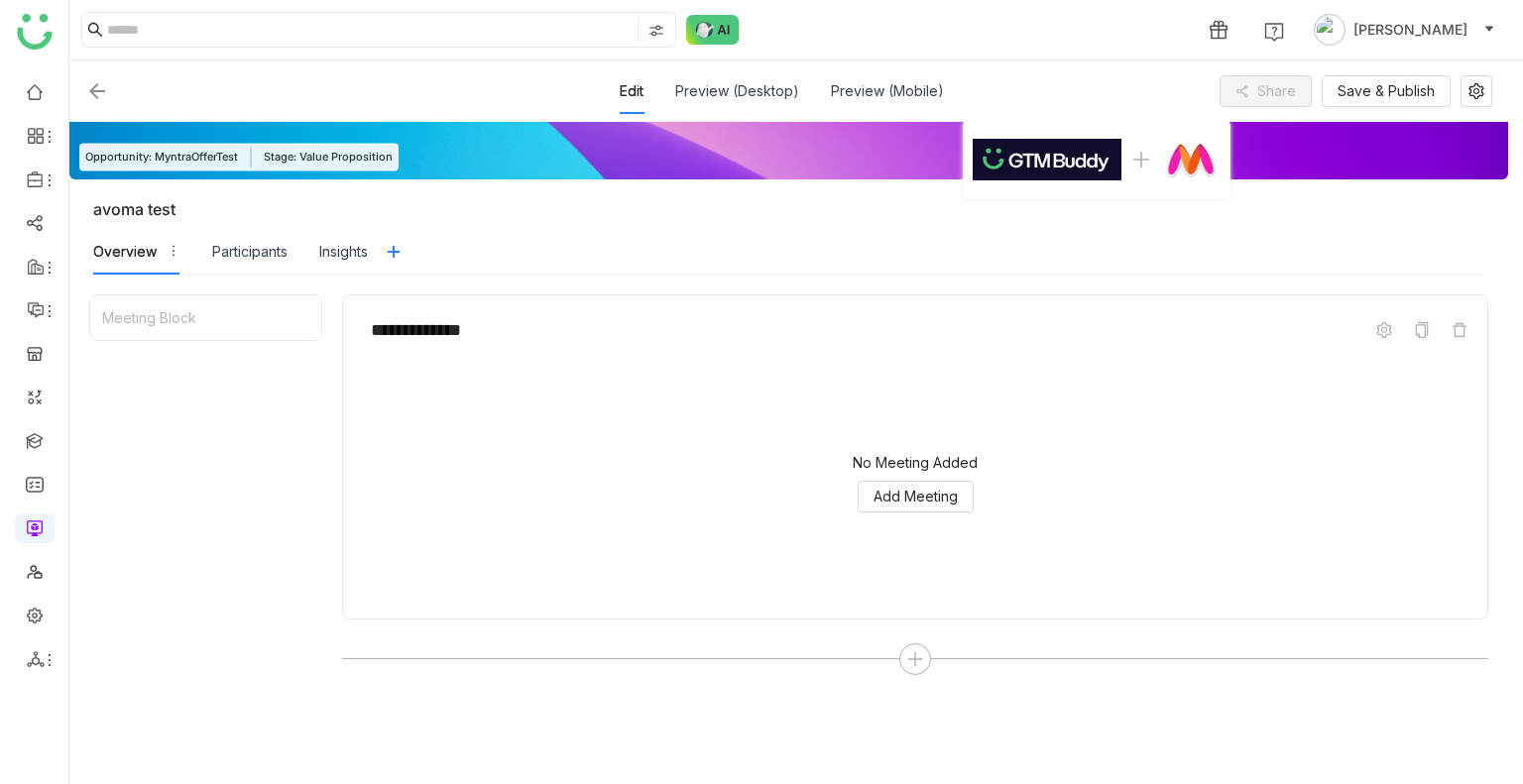 scroll, scrollTop: 98, scrollLeft: 0, axis: vertical 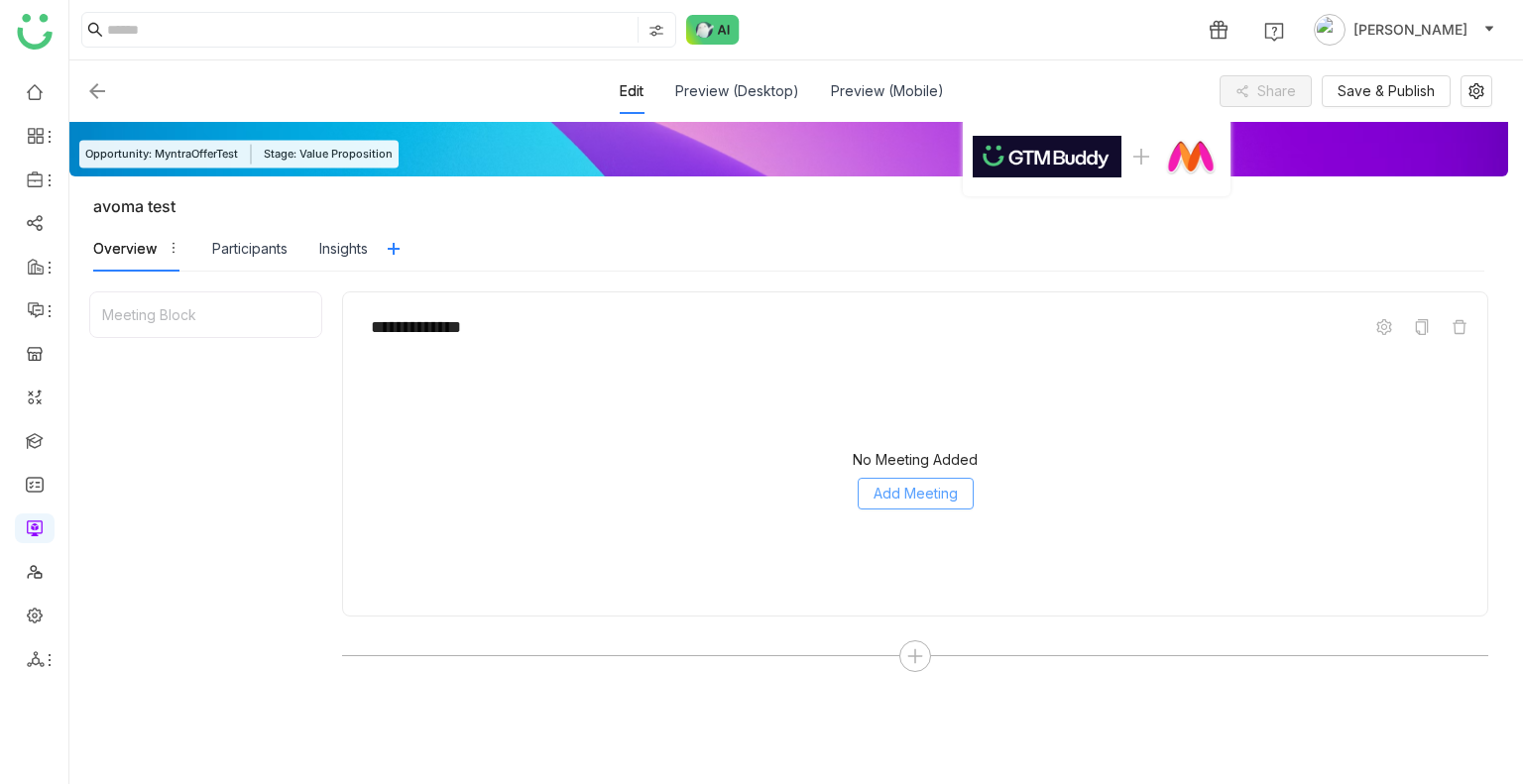 click on "Add Meeting" 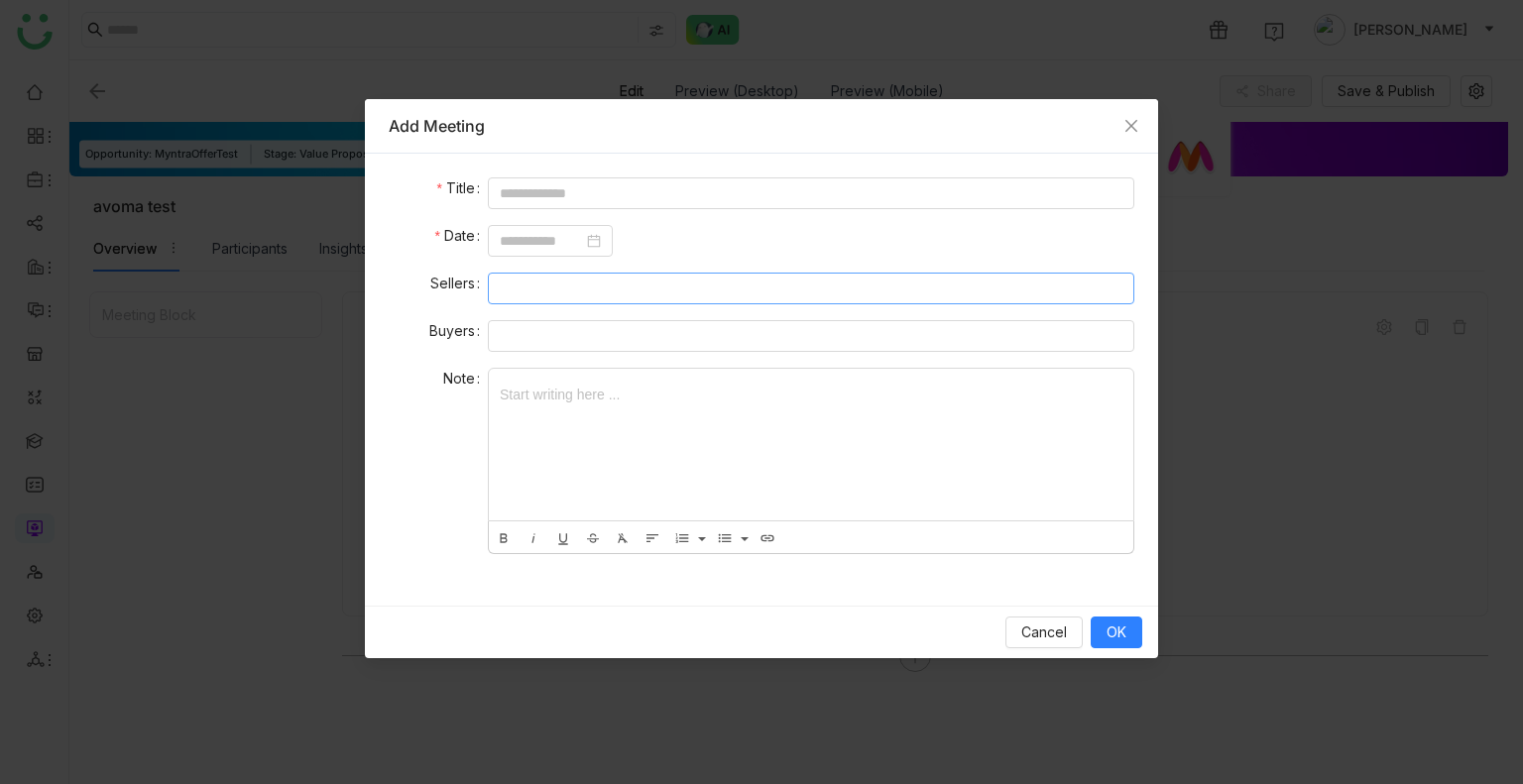 click 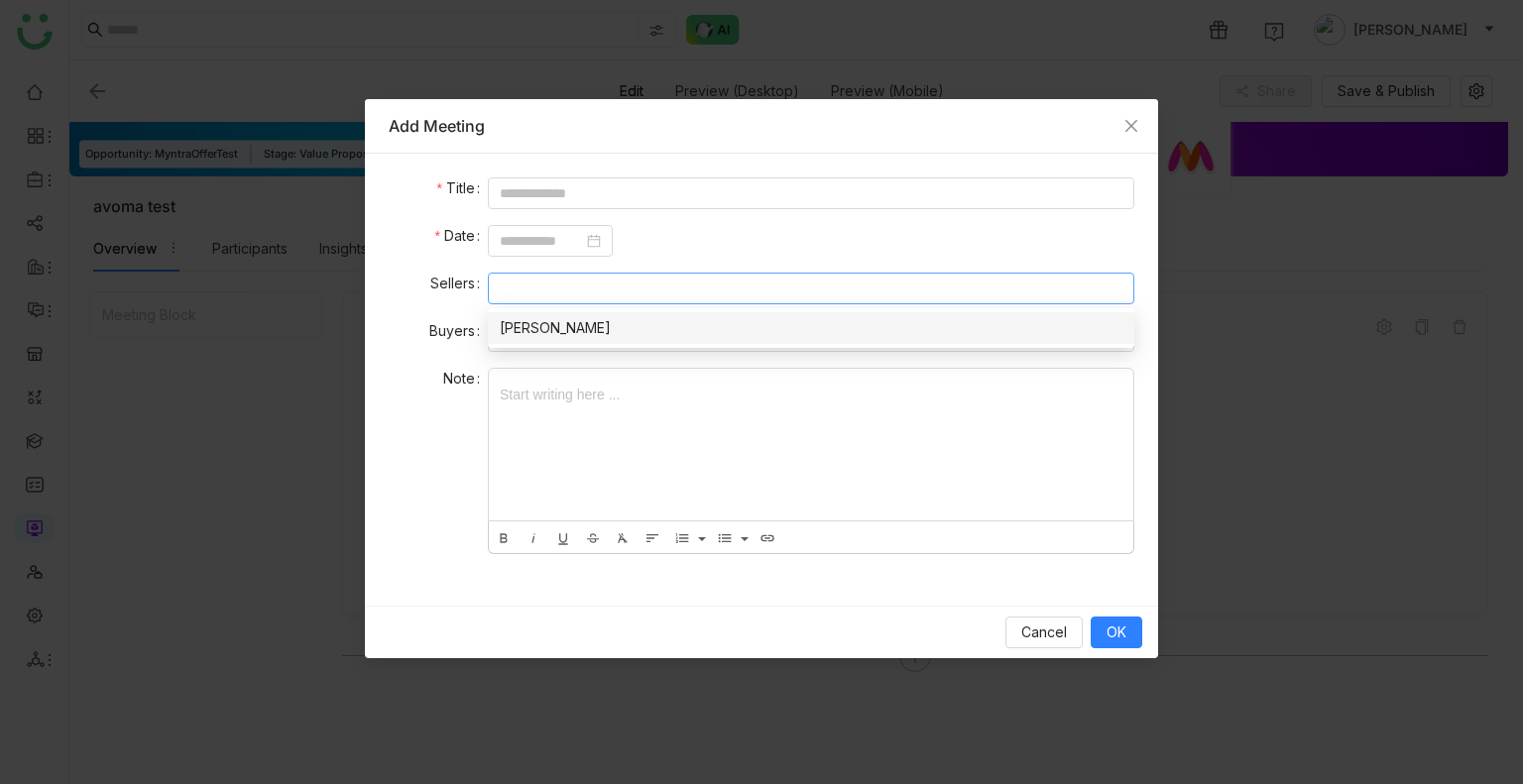 click on "[PERSON_NAME]" at bounding box center (811, 328) 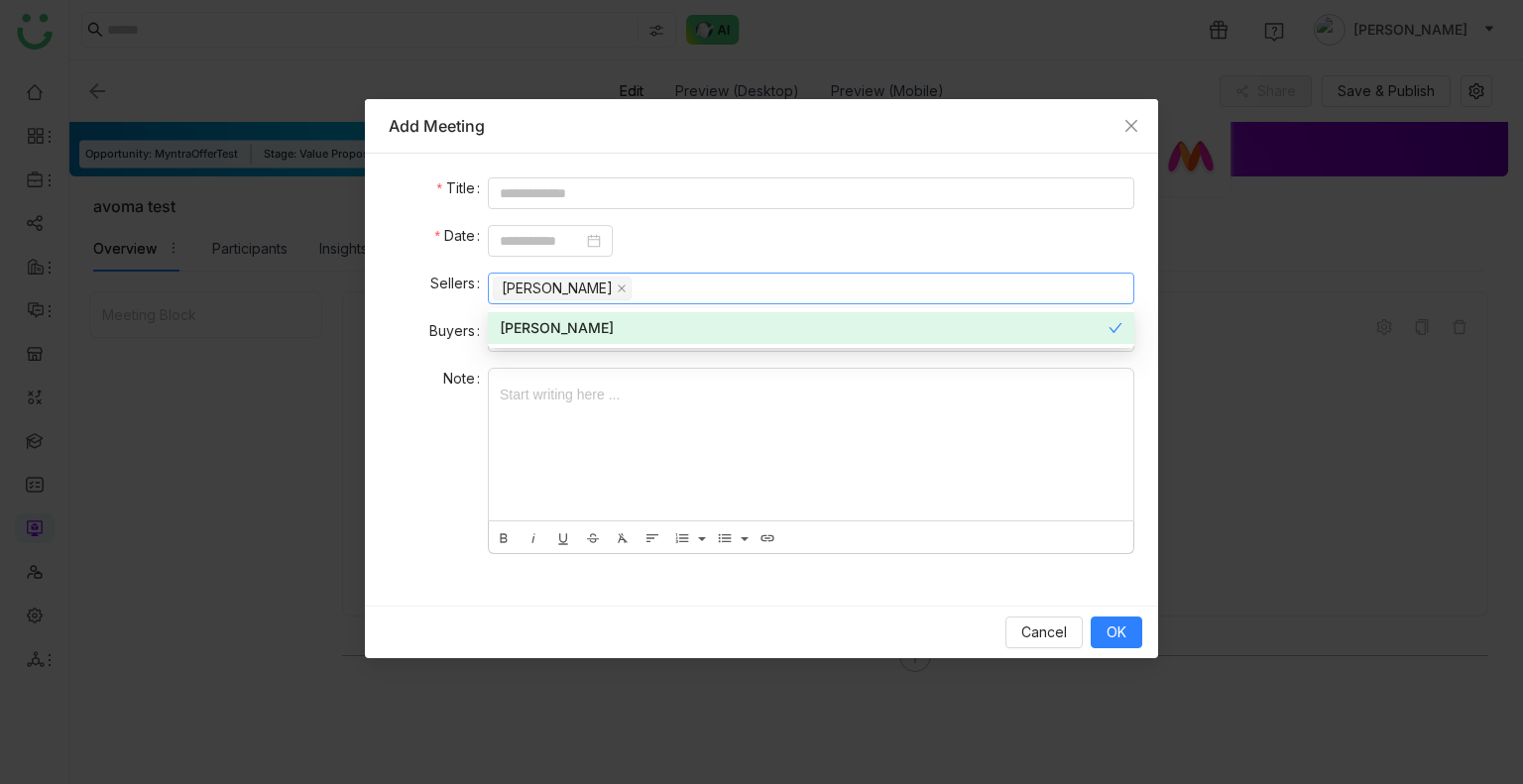 click at bounding box center [811, 444] 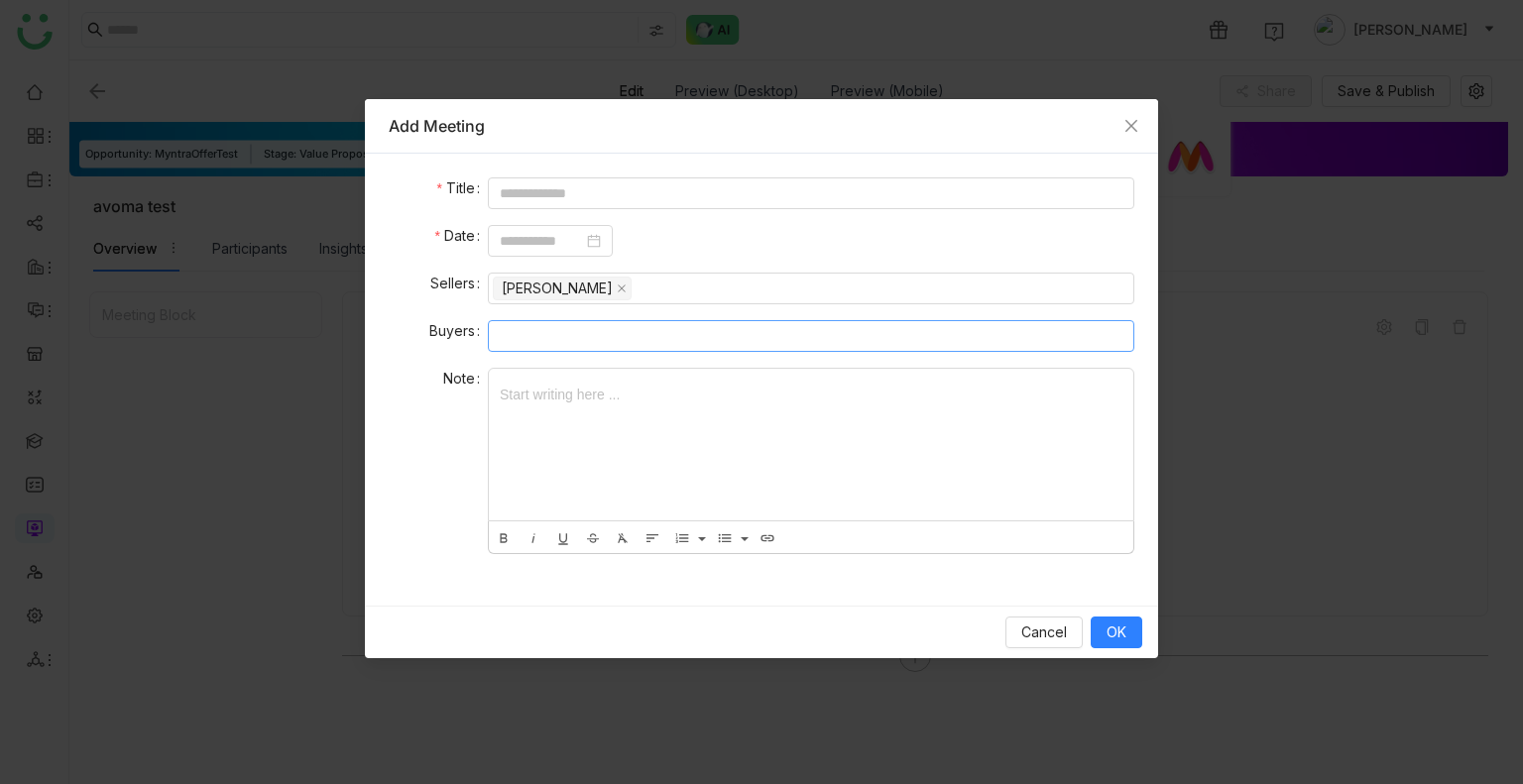 click 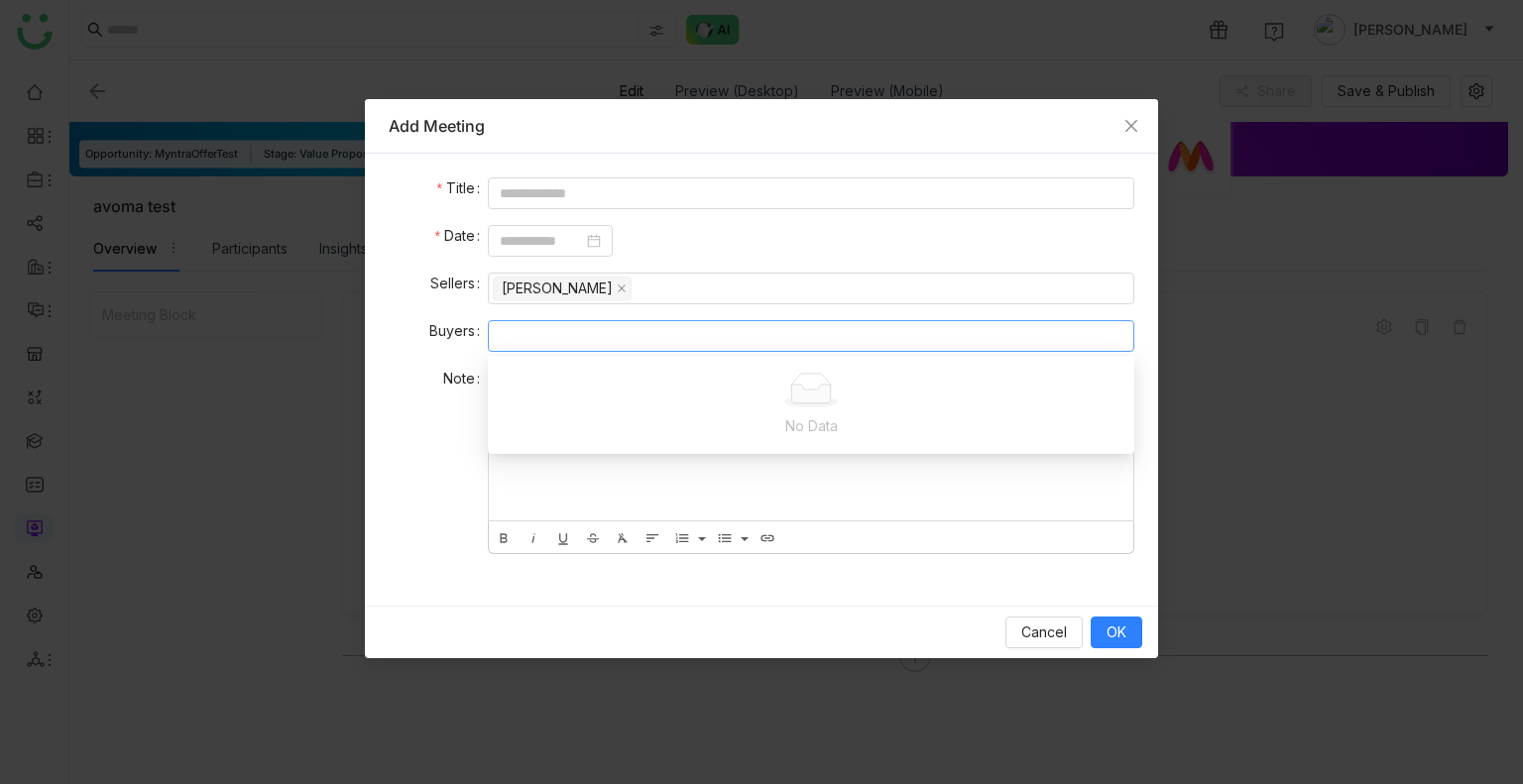 click at bounding box center (811, 444) 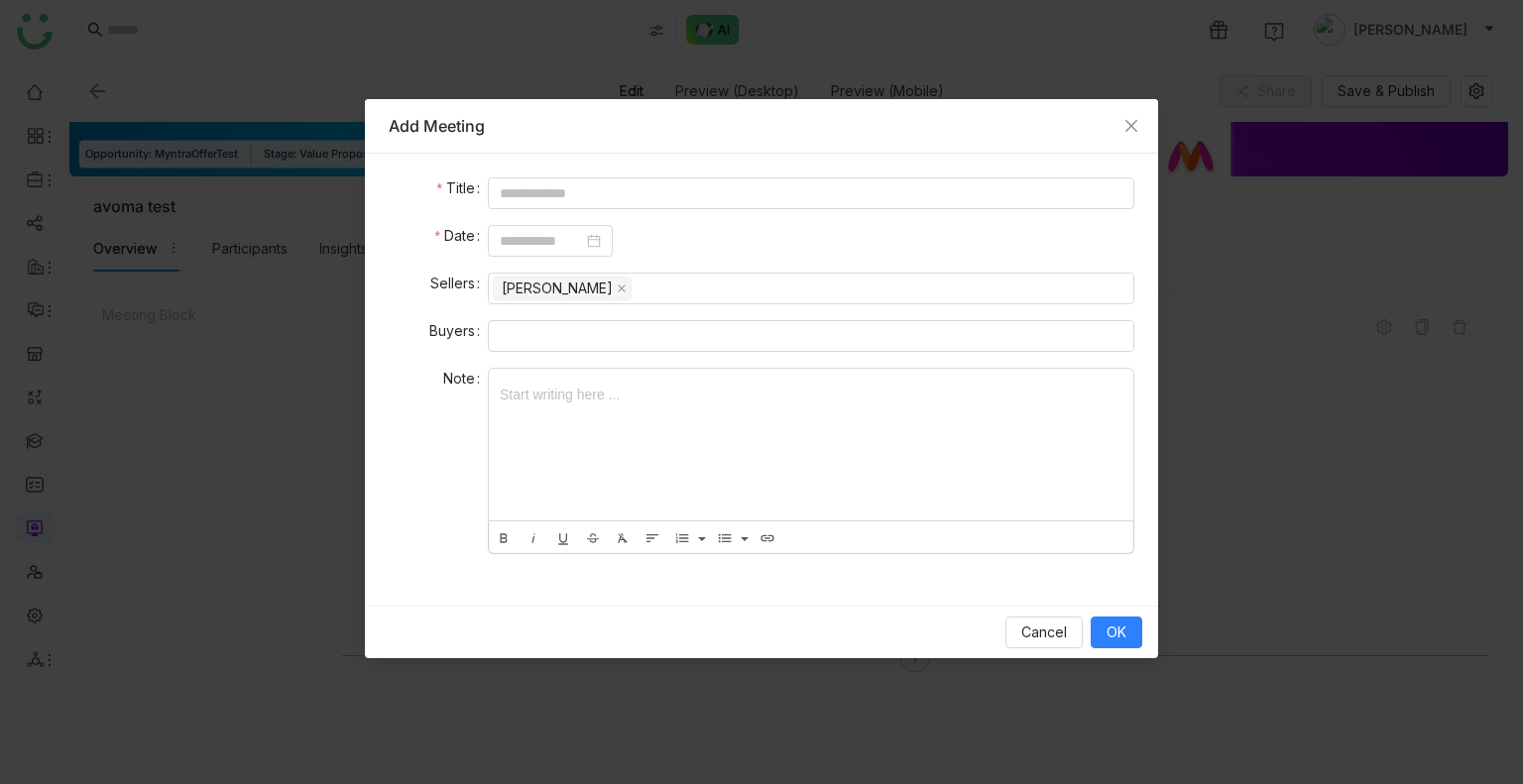 click at bounding box center (811, 444) 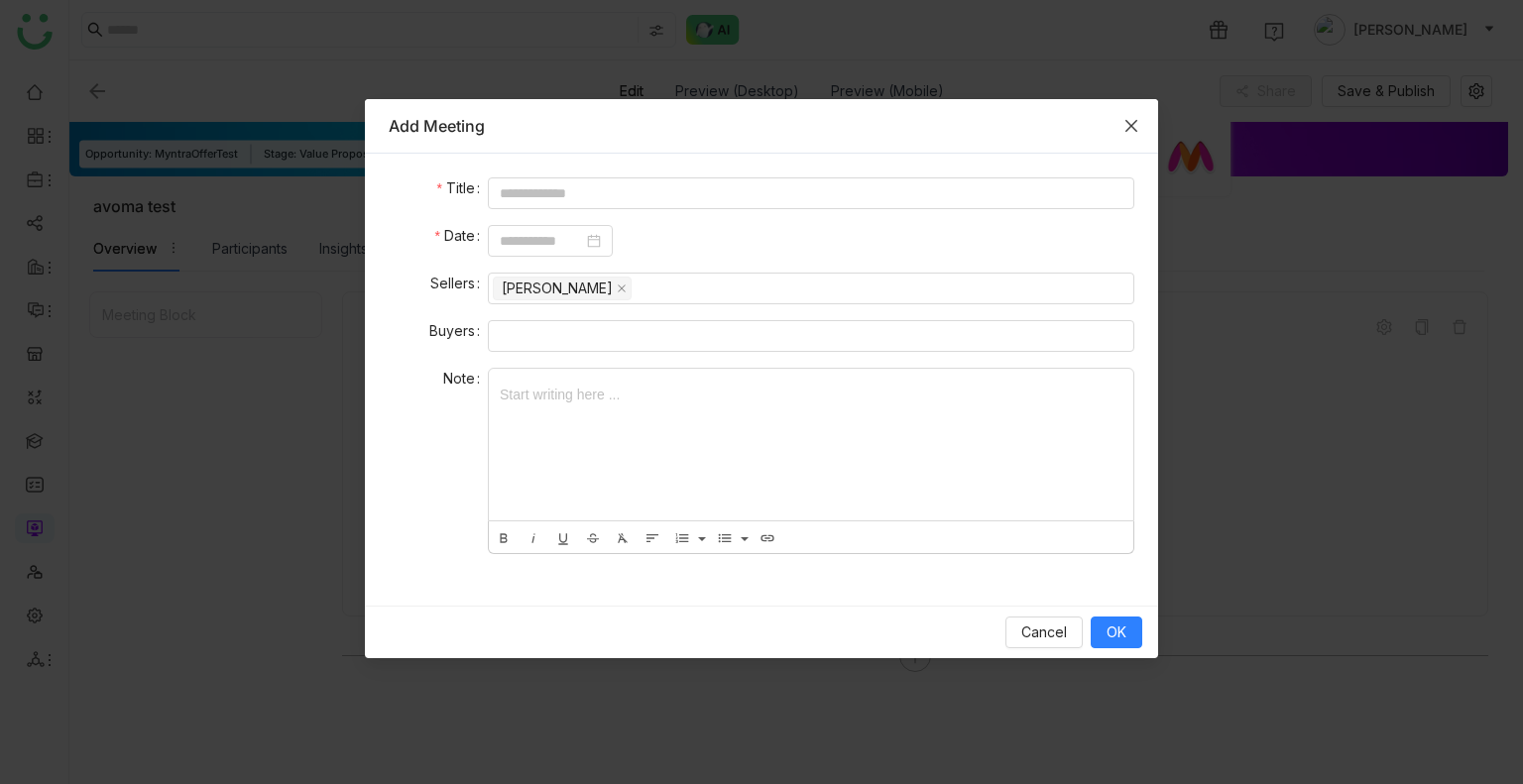 click 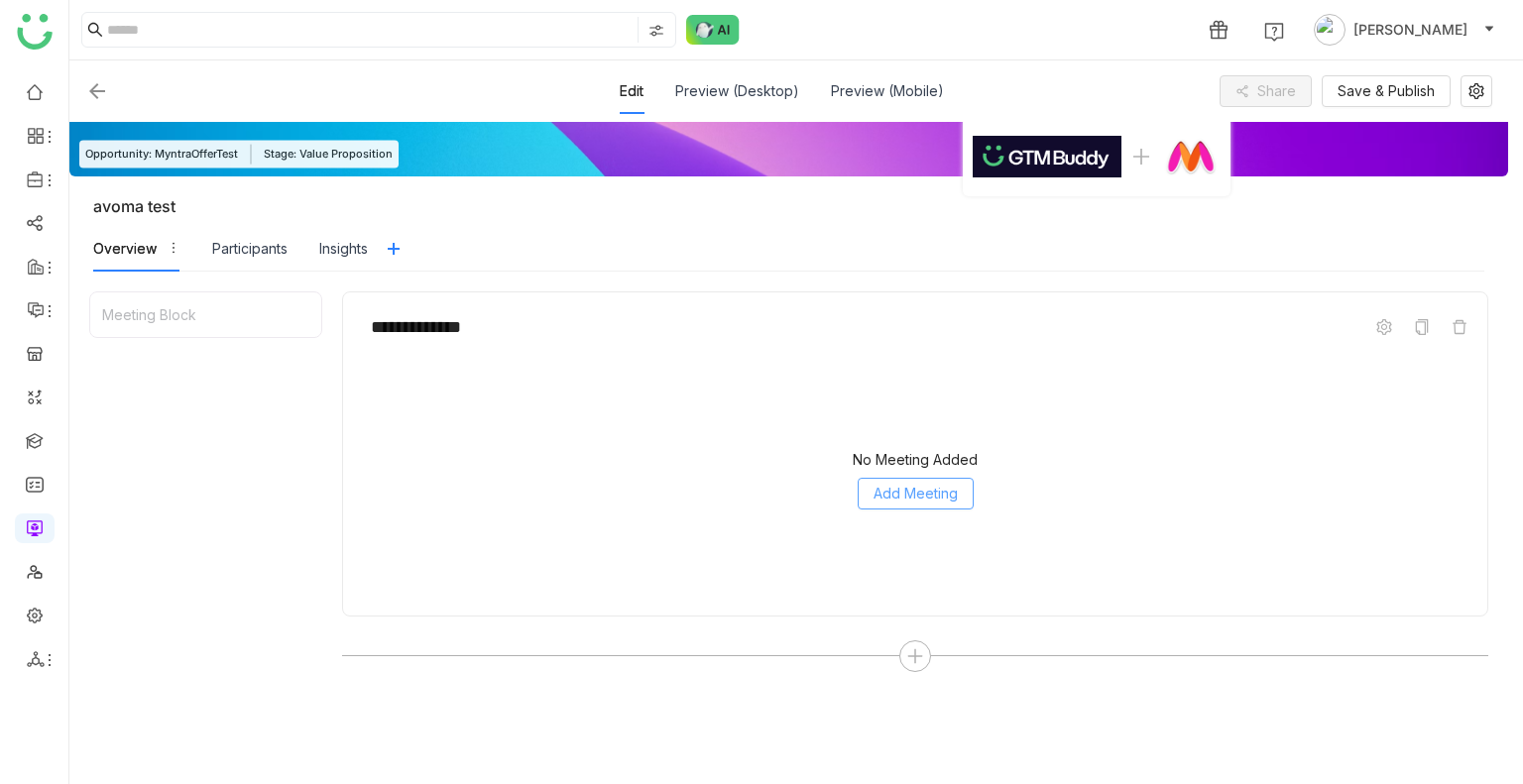 click on "Add Meeting" 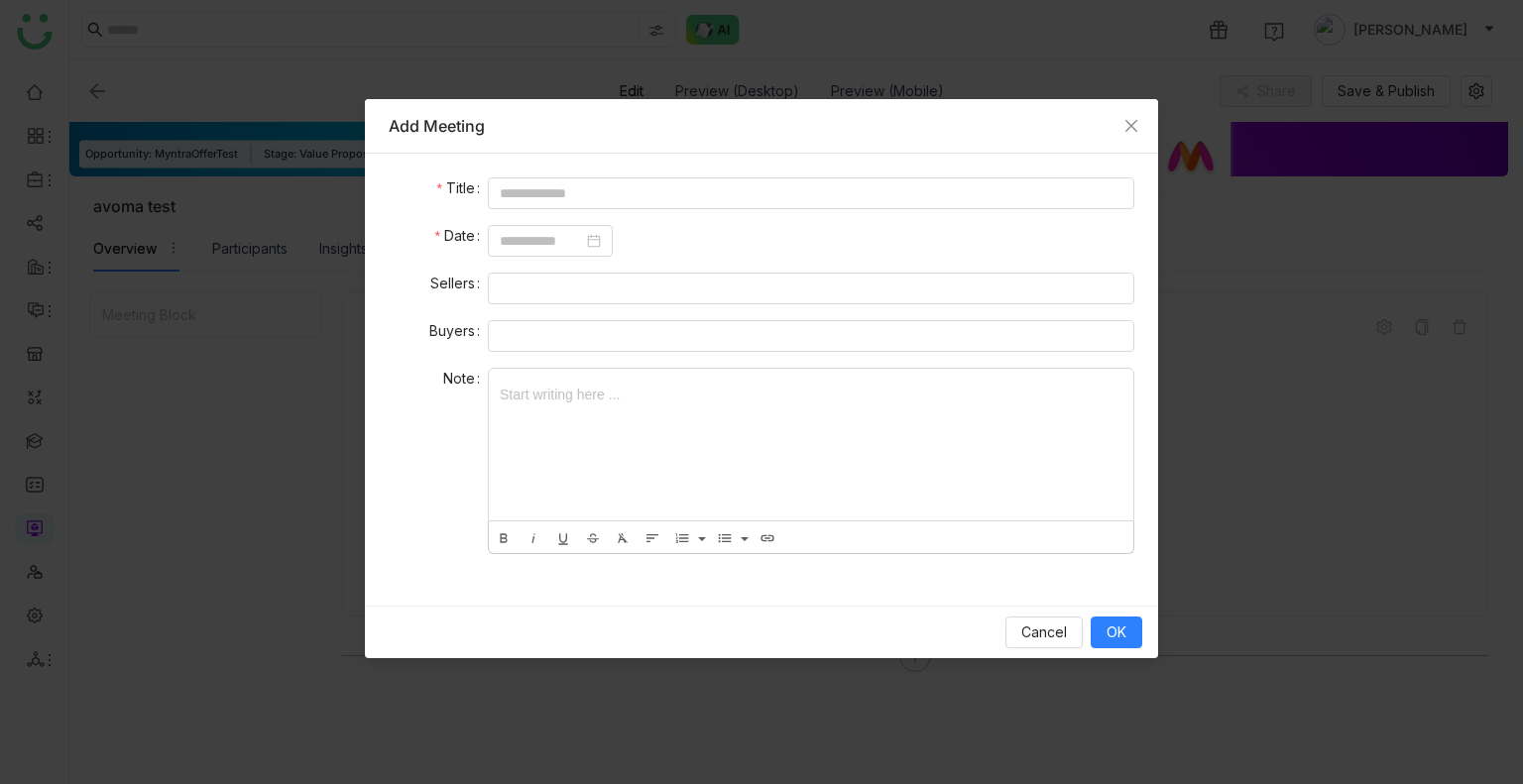 click on "Add Meeting Title Date Sellers      Buyers      Note Start writing here ... Bold Italic Underline Strikethrough Clear Formatting Align
Align Left
Align Center
Align Right
Align Justify Ordered List   Default Lower Alpha Lower Greek Lower Roman Upper Alpha Upper Roman    Unordered List   Default Circle Disc Square    Insert Link  Cancel   OK" at bounding box center (762, 392) 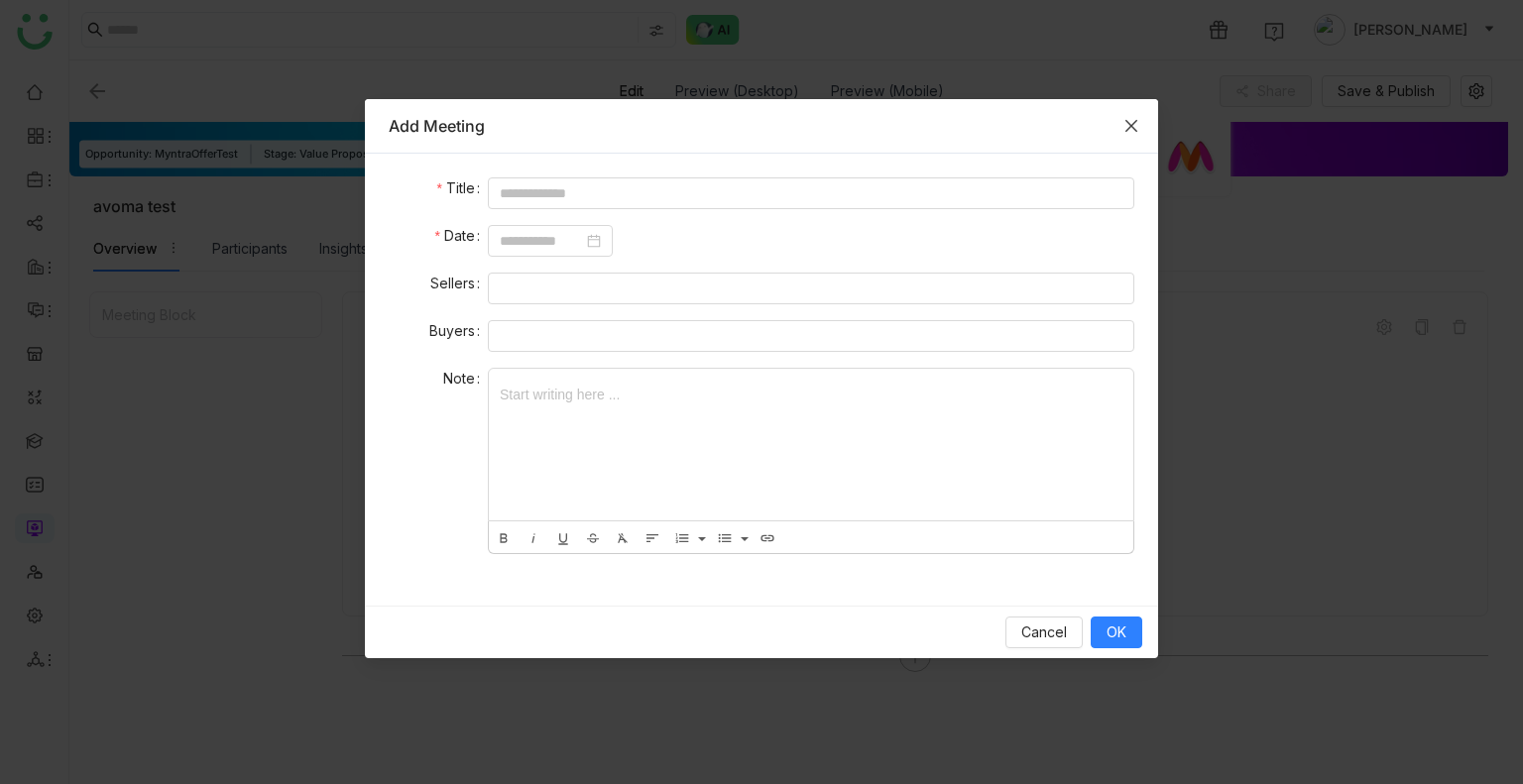 click at bounding box center (1131, 126) 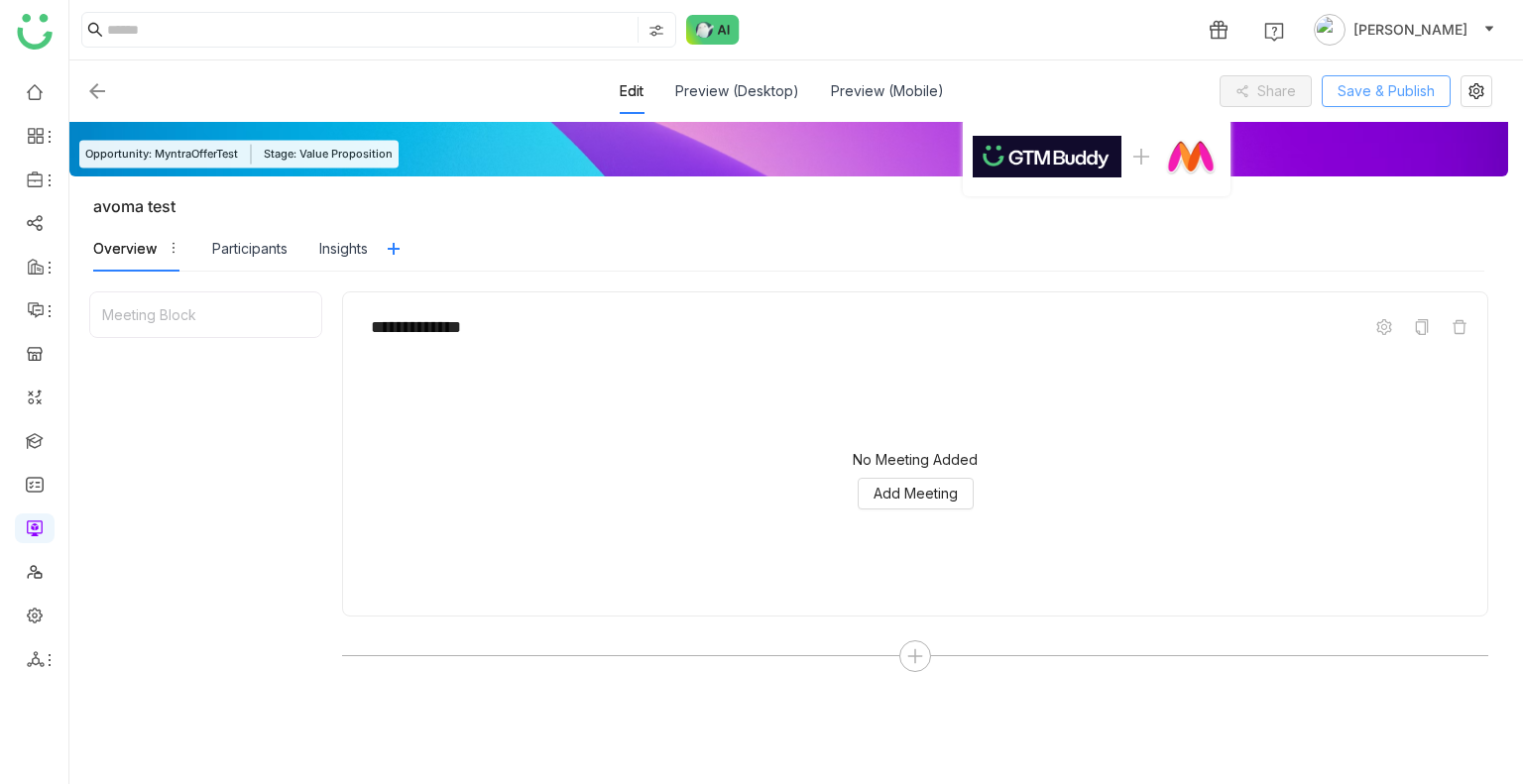 click on "Save & Publish" at bounding box center [1386, 91] 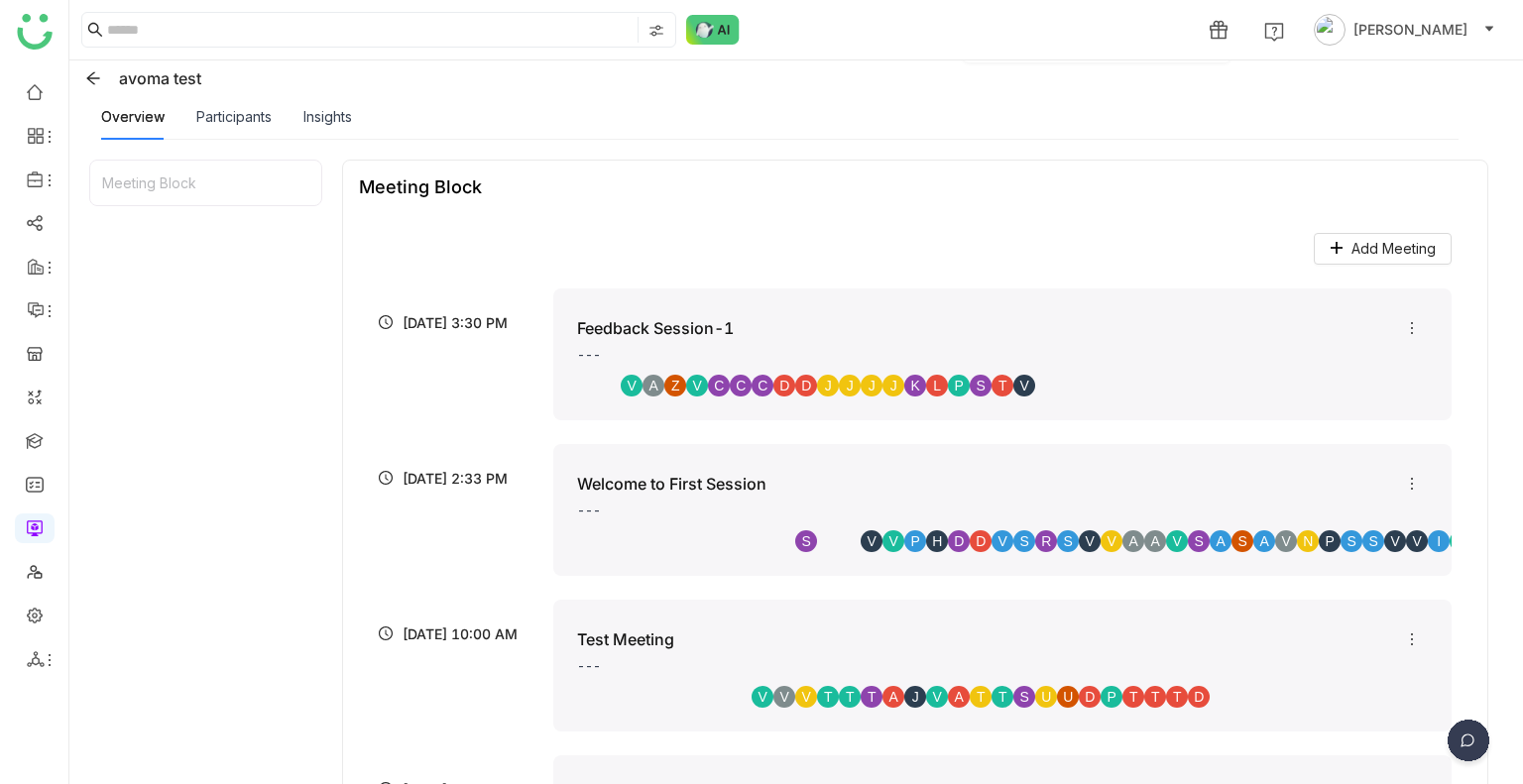 scroll, scrollTop: 369, scrollLeft: 0, axis: vertical 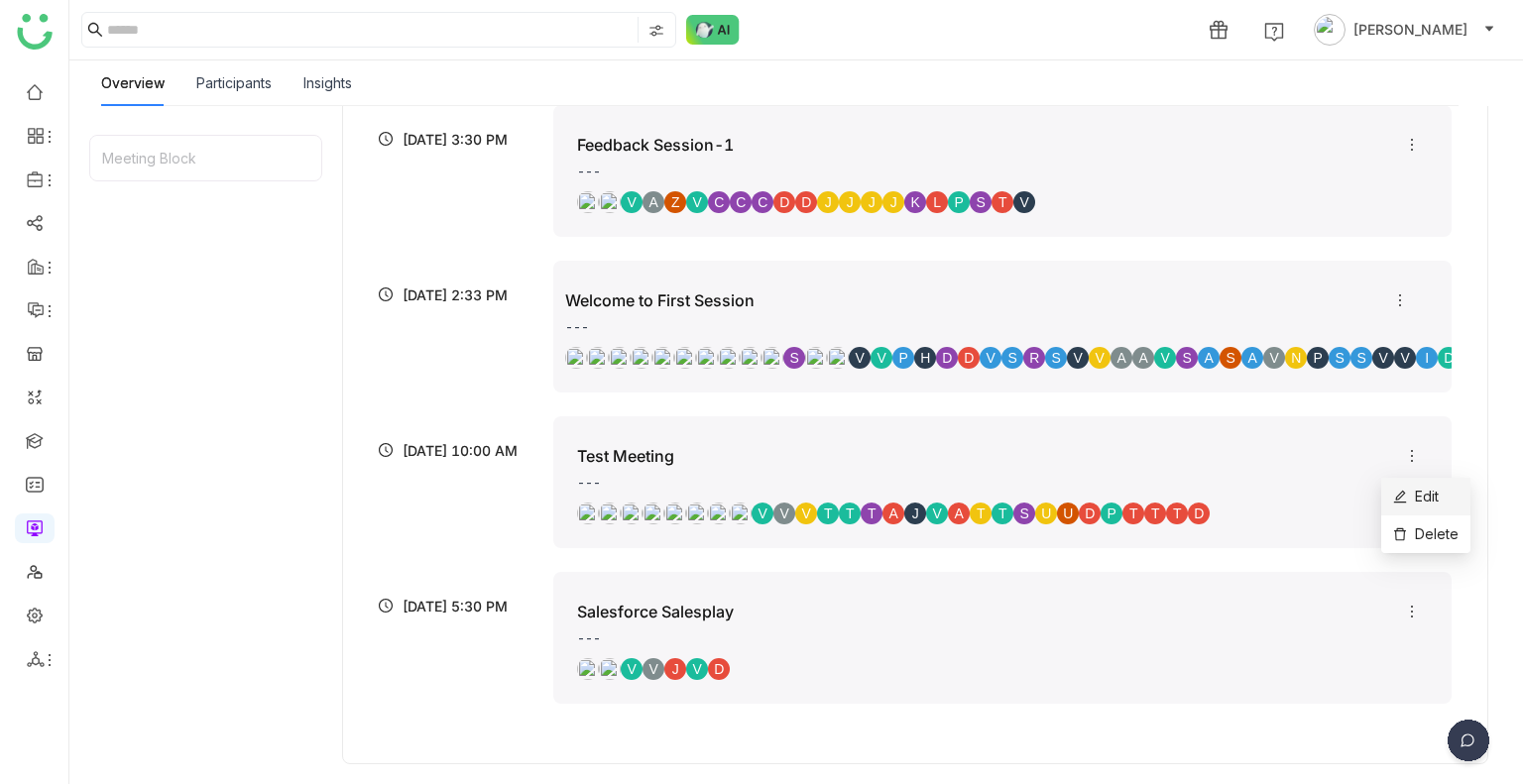 click on "Edit" at bounding box center (1416, 497) 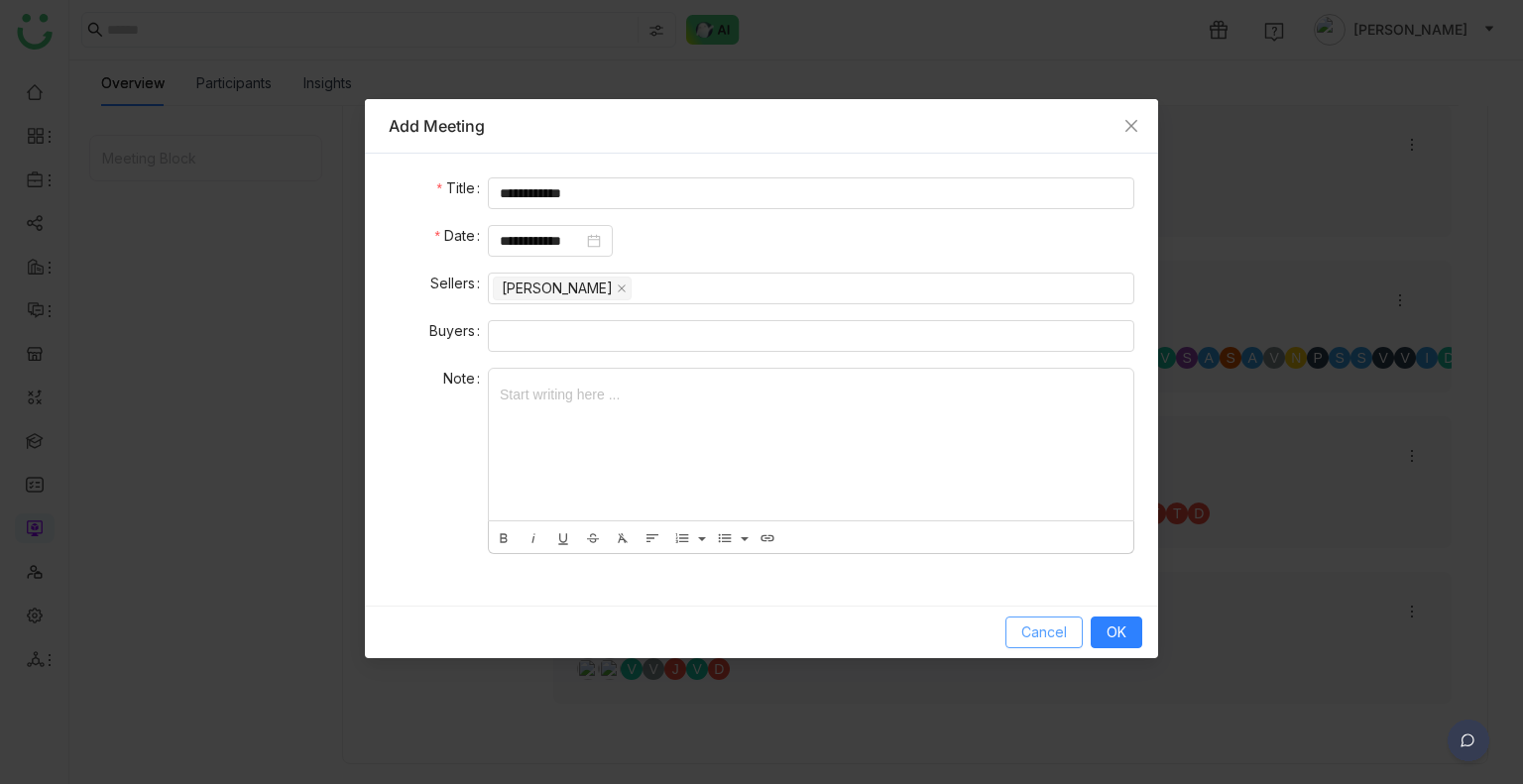 click on "Cancel" at bounding box center (1044, 632) 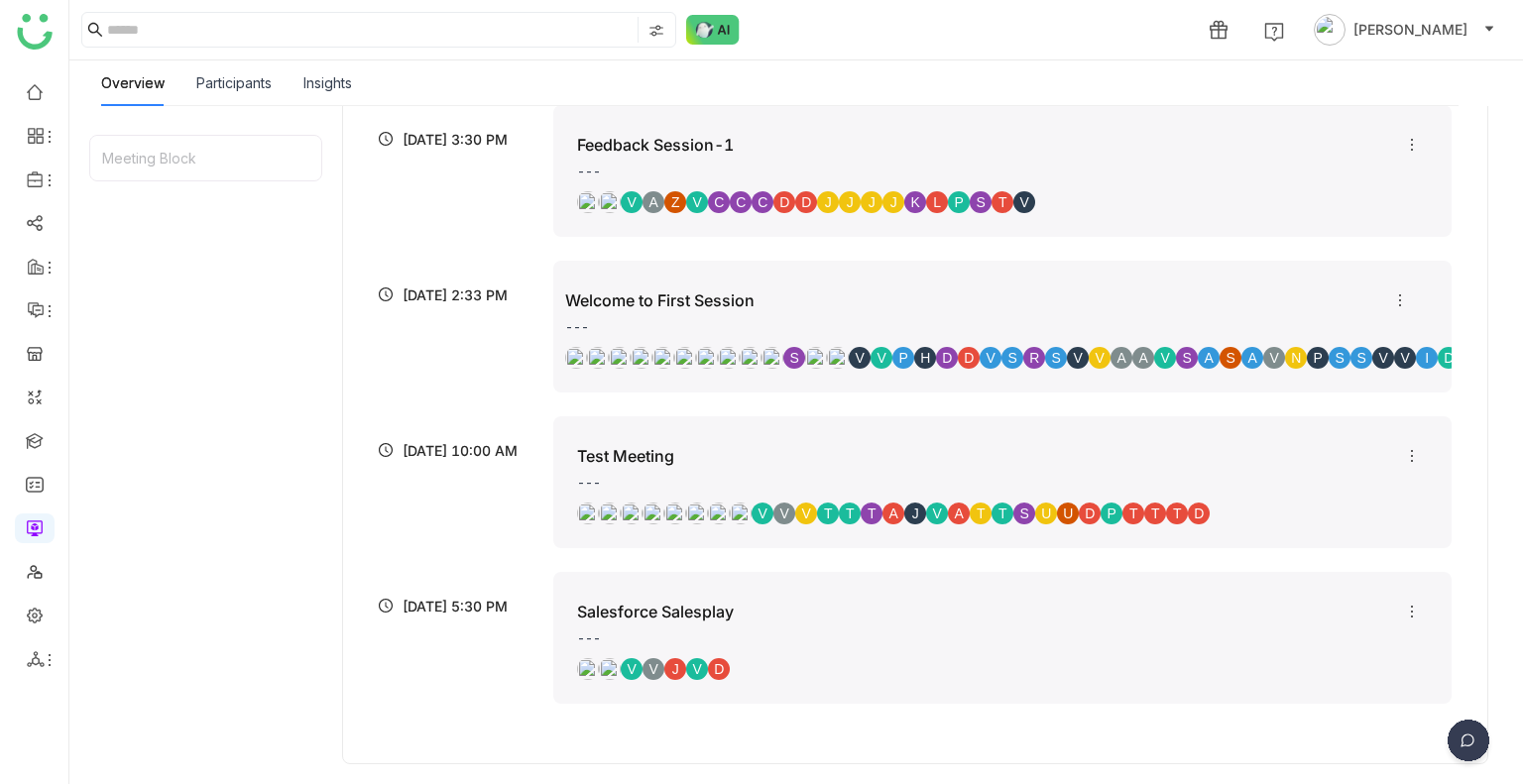 scroll, scrollTop: 0, scrollLeft: 0, axis: both 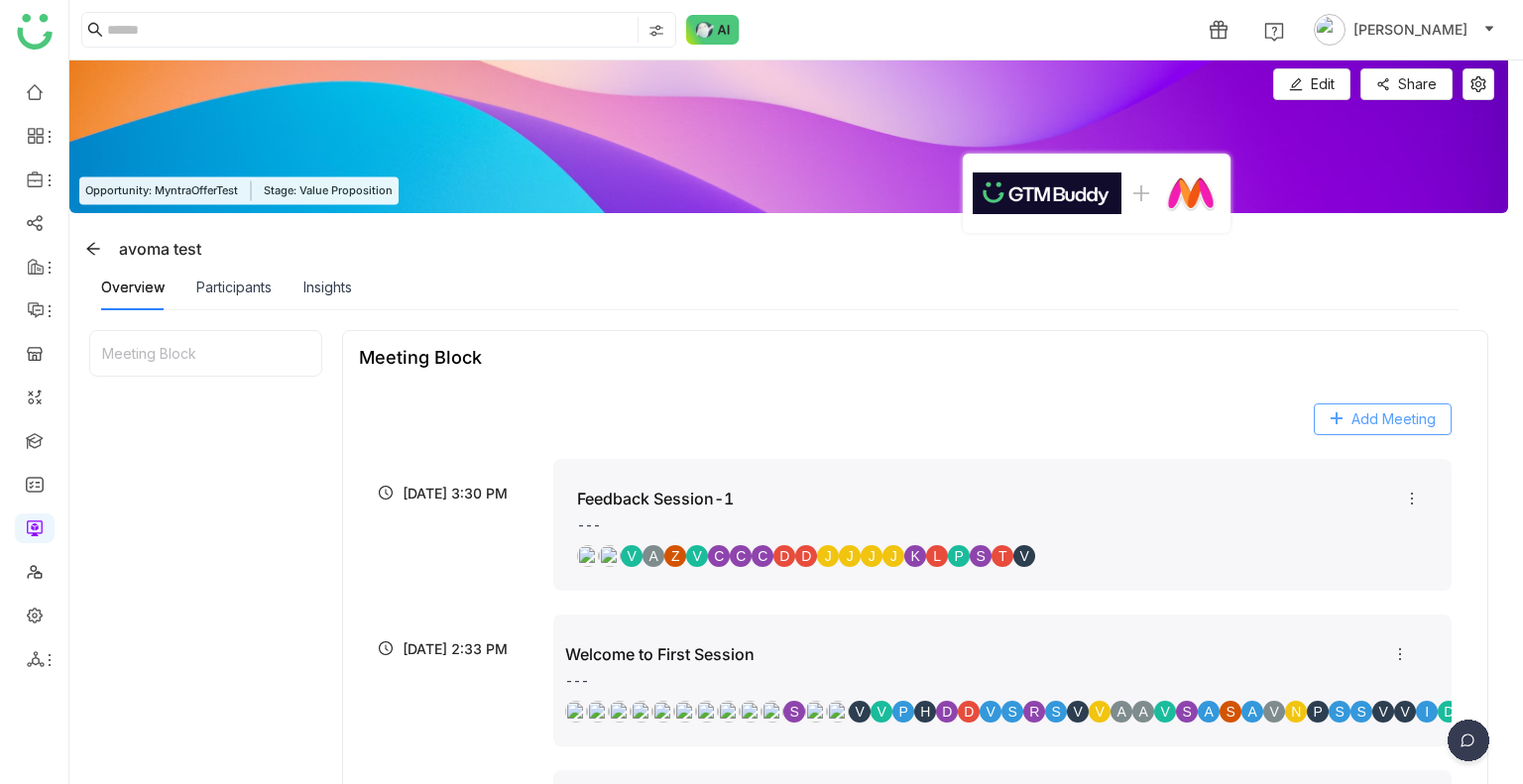 click on "Add Meeting" 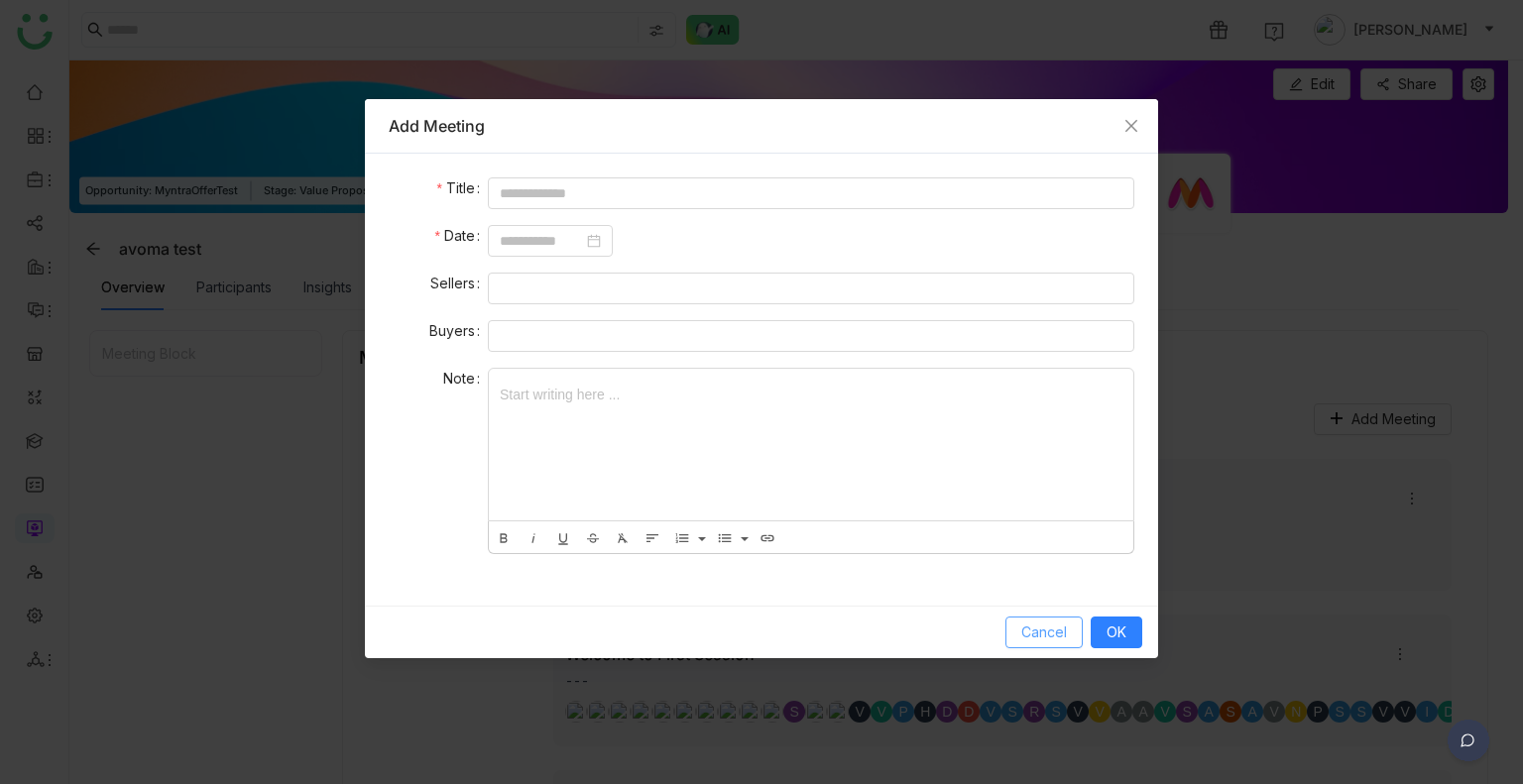 click on "Cancel" at bounding box center [1044, 632] 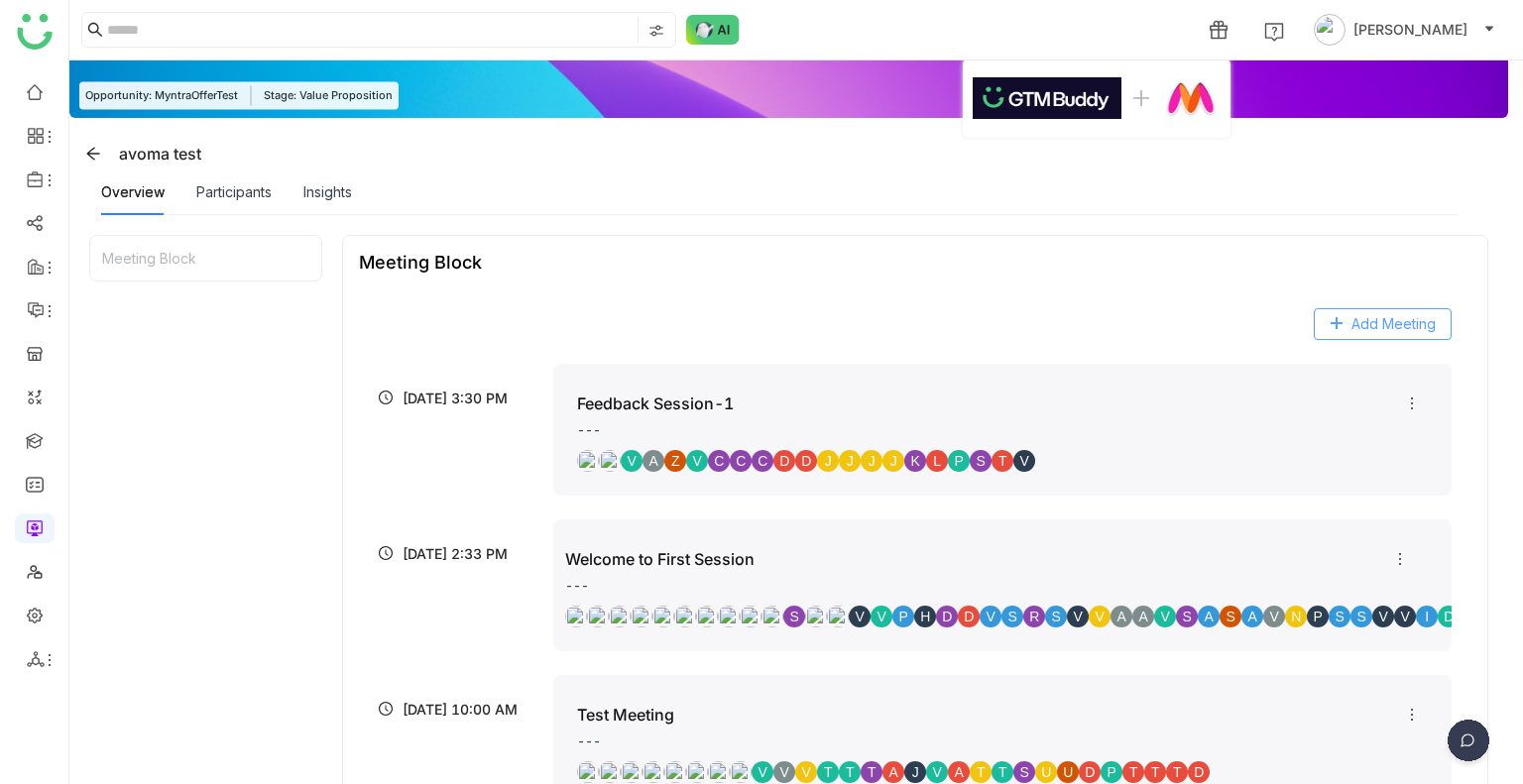 scroll, scrollTop: 369, scrollLeft: 0, axis: vertical 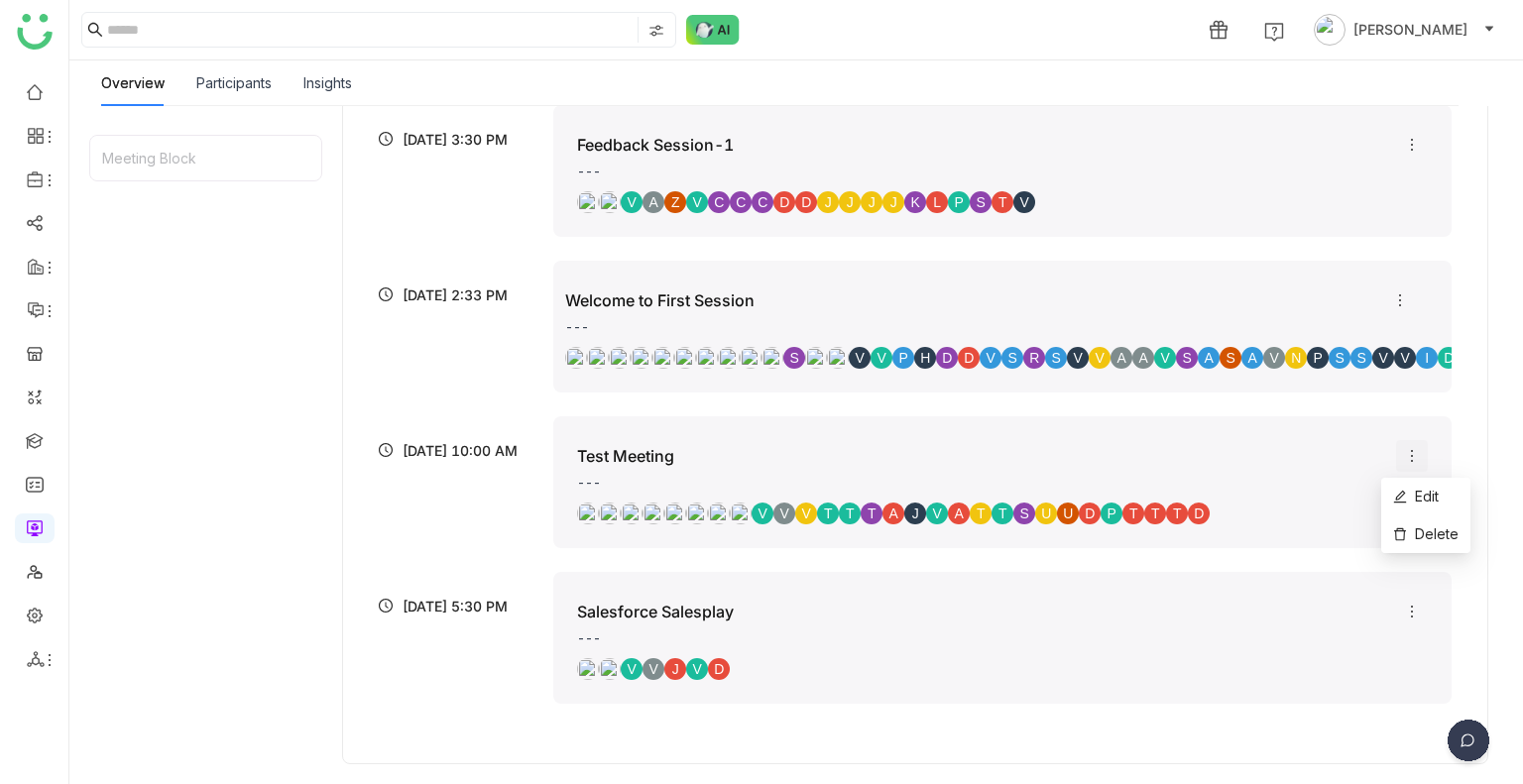 click 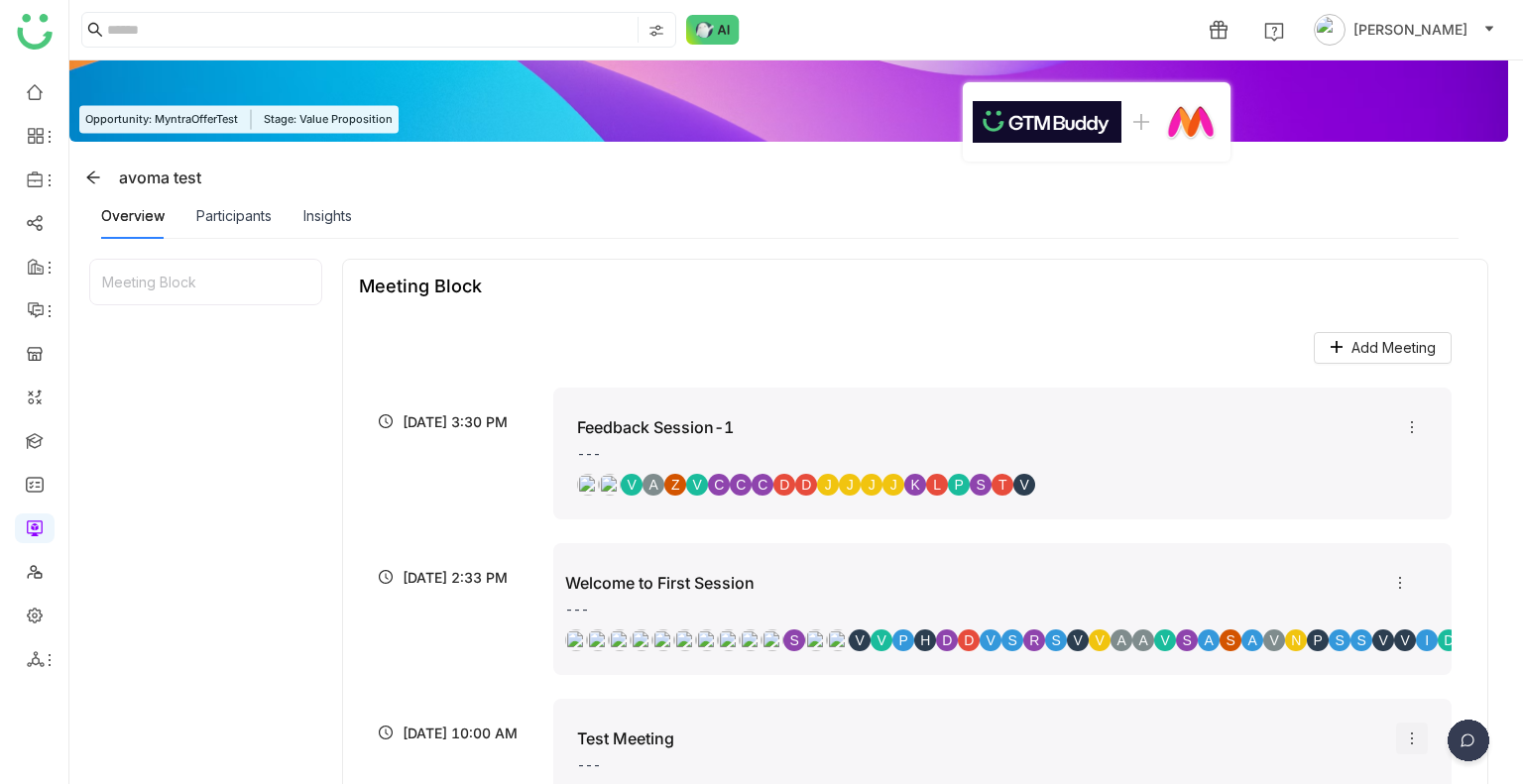 scroll, scrollTop: 0, scrollLeft: 0, axis: both 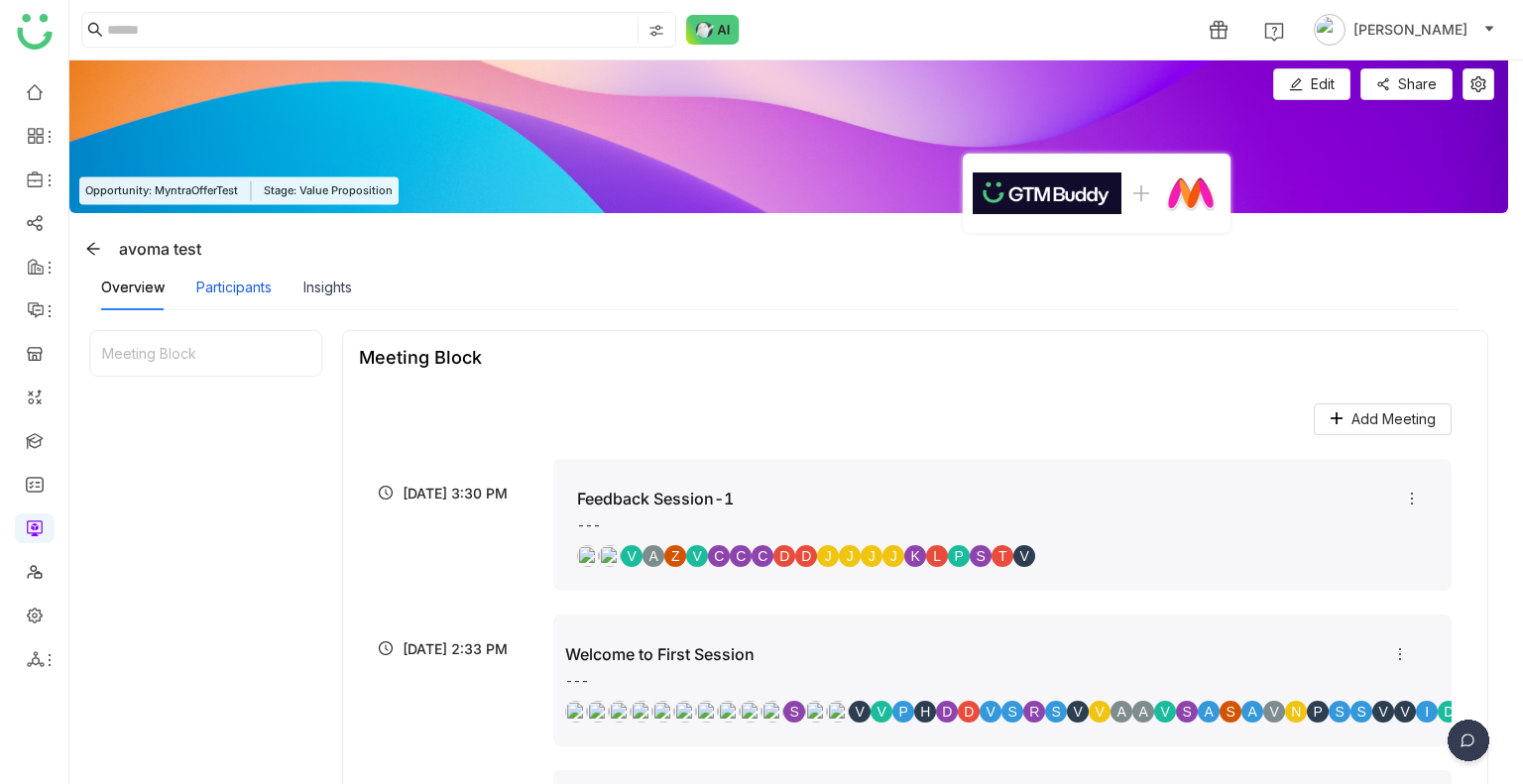 click on "Participants" at bounding box center (234, 287) 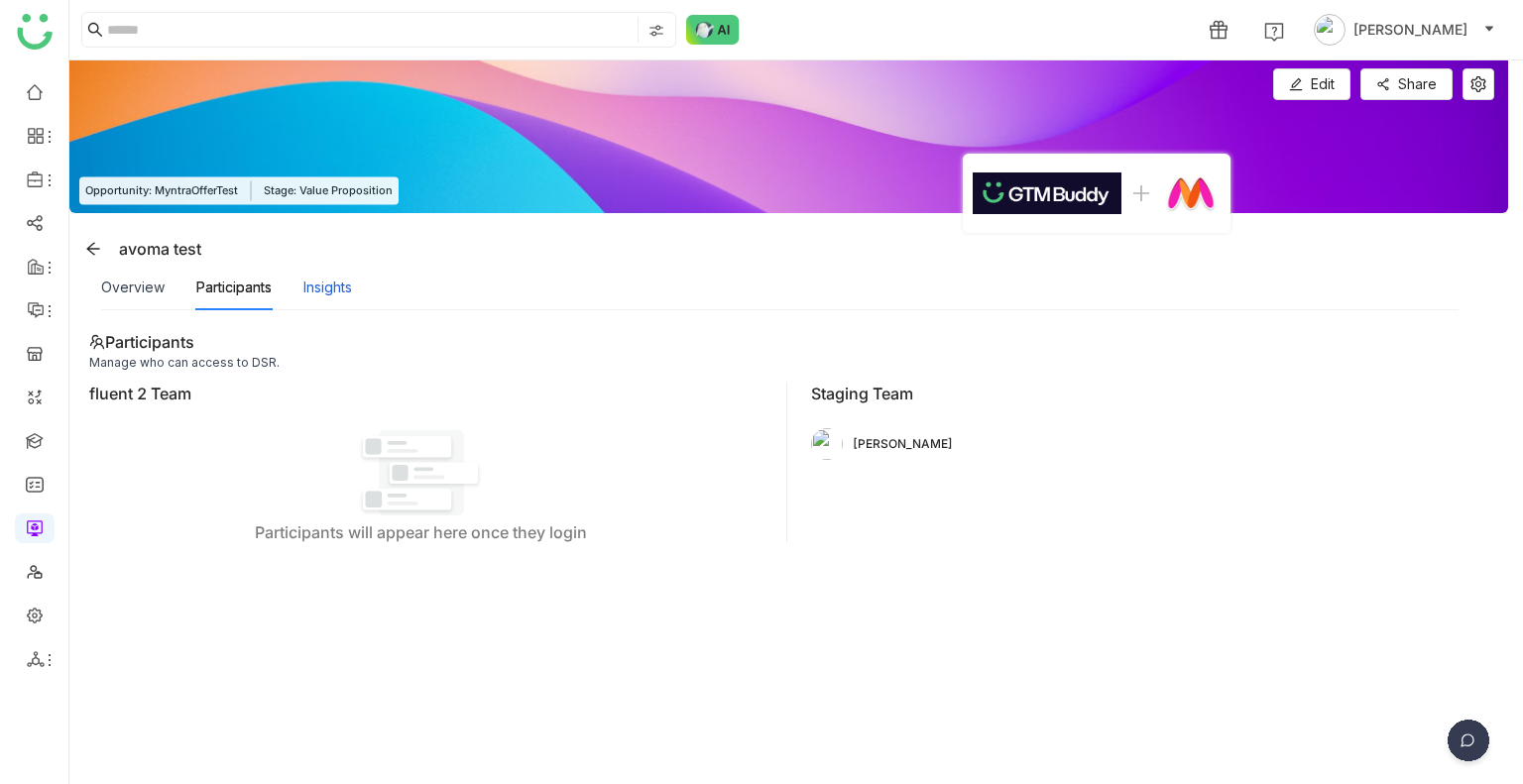 click on "Insights" at bounding box center (327, 287) 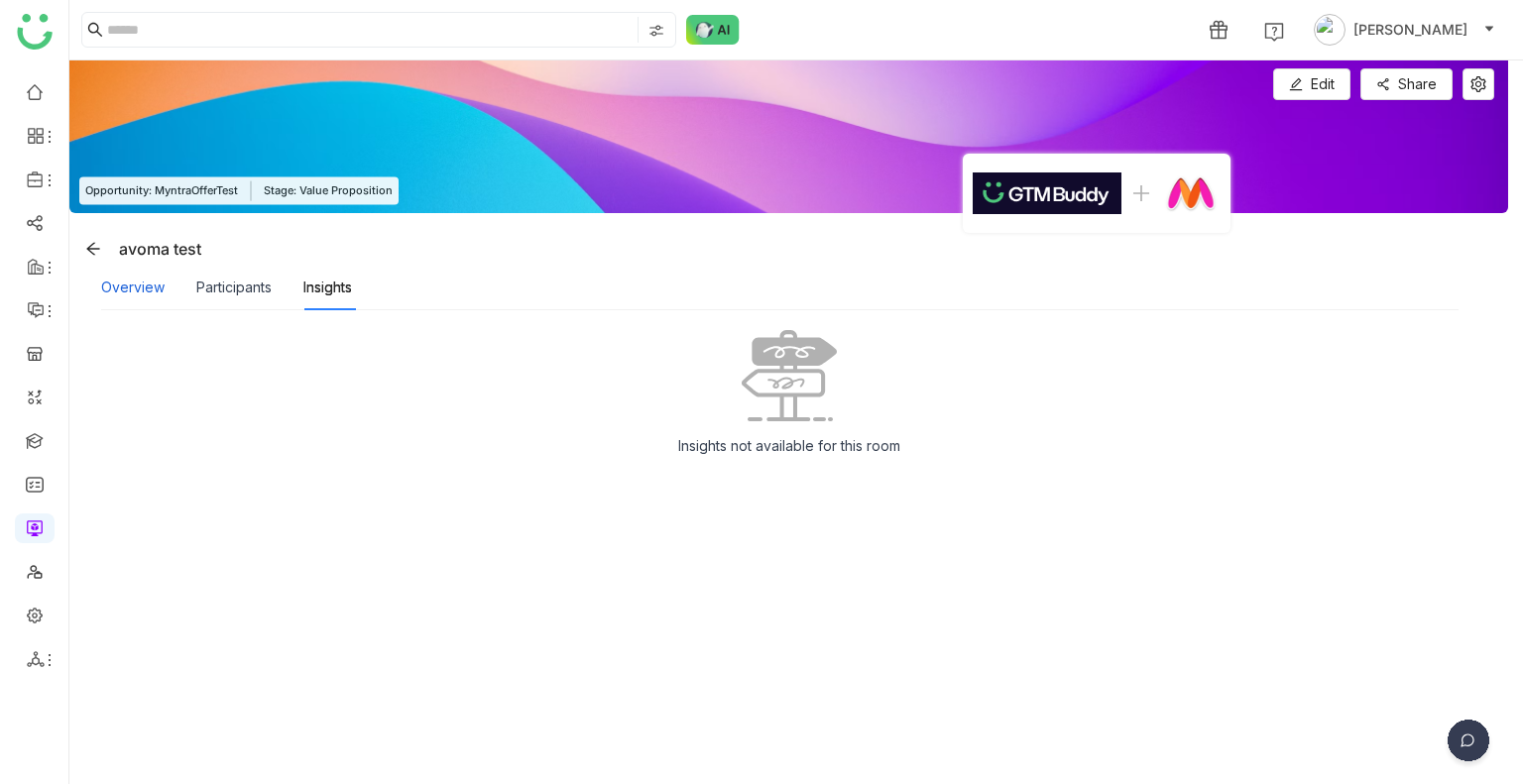 click on "Overview" at bounding box center [133, 287] 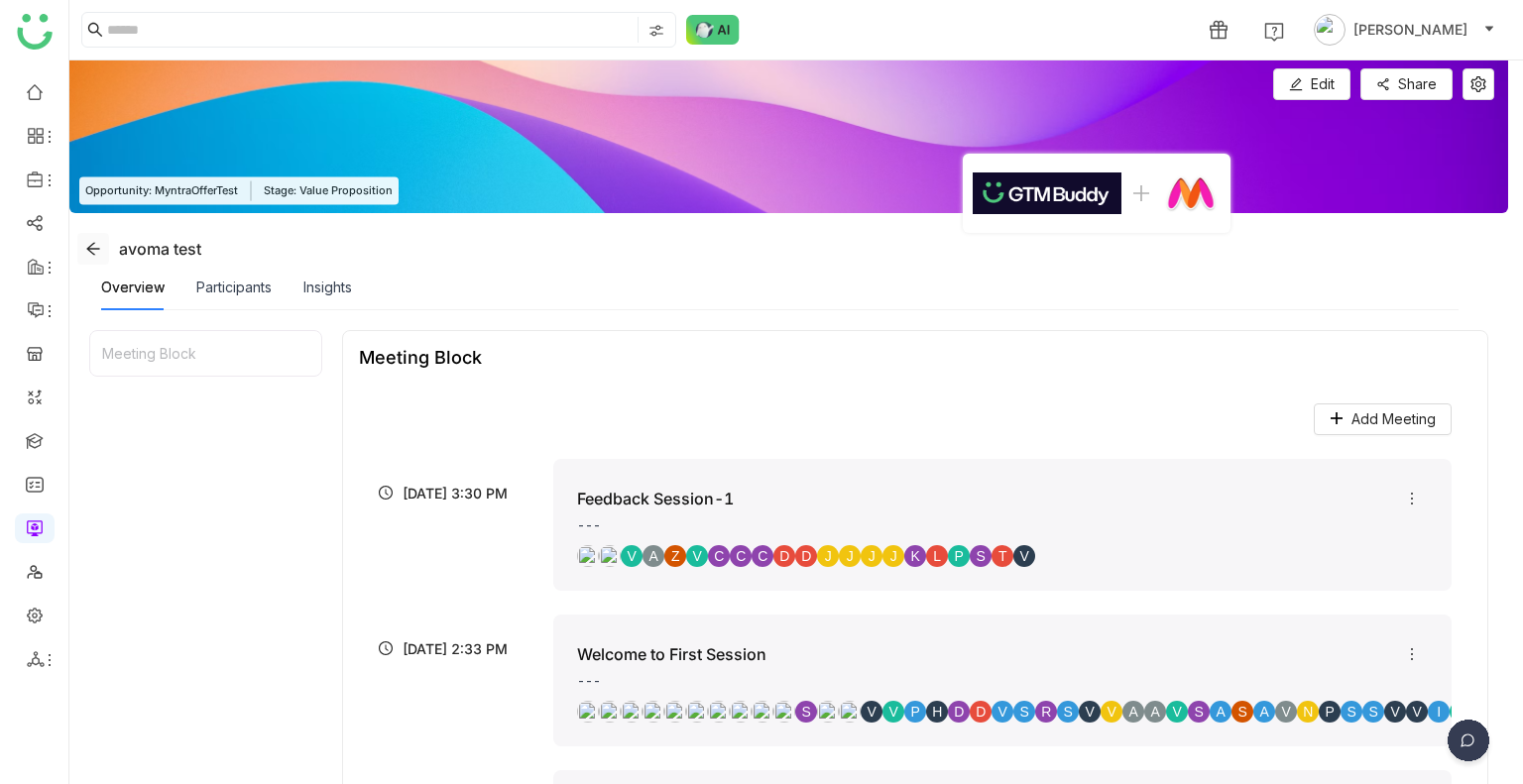 click at bounding box center [93, 249] 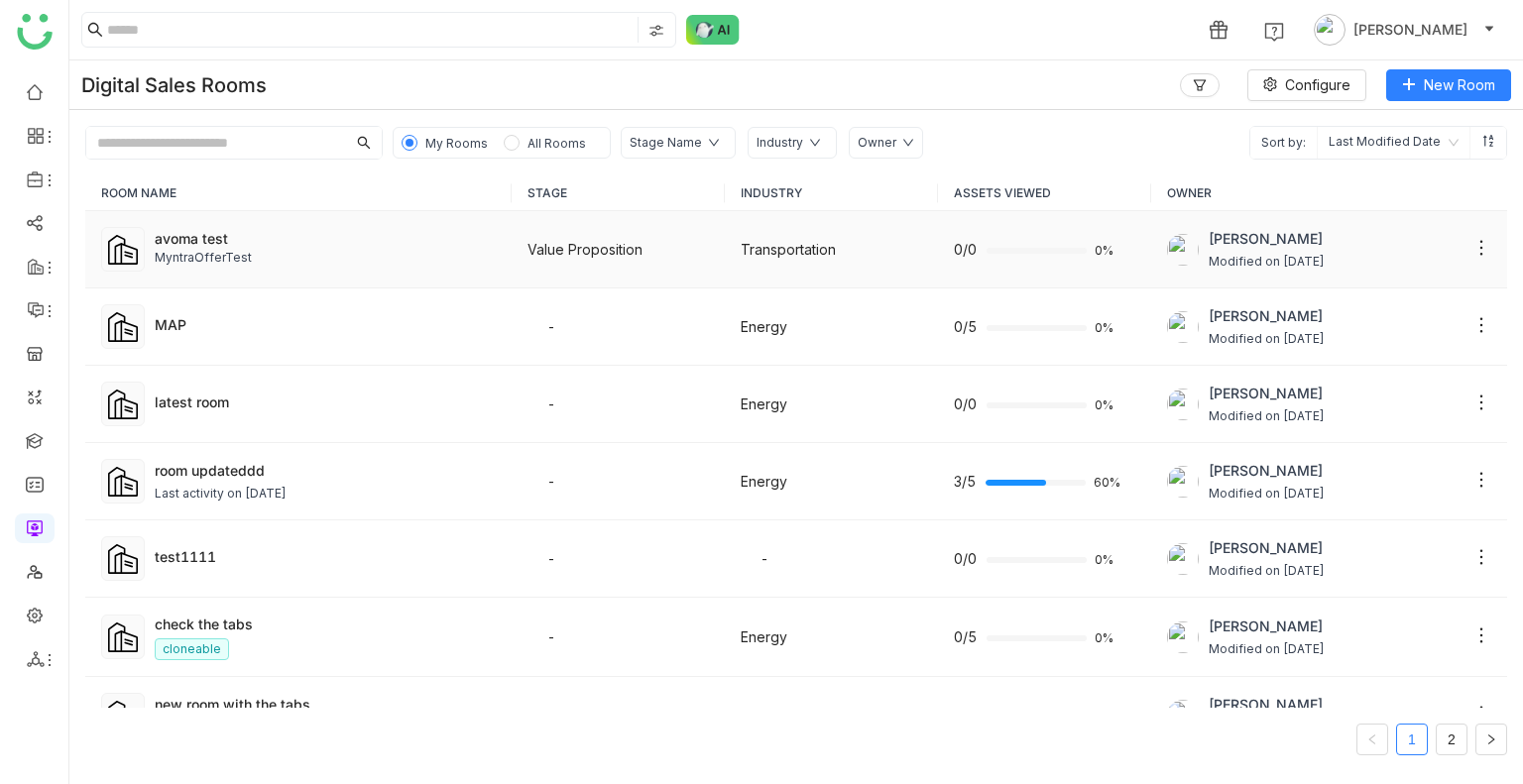 click on "MyntraOfferTest" 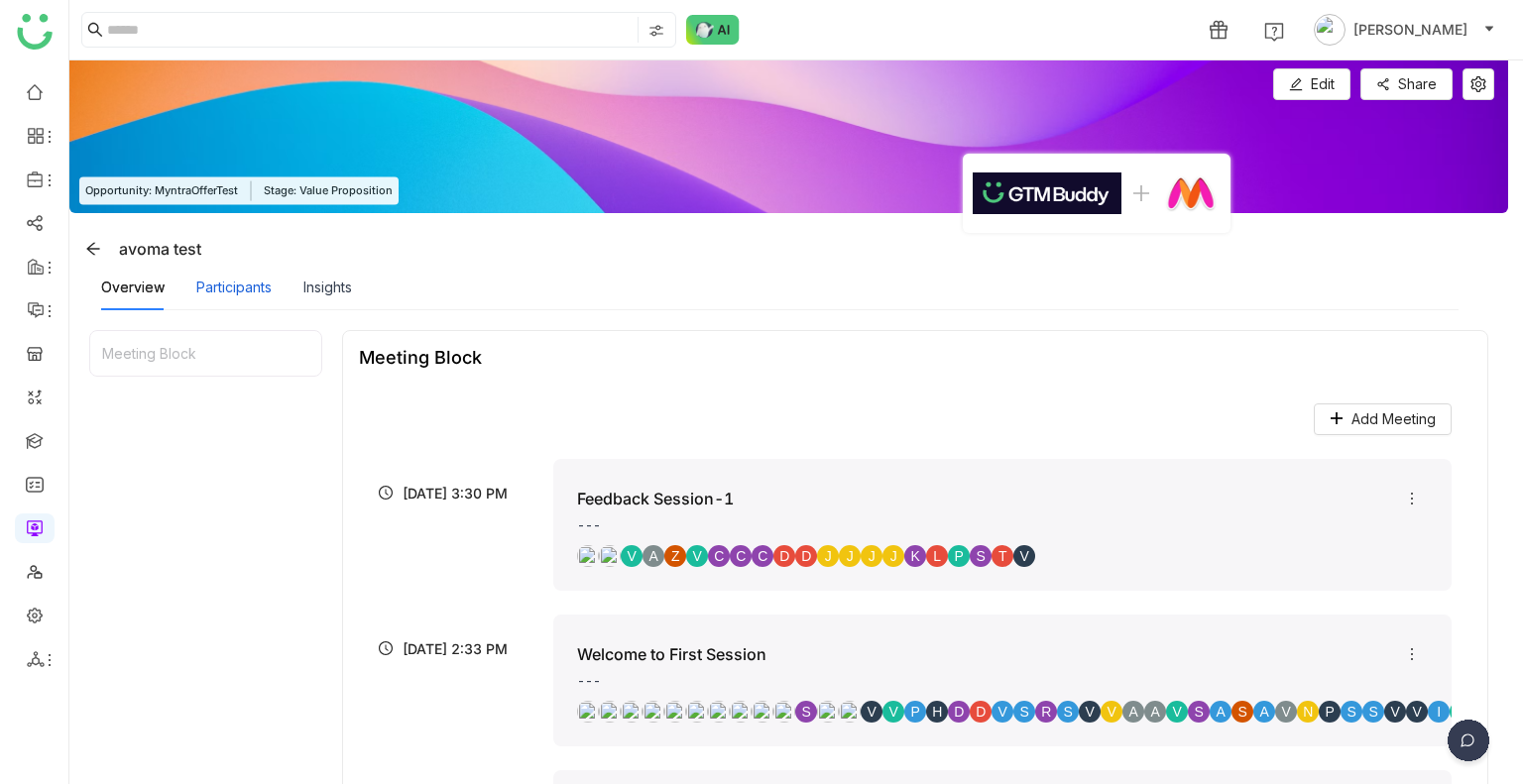 click on "Participants" at bounding box center (234, 287) 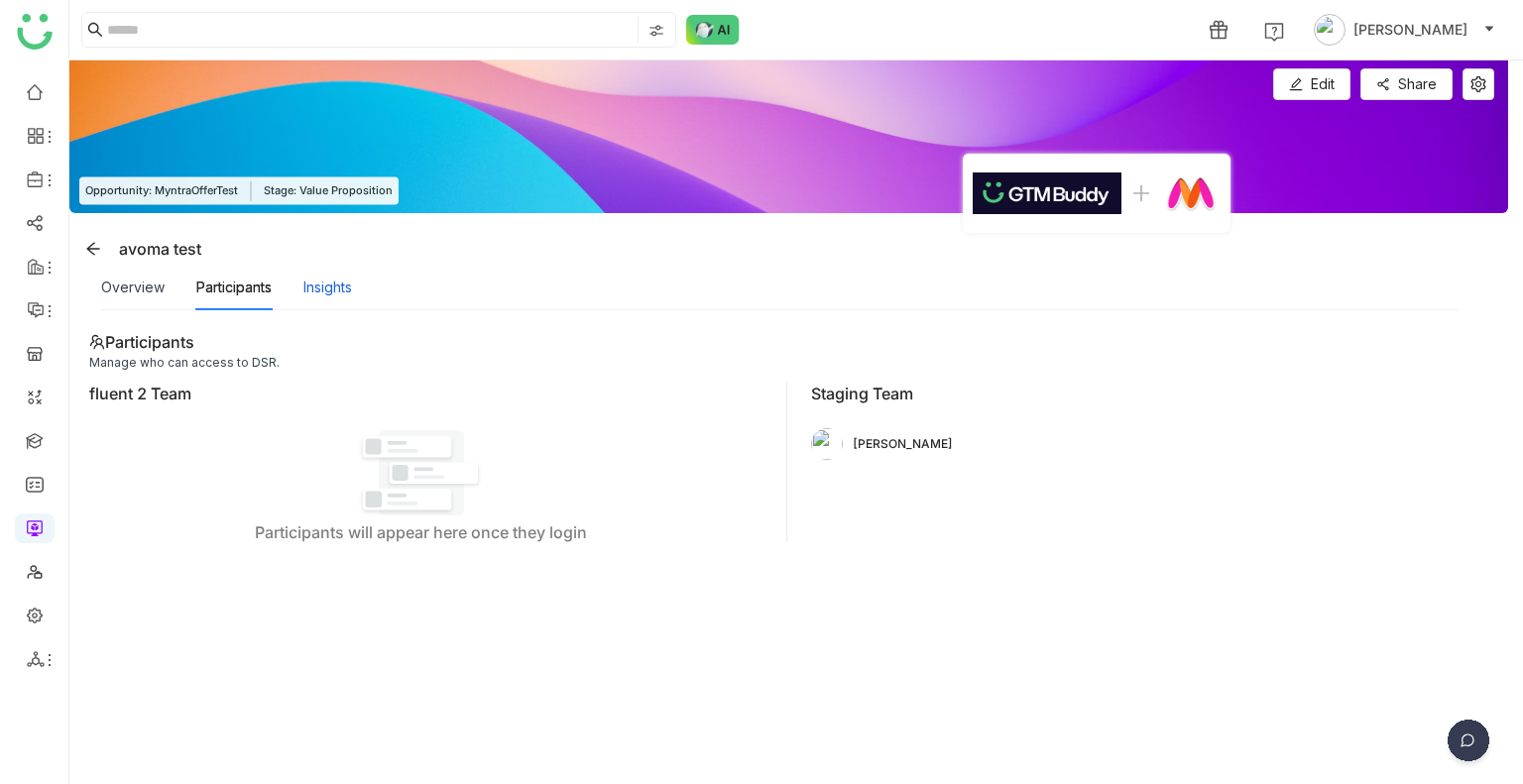 click on "Insights" at bounding box center (327, 287) 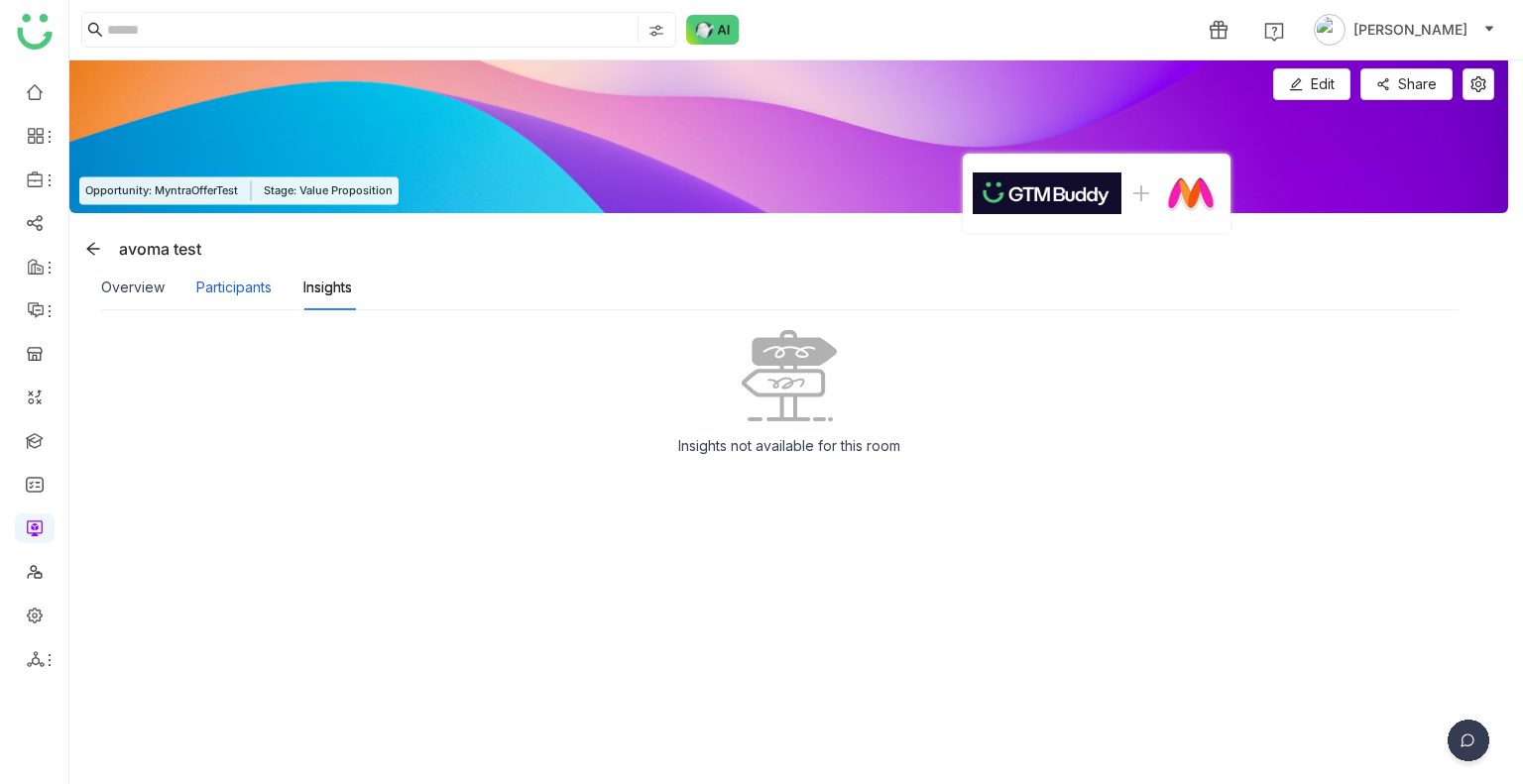 click on "Participants" at bounding box center (234, 287) 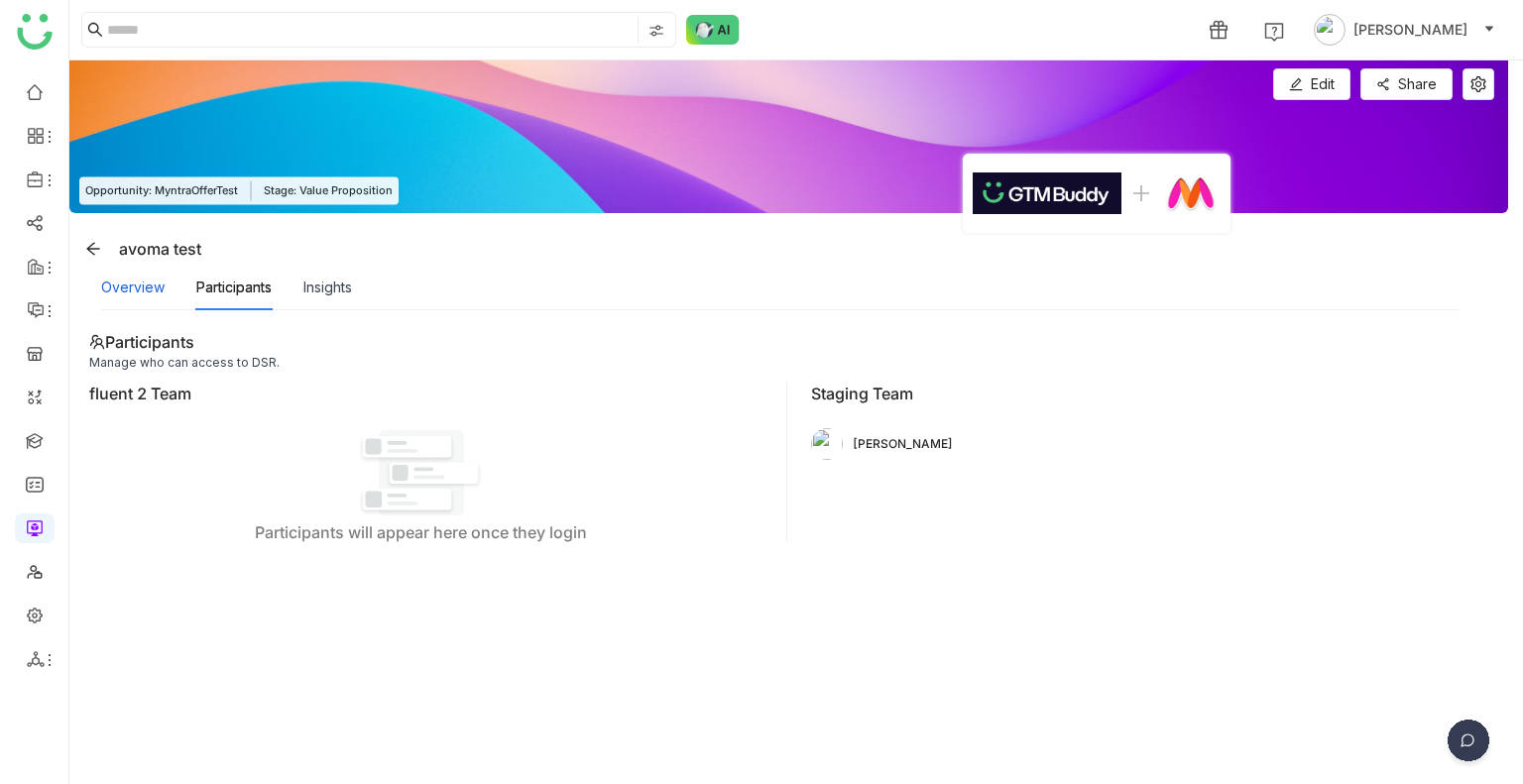 click on "Overview" at bounding box center [133, 287] 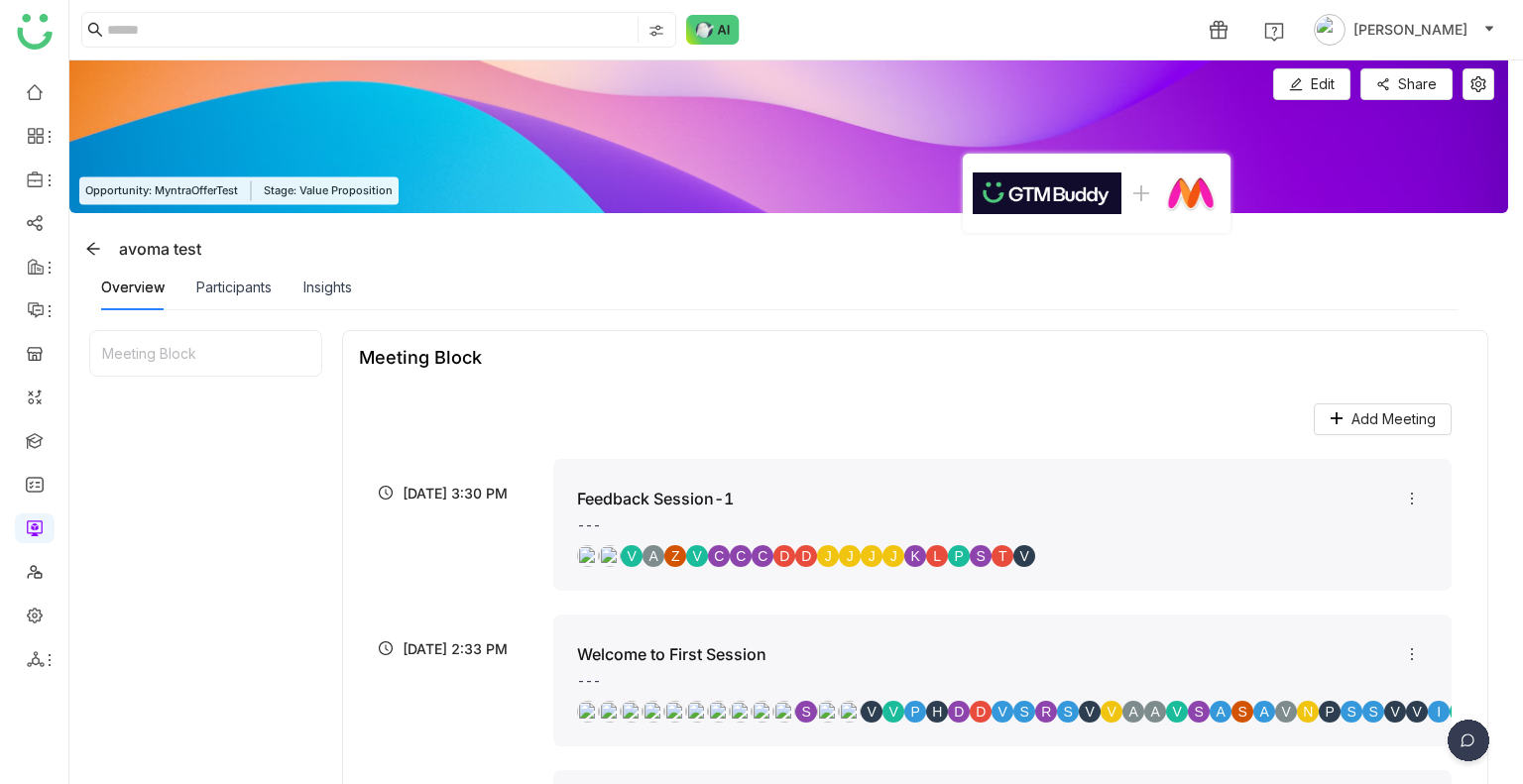 click on "Overview  Participants  Insights" at bounding box center (226, 287) 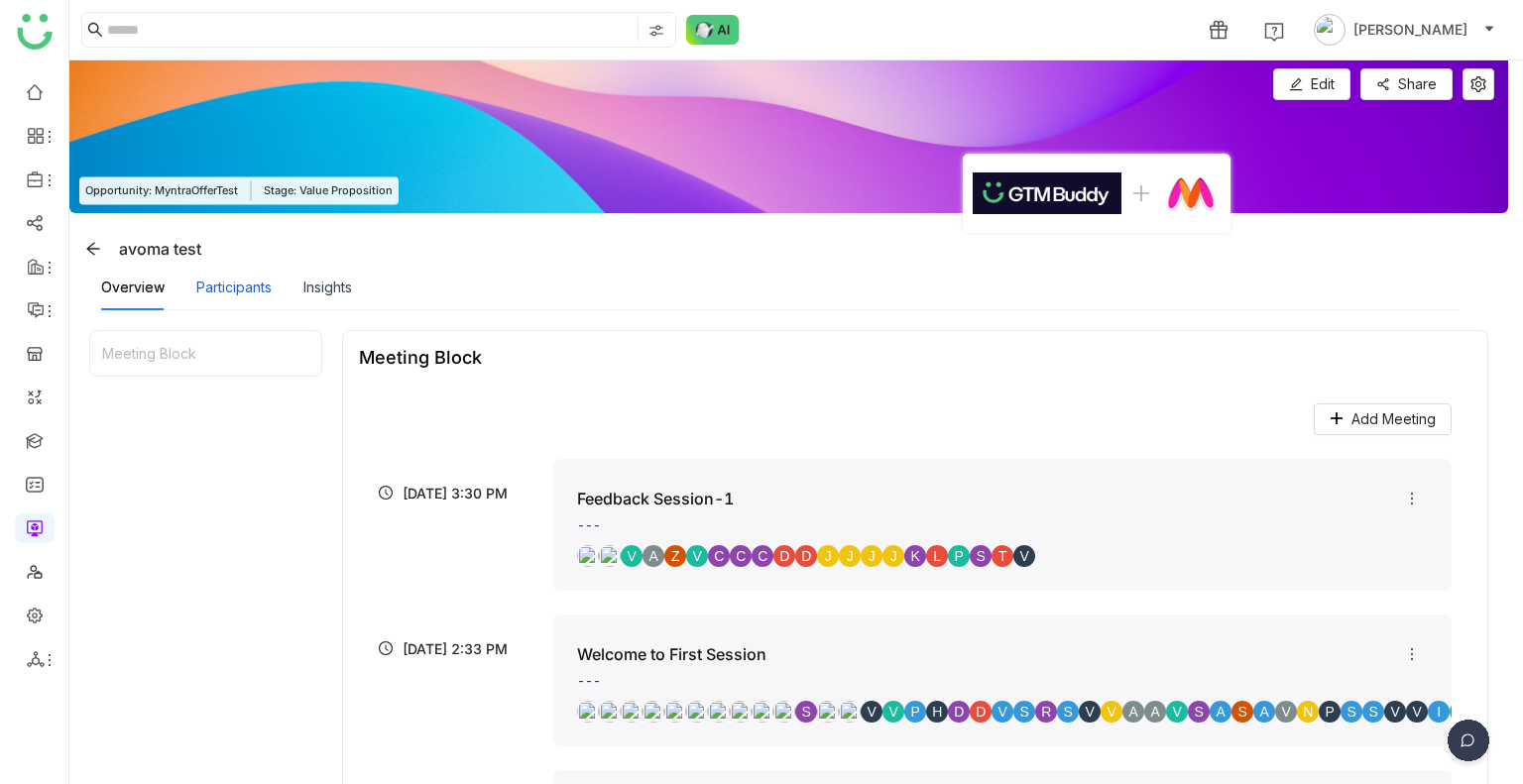 click on "Participants" at bounding box center (234, 287) 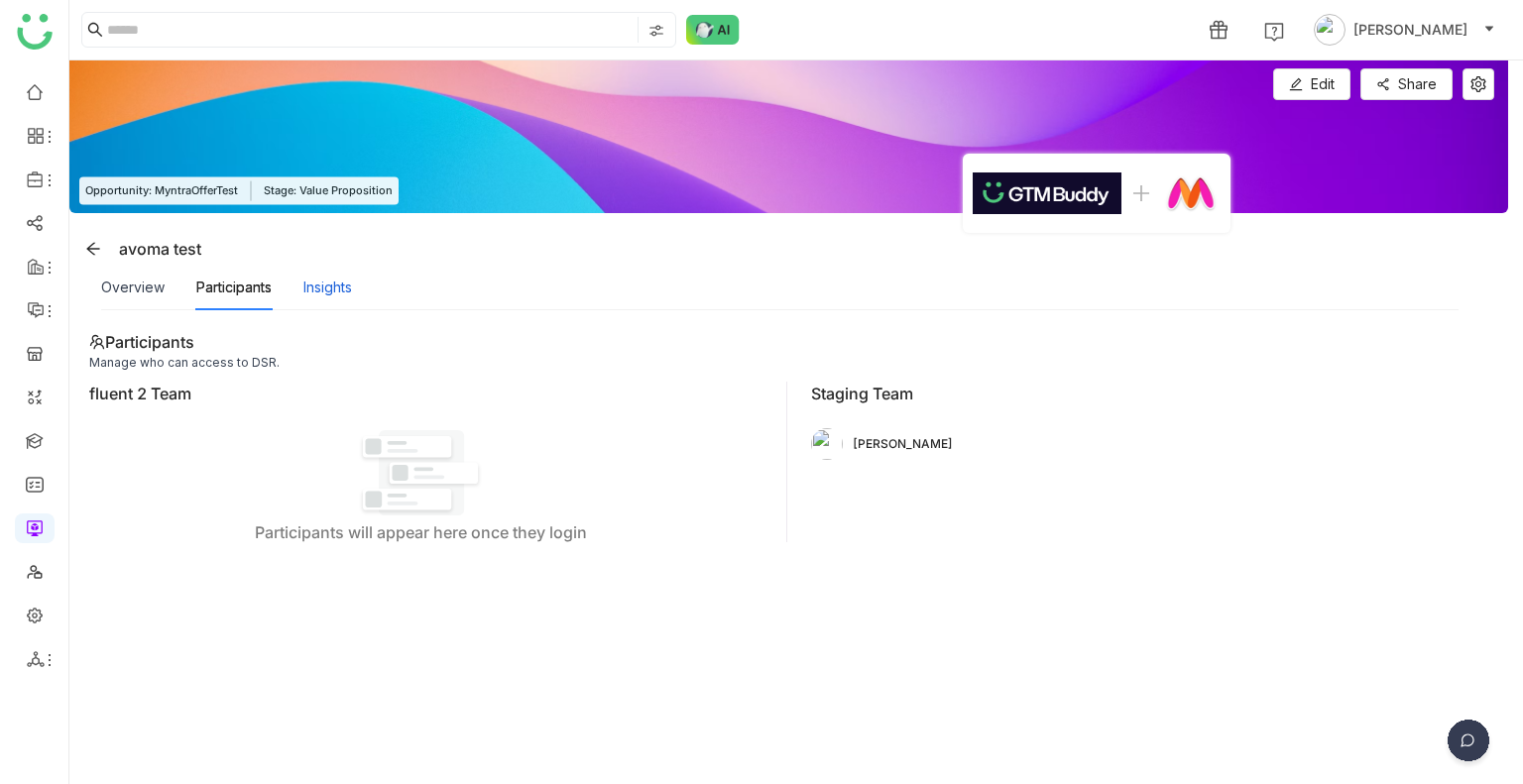 click on "Insights" at bounding box center [327, 287] 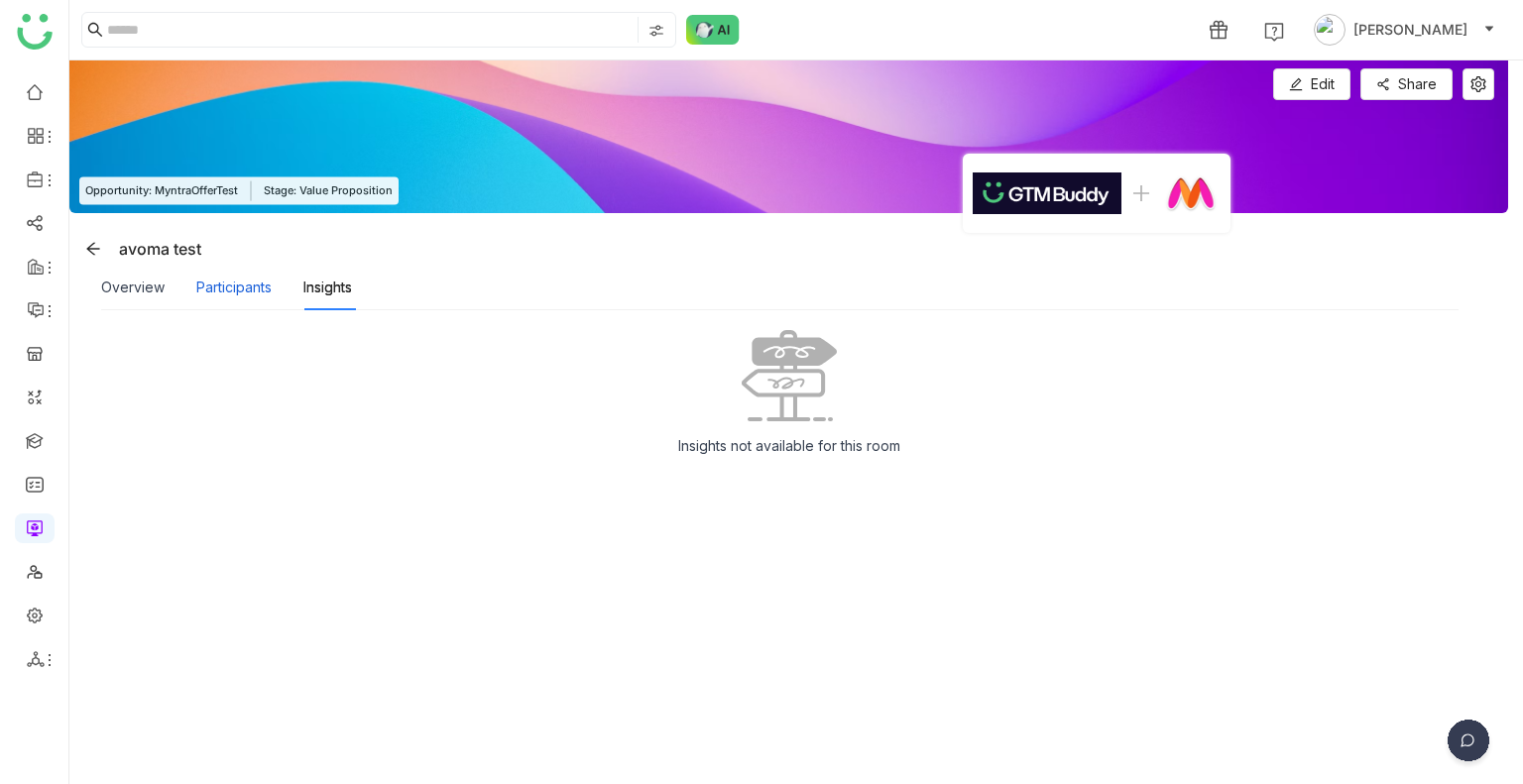 click on "Participants" at bounding box center [234, 287] 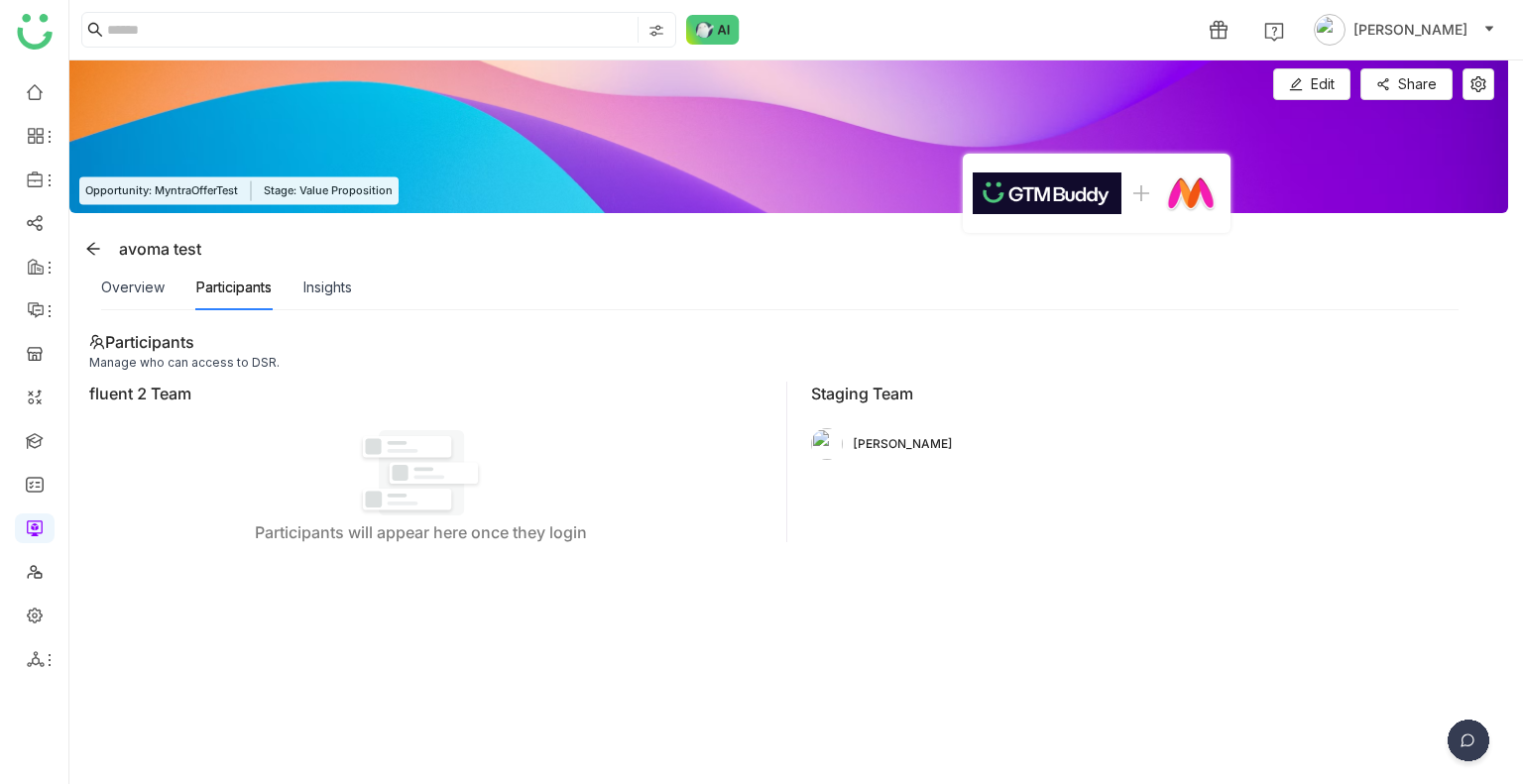 click on "1 Uday Bhanu" 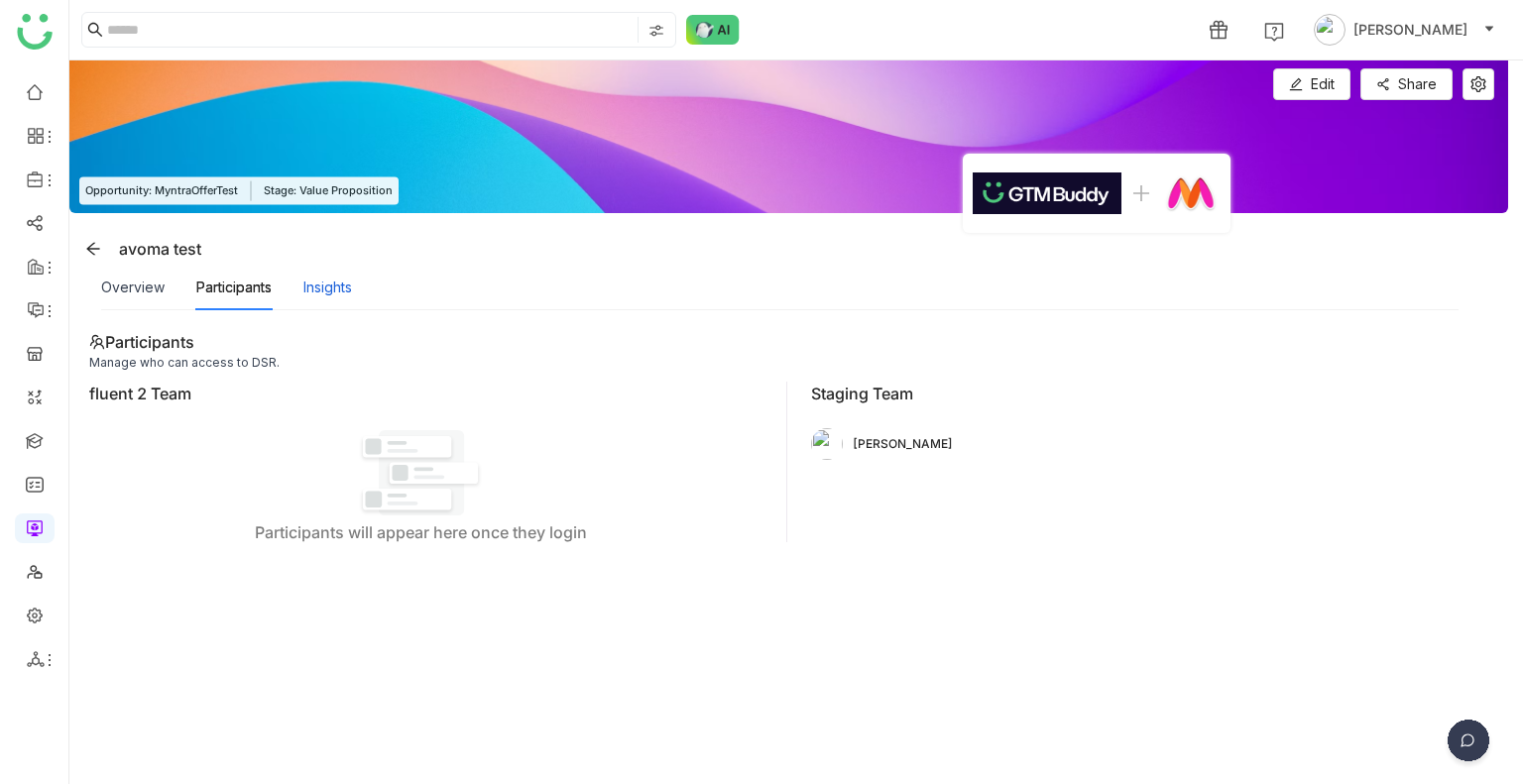 click on "Insights" 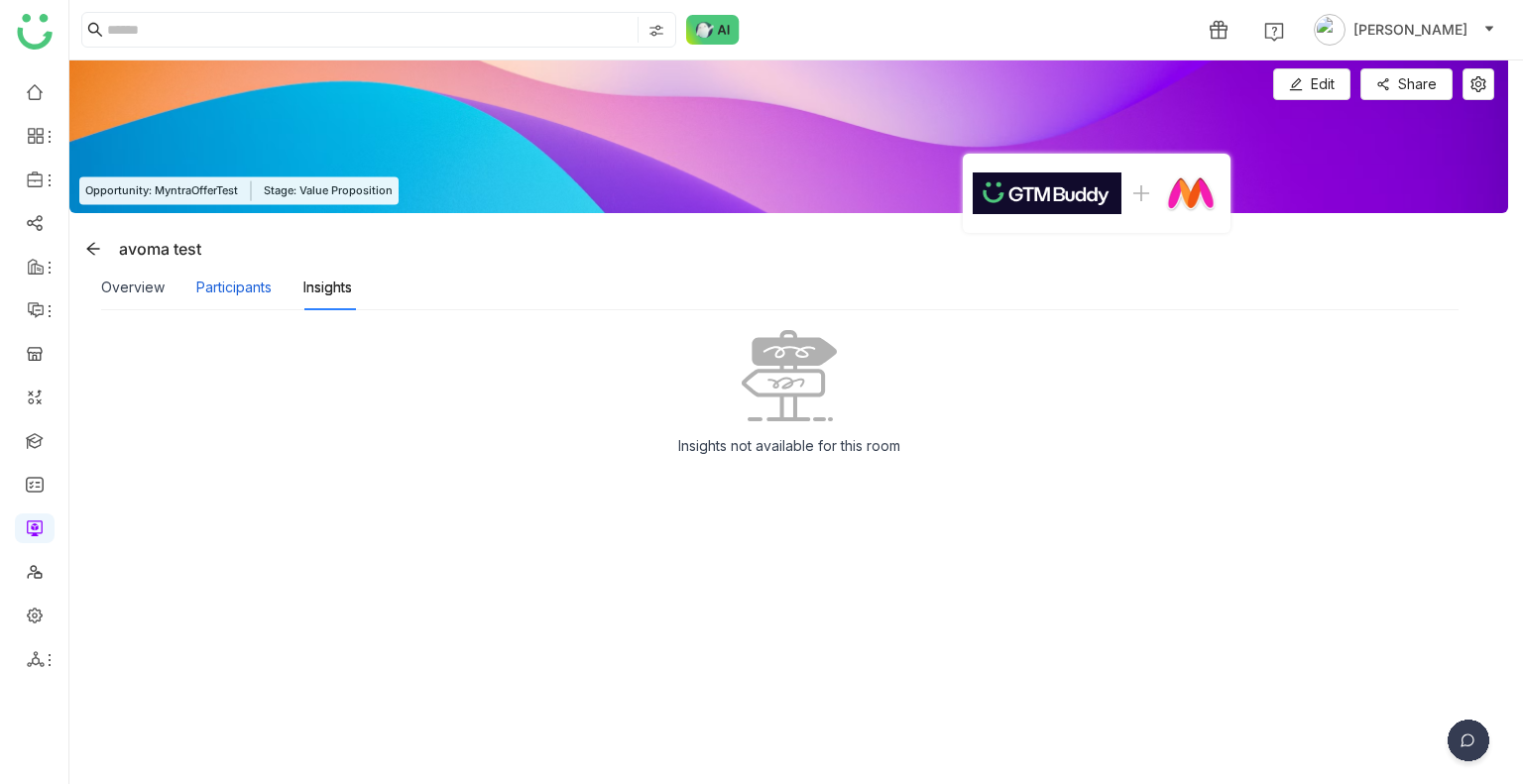 click on "Participants" at bounding box center [234, 287] 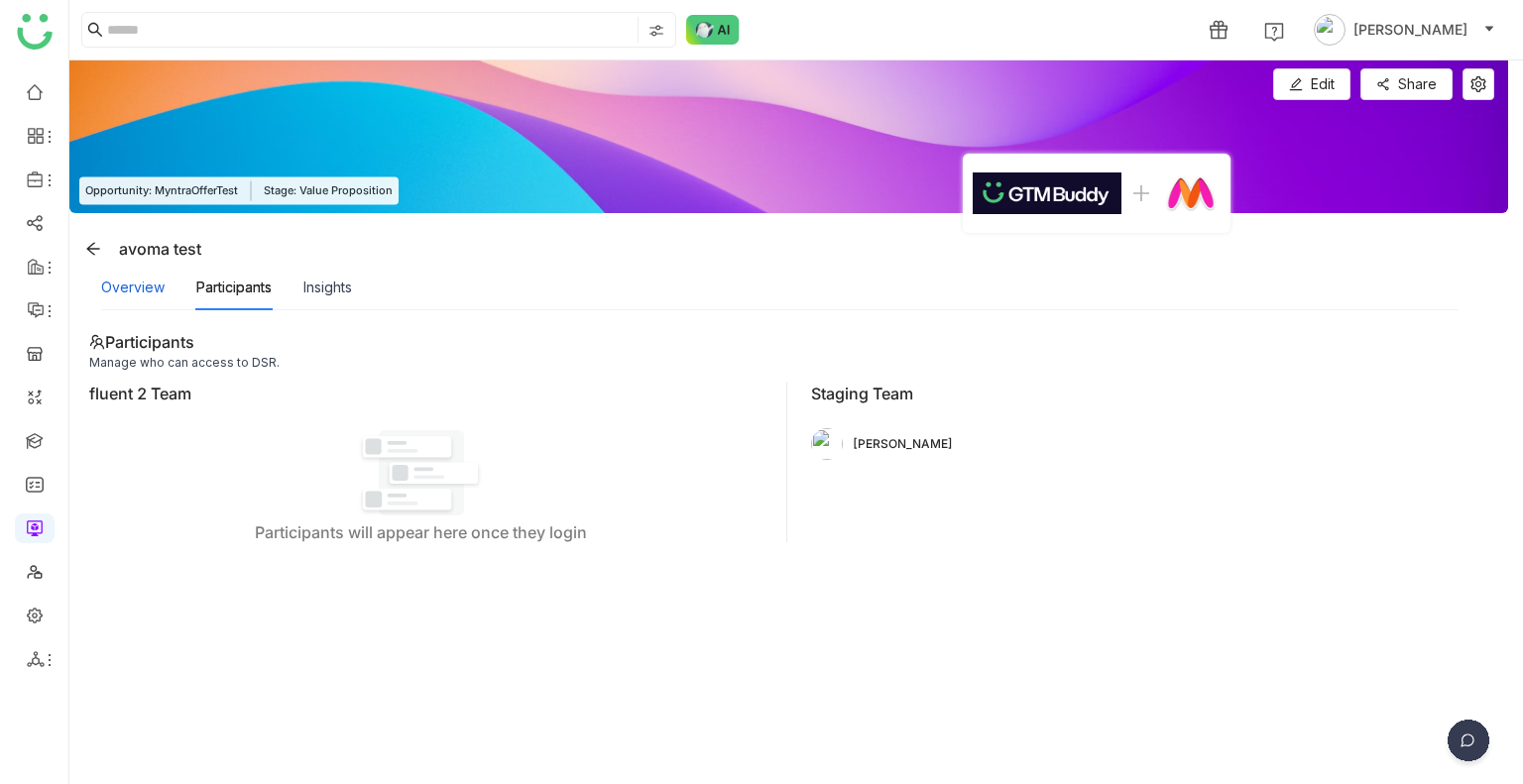click on "Overview" at bounding box center [133, 287] 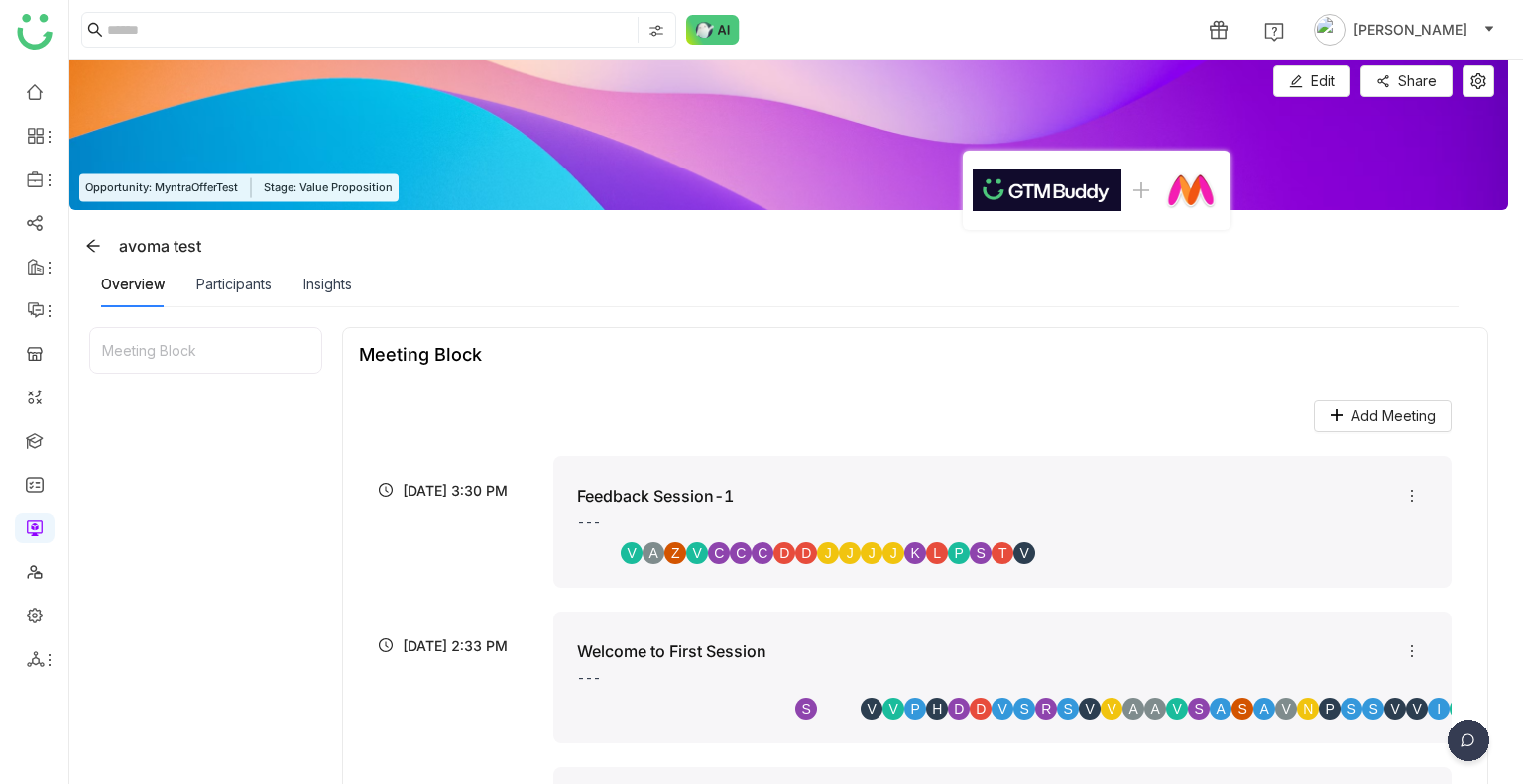 scroll, scrollTop: 0, scrollLeft: 0, axis: both 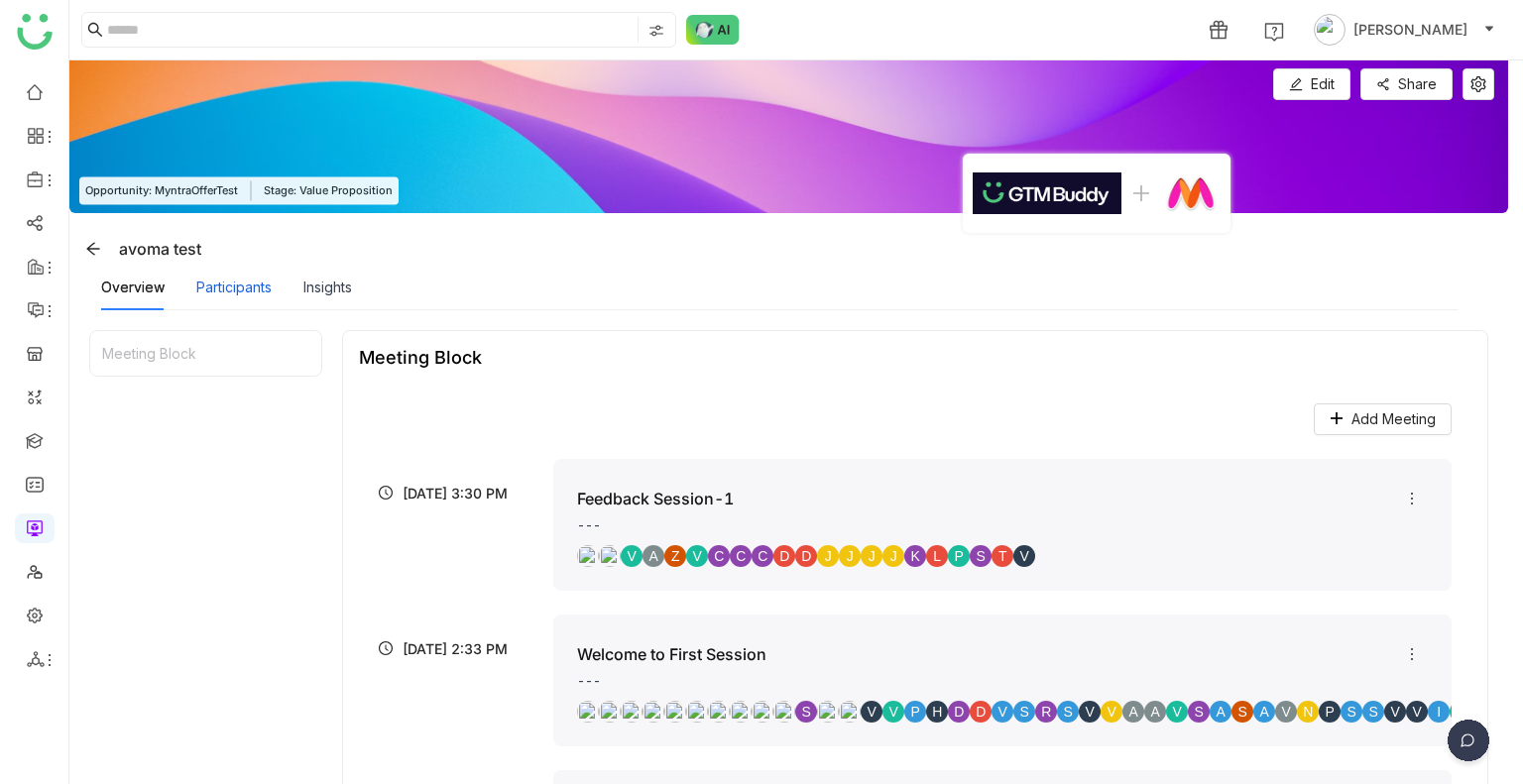 click on "Participants" at bounding box center [234, 287] 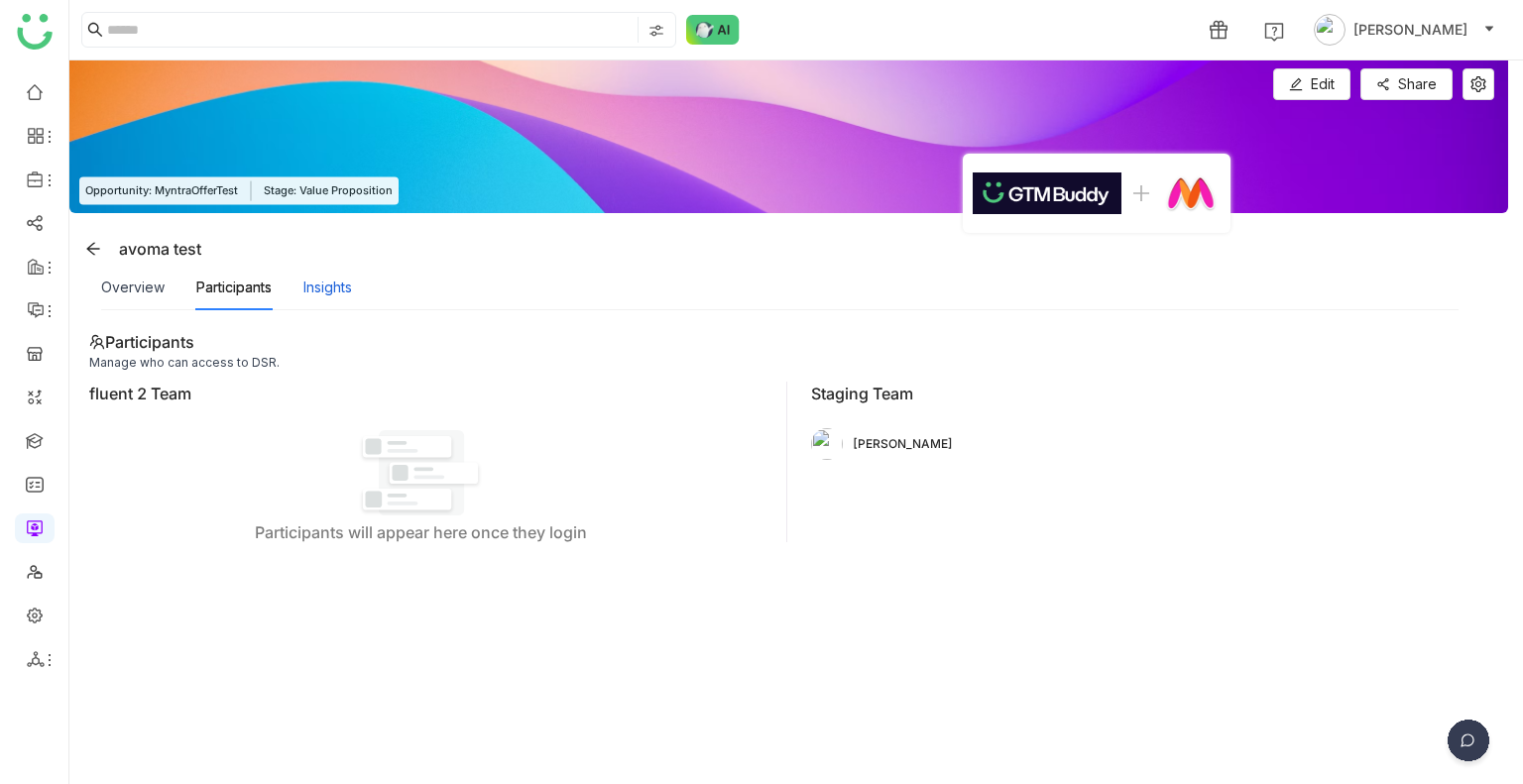 click on "Insights" at bounding box center [327, 287] 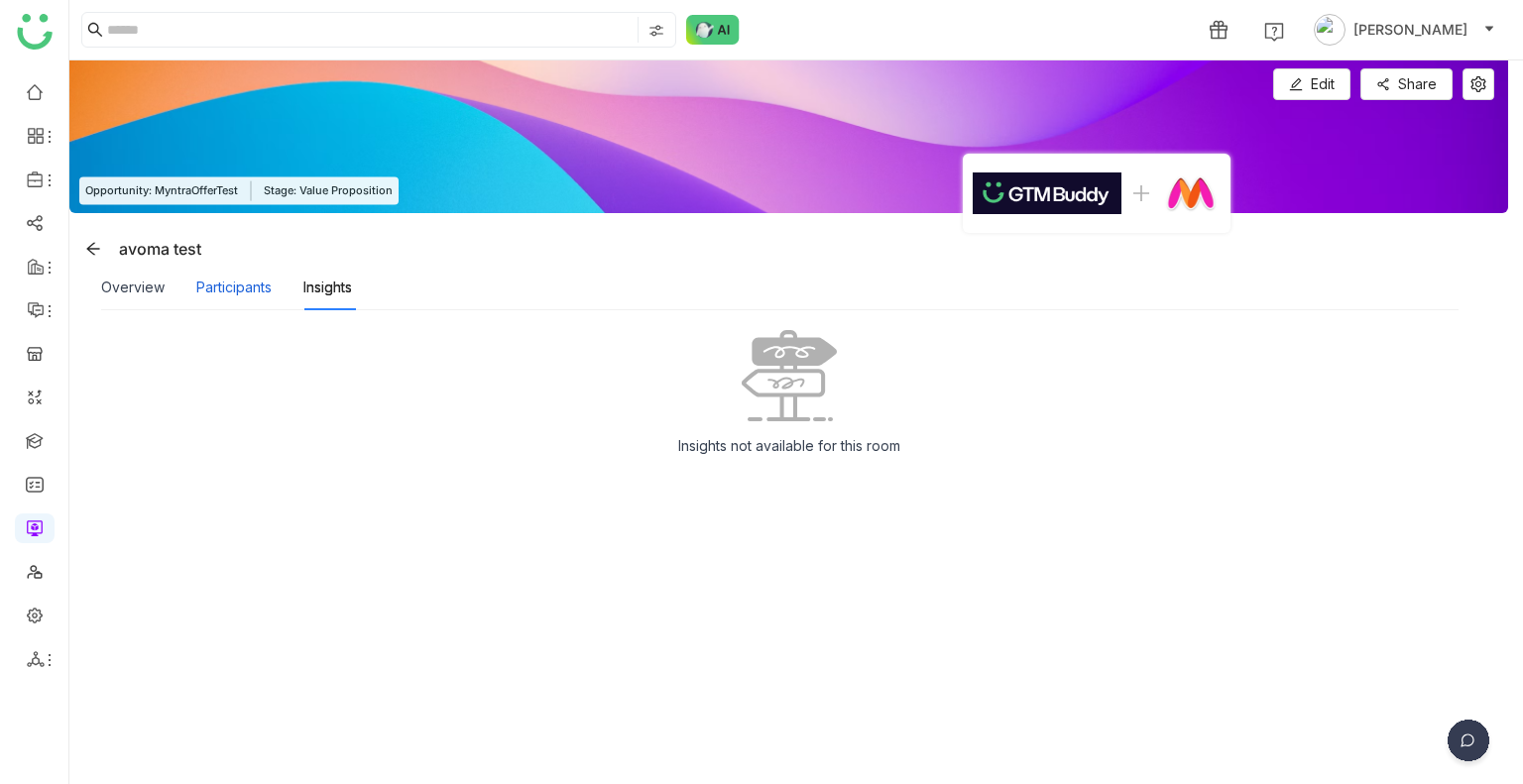 click on "Participants" at bounding box center (234, 287) 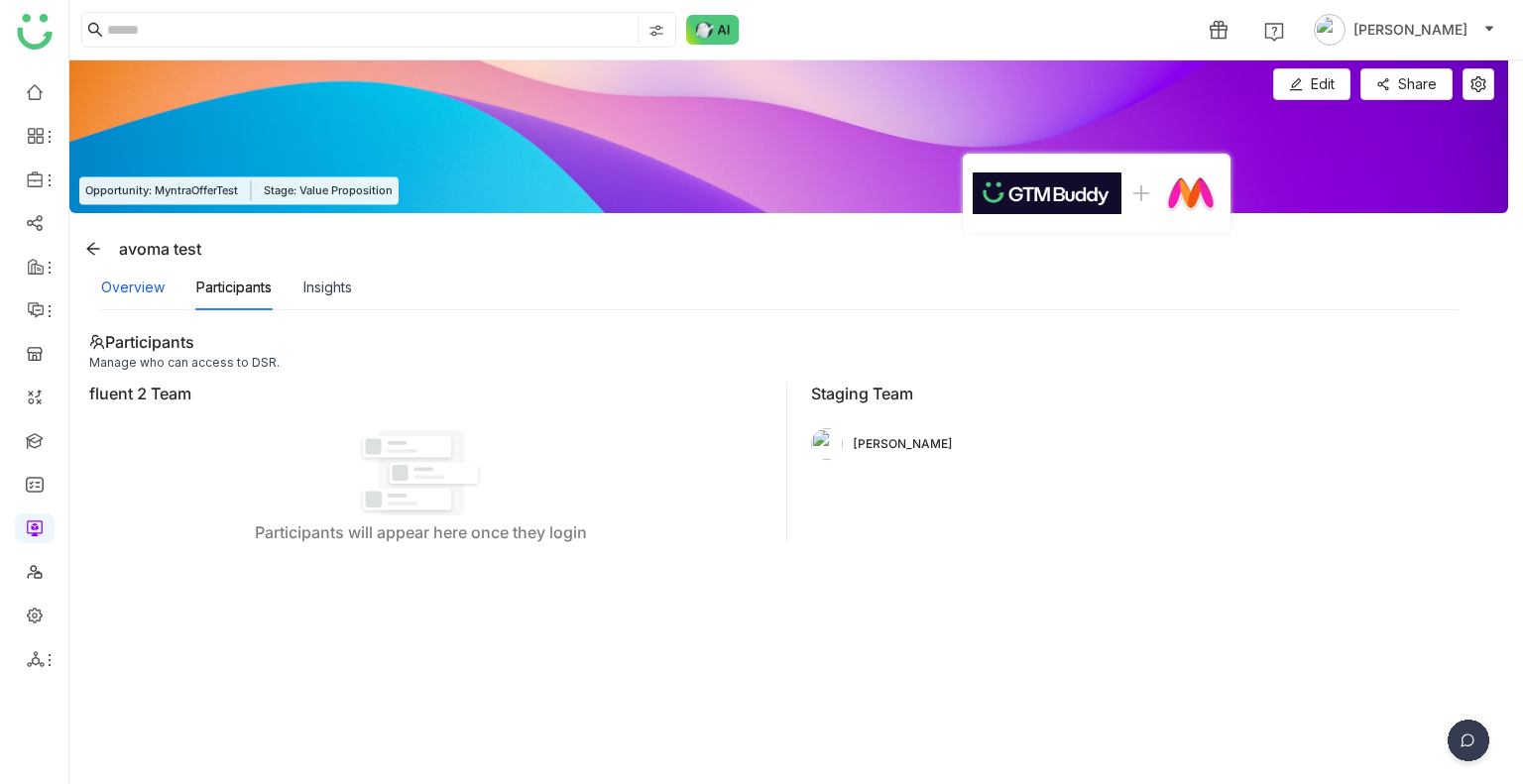 click on "Overview" at bounding box center [133, 287] 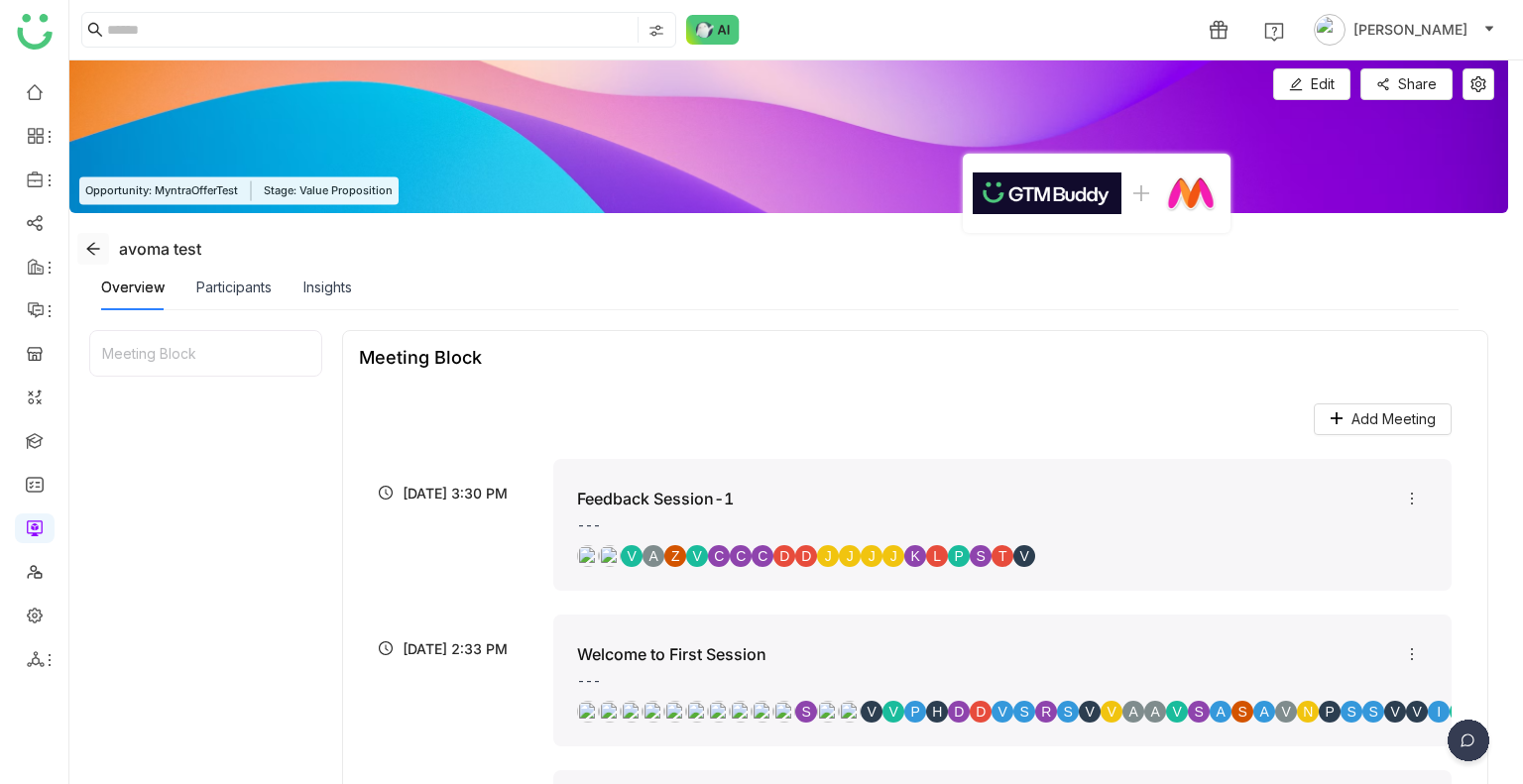 click 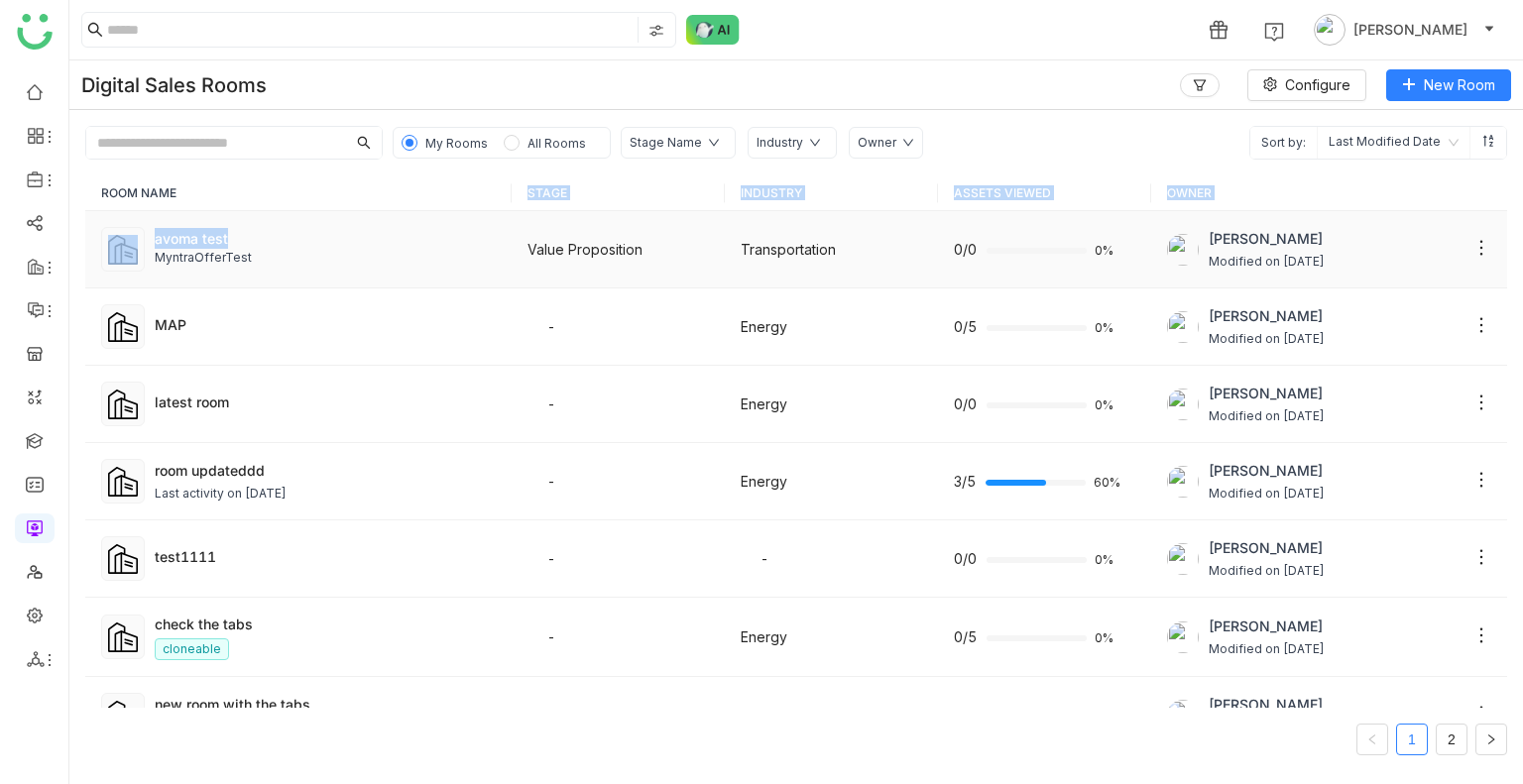 drag, startPoint x: 268, startPoint y: 197, endPoint x: 274, endPoint y: 251, distance: 54.33231 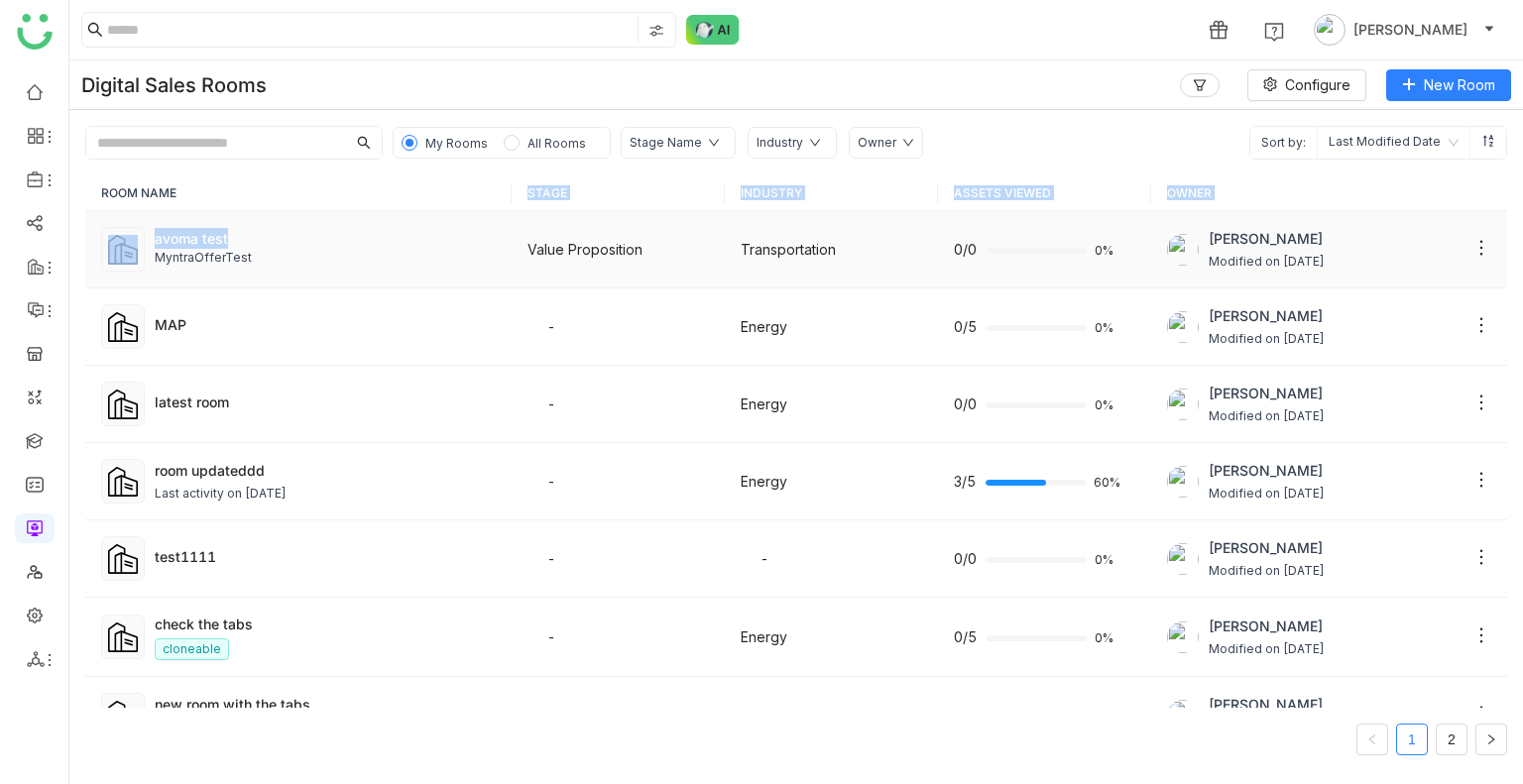 click on "ROOM NAME STAGE INDUSTRY ASSETS VIEWED OWNER avoma test  MyntraOfferTest Value Proposition Transportation 0/0  0%  Uday Bhanu  Modified on Jul 30, 2025 MAP  - Energy 0/5  0%  Uday Bhanu  Modified on Jul 28, 2025 latest room  - Energy 0/0  0%  Uday Bhanu  Modified on Jul 28, 2025 room updateddd  Last activity on Jul 30, 2025  - Energy 3/5  60%  Uday Bhanu  Modified on Jul 28, 2025 test1111 - - 0/0  0%  Uday Bhanu  Modified on Jul 28, 2025 check the  tabs   cloneable - Energy 0/5  0%  Uday Bhanu  Modified on Jul 28, 2025 new room with the tabs   Last activity on Jul 28, 2025  - Energy 9/9 Uday Bhanu  Modified on Jul 28, 2025 new temp - - 0/3  0%  Uday Bhanu  Modified on Jul 28, 2025 new room 12:30  Last activity on Jul 25, 2025  - - 0/1  0%  Uday Bhanu  Modified on Jul 22, 2025 cloned download  Last activity on Jul 22, 2025  cloneable - - 6/9  67%  Uday Bhanu  Modified on Jul 22, 2025 Room allow download   Last activity on Jul 22, 2025  cloneable - Energy 4/5  80%  Uday Bhanu  Modified on Jul 22, 2025 V2 room -" 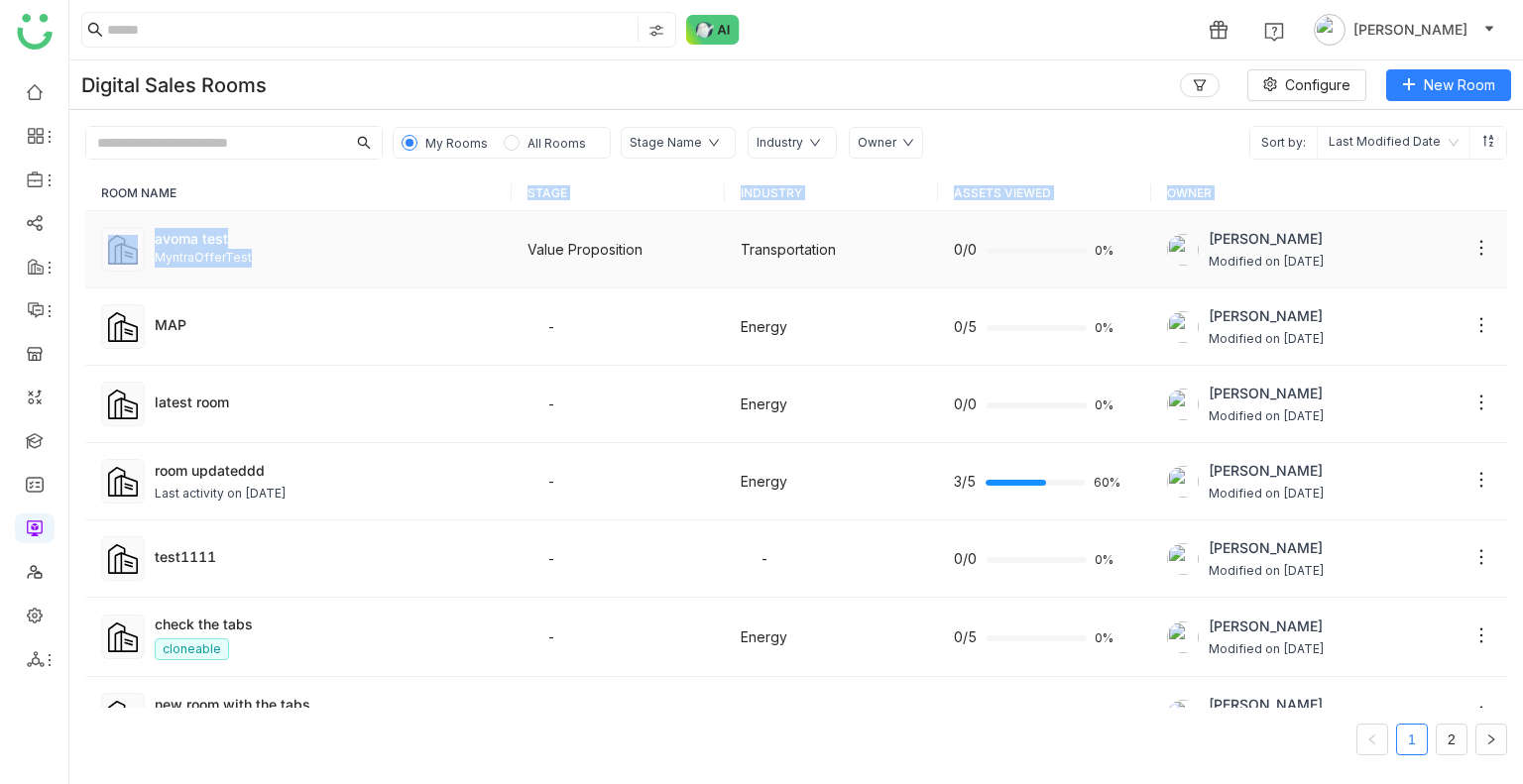 click on "MyntraOfferTest" 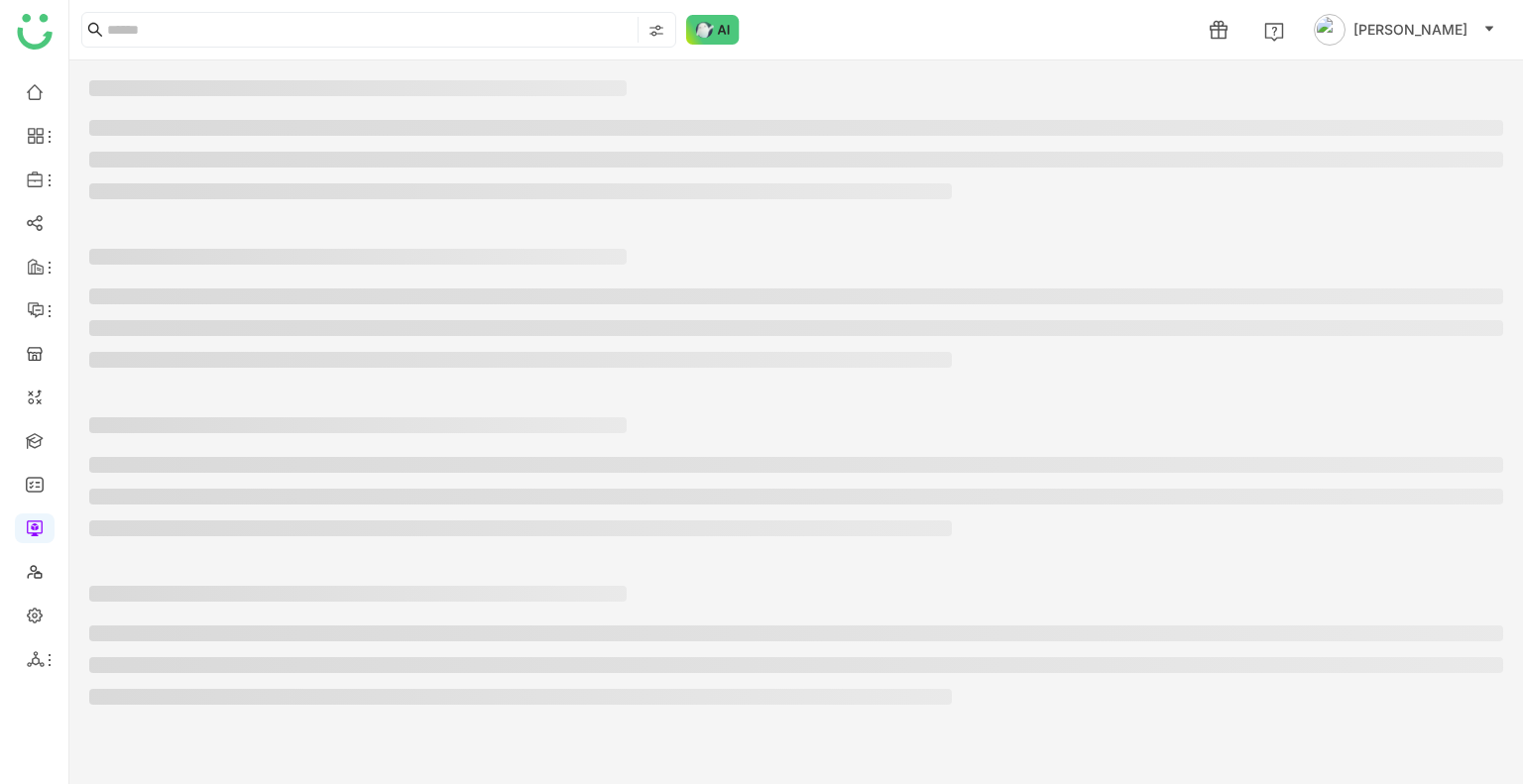 click 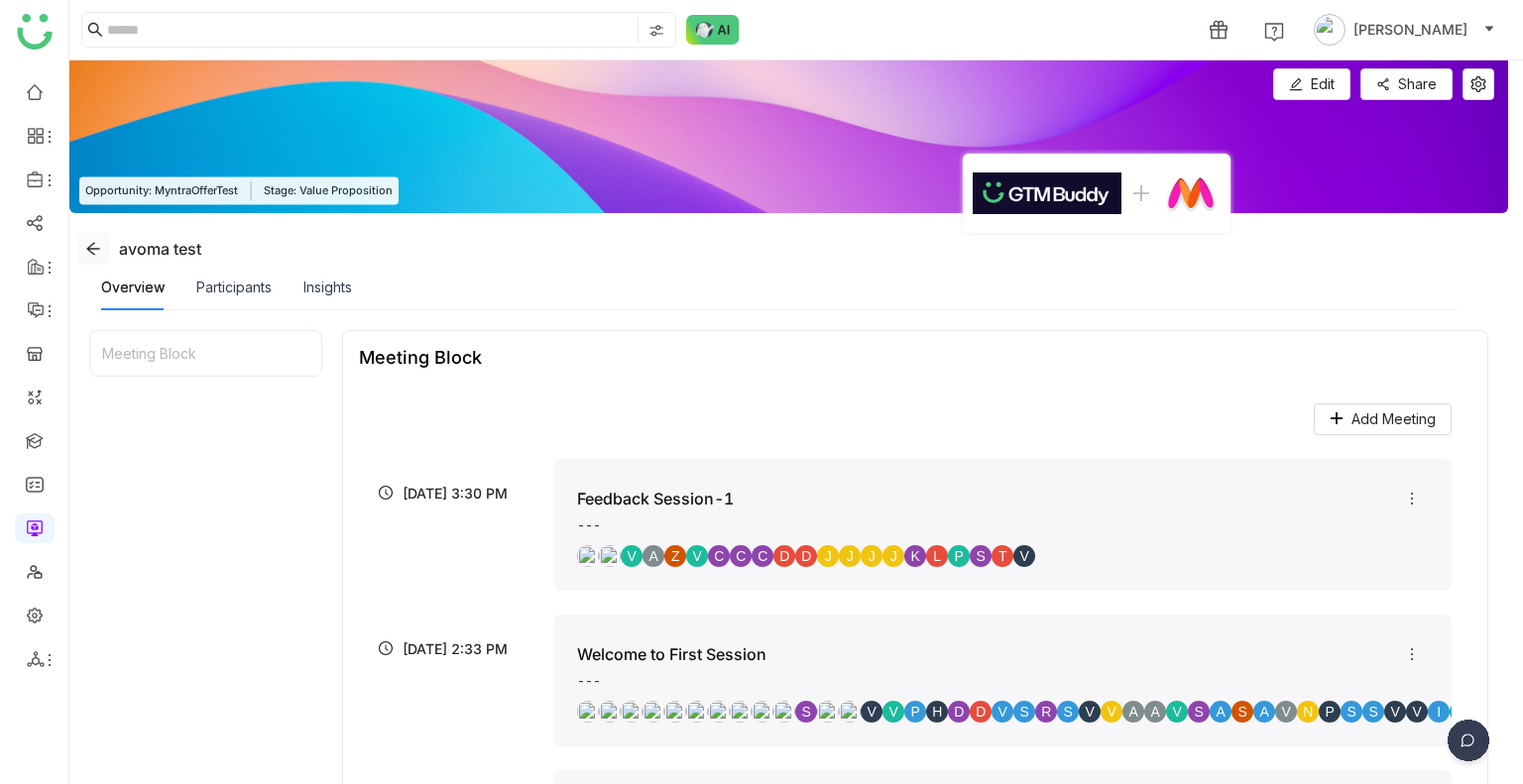 click 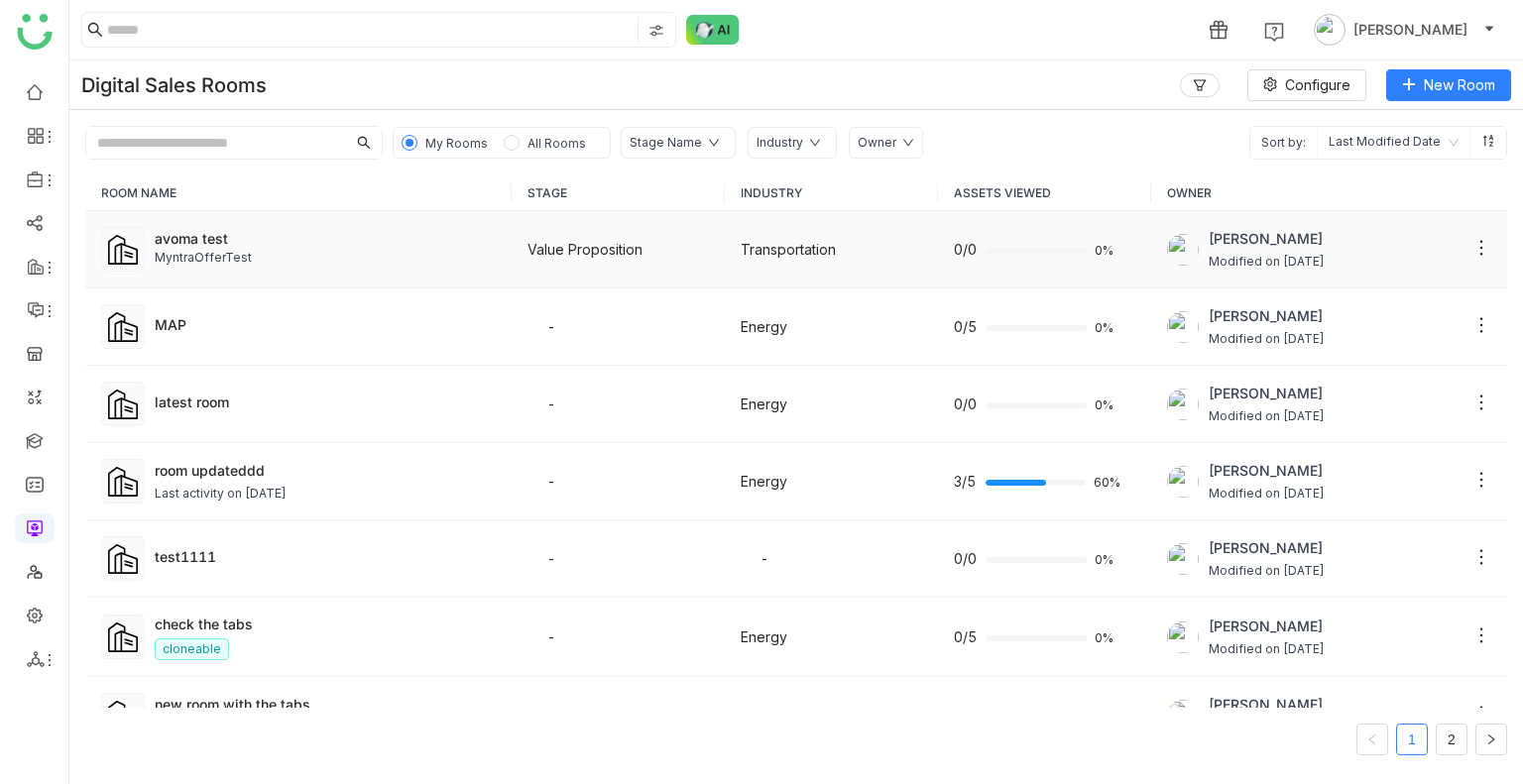click on "MyntraOfferTest" 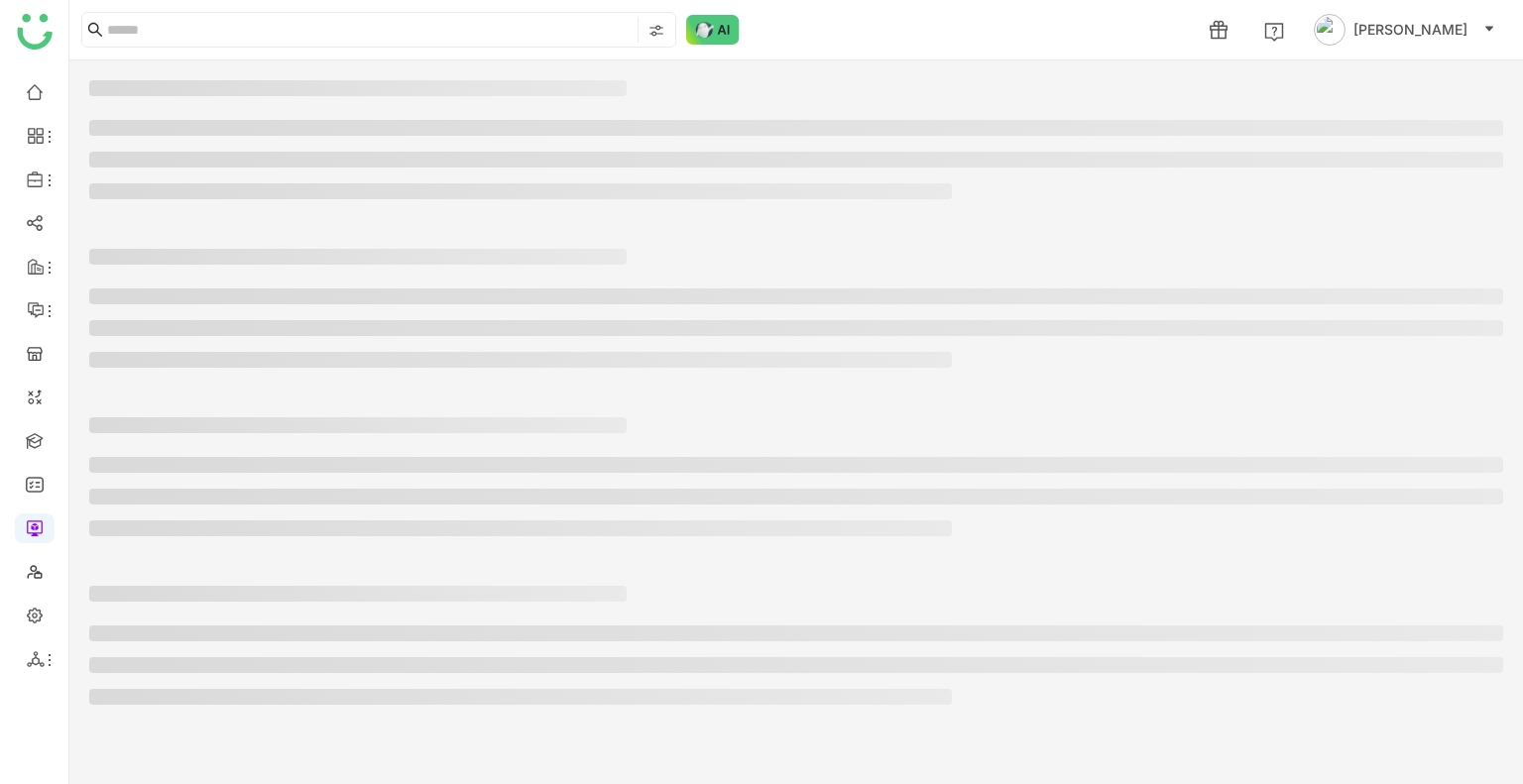 click 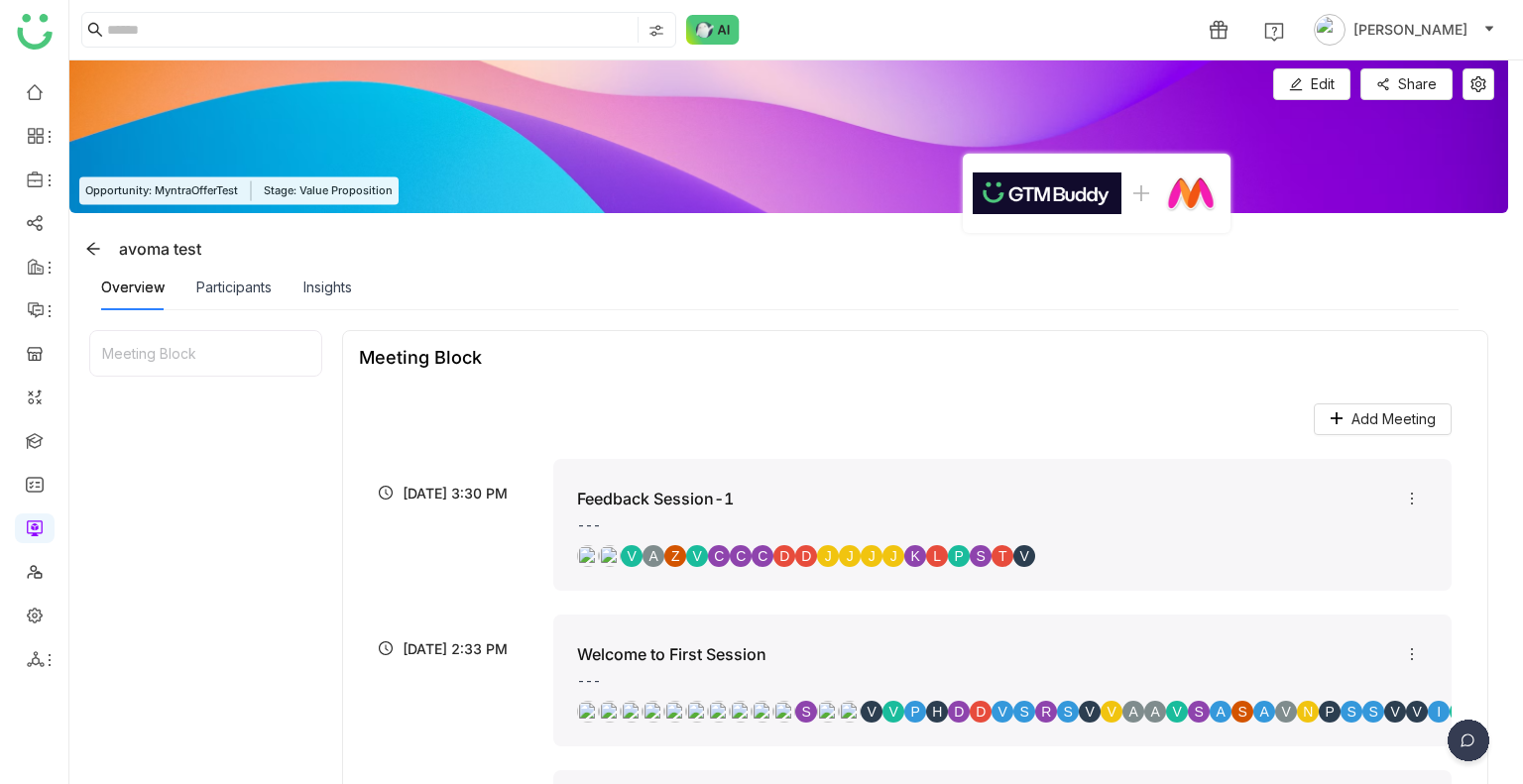 click on "Opportunity: MyntraOfferTest Stage: Value Proposition" at bounding box center (239, 190) 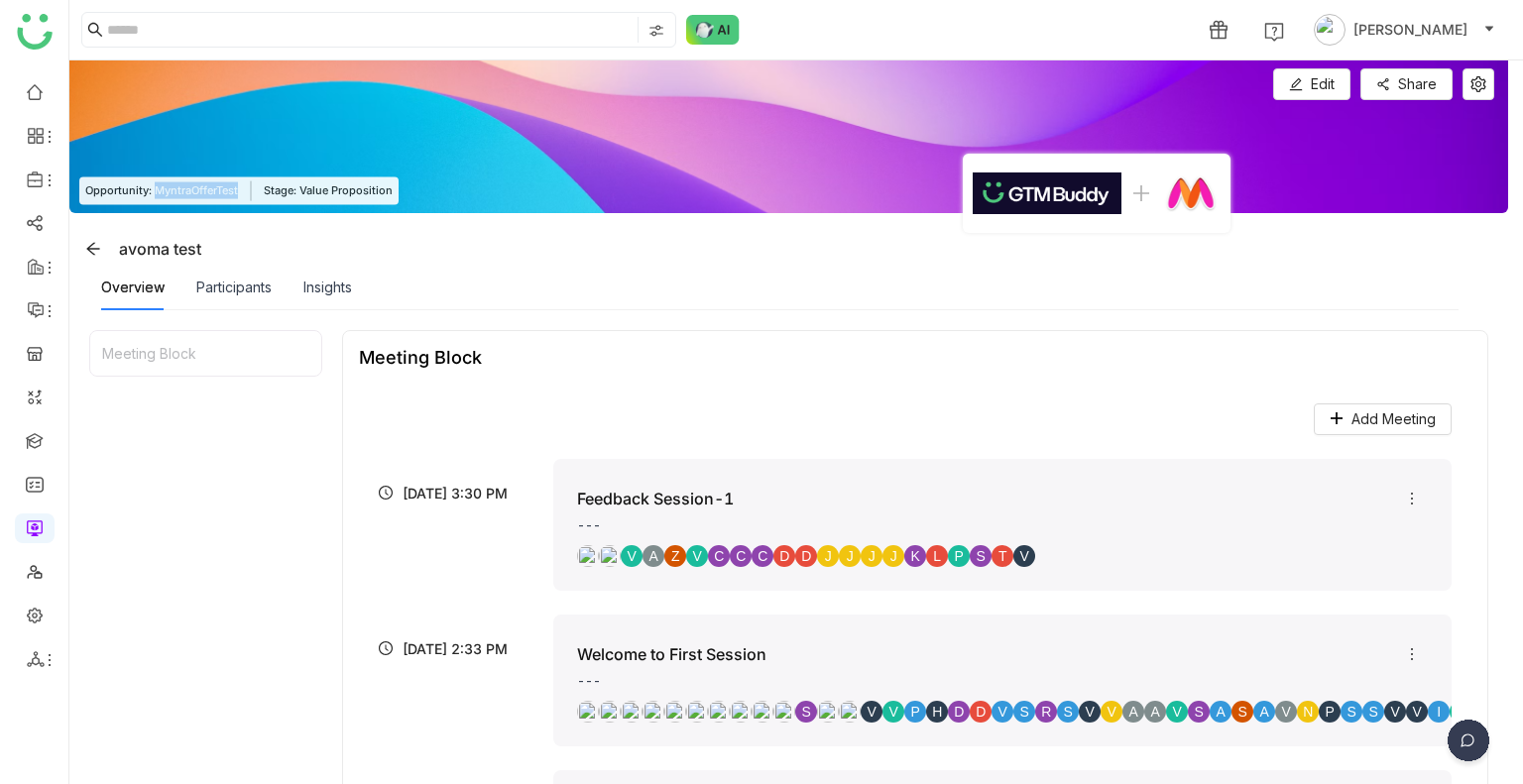 click on "Opportunity: MyntraOfferTest Stage: Value Proposition" at bounding box center (239, 190) 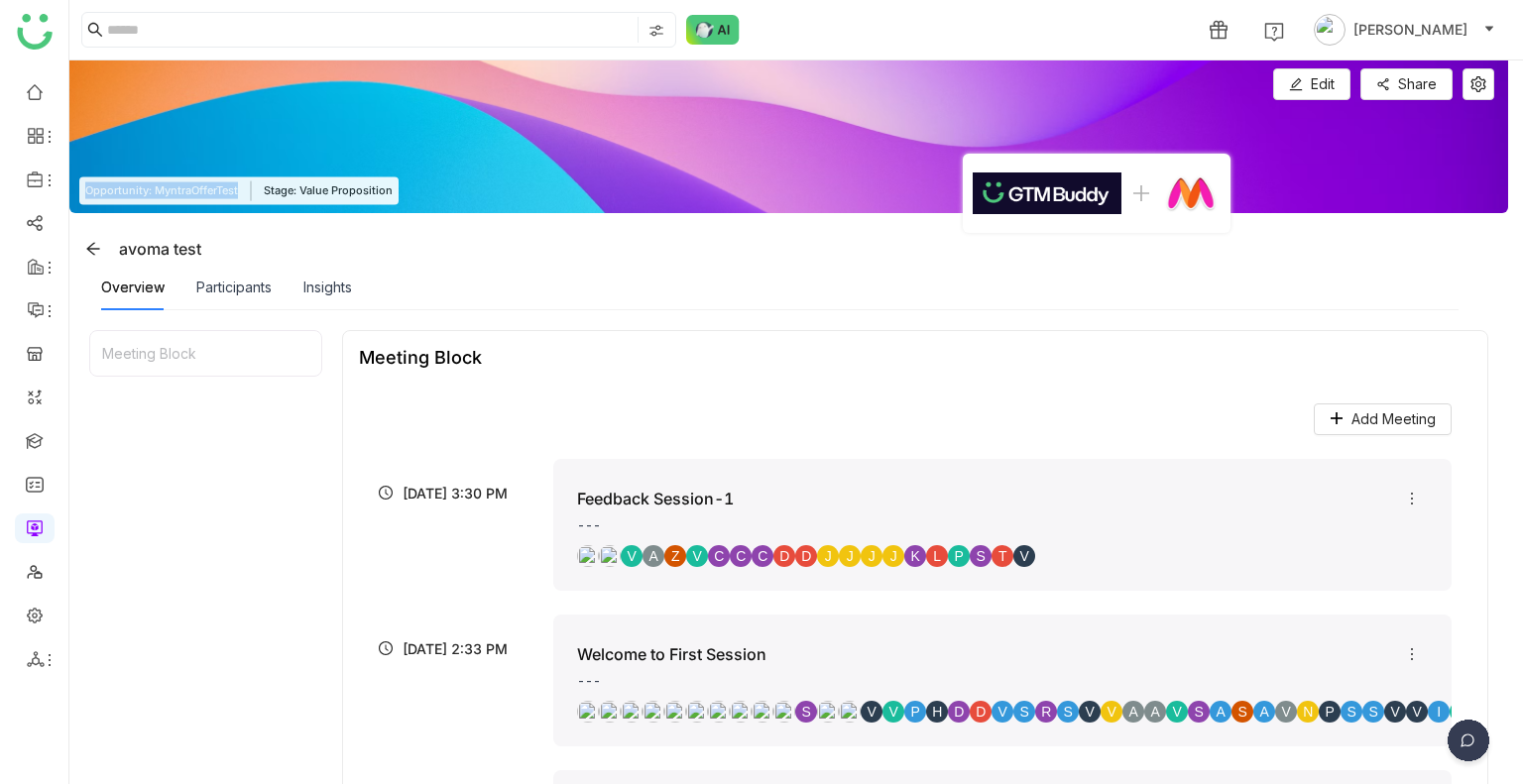 click on "Opportunity: MyntraOfferTest Stage: Value Proposition" at bounding box center (239, 190) 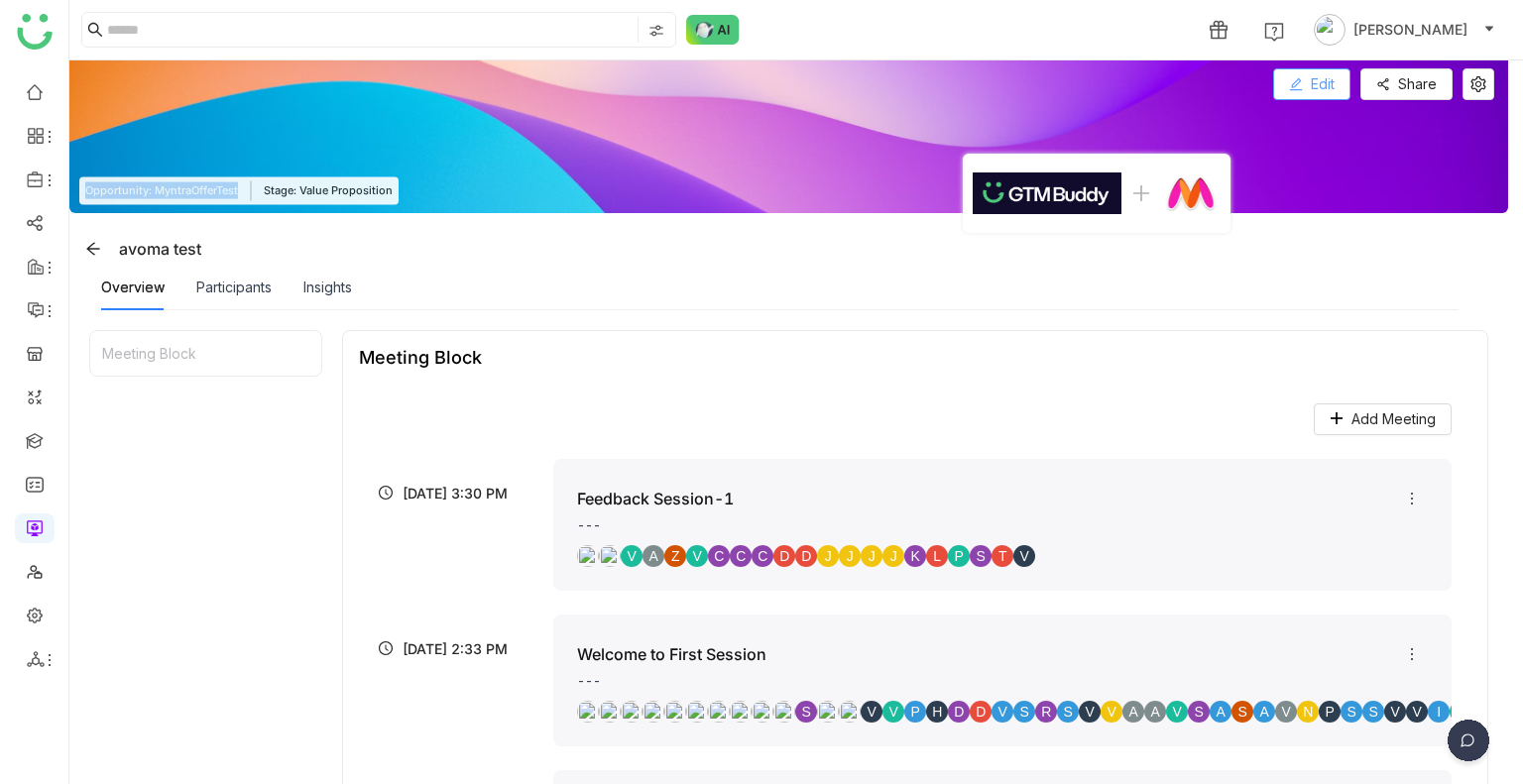click 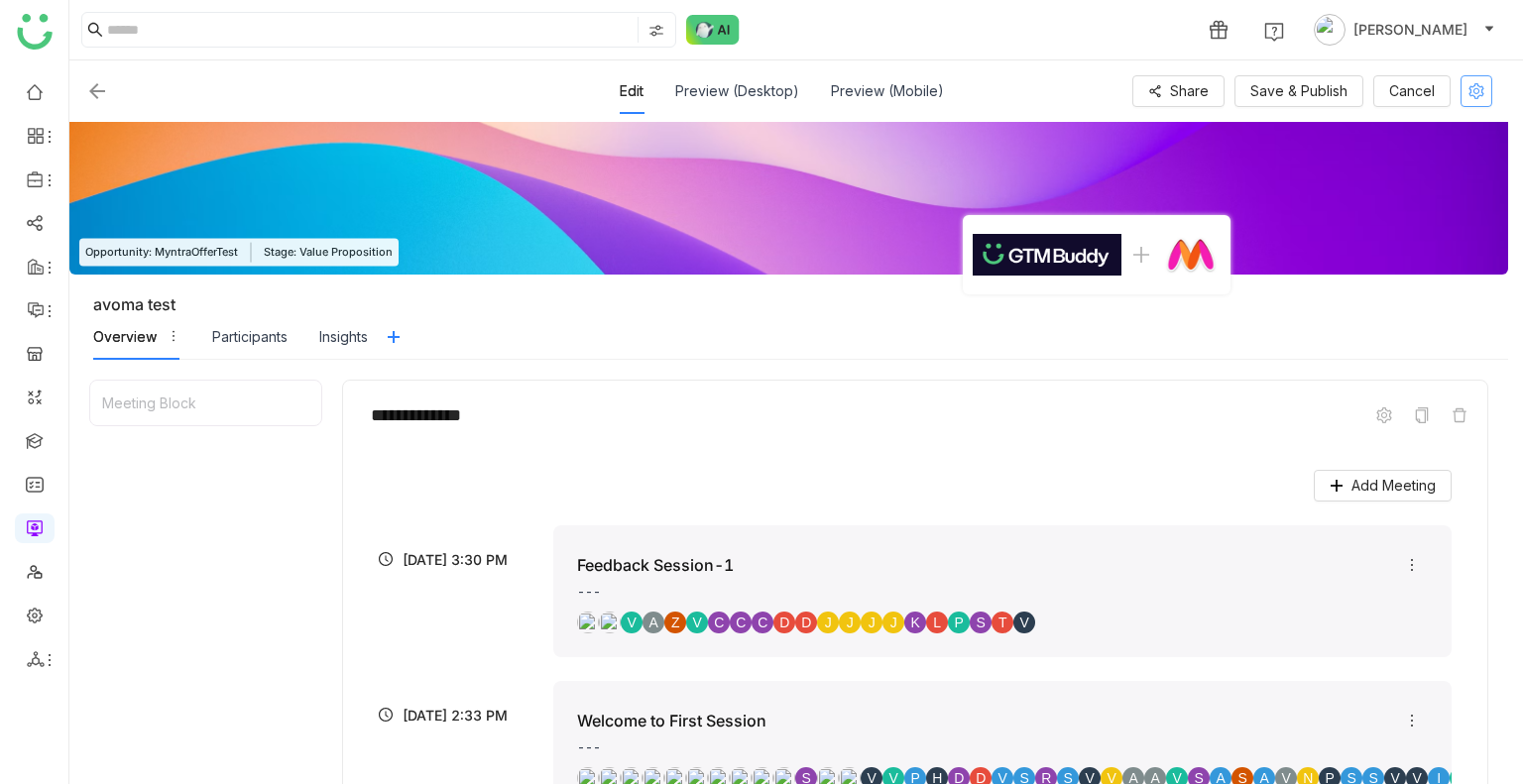 click at bounding box center (1476, 91) 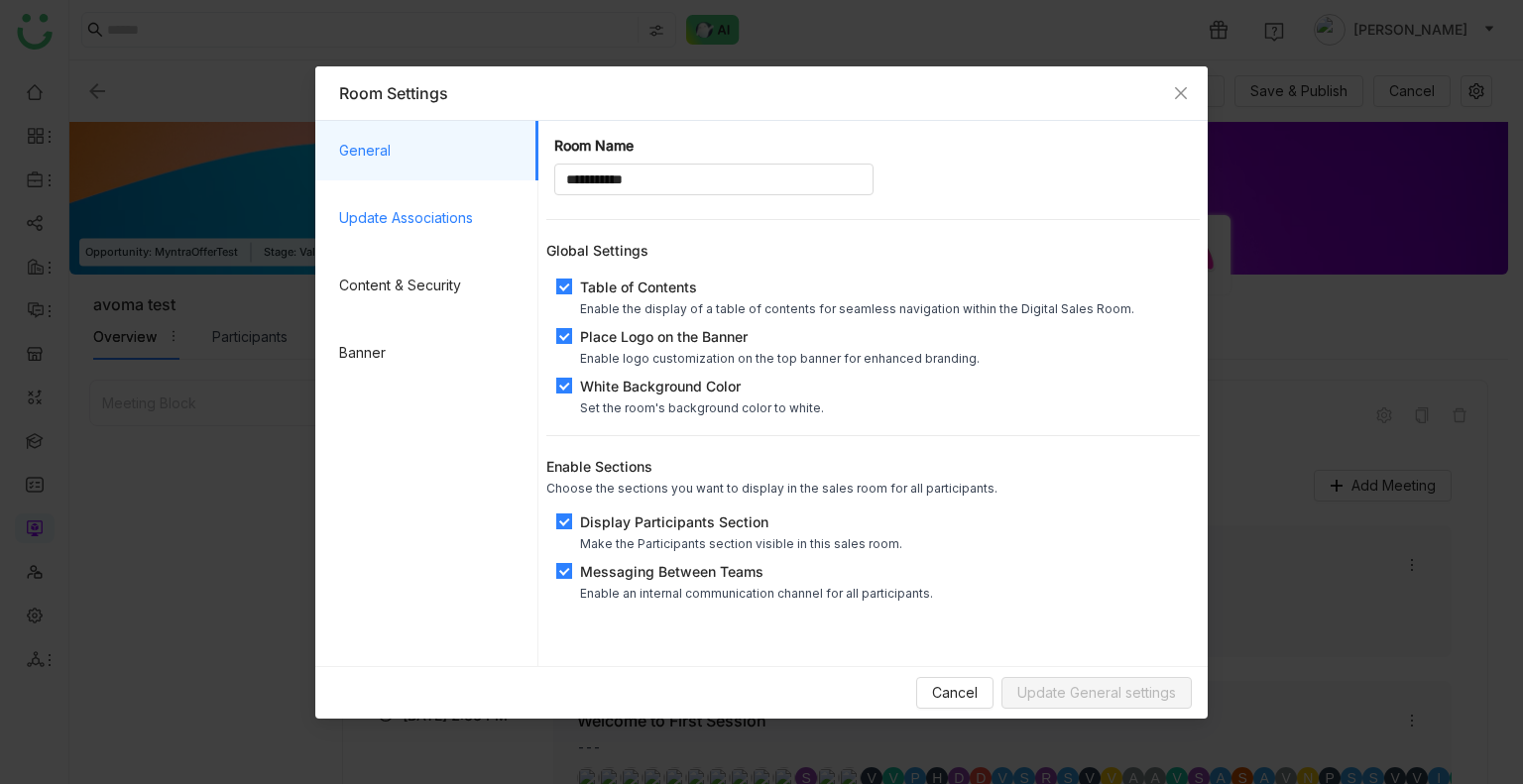 click on "Update Associations" at bounding box center [430, 218] 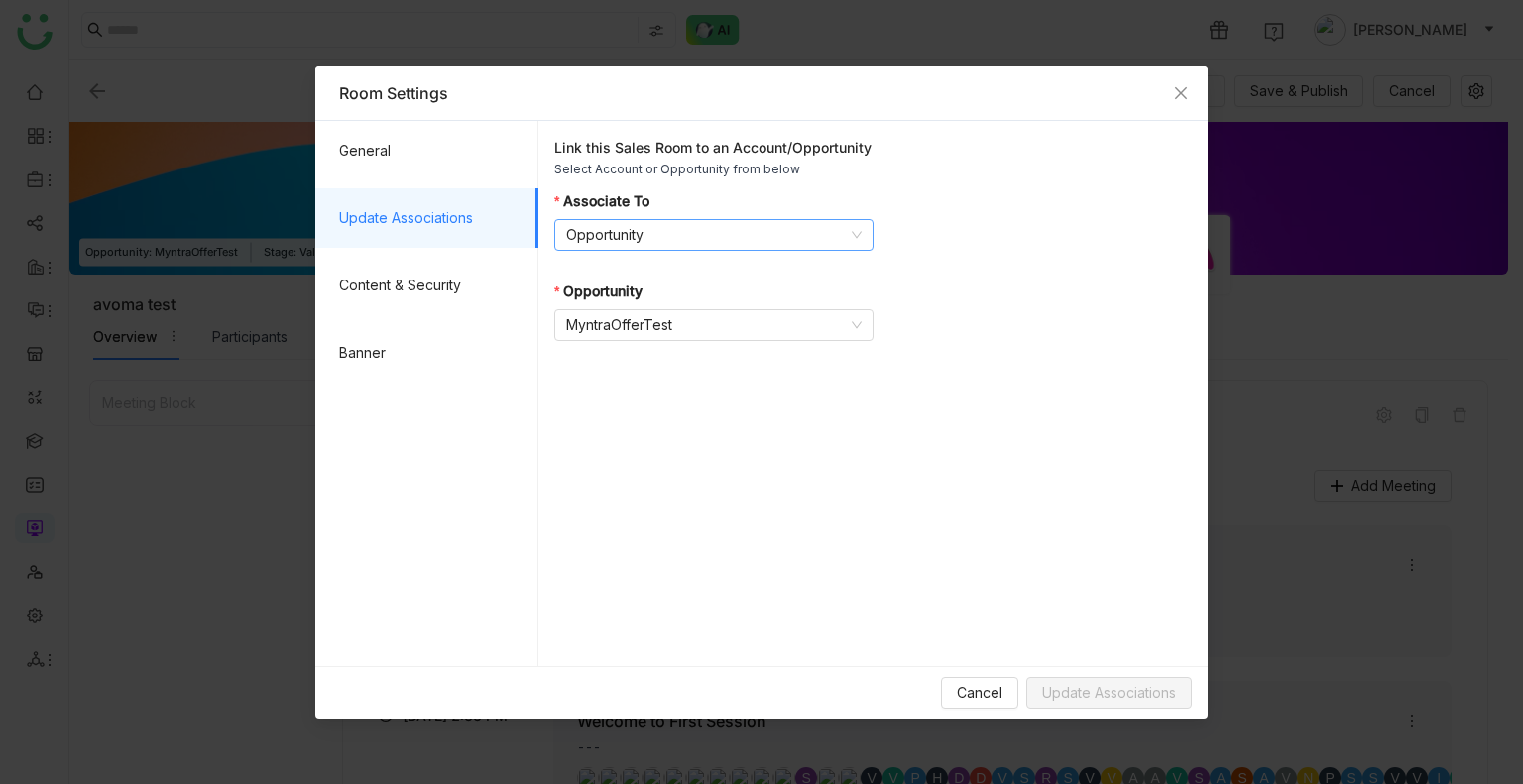 click on "Opportunity" 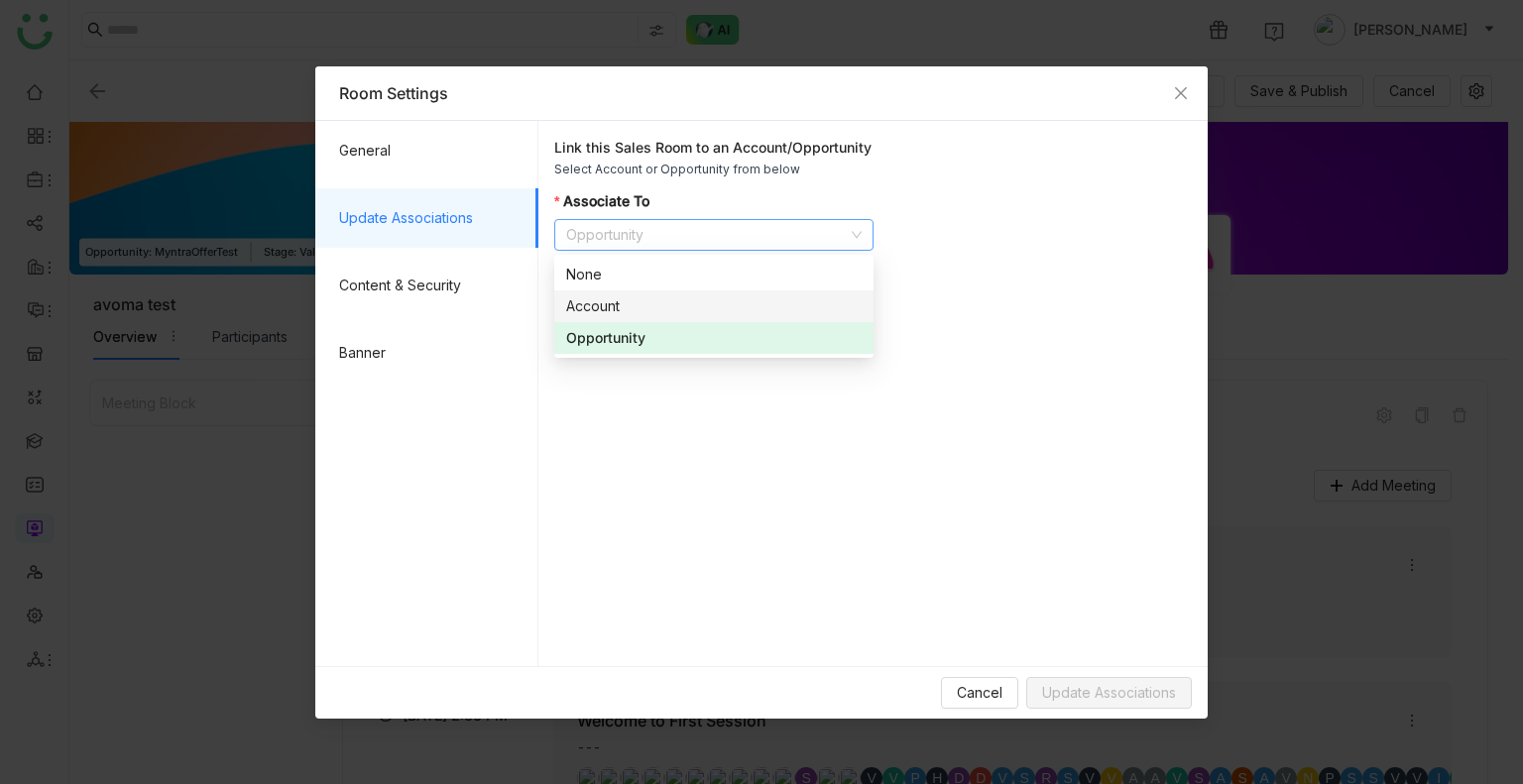 click on "Account" at bounding box center [714, 306] 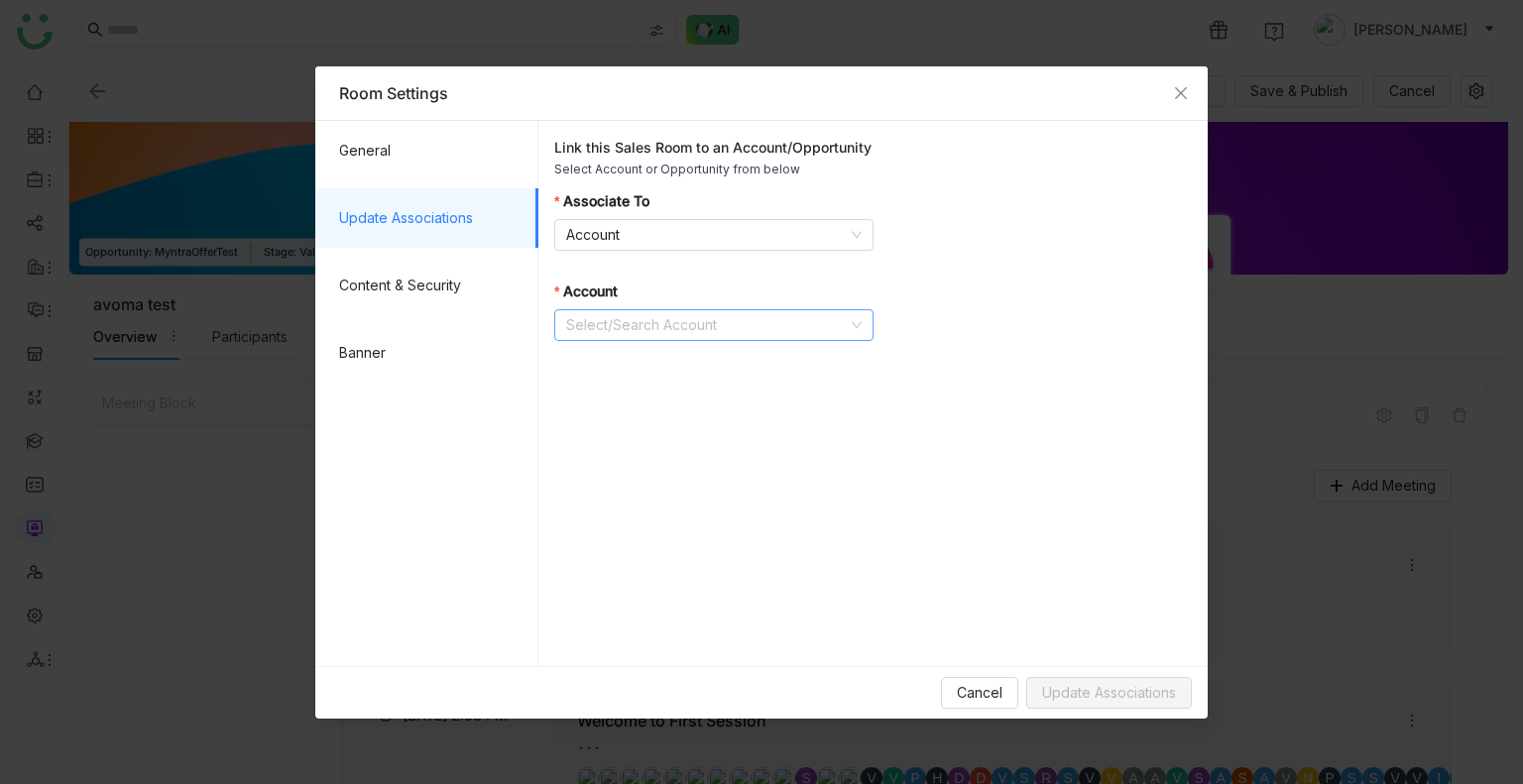 click 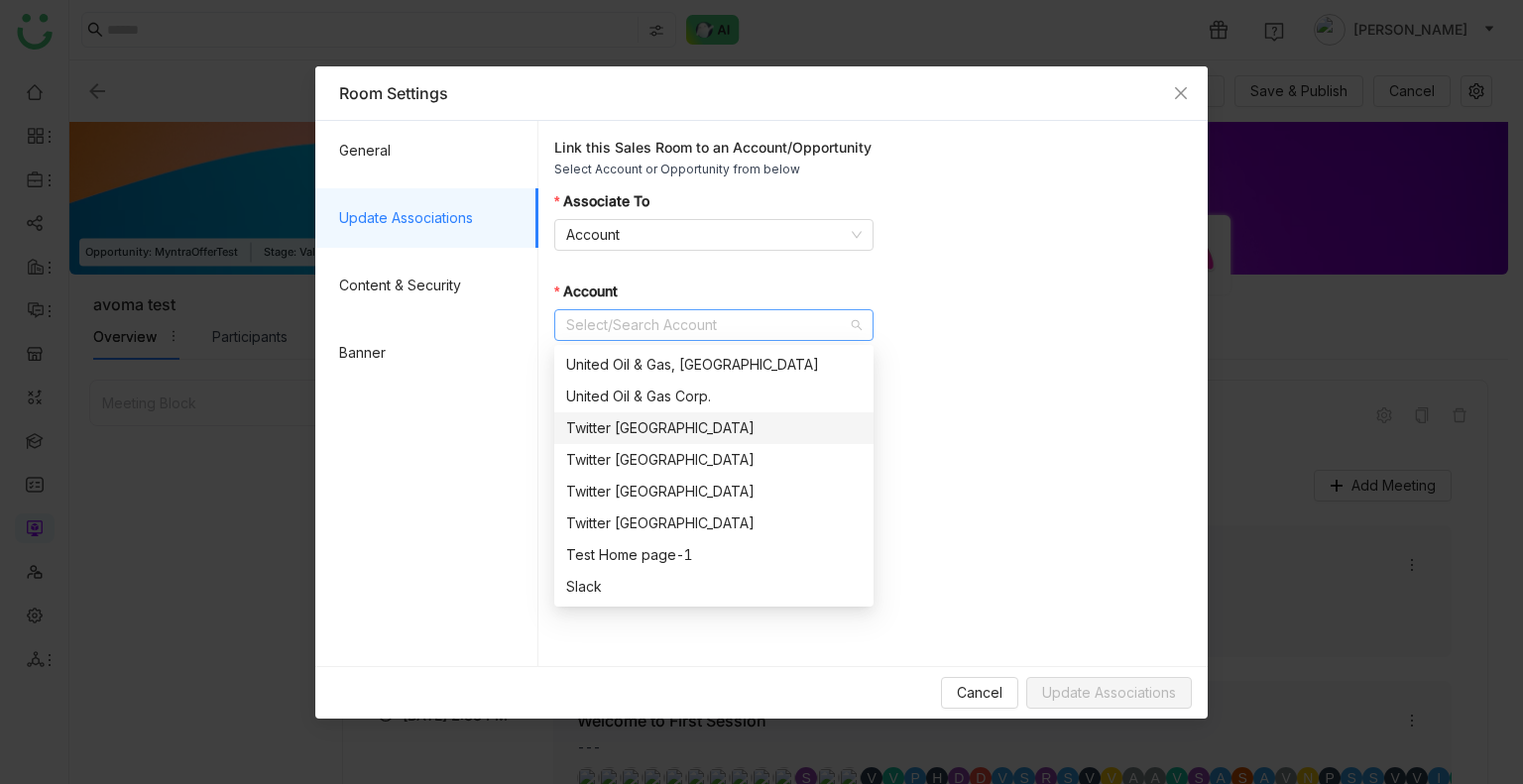 scroll, scrollTop: 0, scrollLeft: 0, axis: both 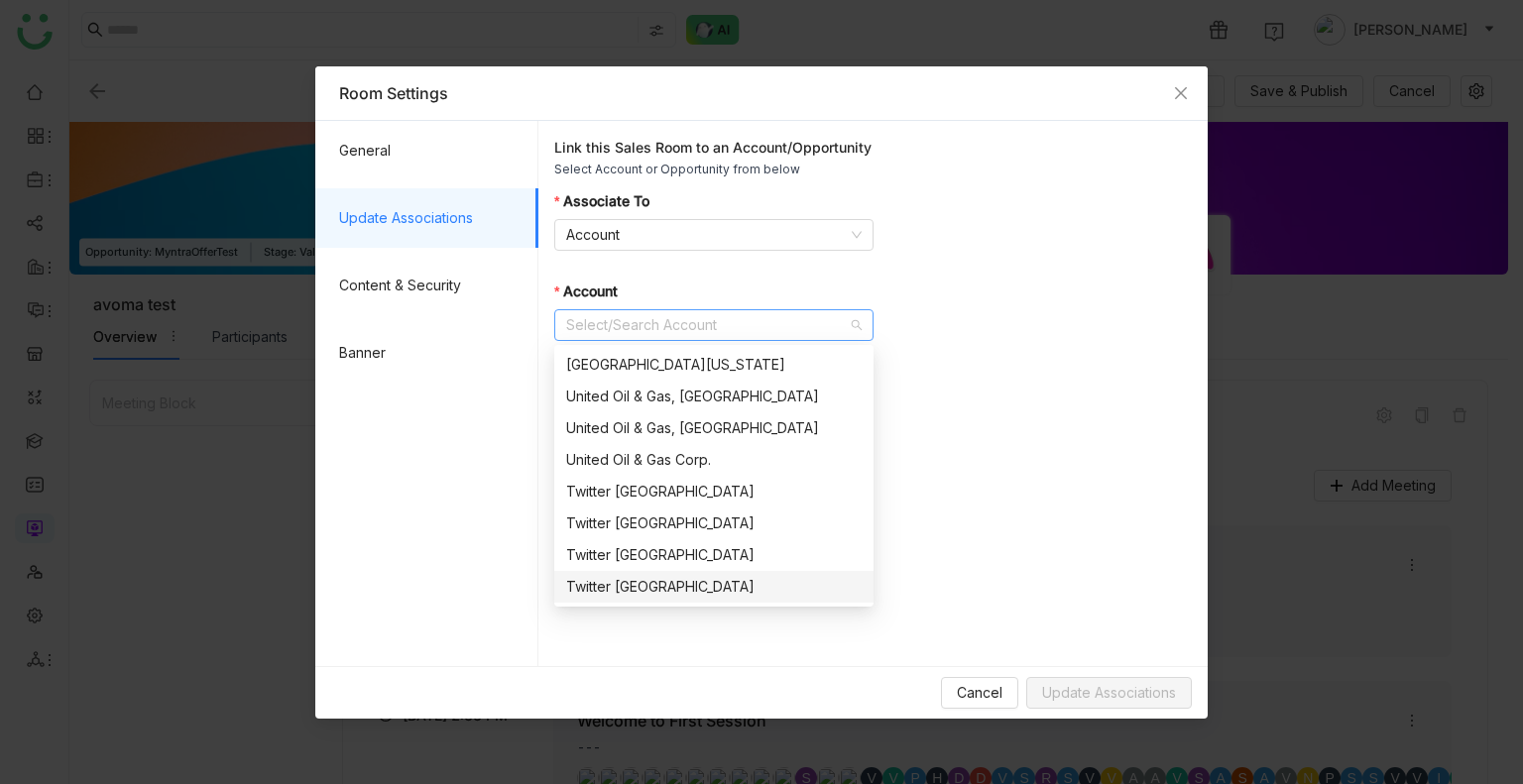 click on "Twitter India" at bounding box center (714, 587) 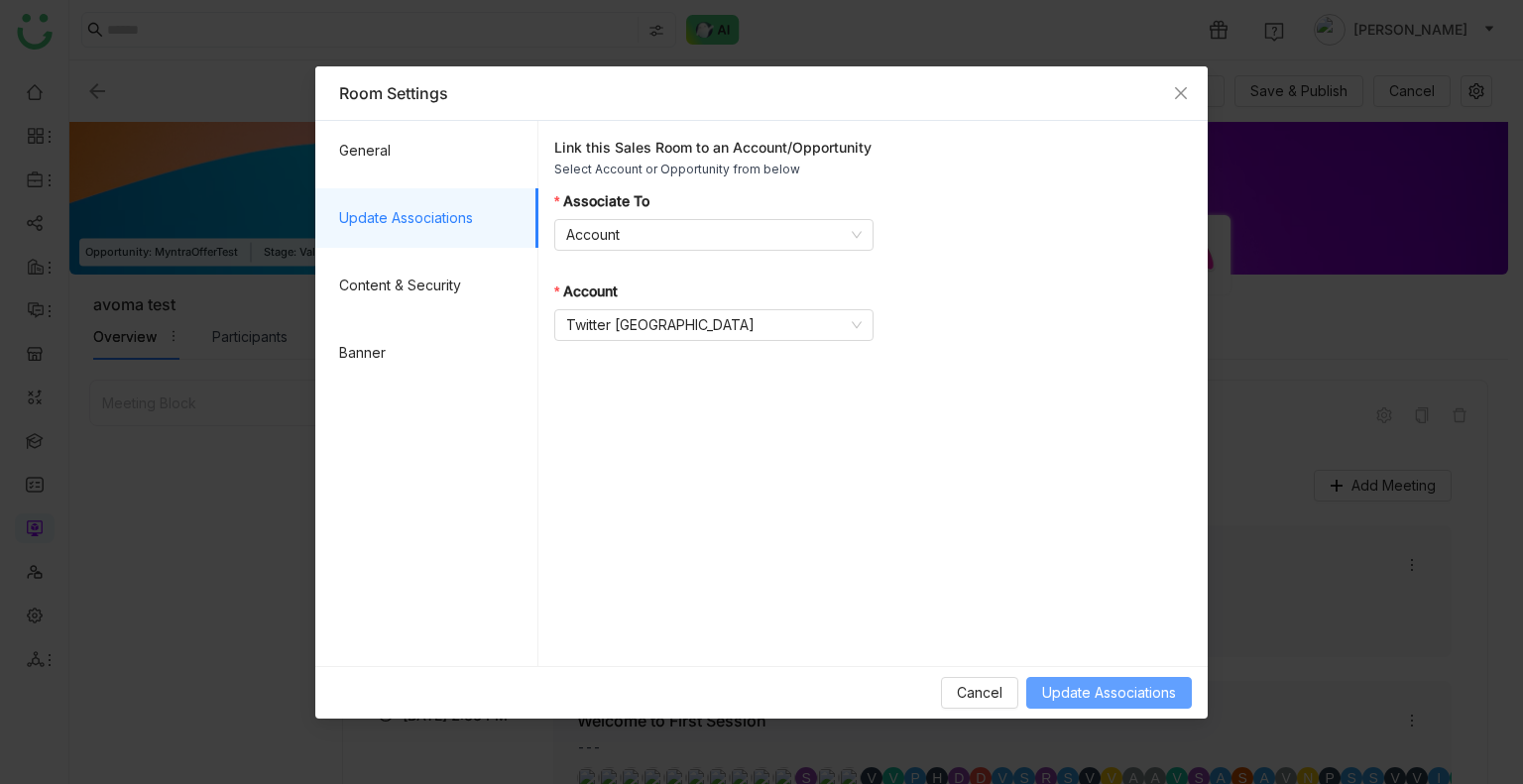 click on "Update Associations" at bounding box center (1109, 693) 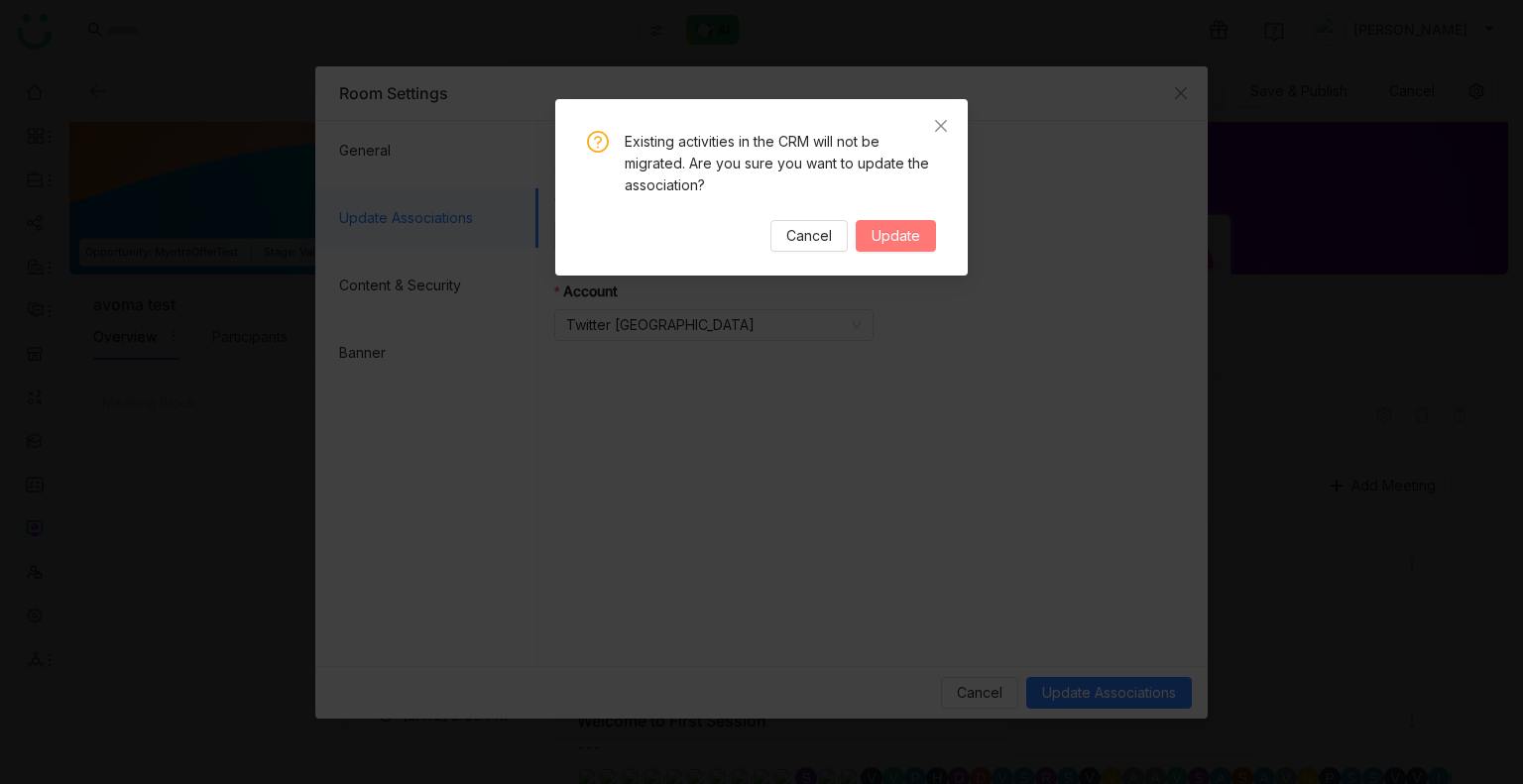 click on "Update" at bounding box center [895, 236] 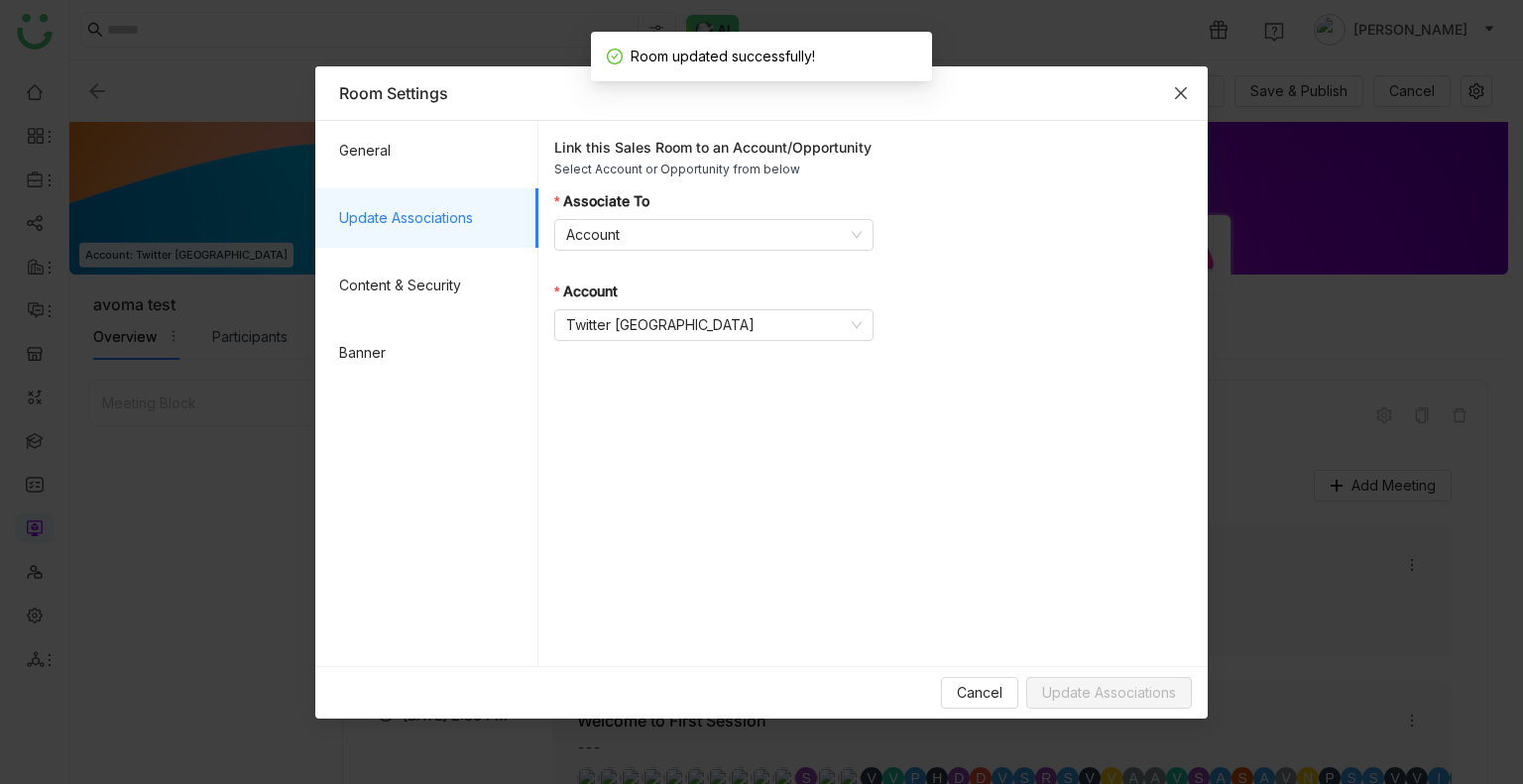 click at bounding box center [1181, 93] 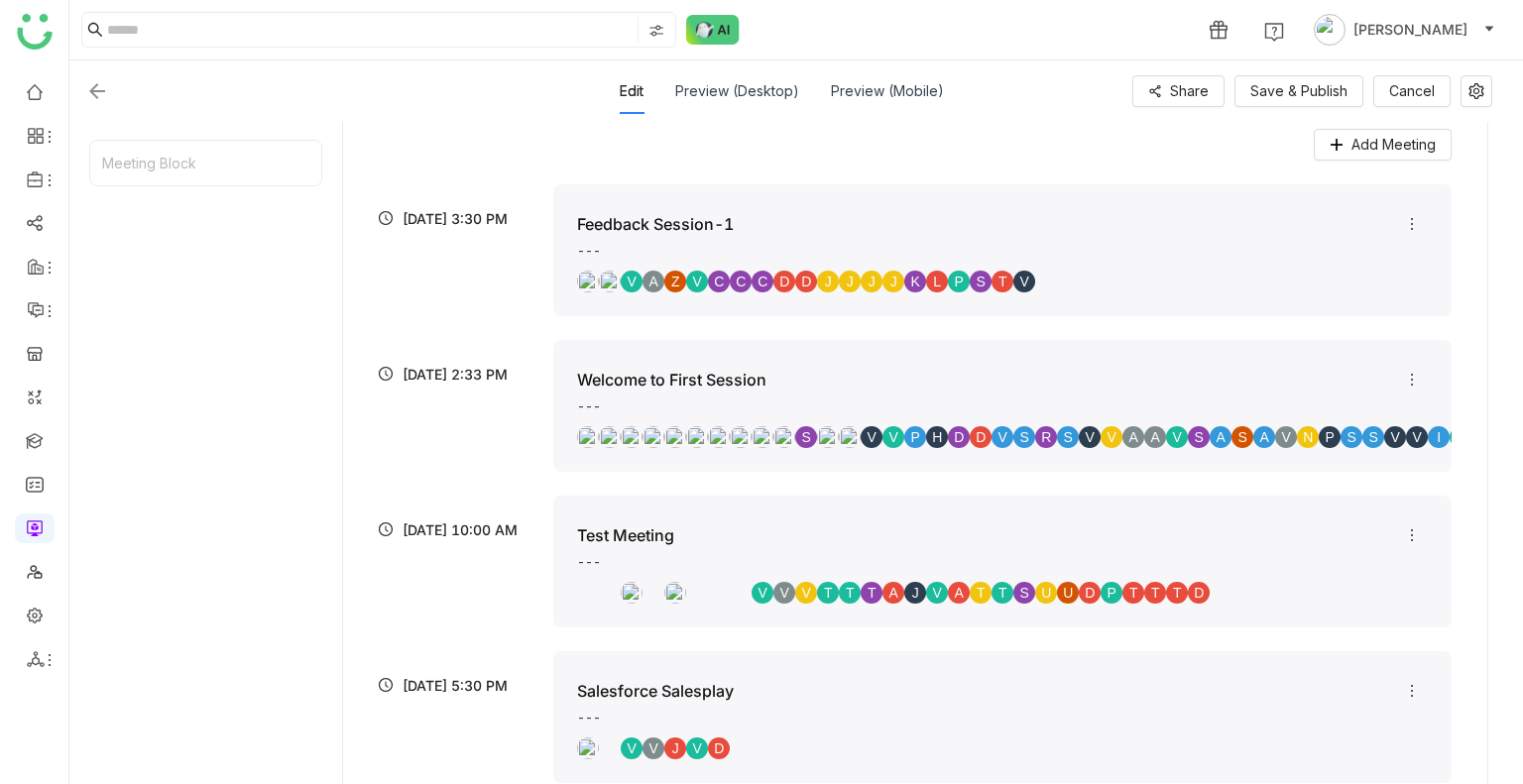 scroll, scrollTop: 492, scrollLeft: 0, axis: vertical 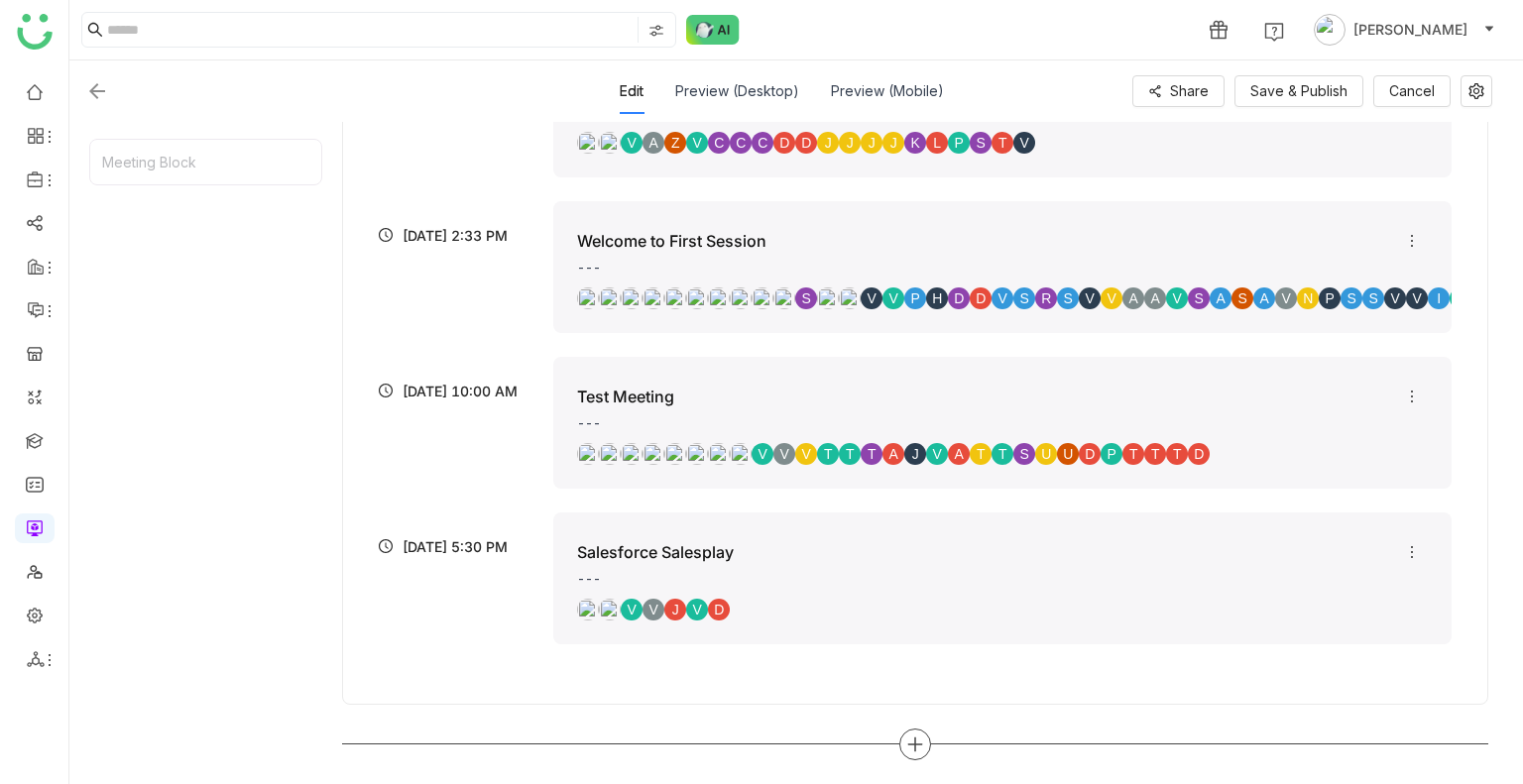 click 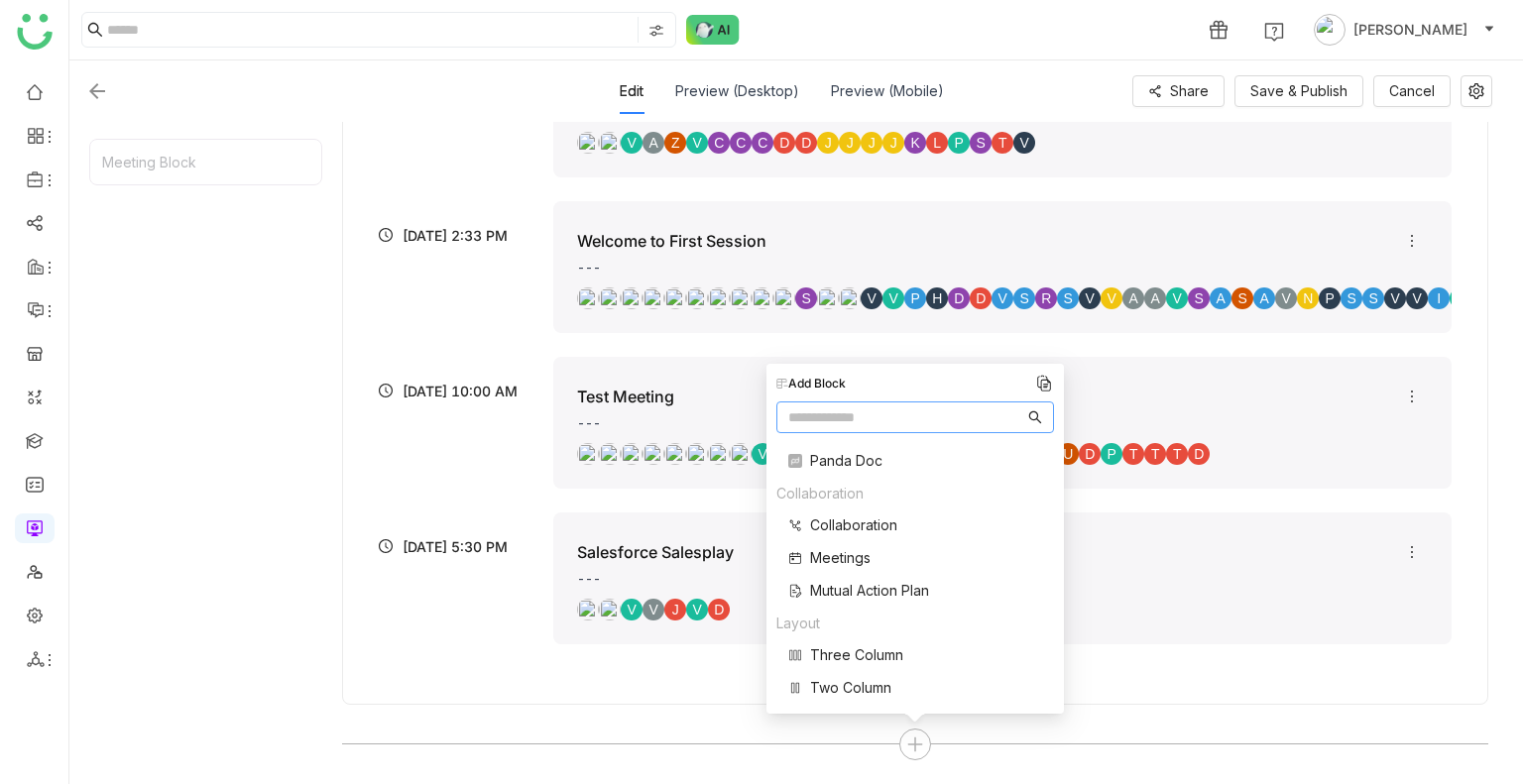 scroll, scrollTop: 396, scrollLeft: 0, axis: vertical 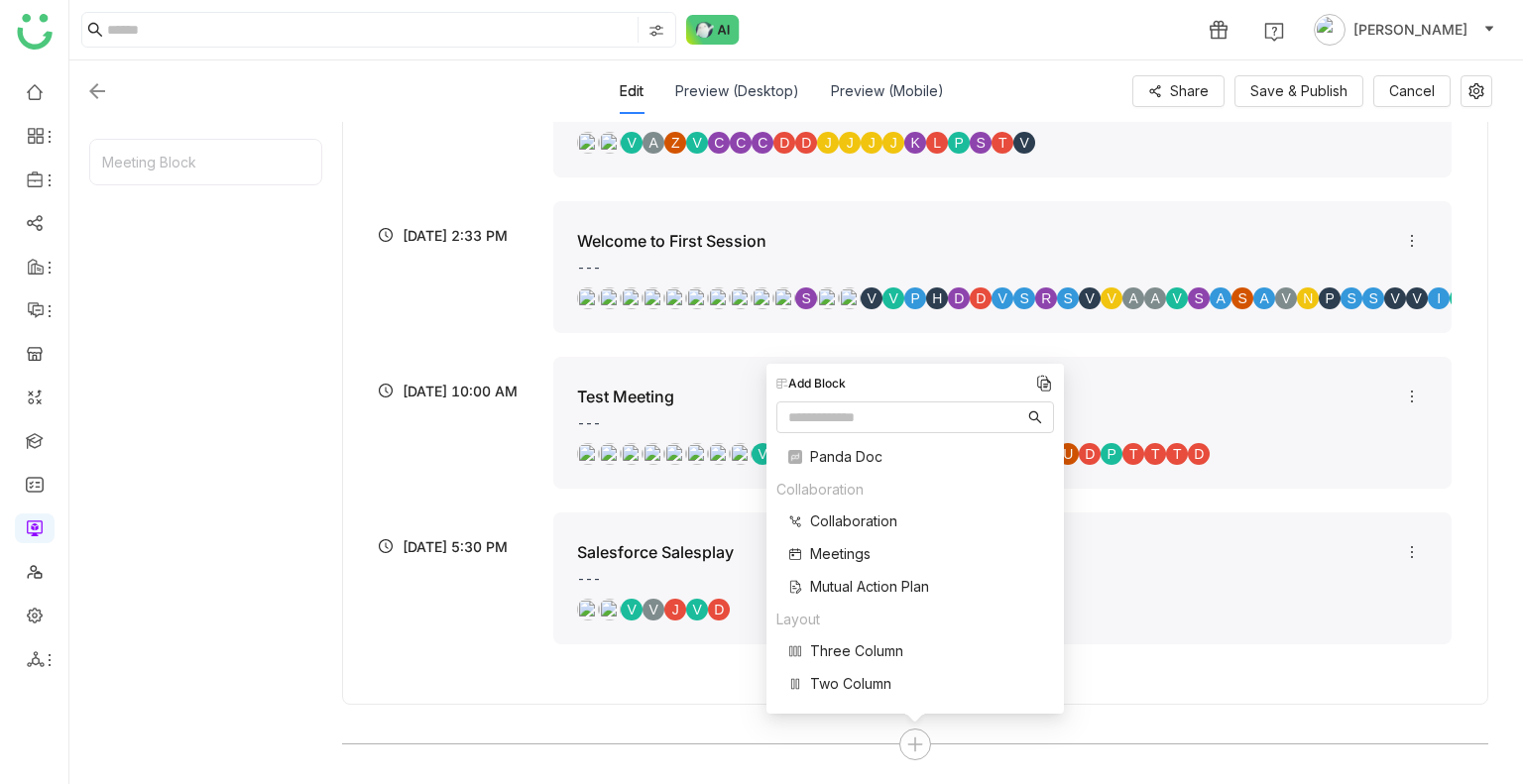 click on "Meetings" at bounding box center [840, 553] 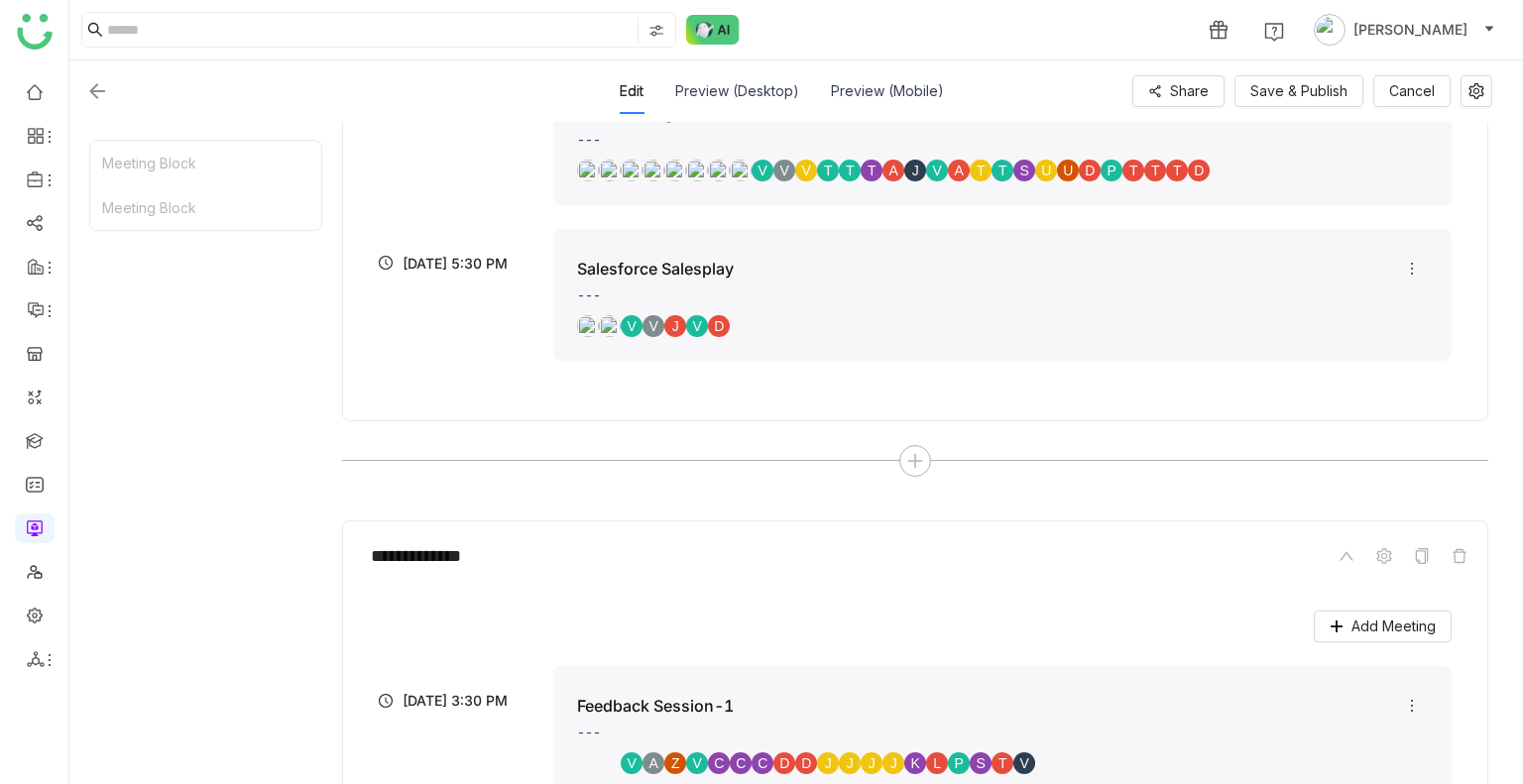 scroll, scrollTop: 0, scrollLeft: 0, axis: both 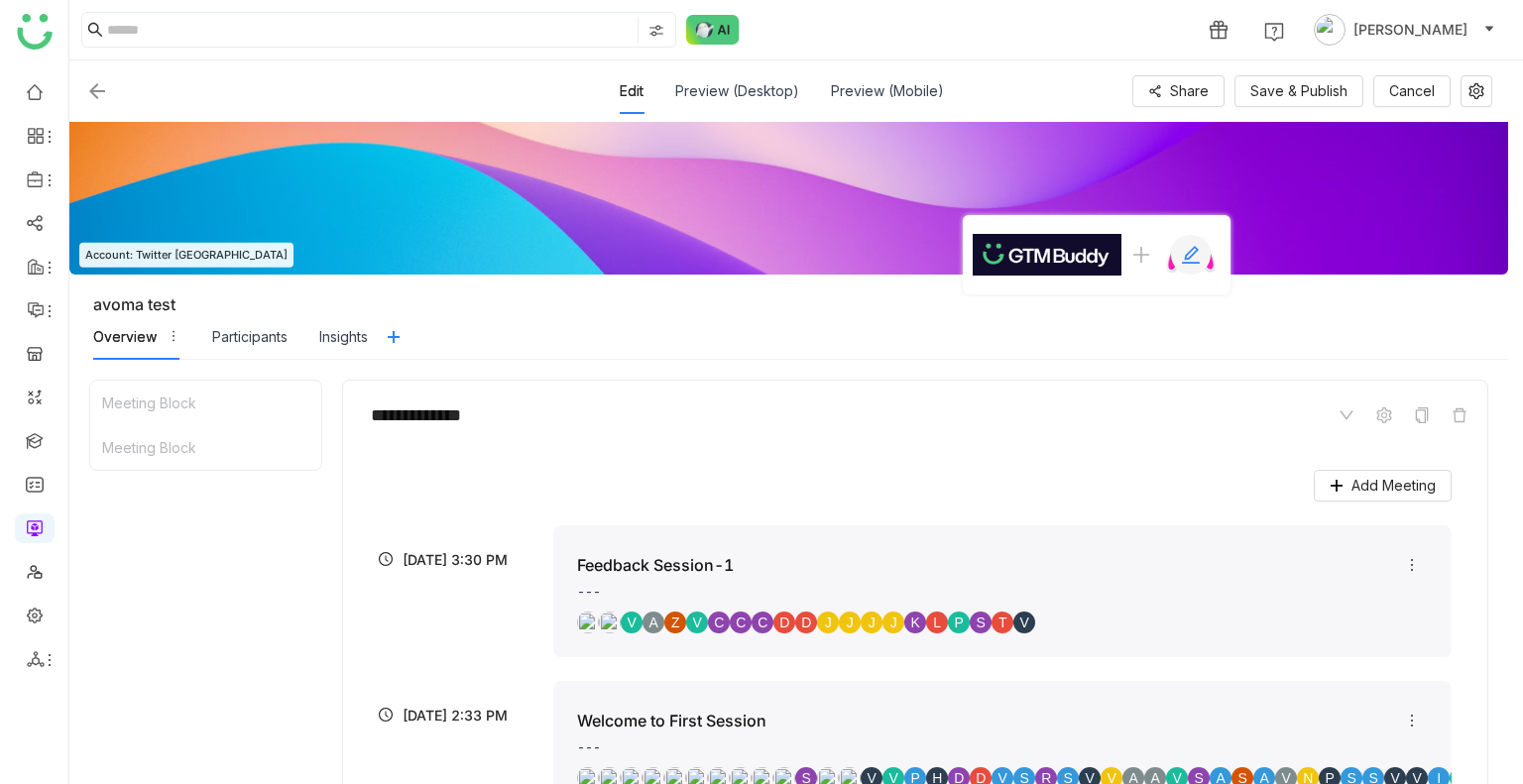 click at bounding box center [1191, 255] 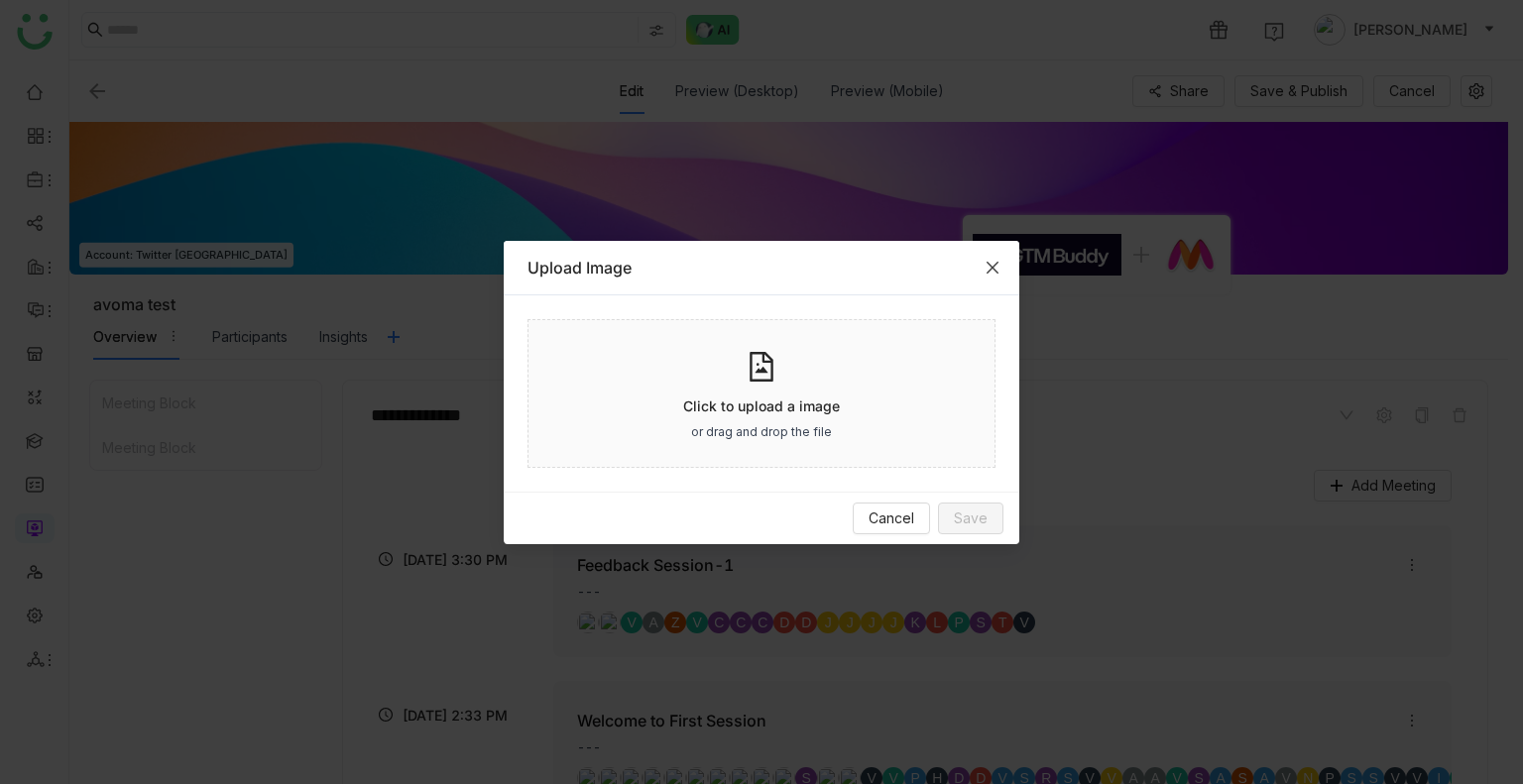 click at bounding box center (993, 268) 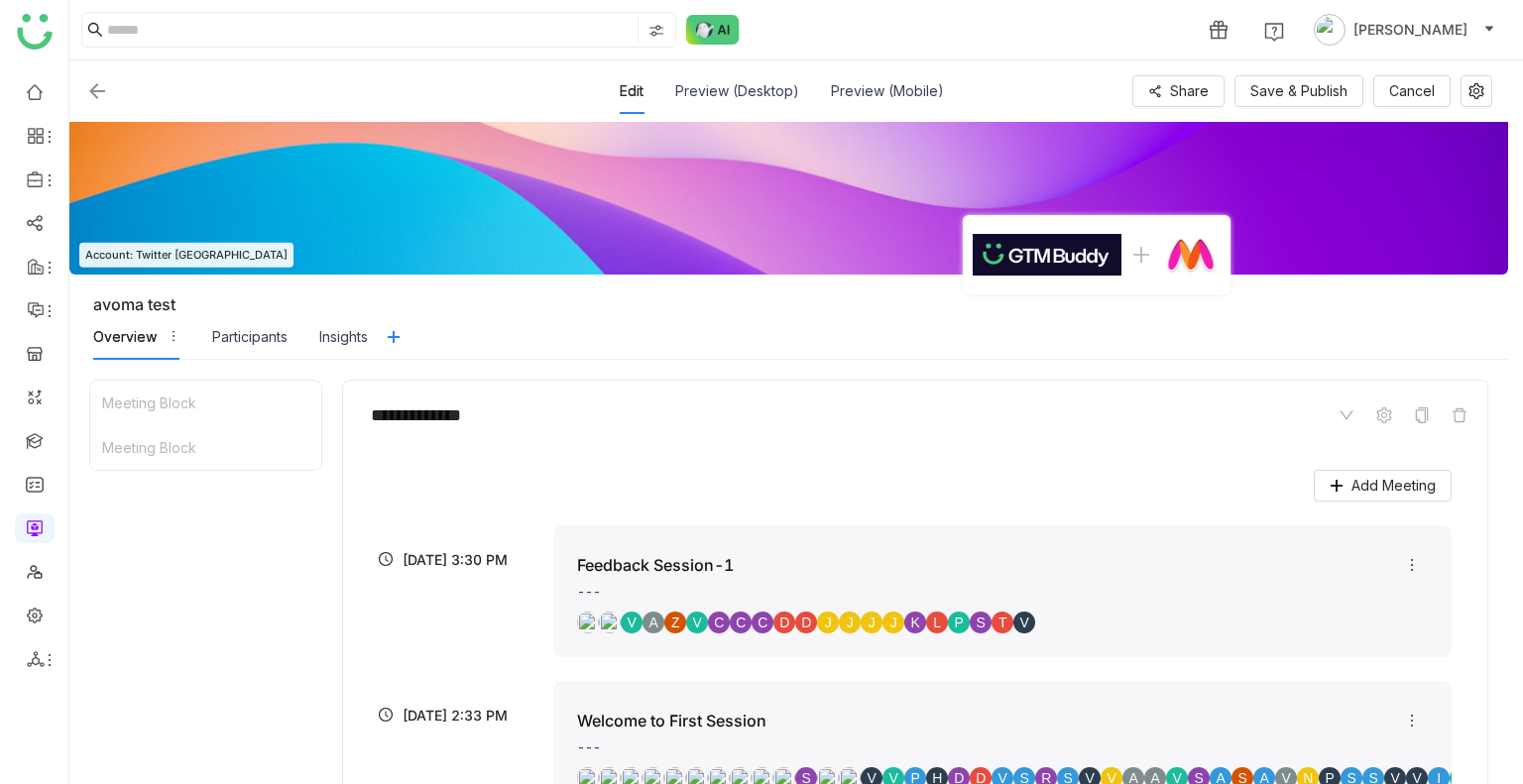 click at bounding box center [97, 91] 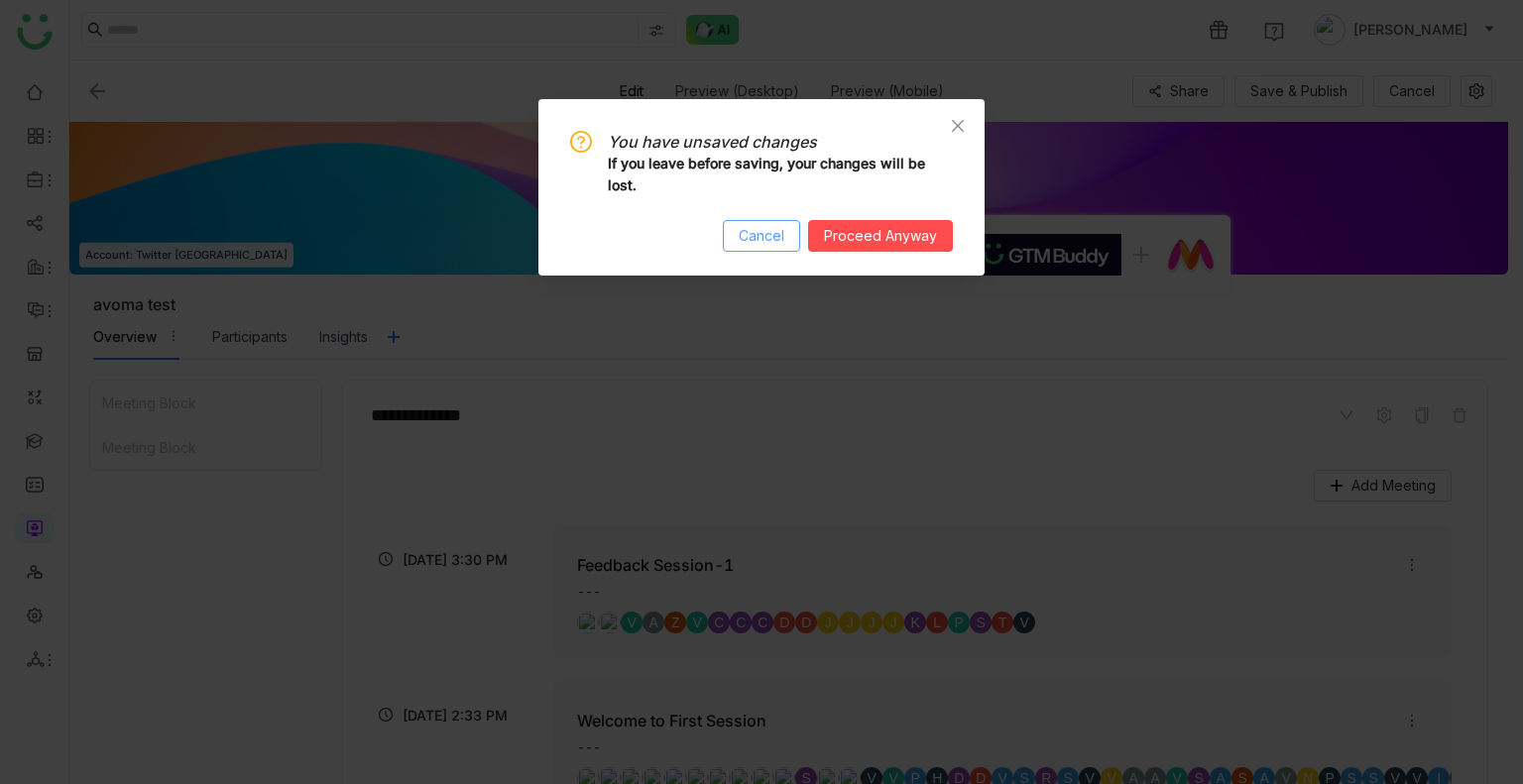 click on "Cancel" at bounding box center [762, 236] 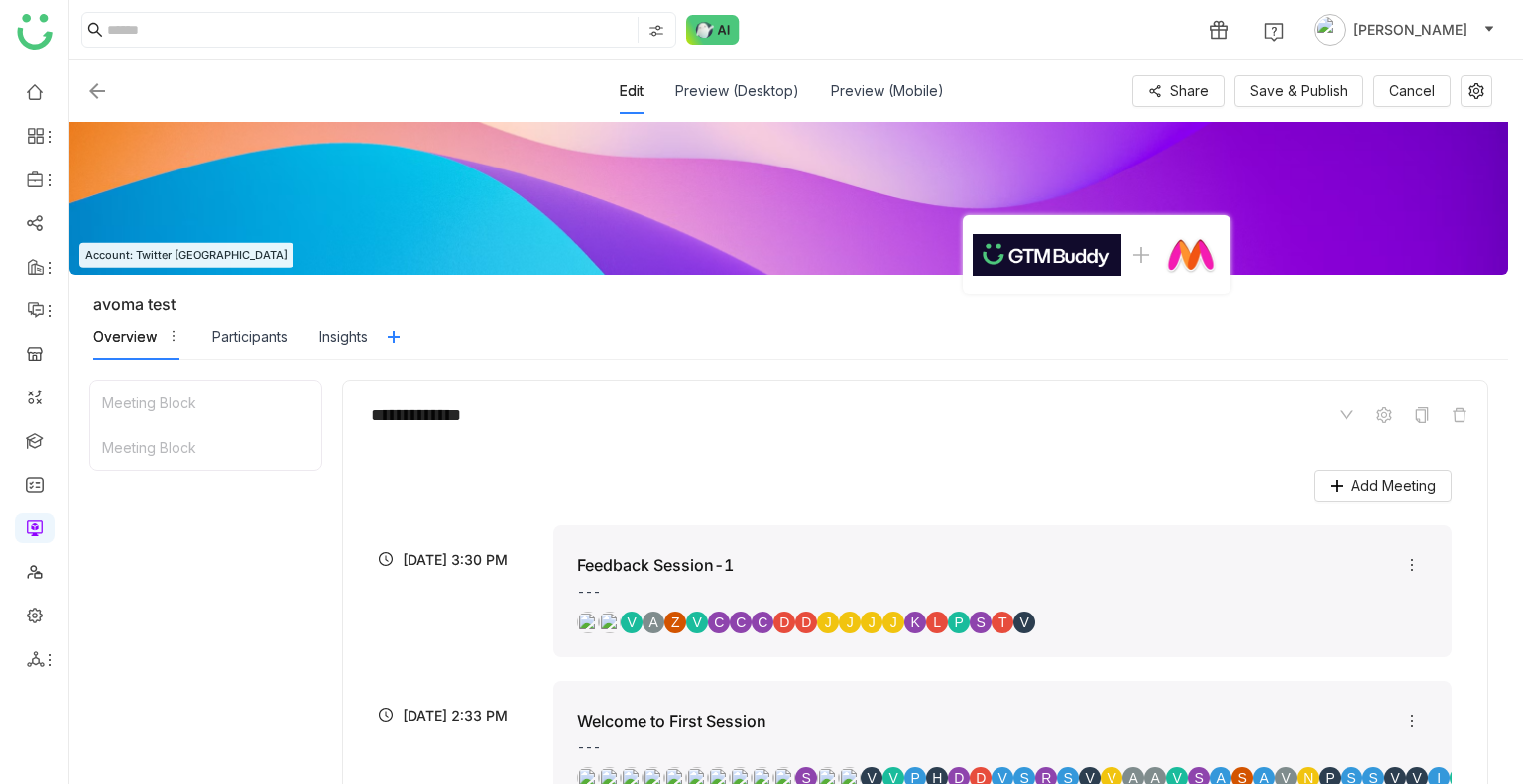 click at bounding box center [97, 91] 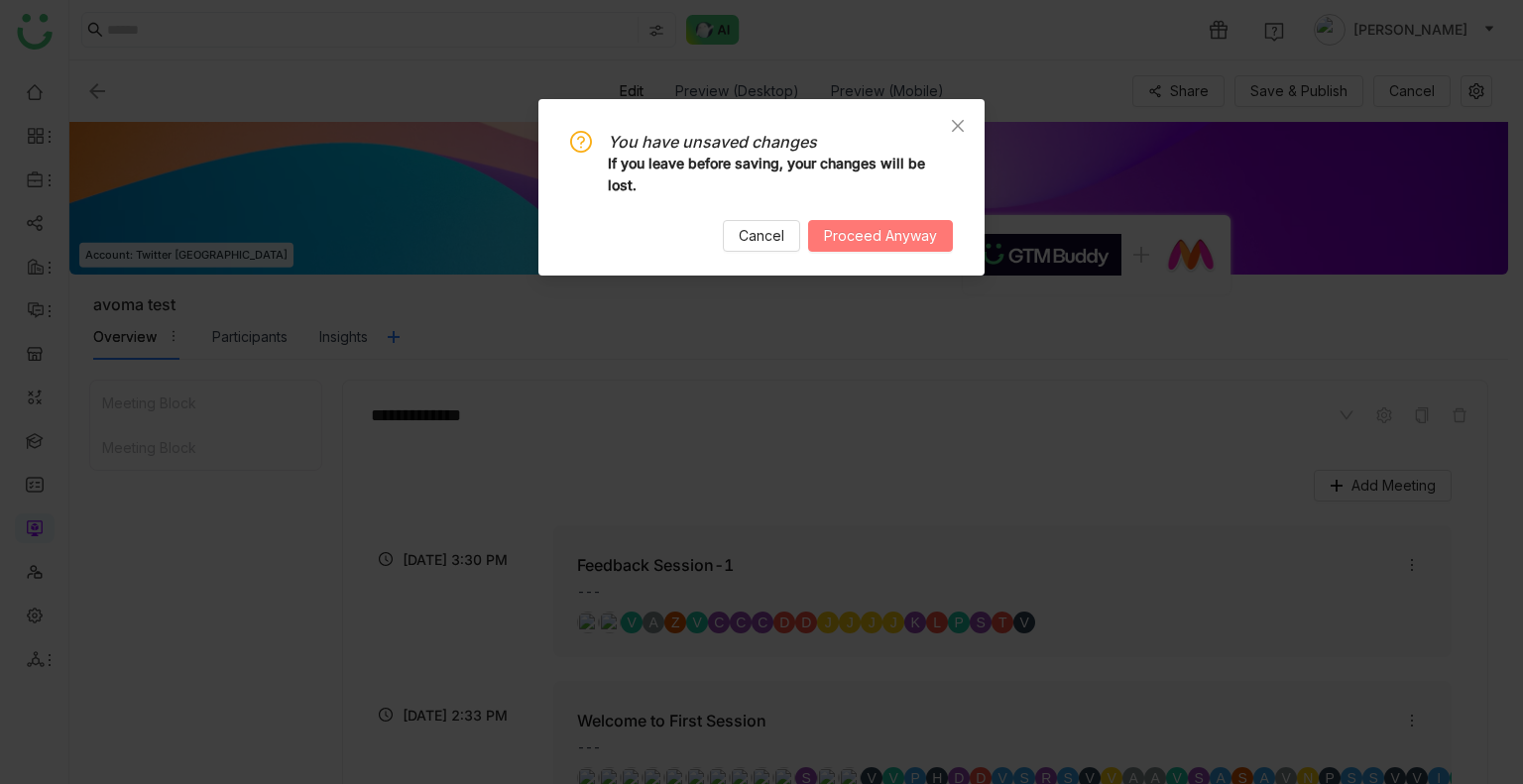 click on "Proceed Anyway" at bounding box center (880, 236) 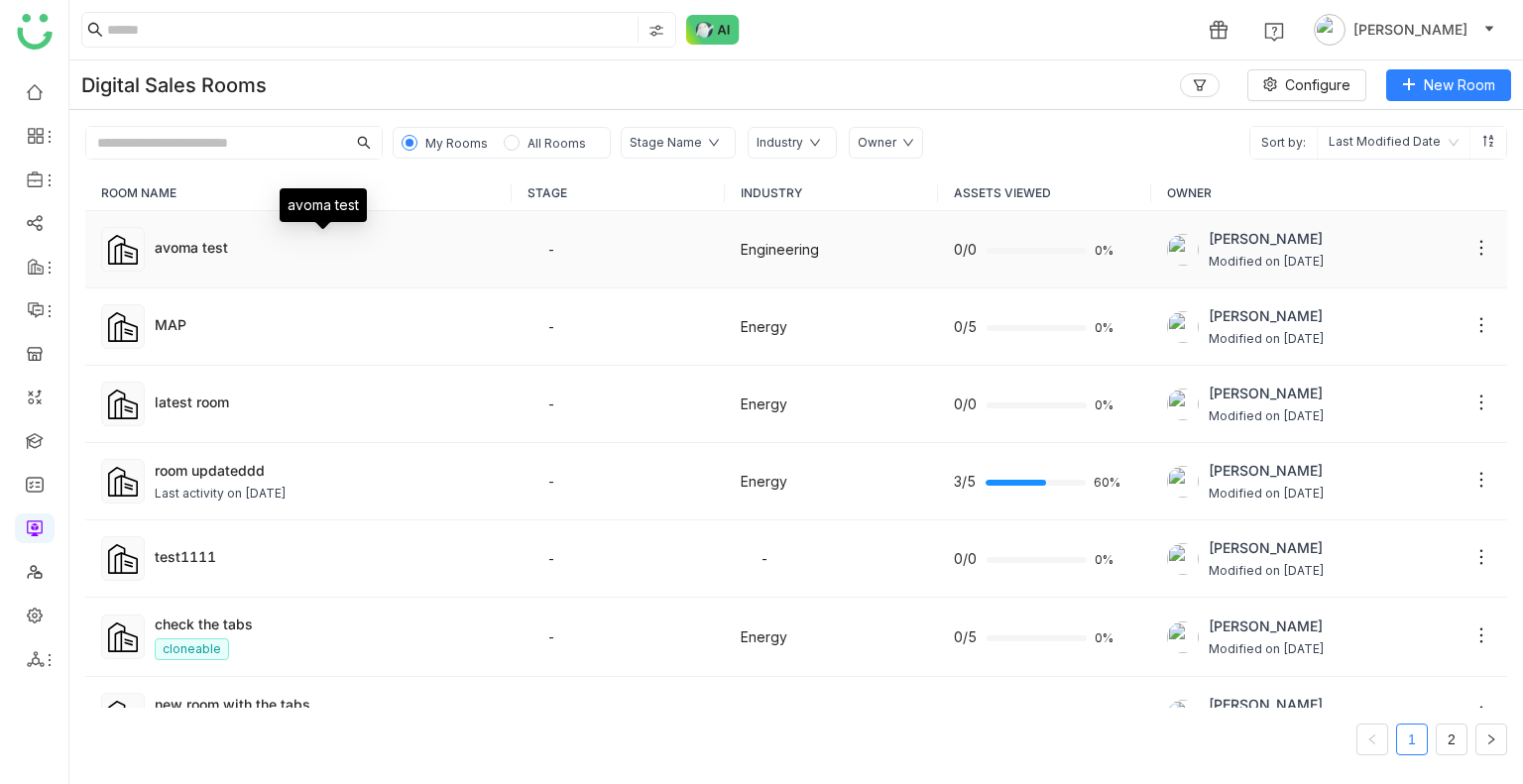 click on "avoma test" 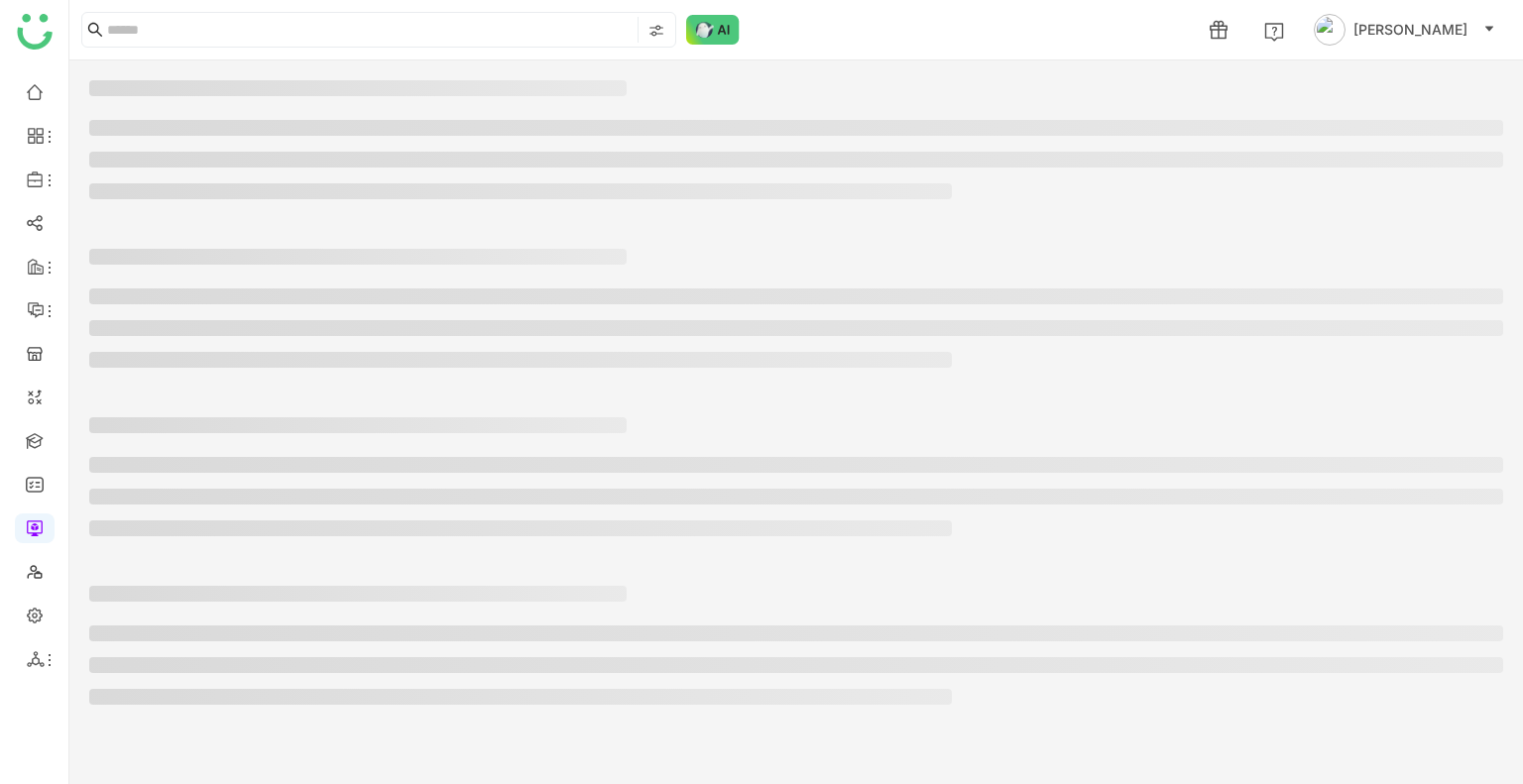 click 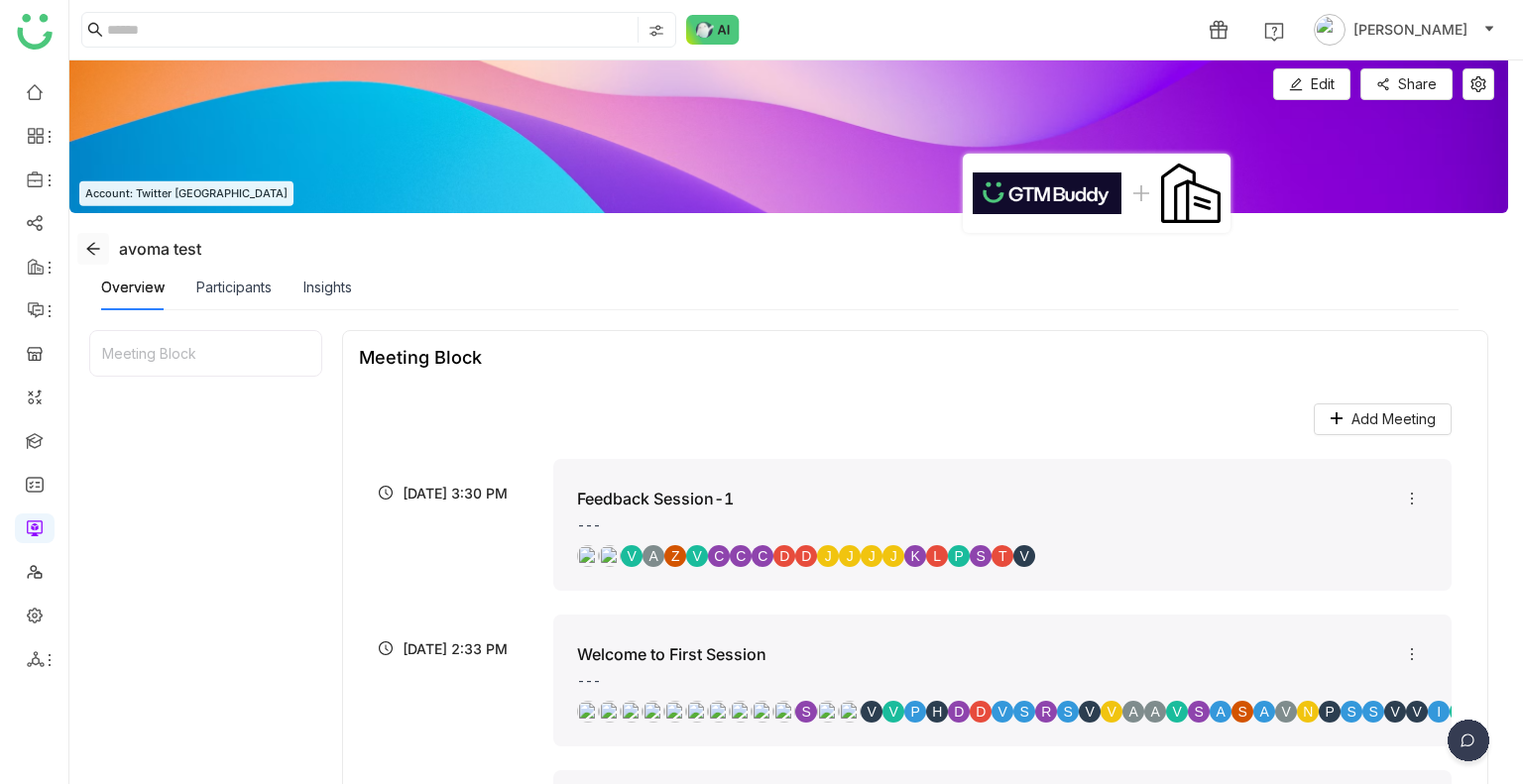 click 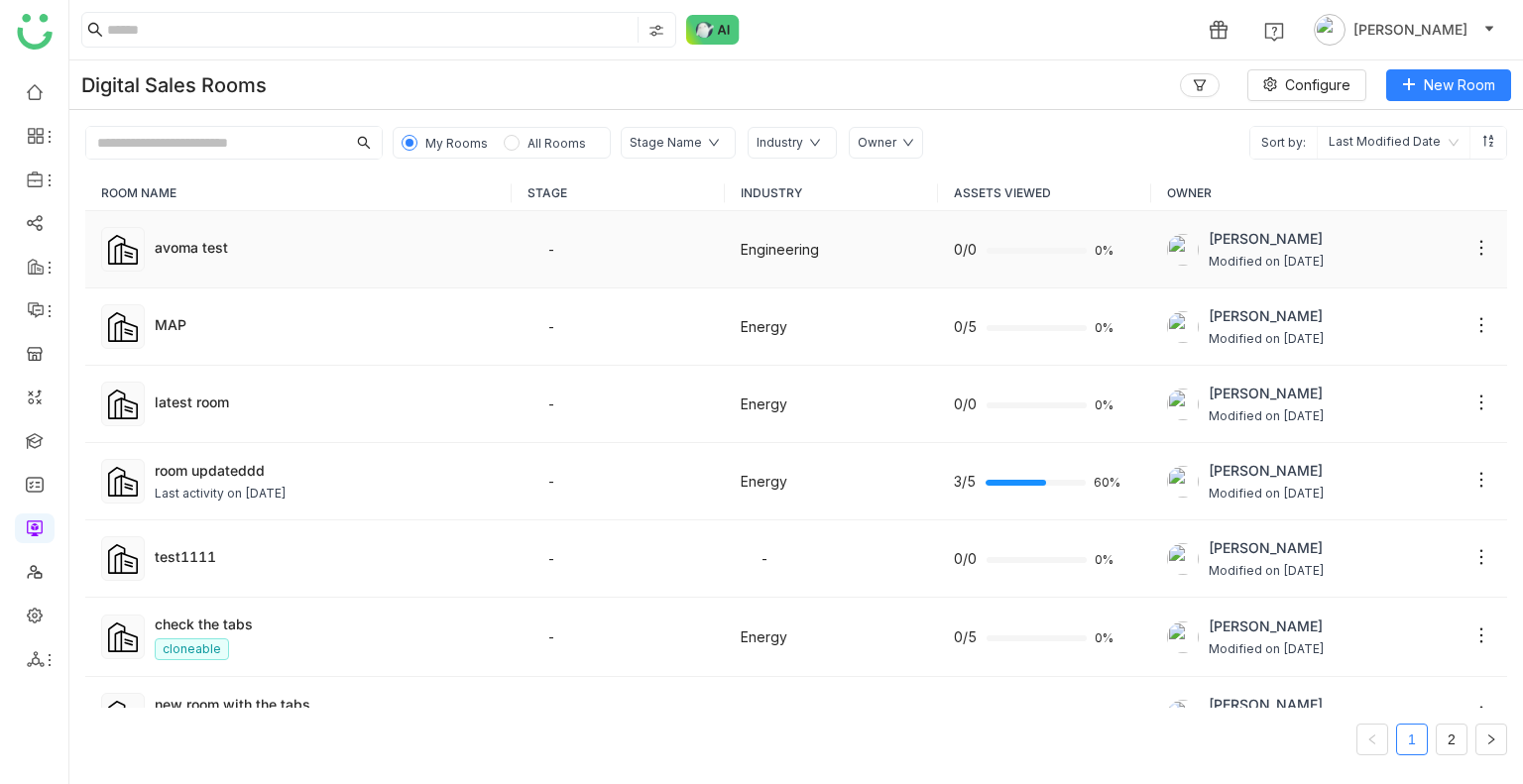 click on "avoma test" 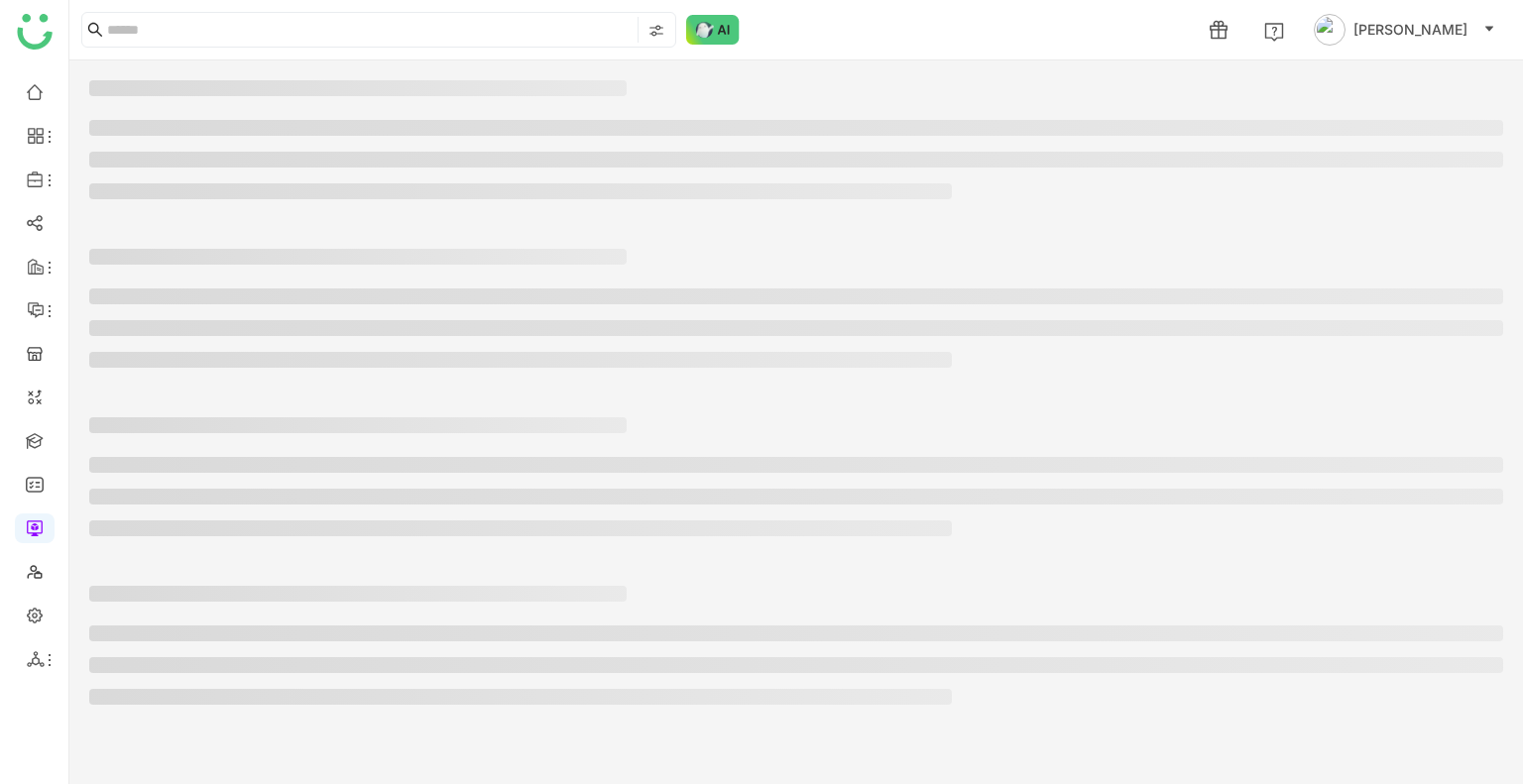 click 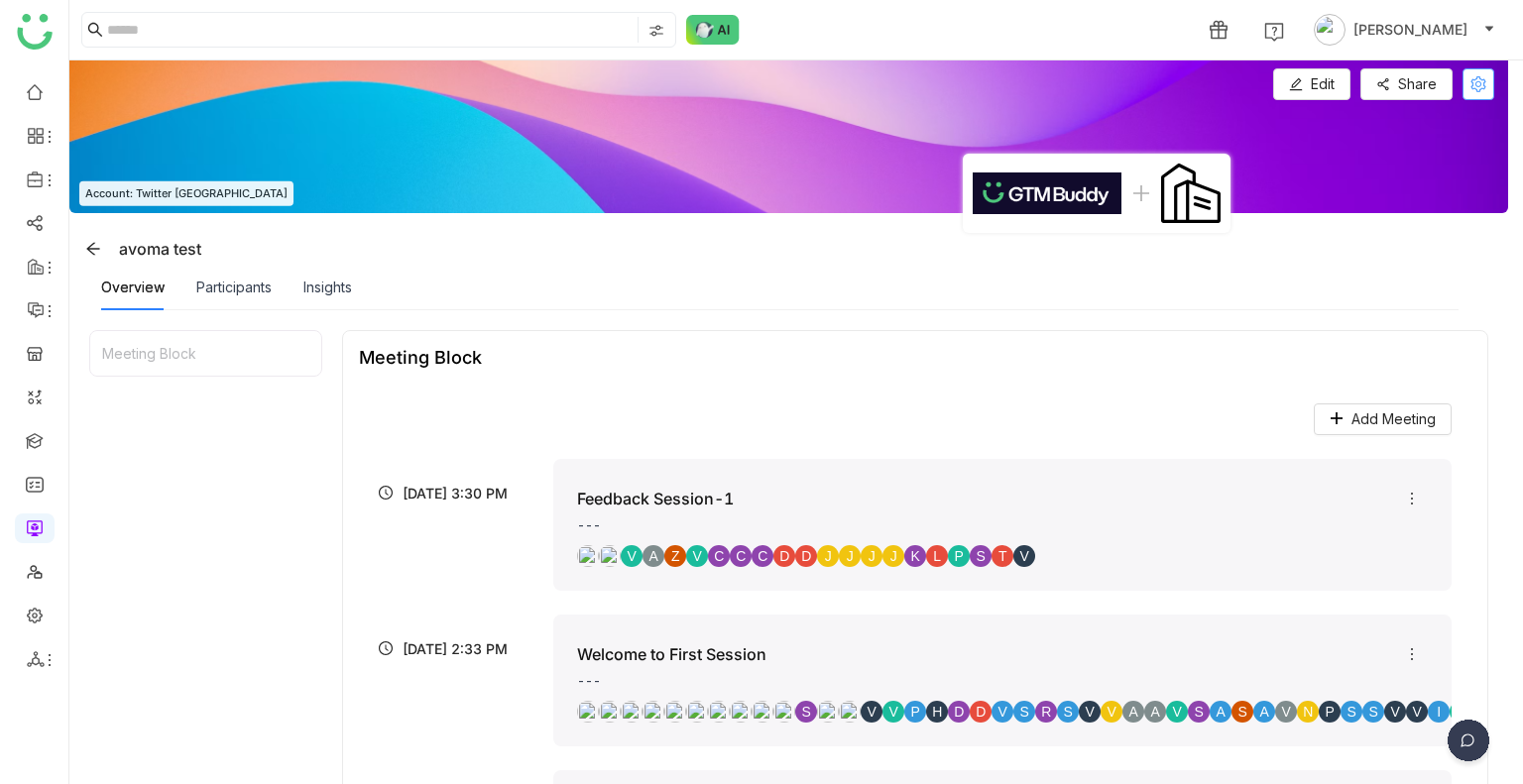 click 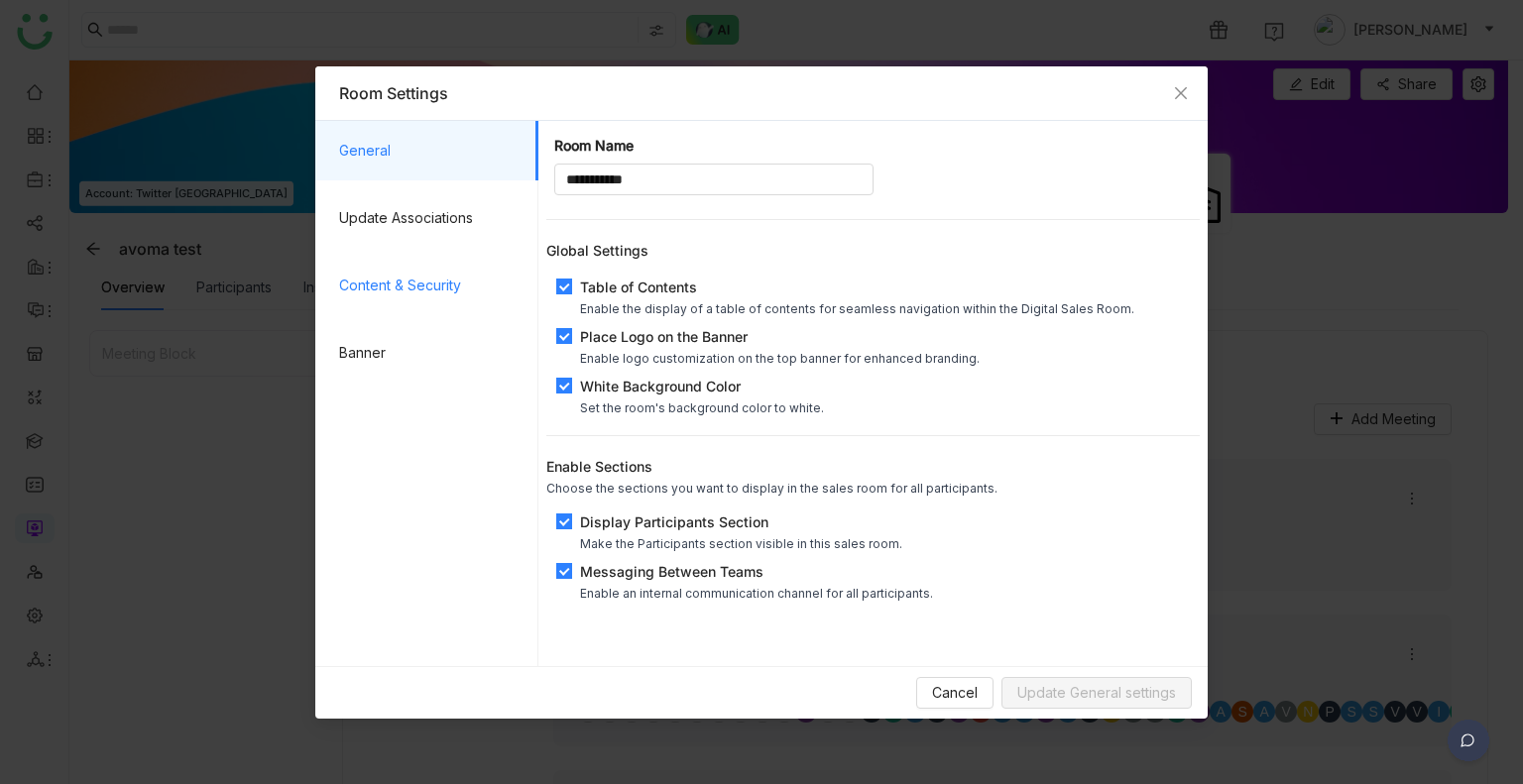 click on "Content & Security" at bounding box center [430, 285] 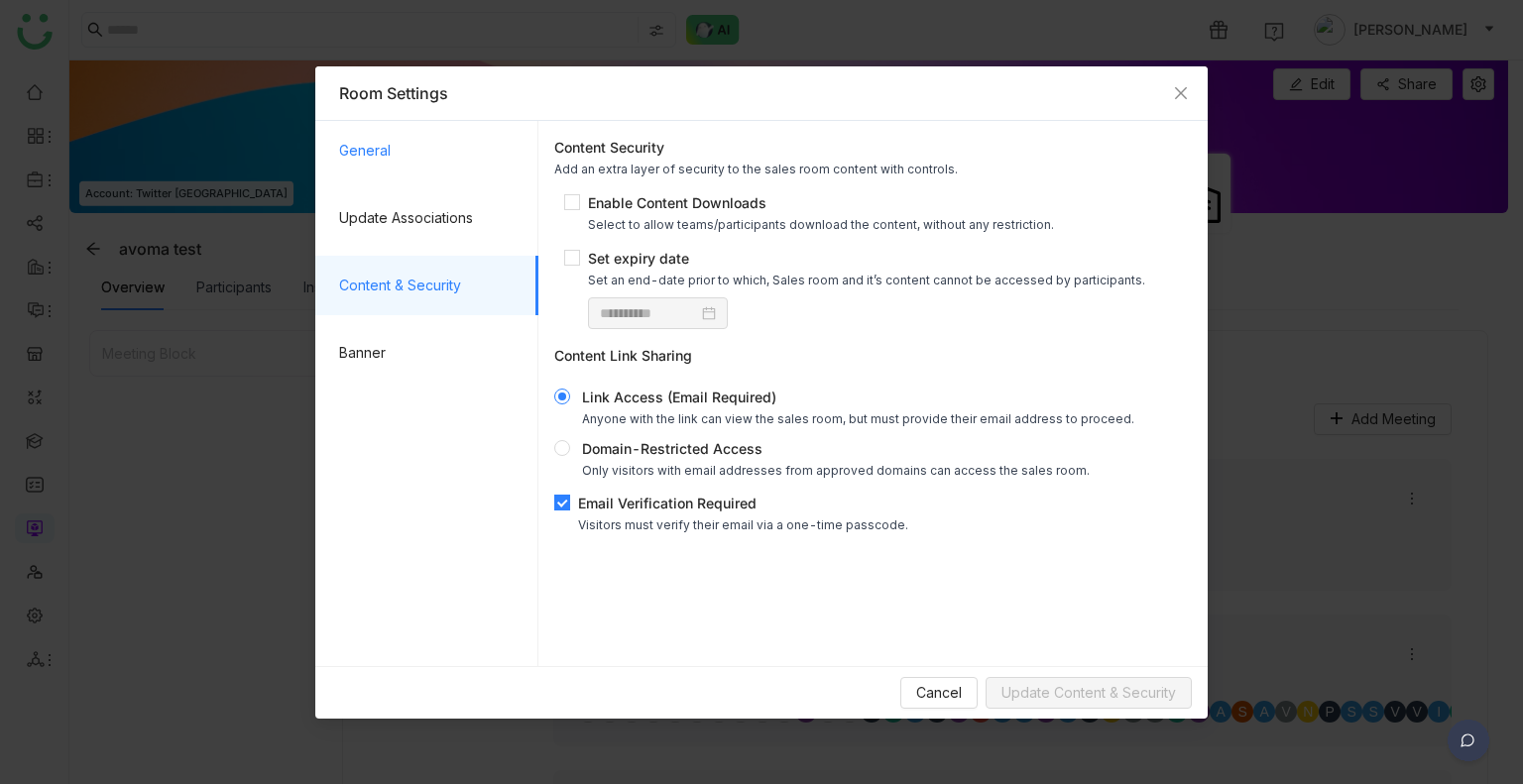 click on "General" at bounding box center [430, 151] 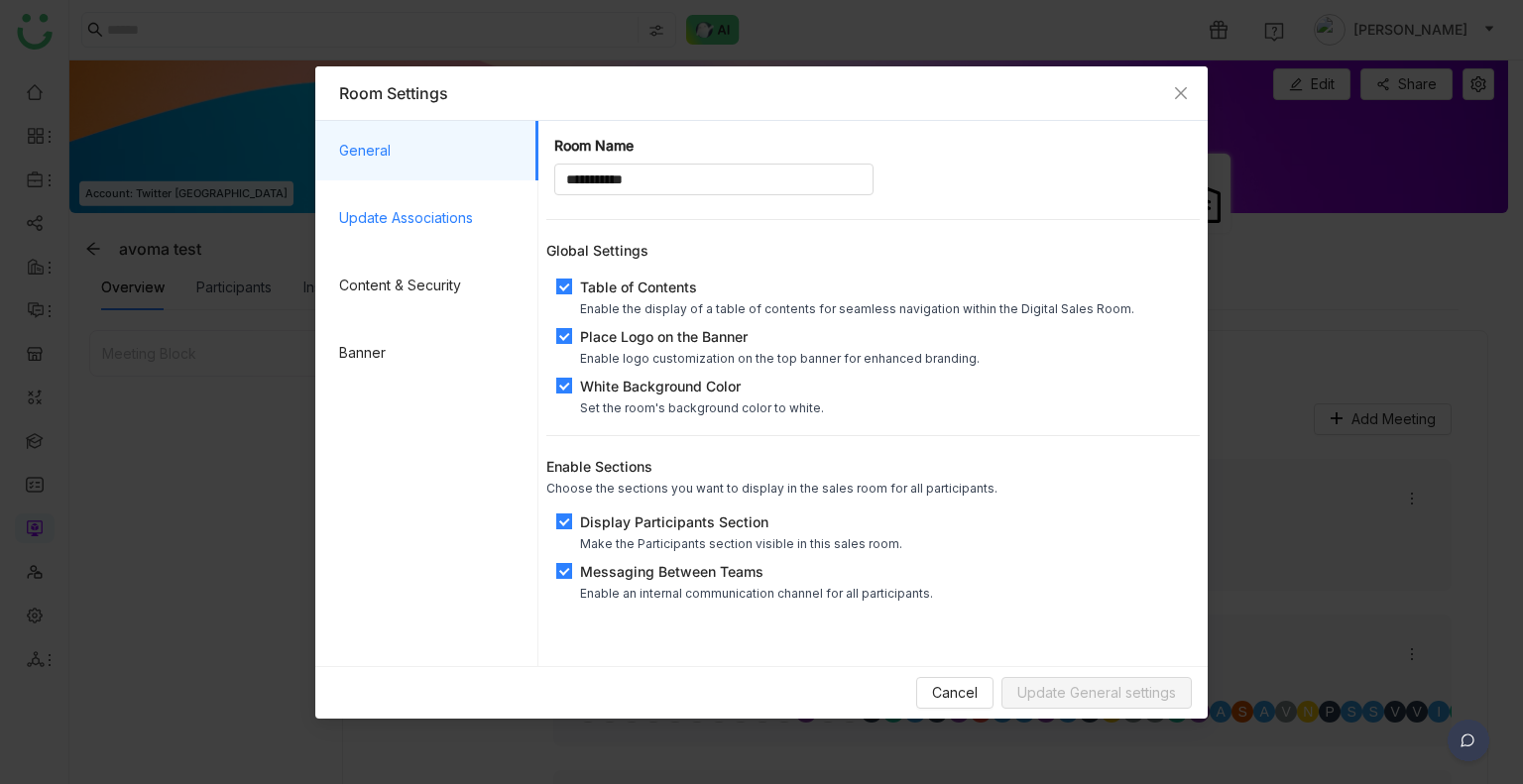 click on "Update Associations" at bounding box center [430, 218] 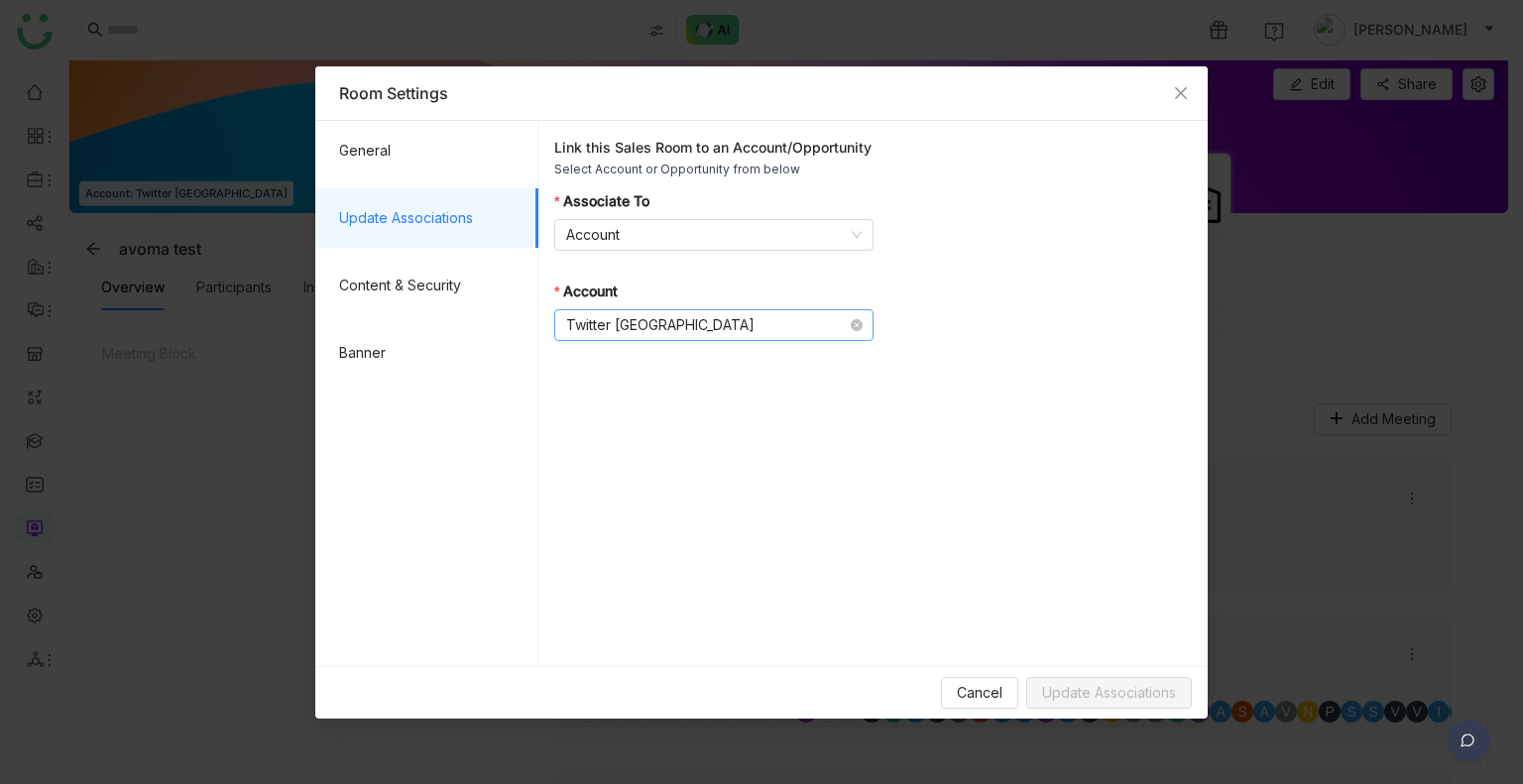click on "Twitter India" 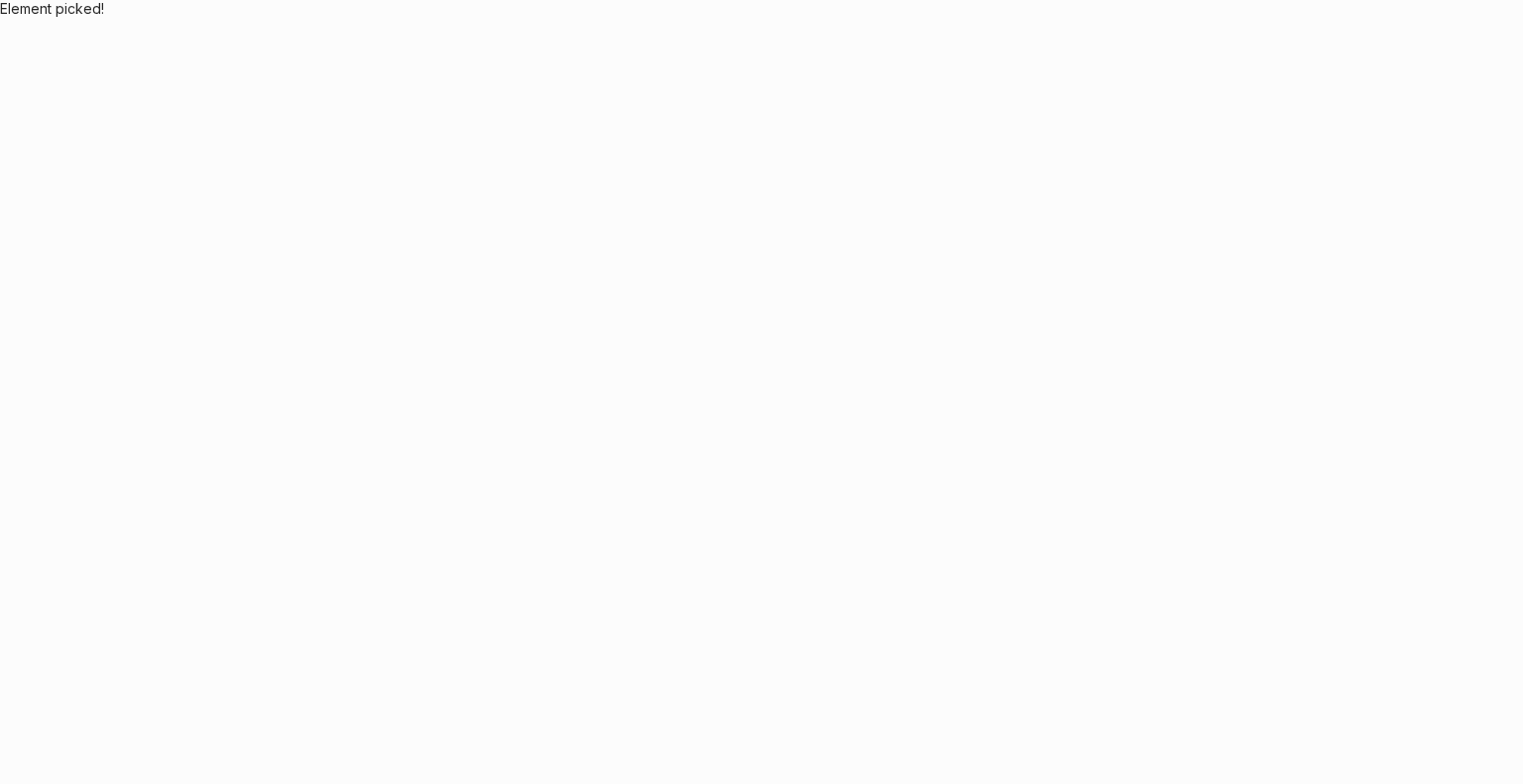 scroll, scrollTop: 0, scrollLeft: 0, axis: both 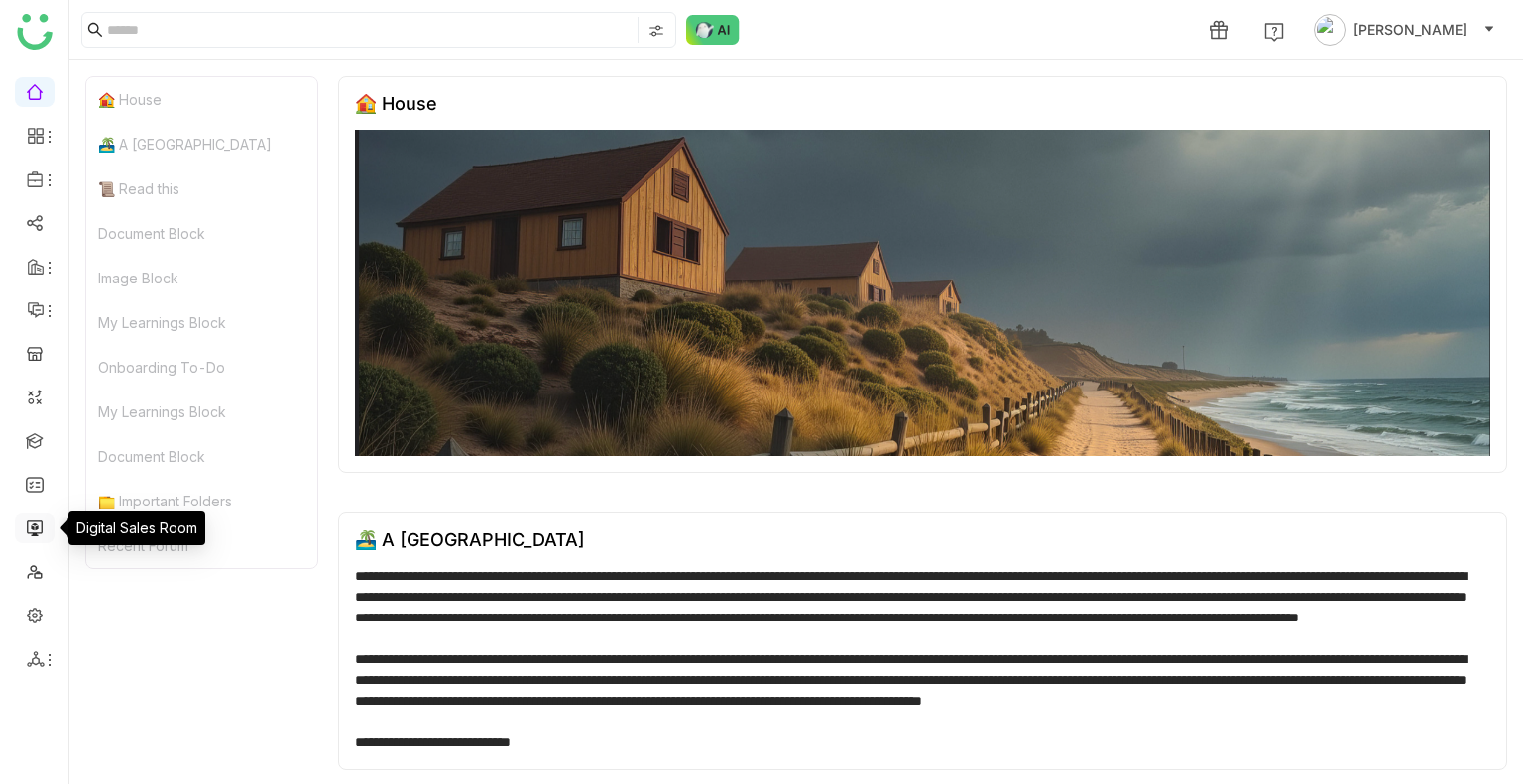 click at bounding box center [35, 526] 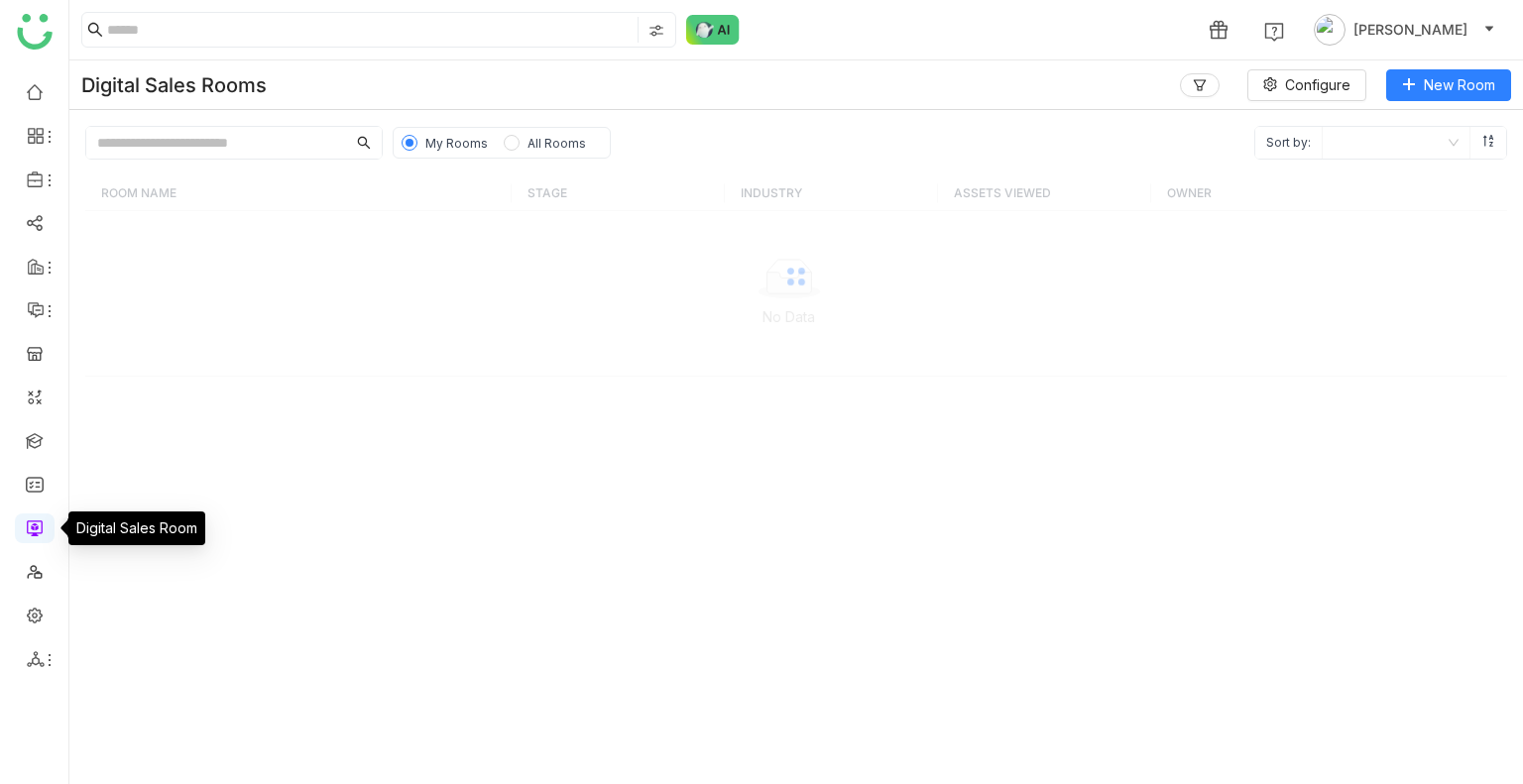 click at bounding box center [35, 526] 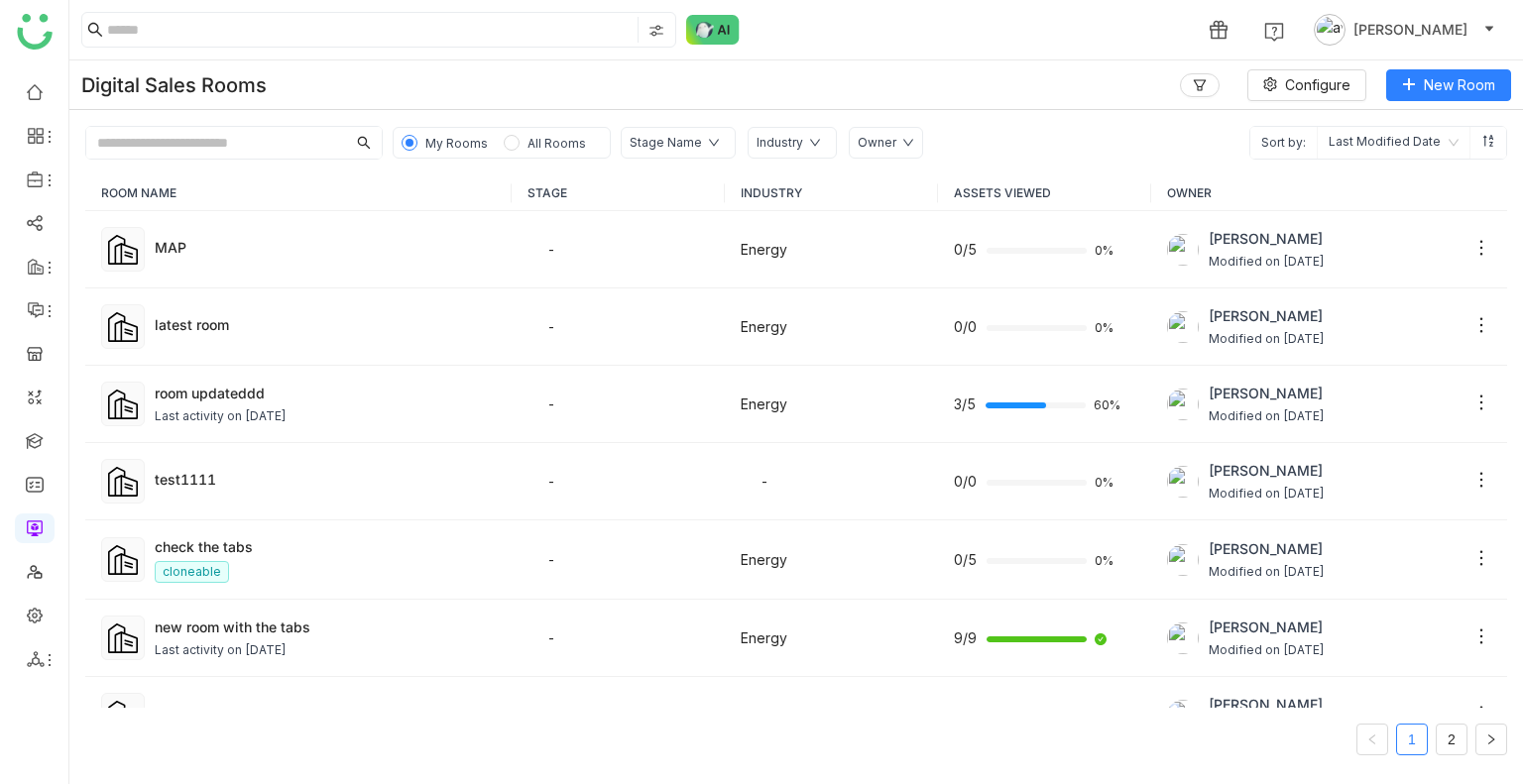 click on "Uday Bhanu" 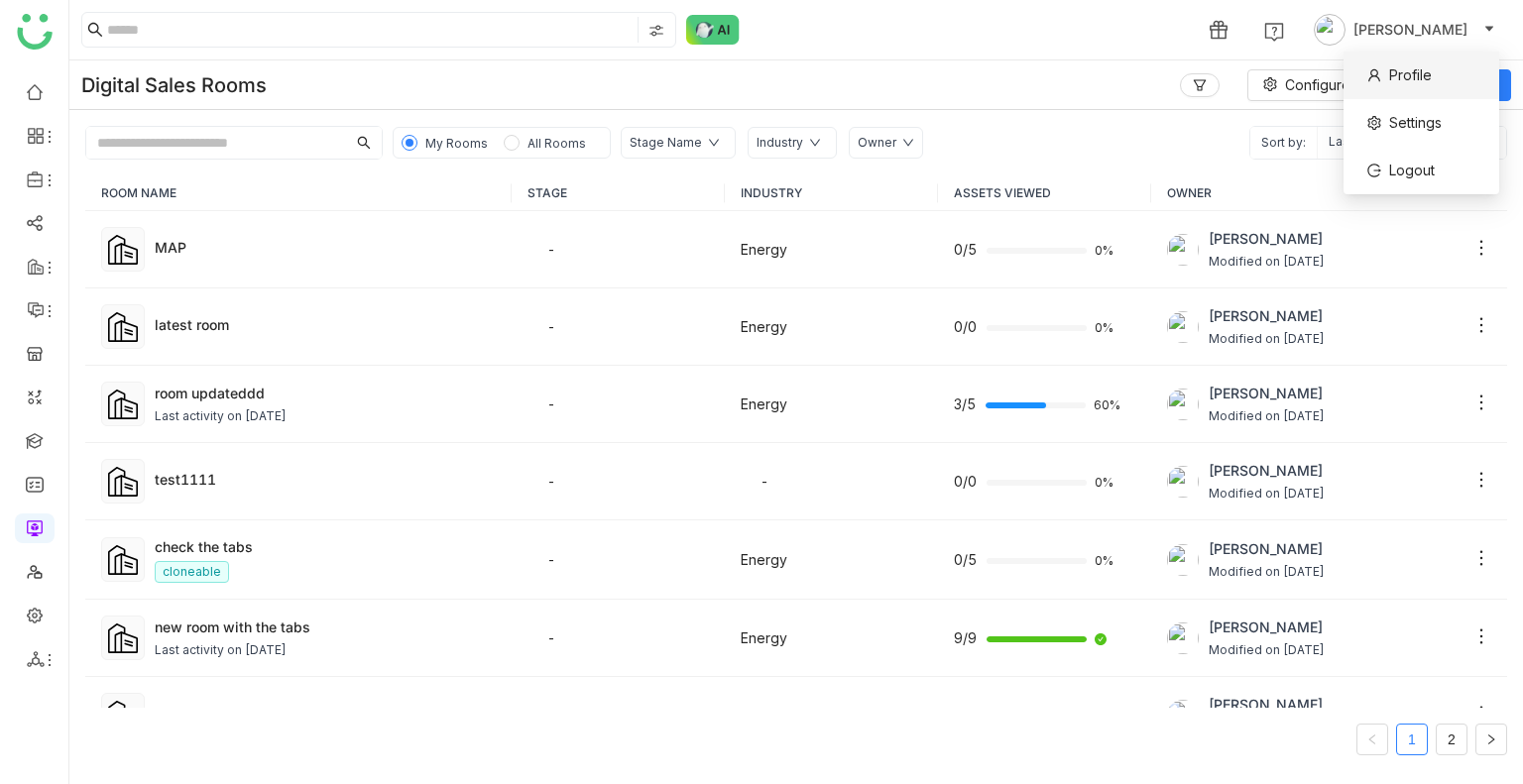 click on "Profile" at bounding box center [1410, 74] 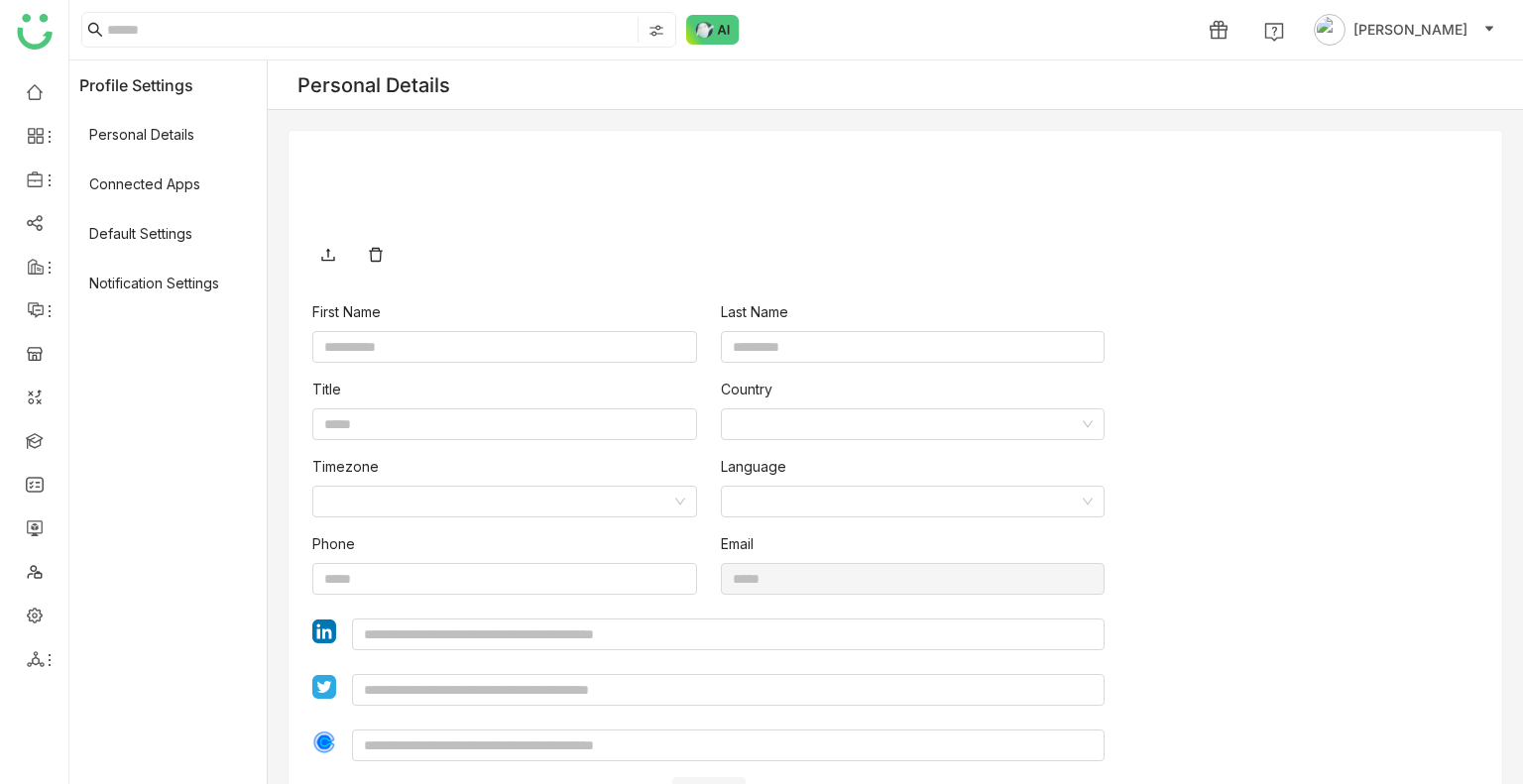 type on "****" 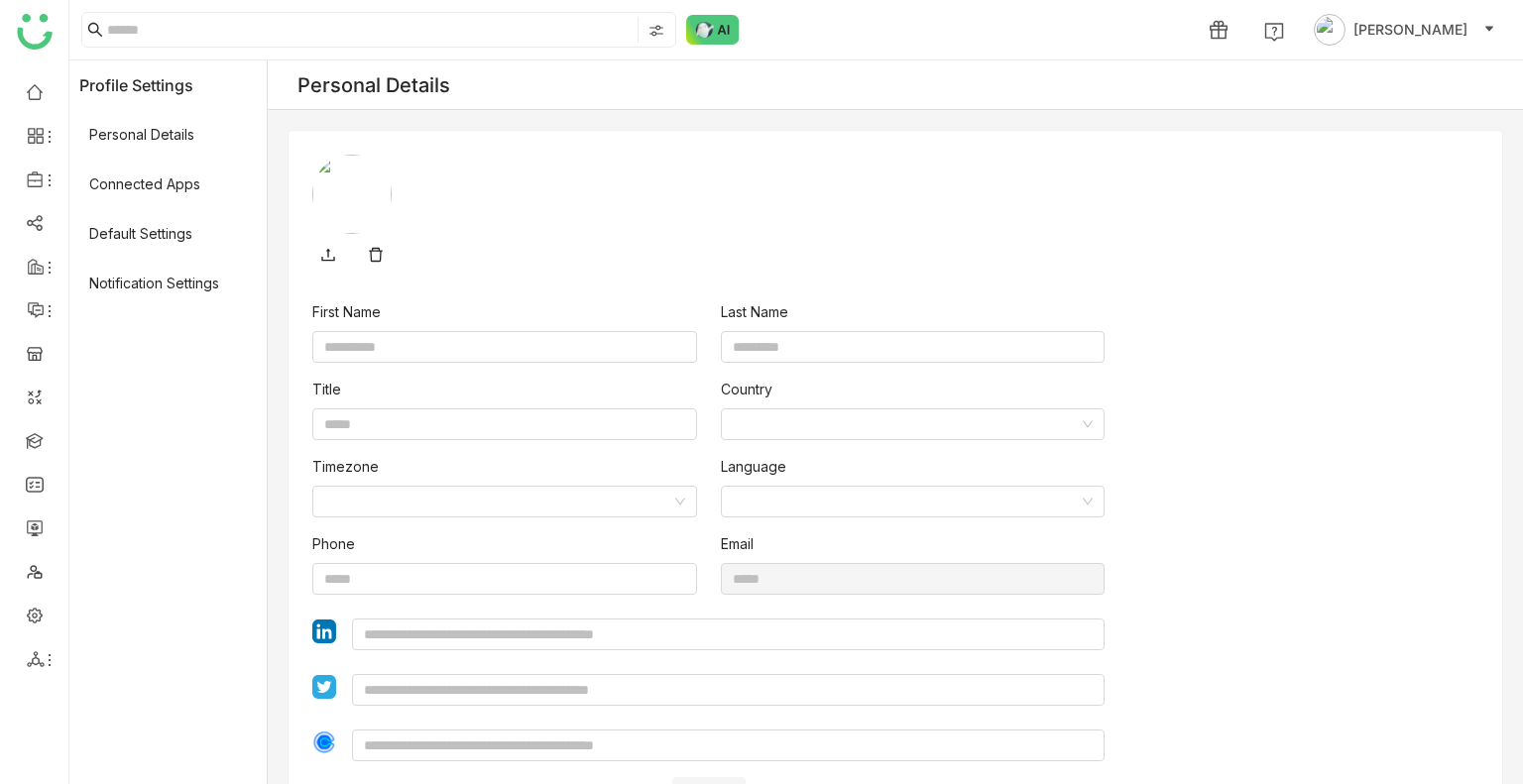 type on "*****" 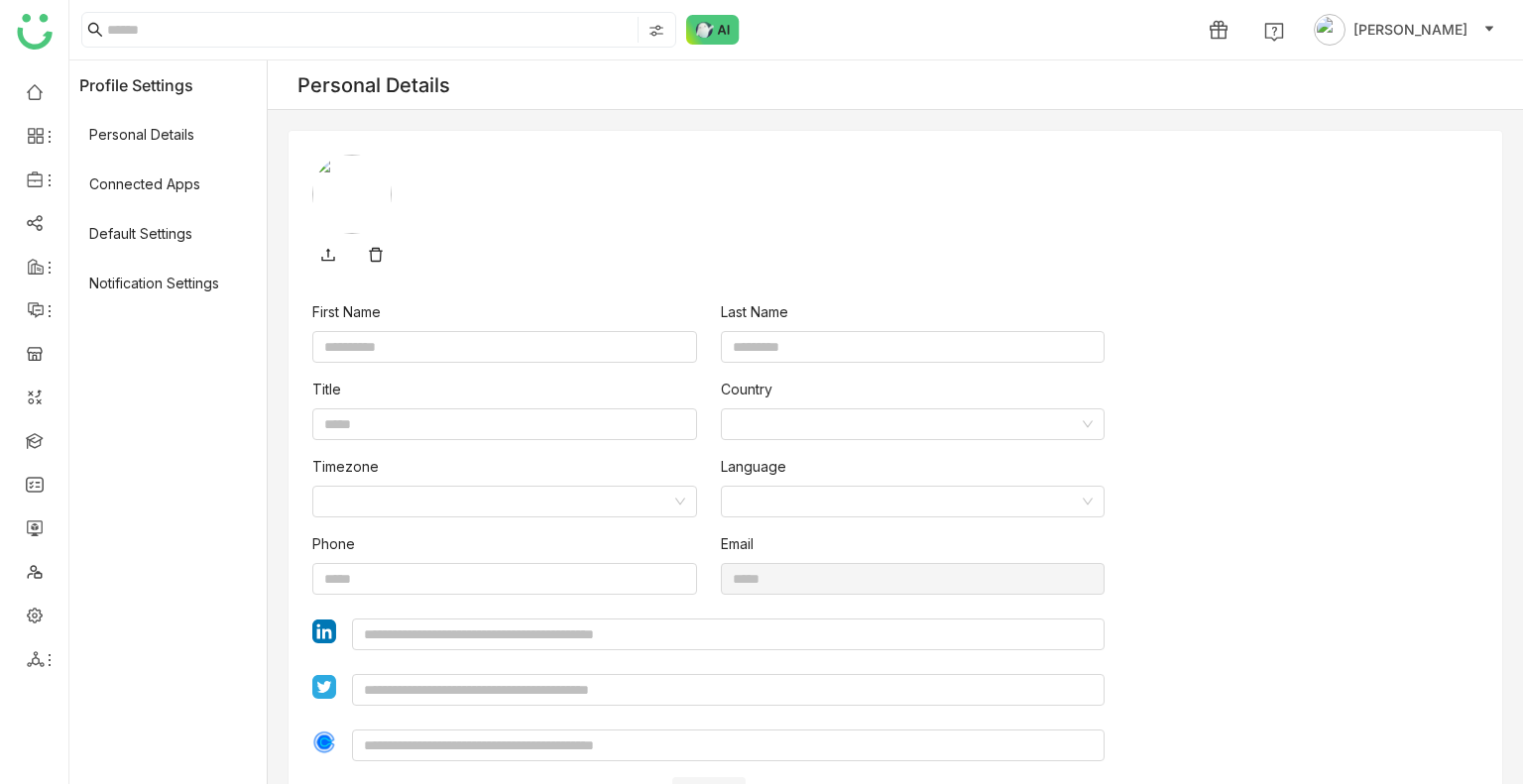 type on "**********" 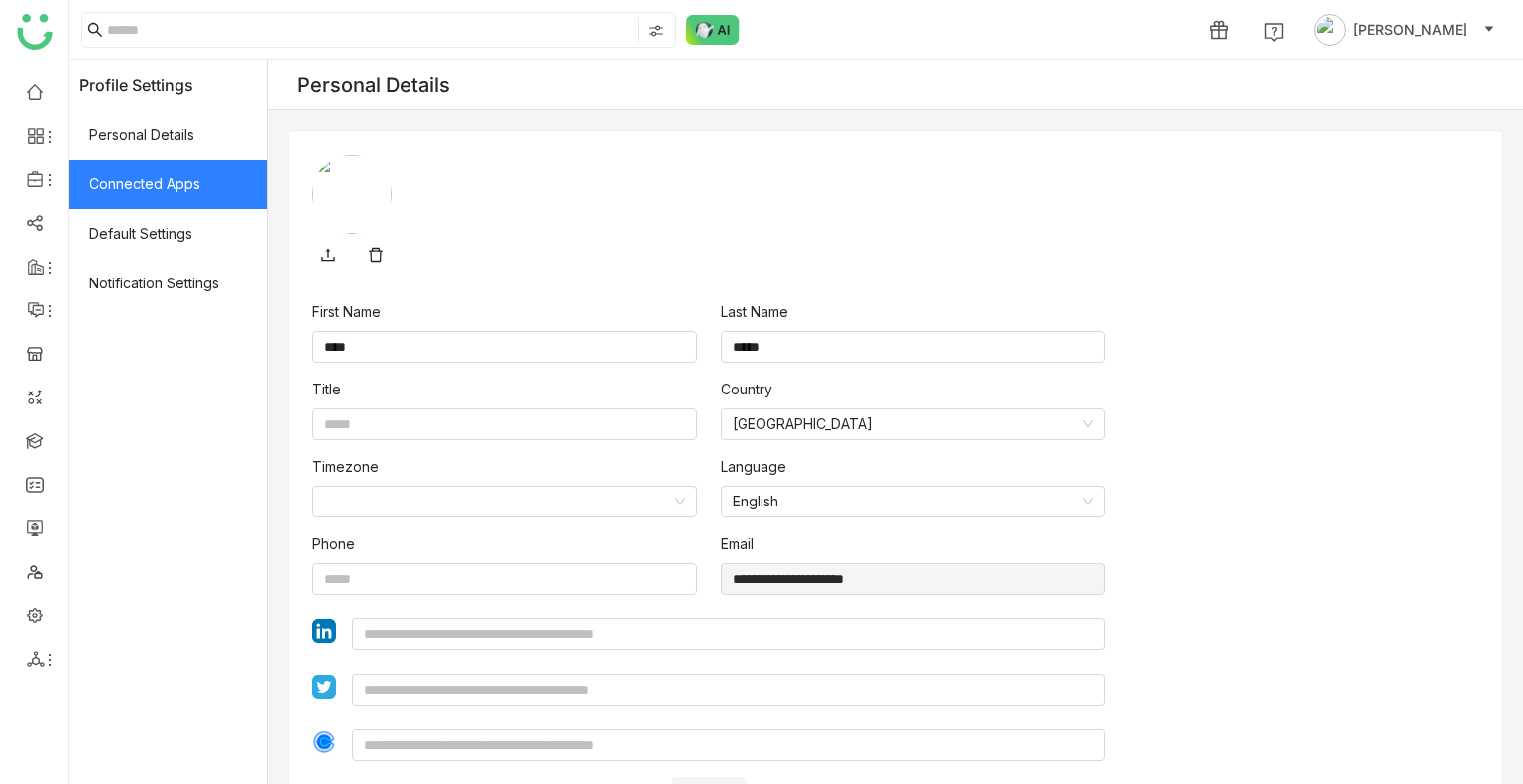 click on "Connected Apps" 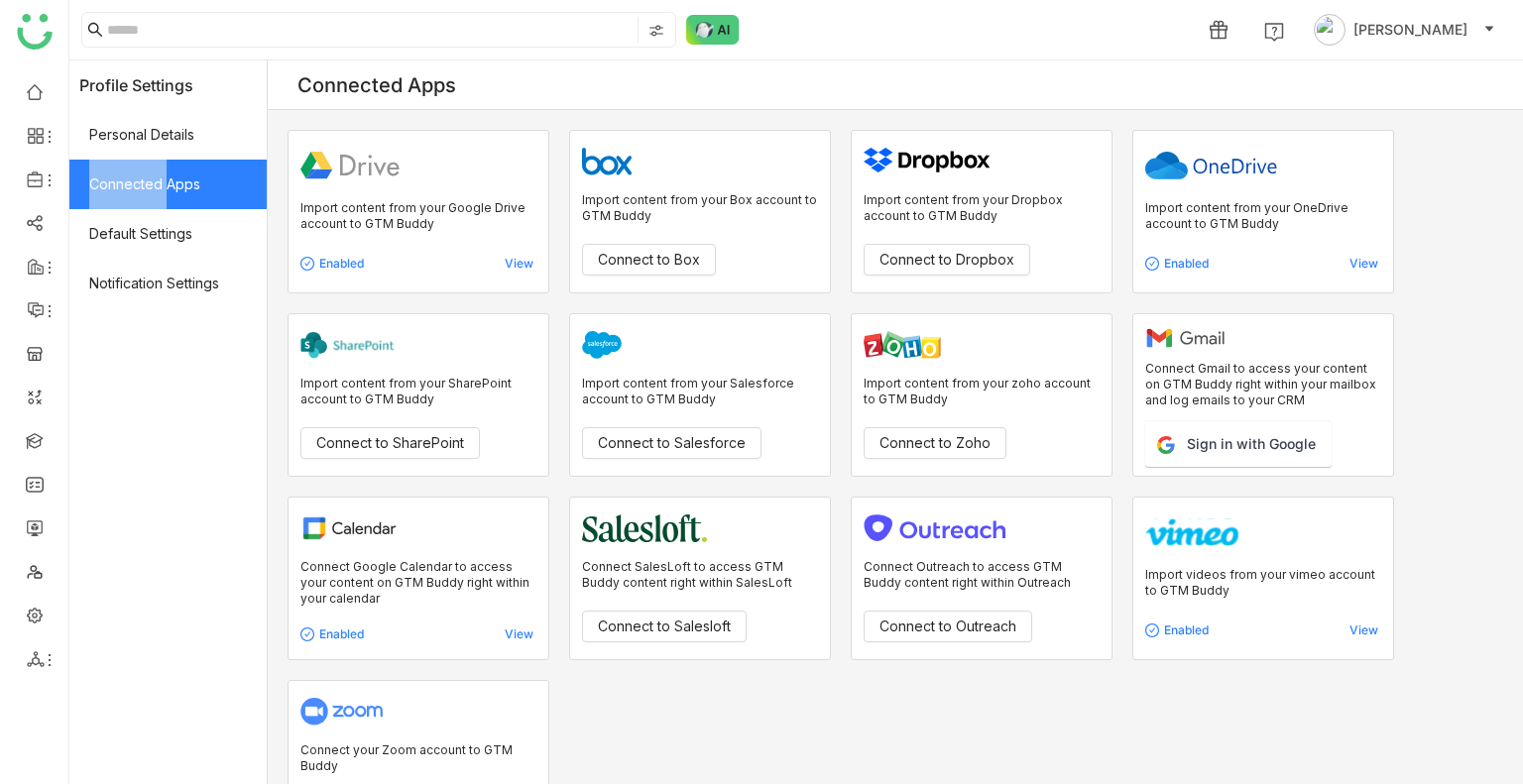 click on "Connected Apps" 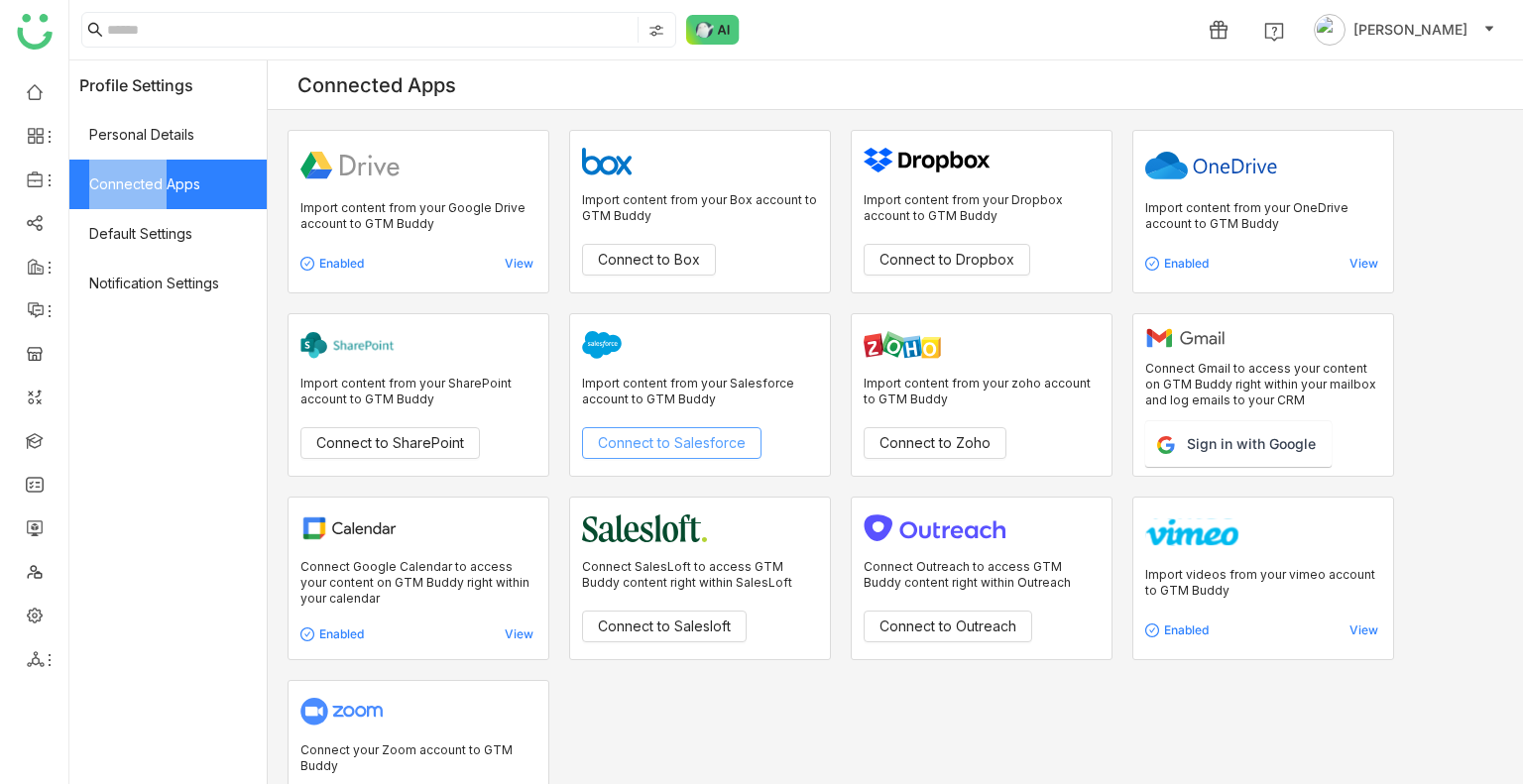 click on "Connect to Salesforce" 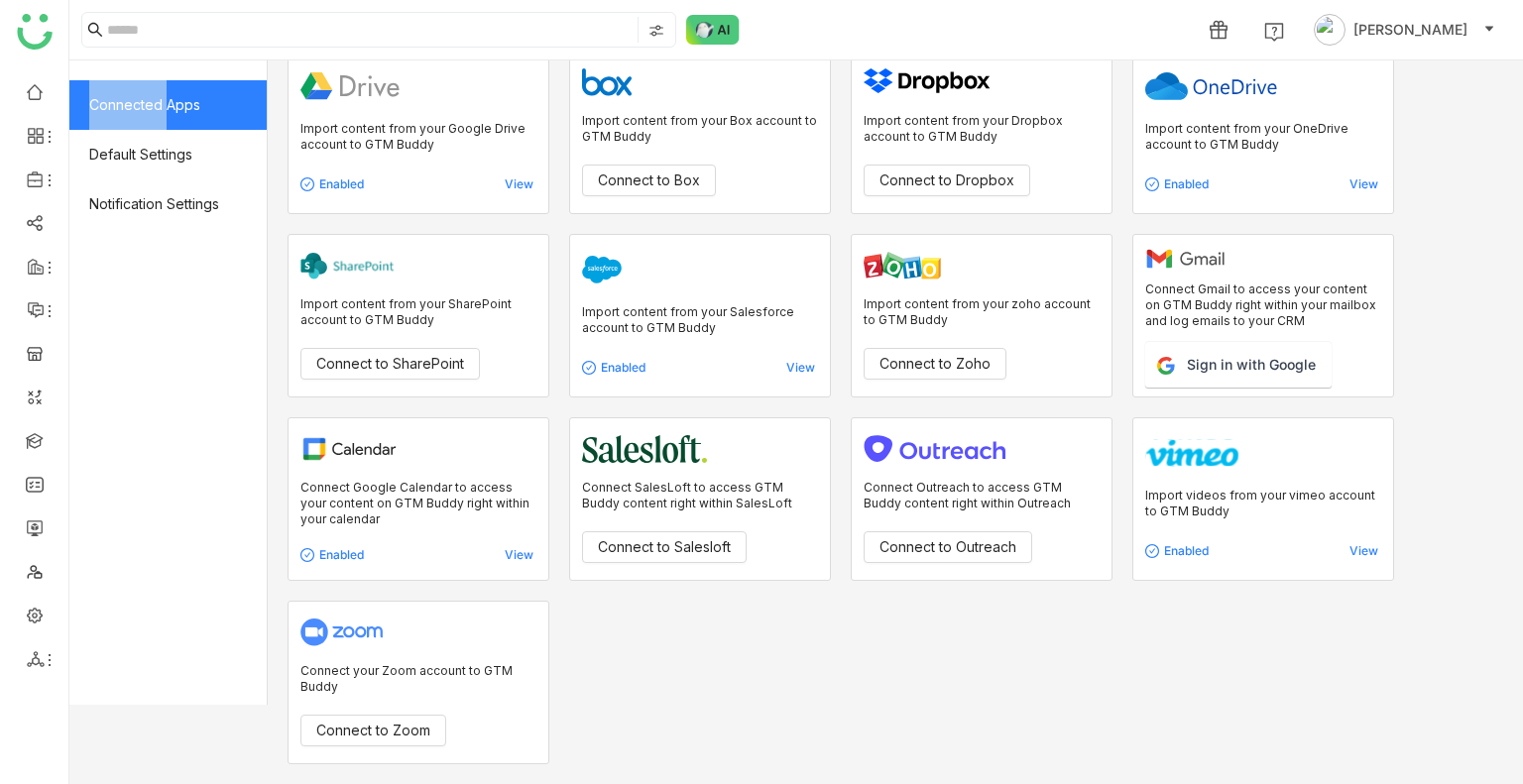 scroll, scrollTop: 0, scrollLeft: 0, axis: both 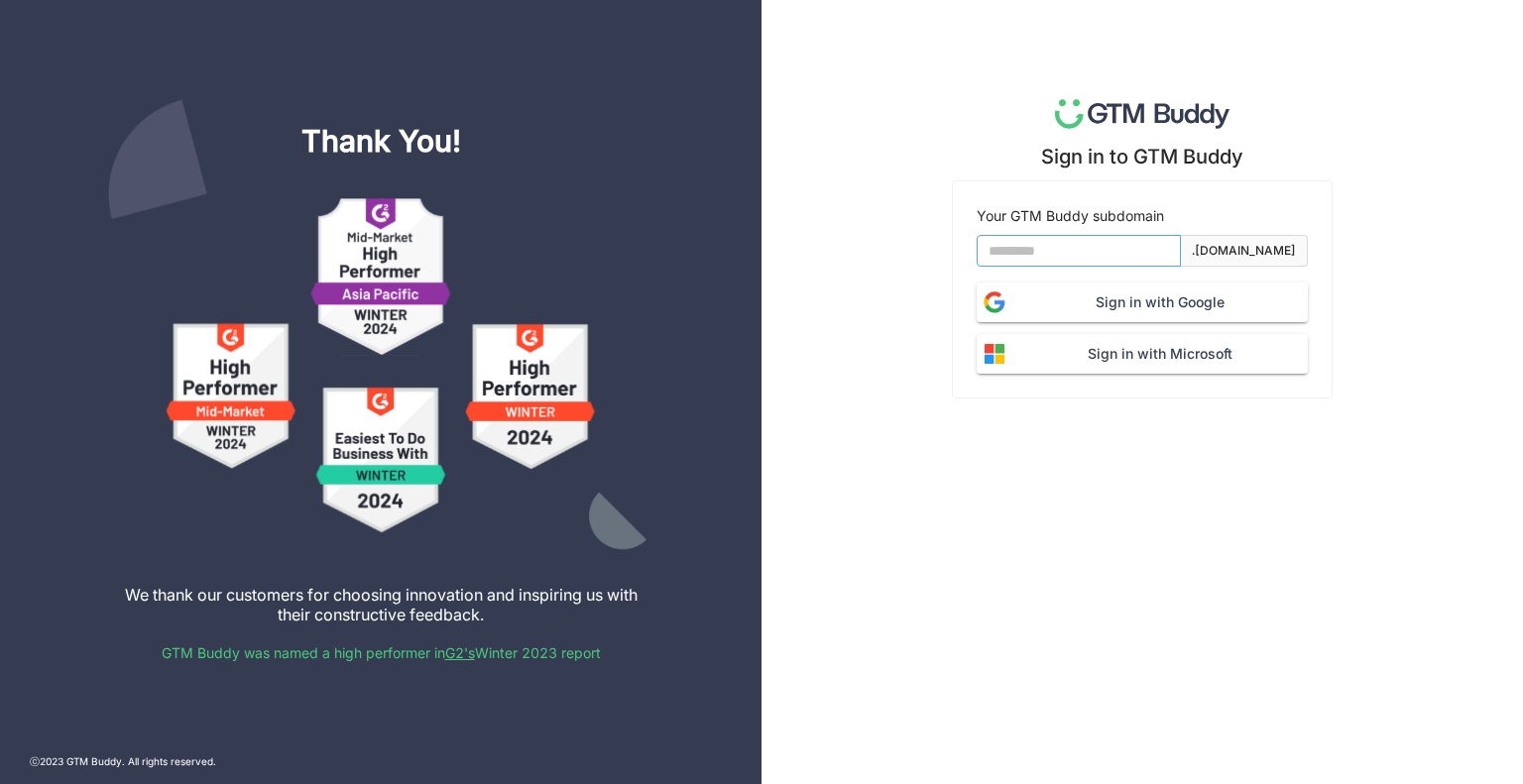 click at bounding box center [1079, 251] 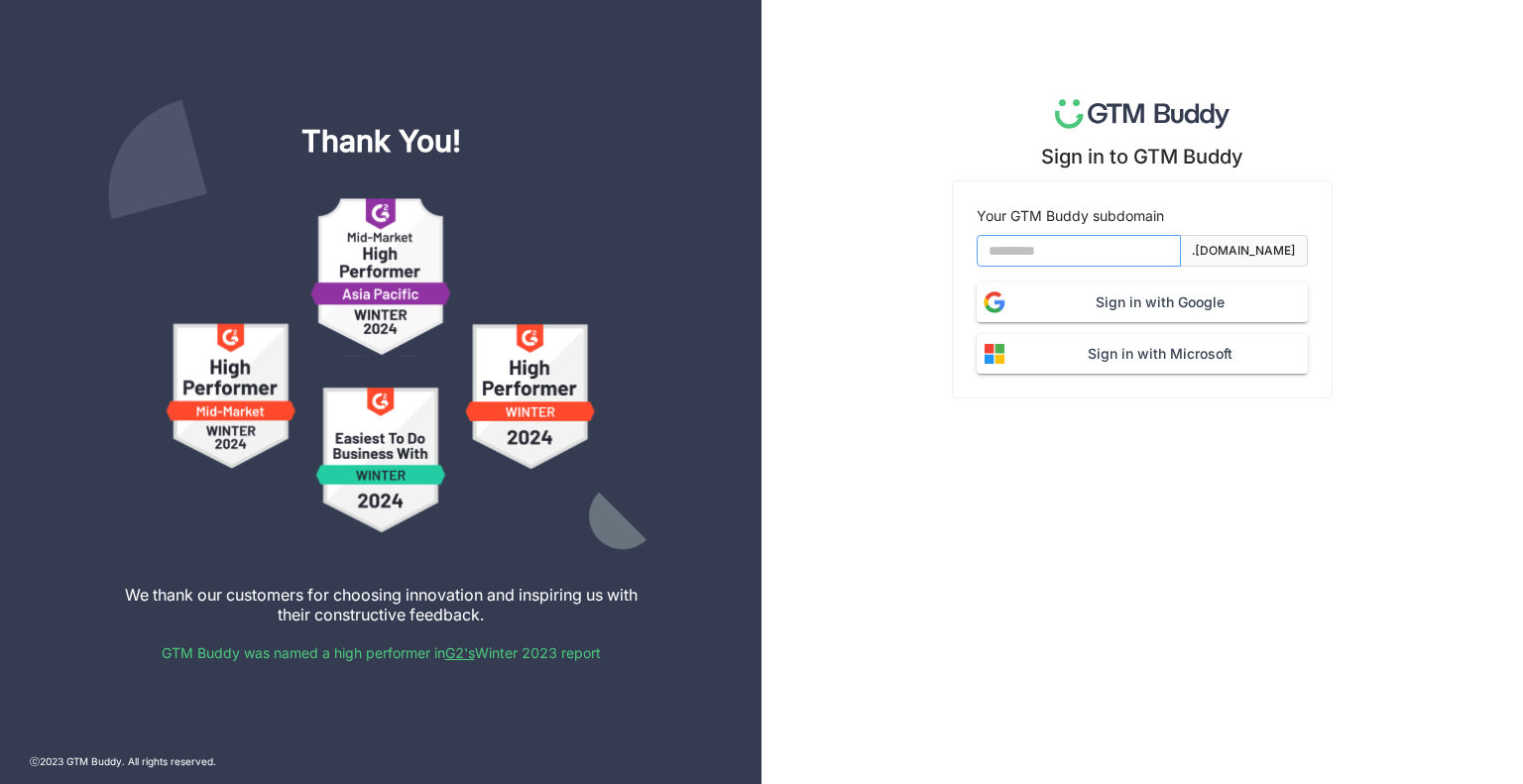 type on "********" 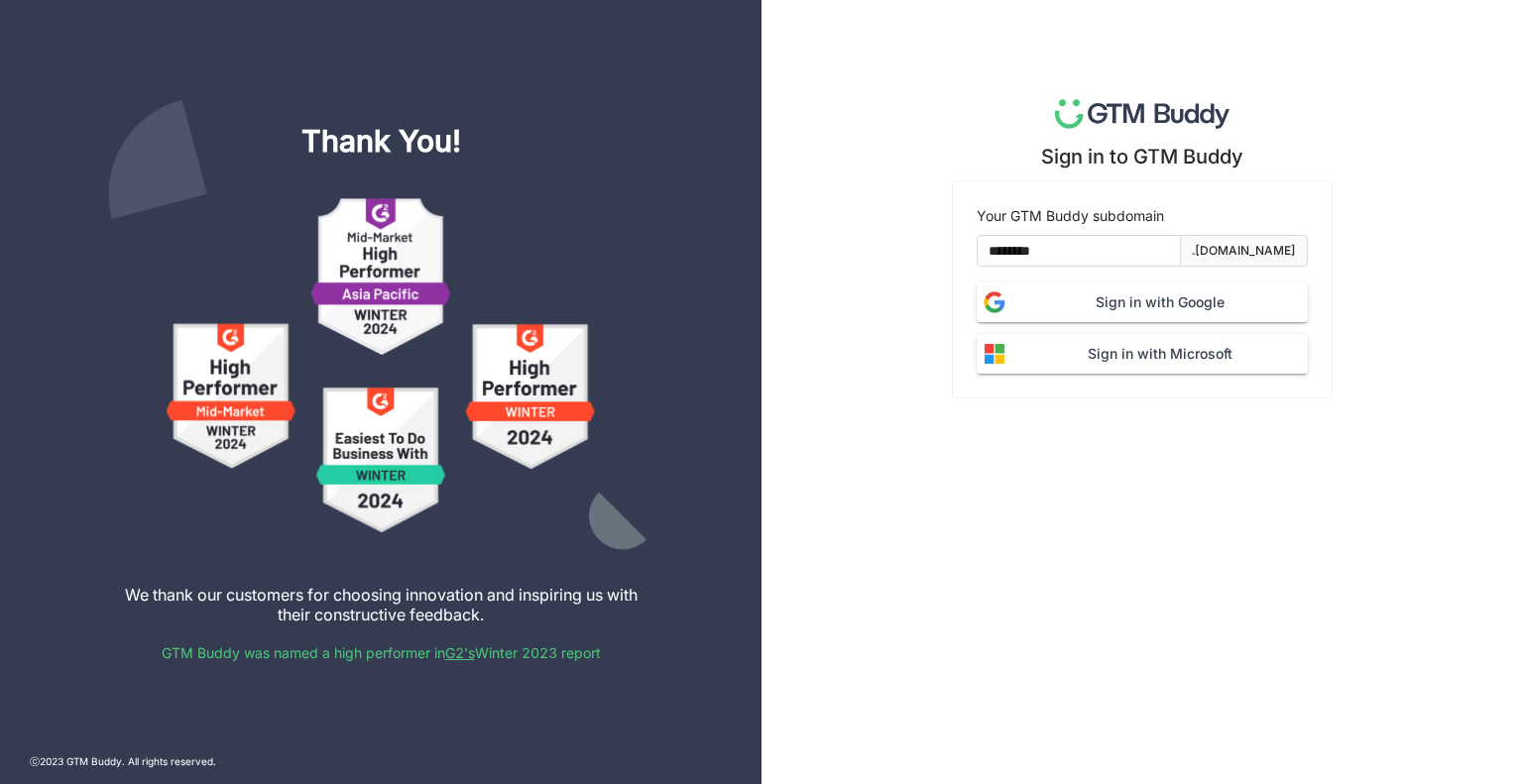 click on "Sign in with Google" 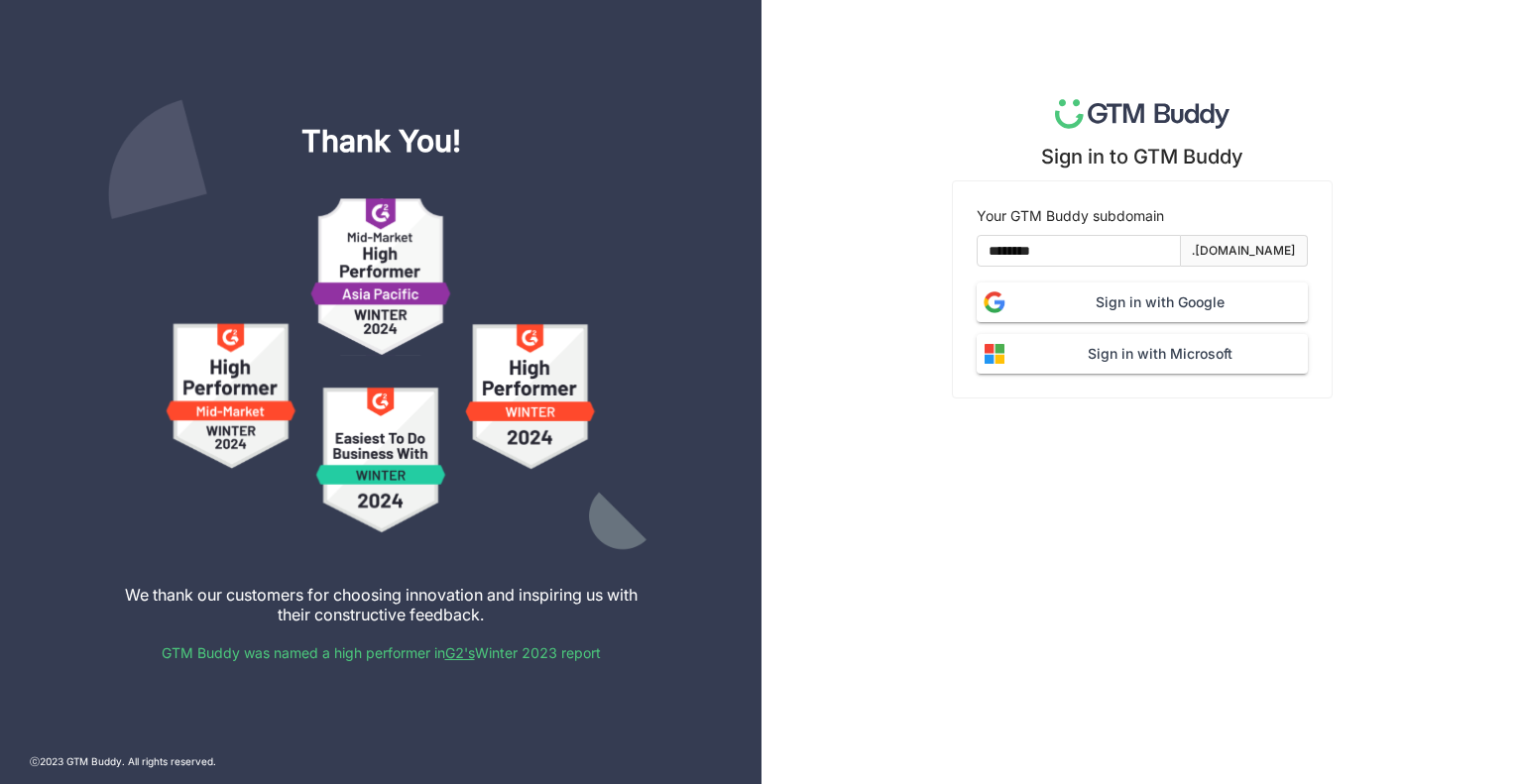 click on "Sign in with Google" 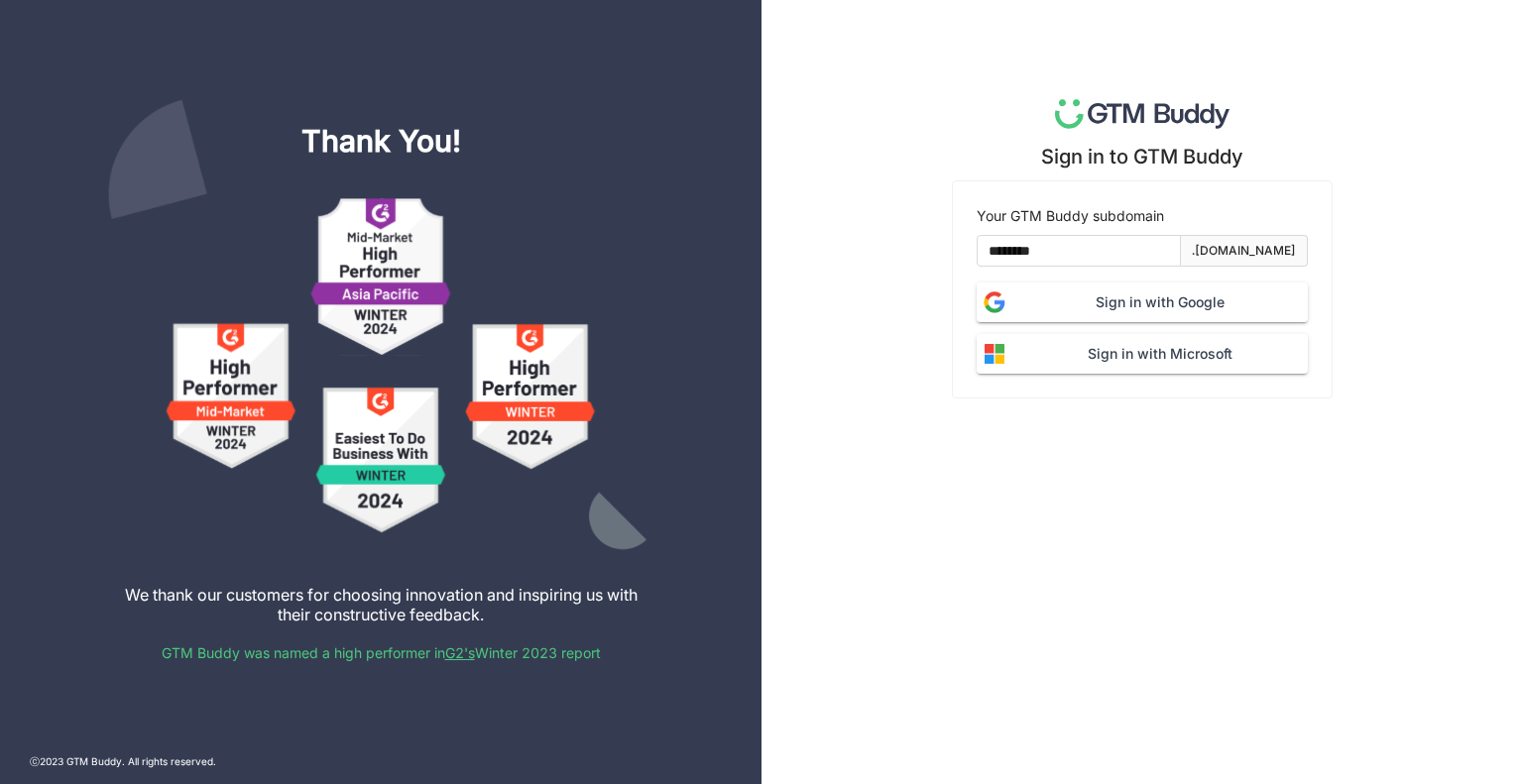click on "Sign in with Google" 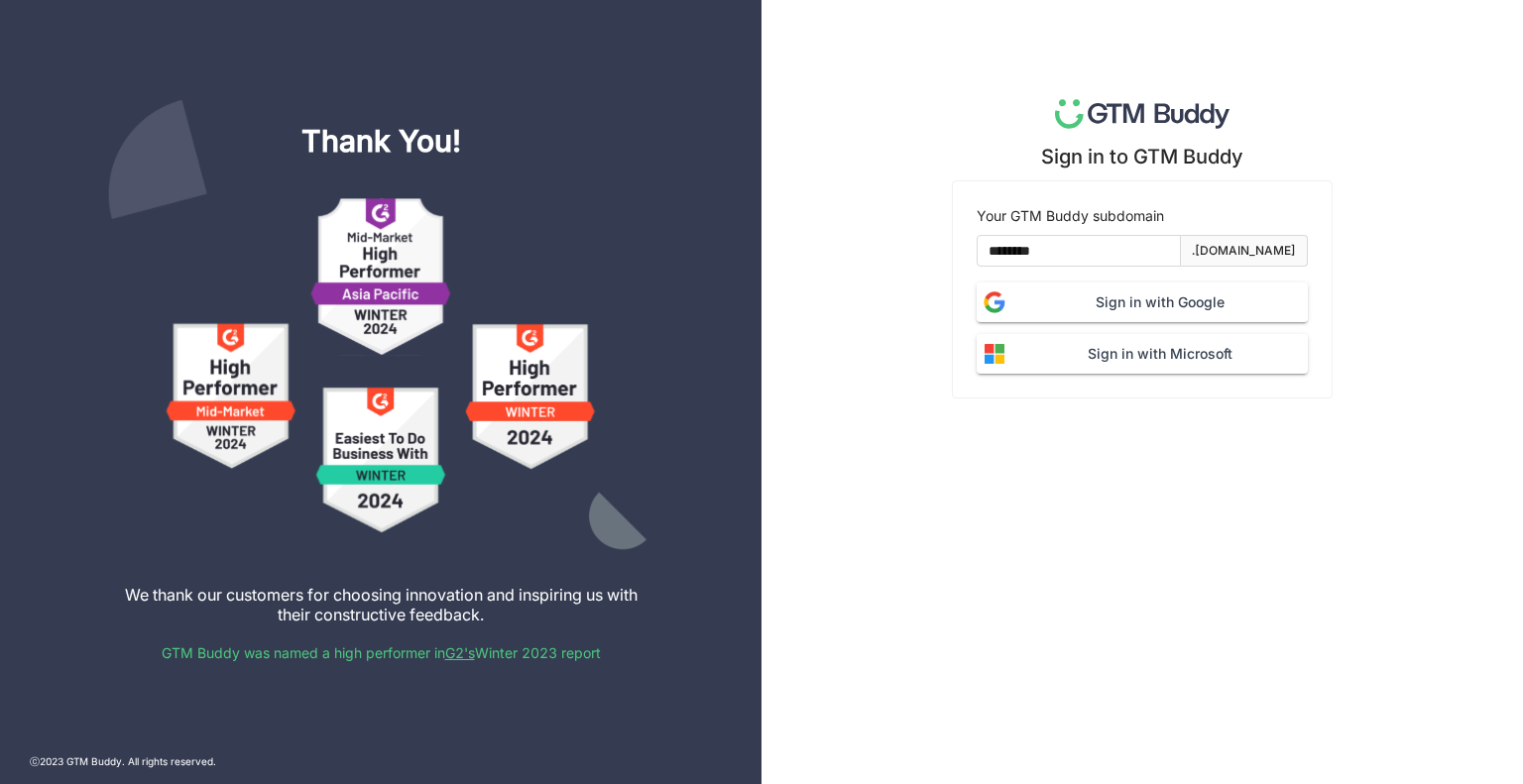 click on "Sign in with Google" 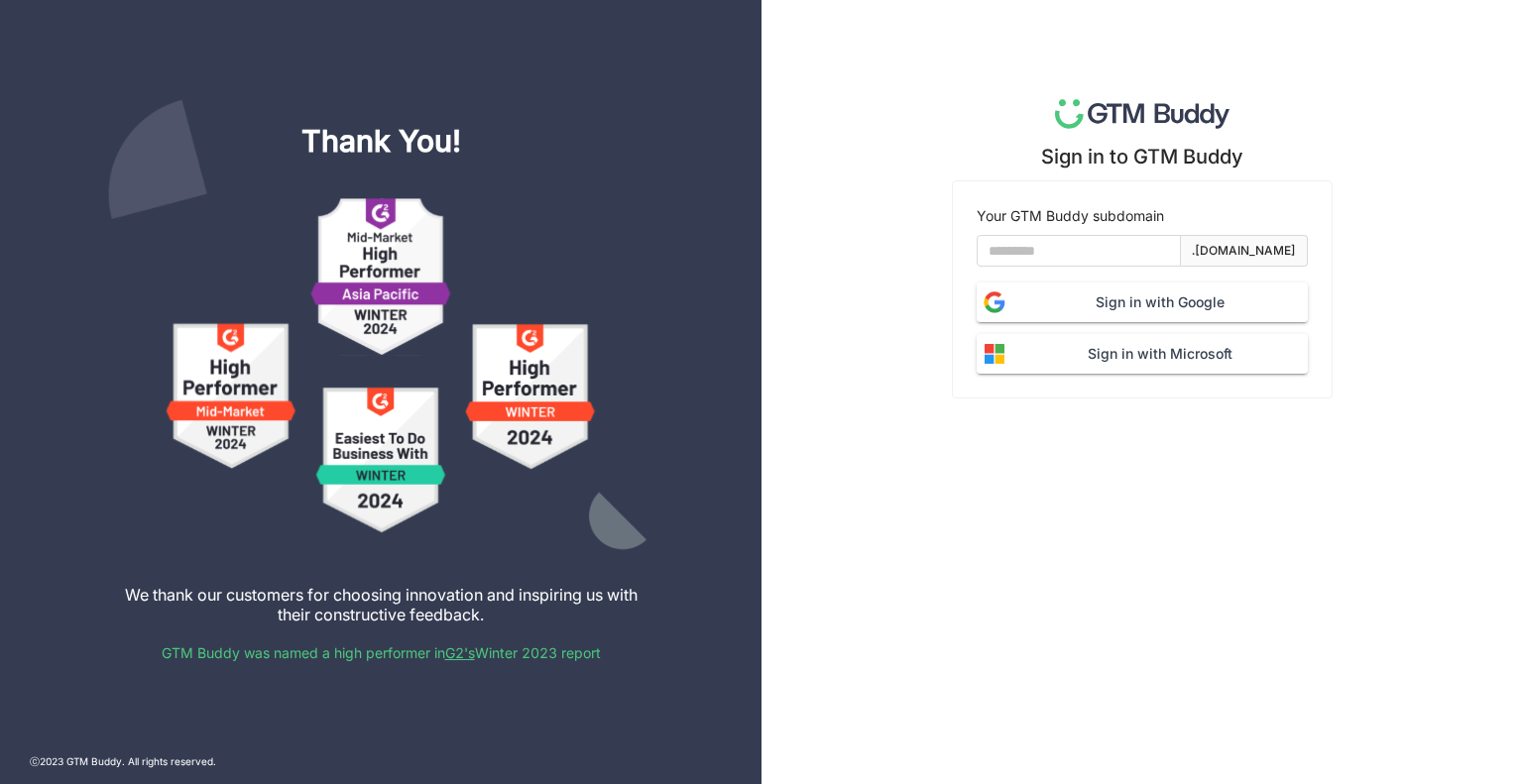scroll, scrollTop: 0, scrollLeft: 0, axis: both 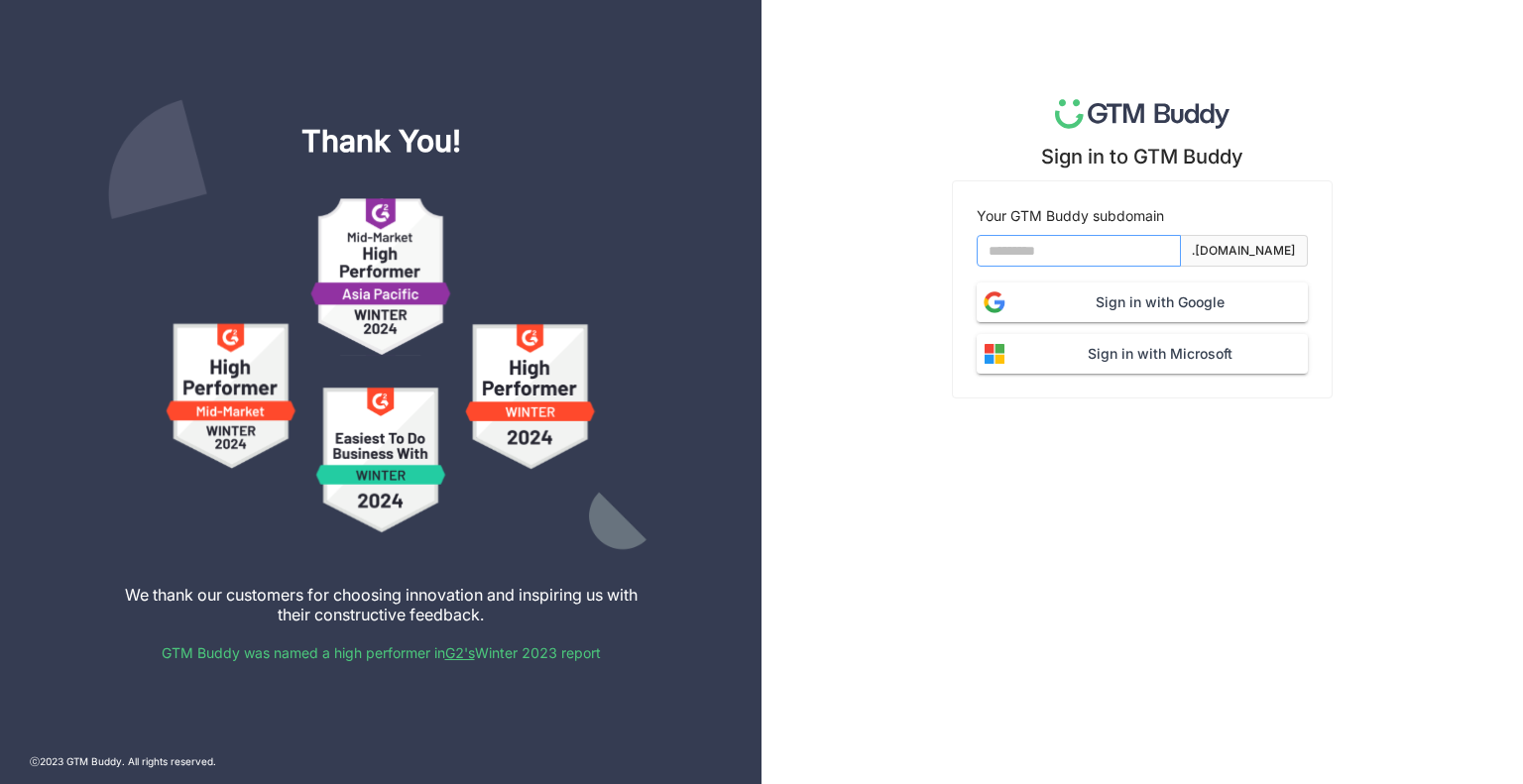 click at bounding box center [1079, 251] 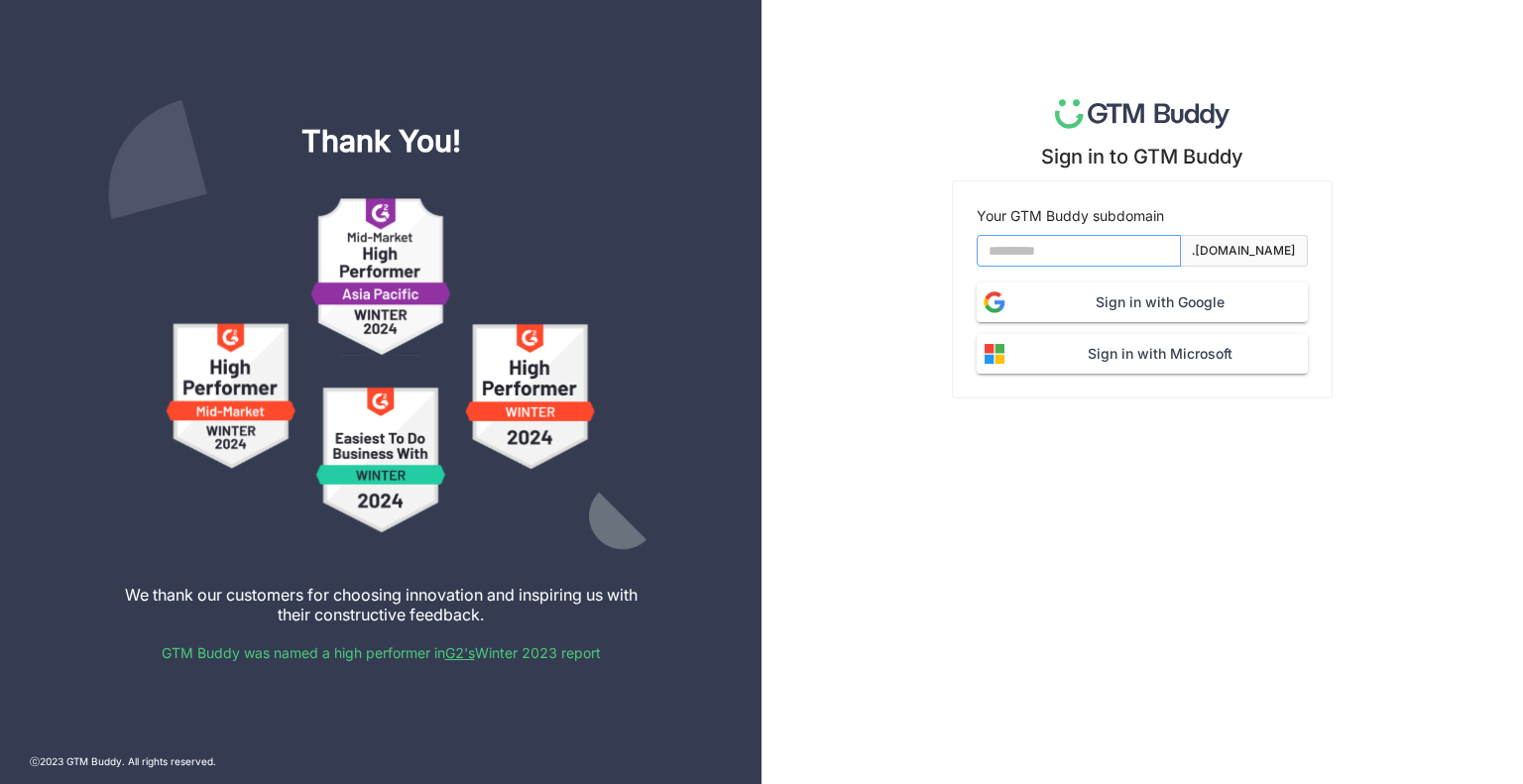 type on "********" 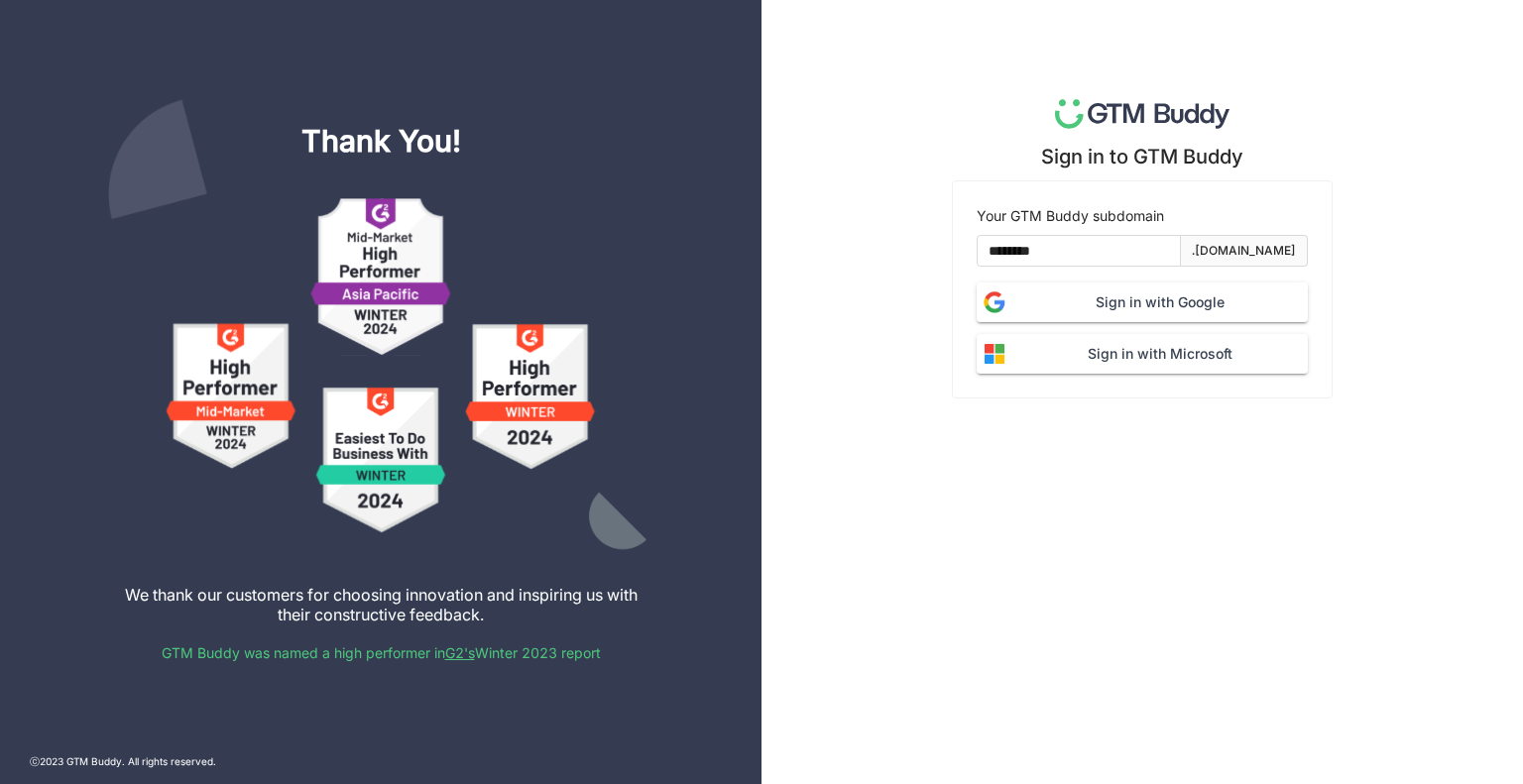 click on "Sign in with Google" 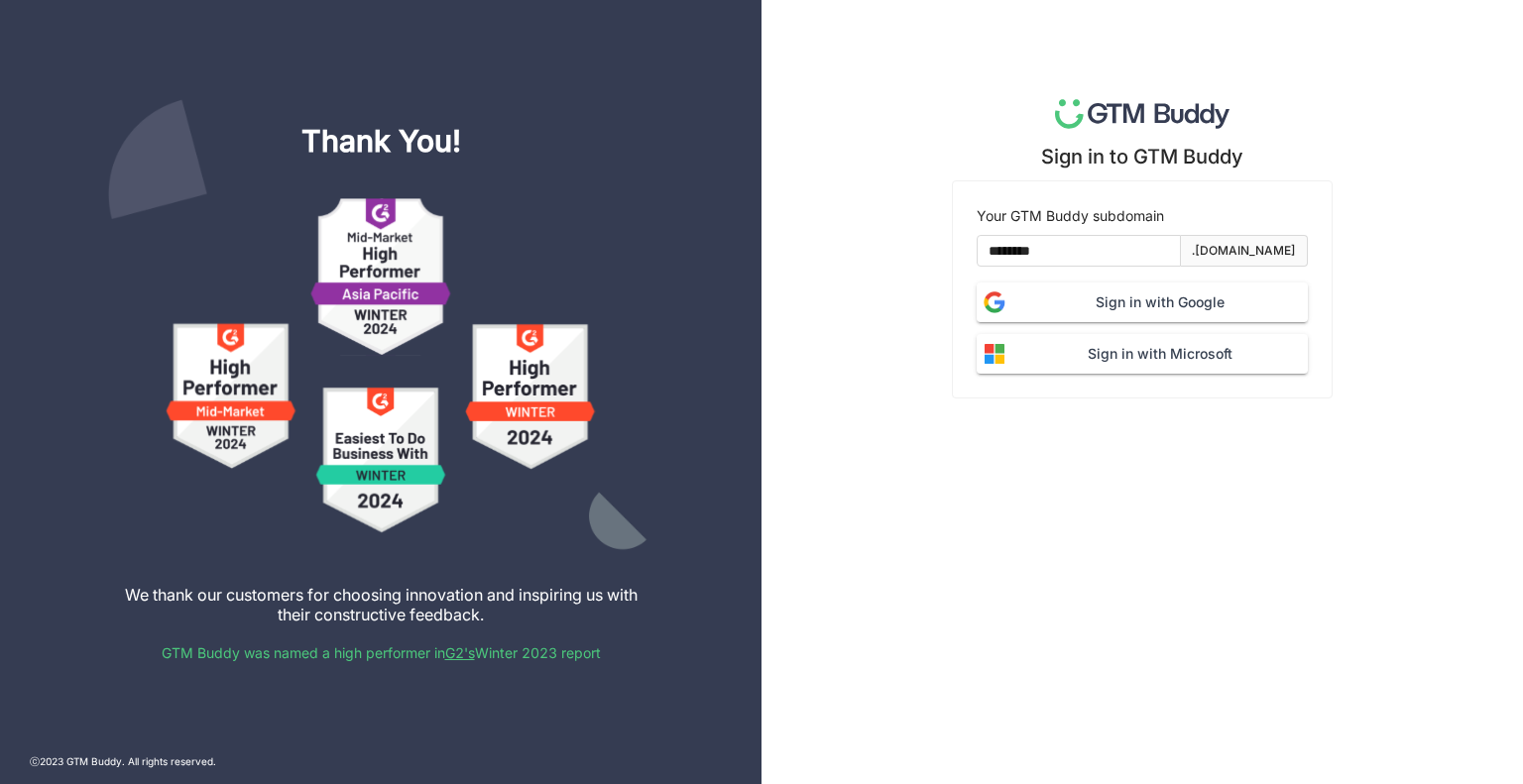 click on "Sign in with Google" 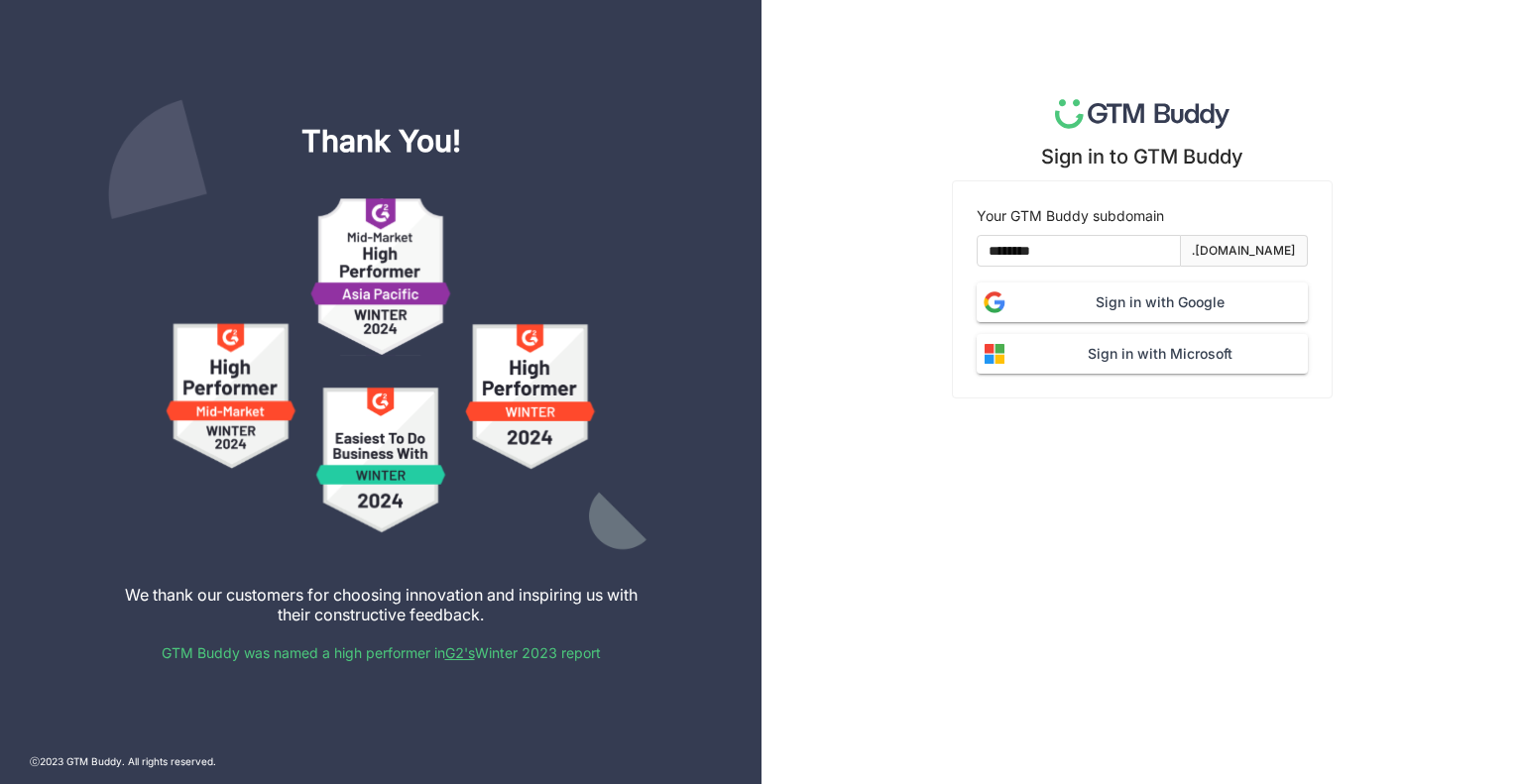 click on "Sign in with Google" 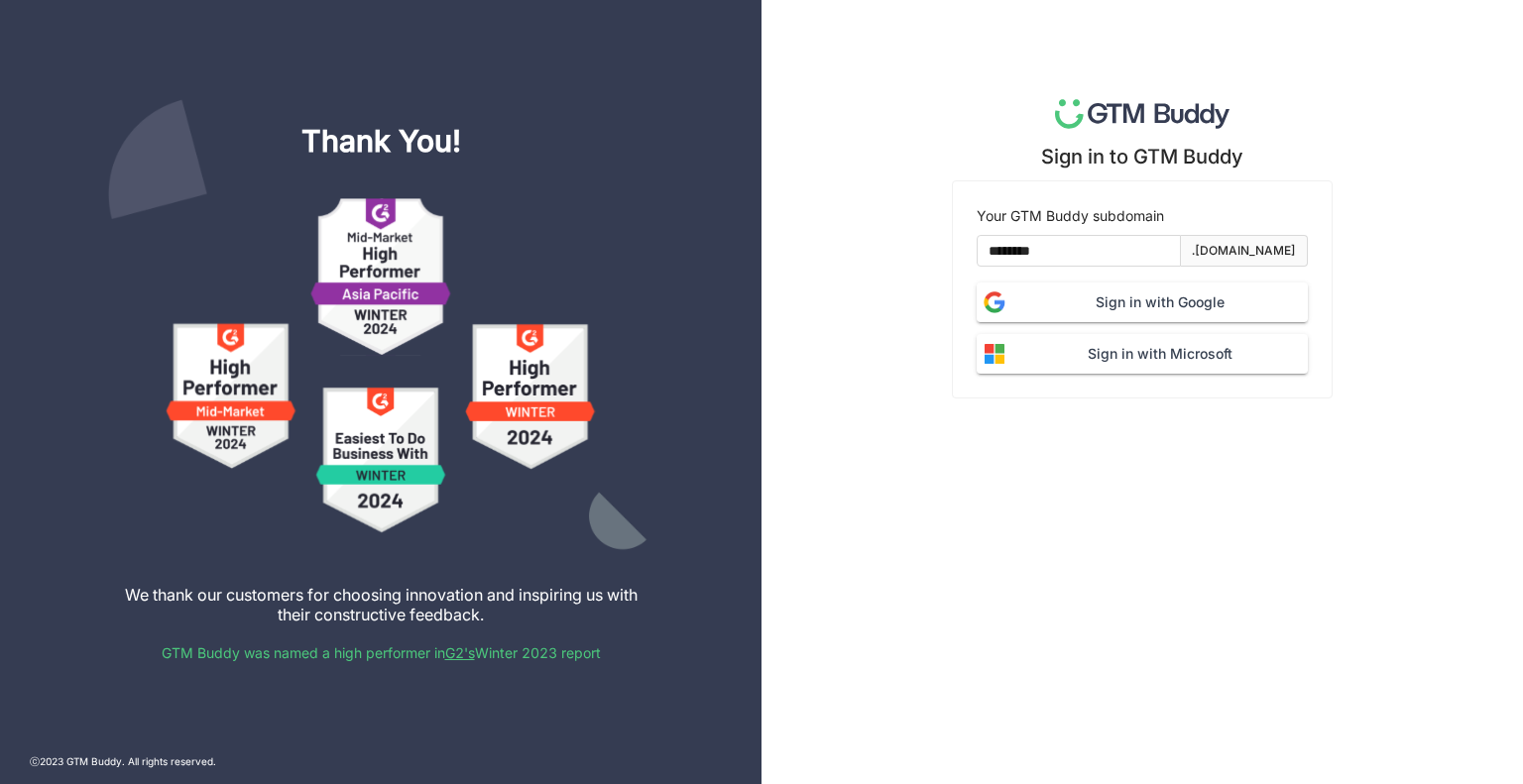 click on "Sign in with Google" 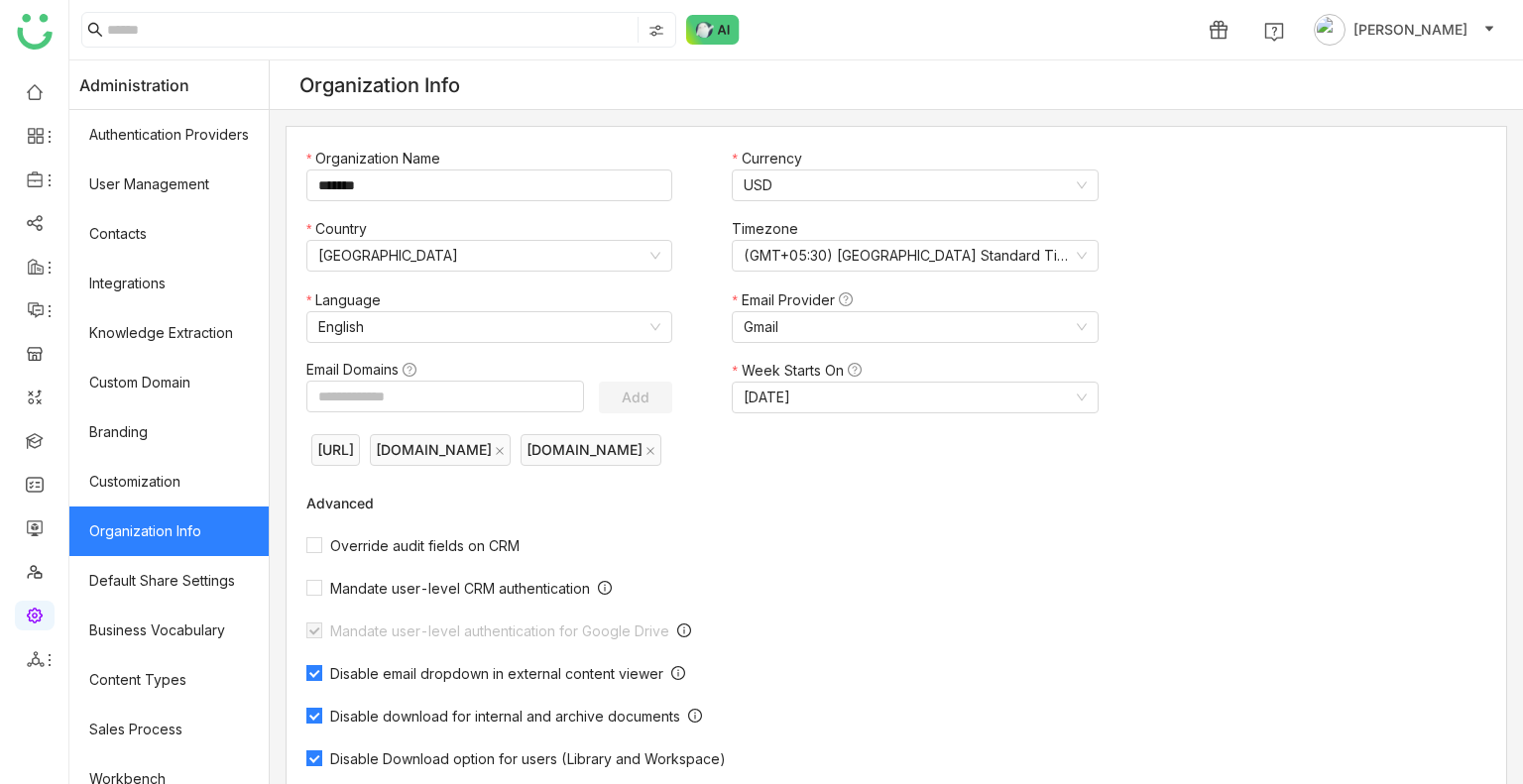 scroll, scrollTop: 0, scrollLeft: 0, axis: both 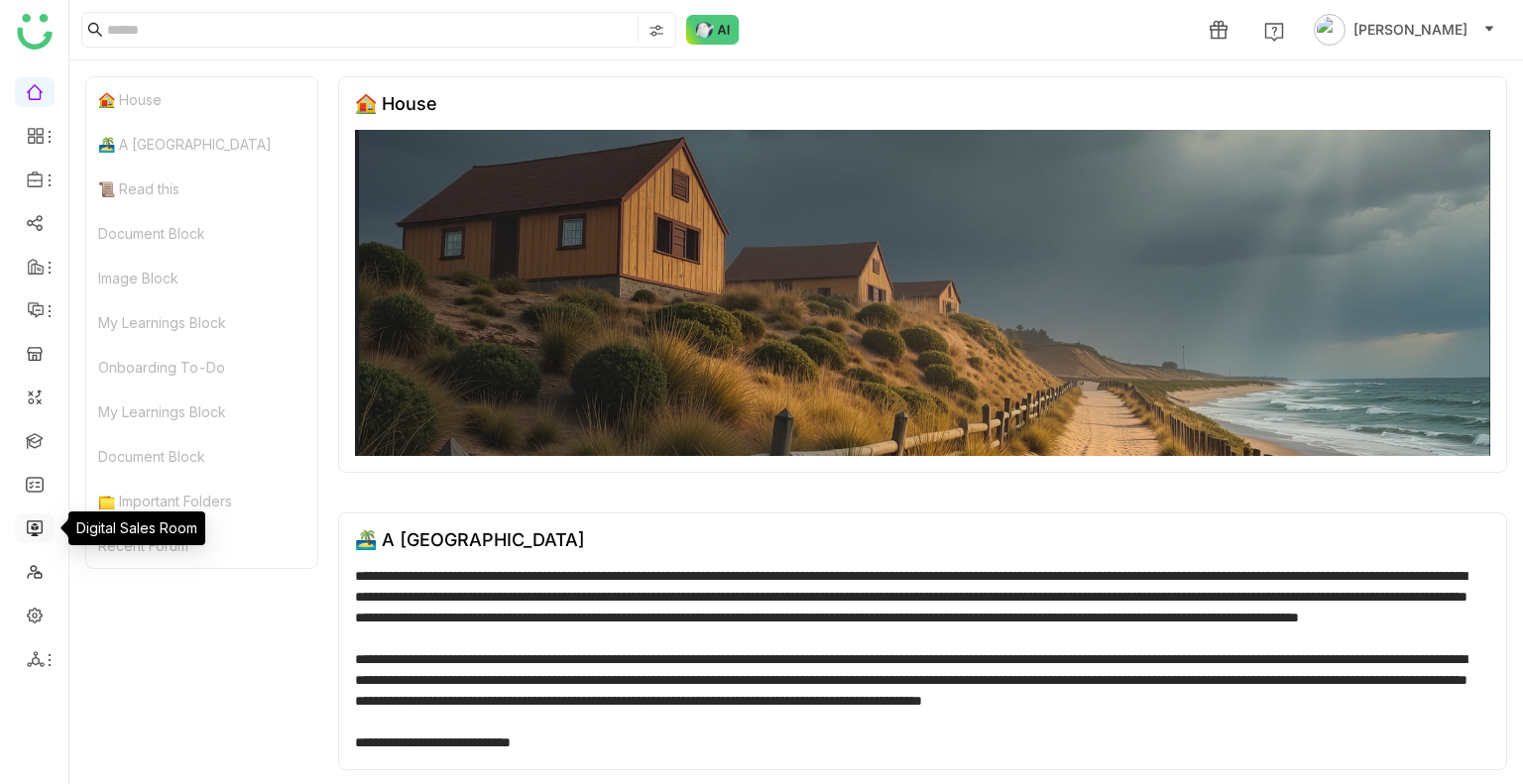 click at bounding box center [35, 526] 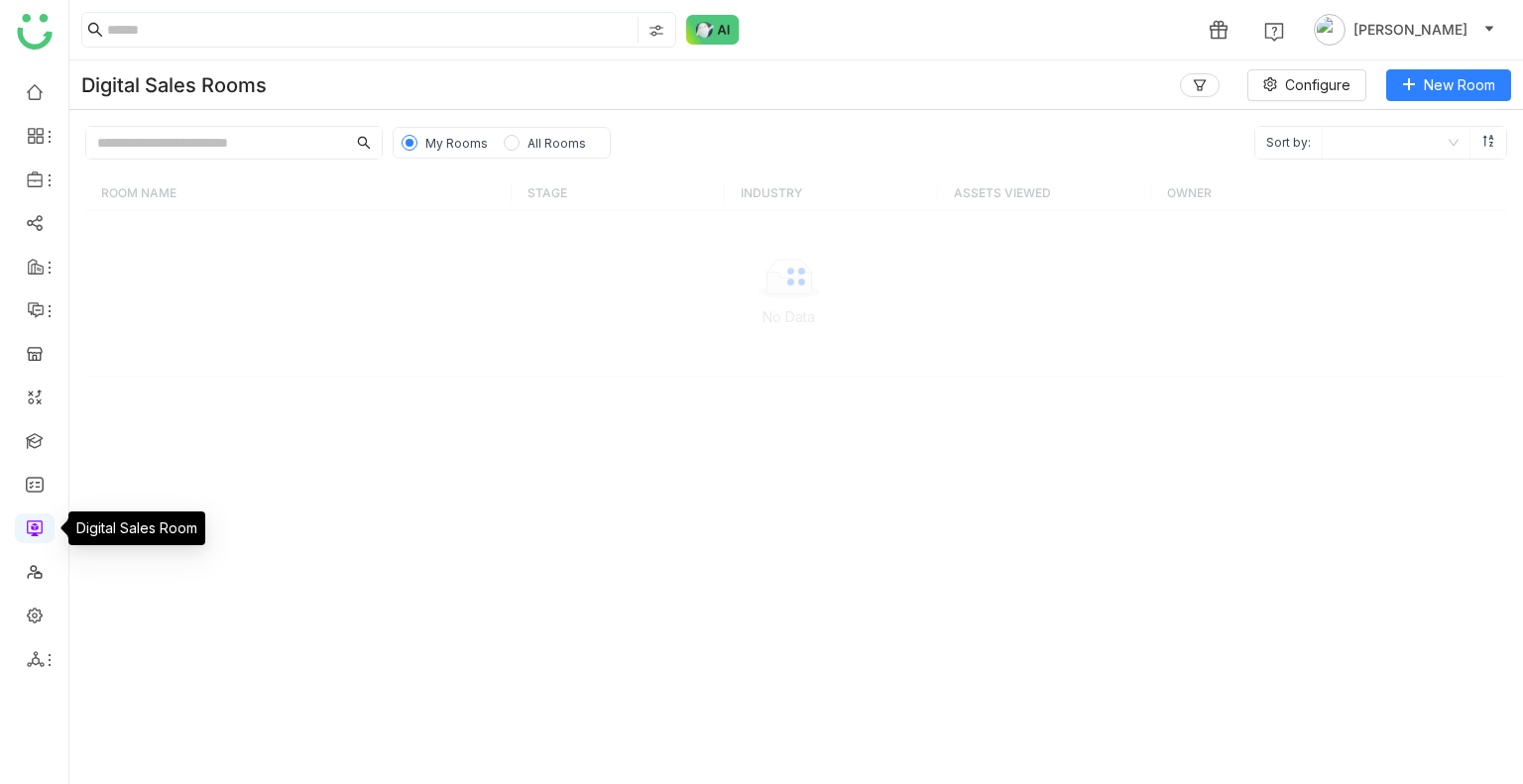 click at bounding box center [35, 526] 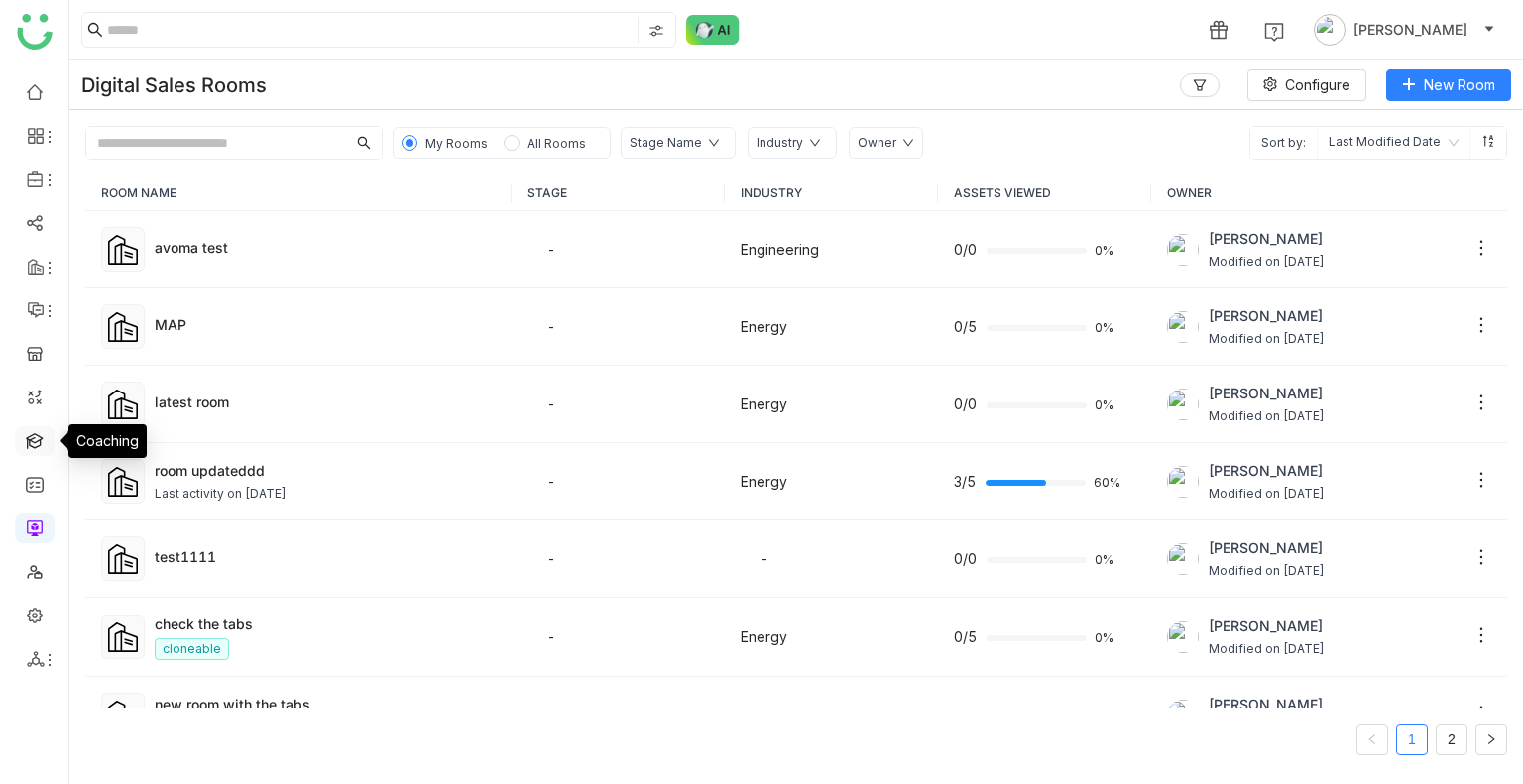 click at bounding box center (35, 439) 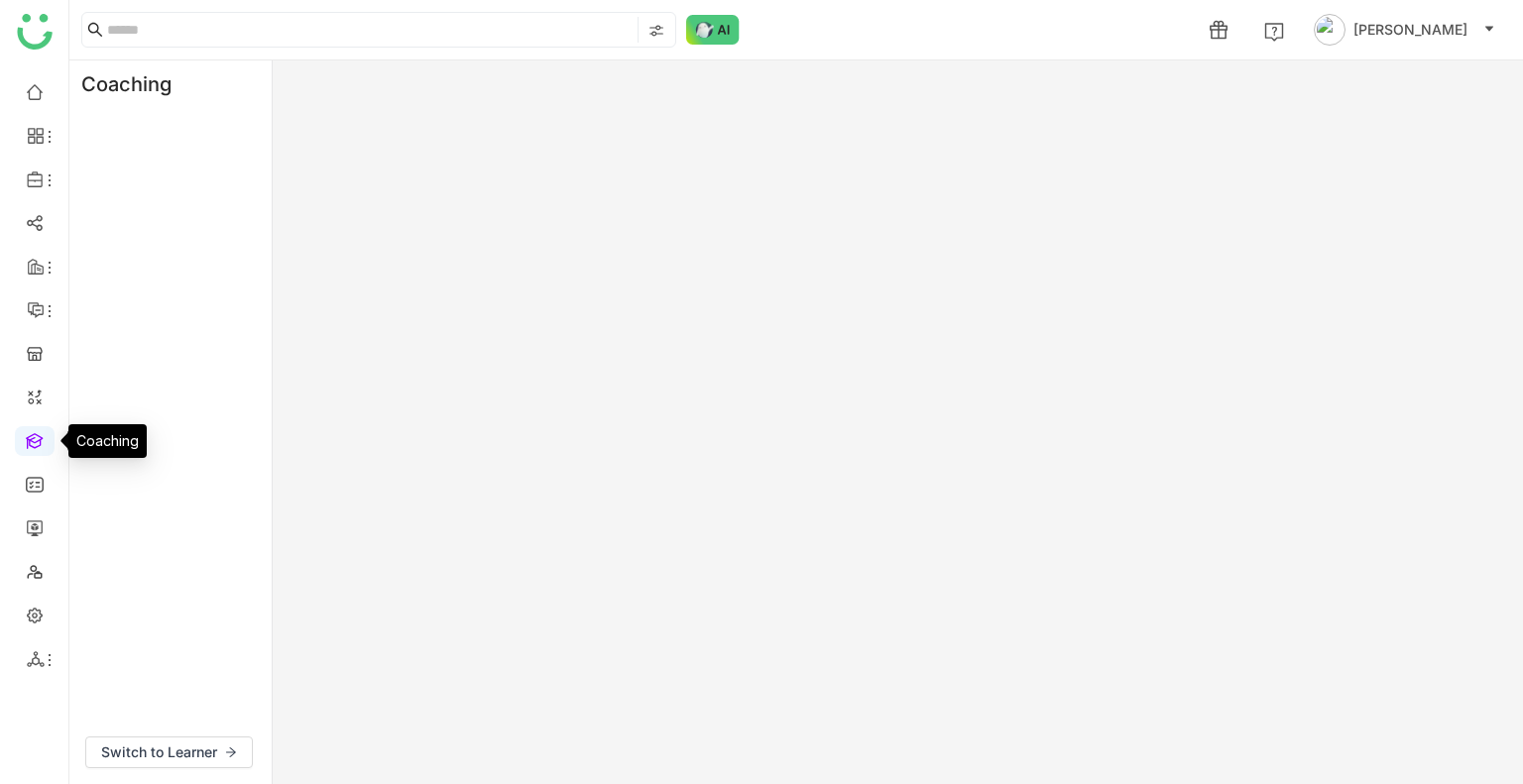 click at bounding box center (35, 439) 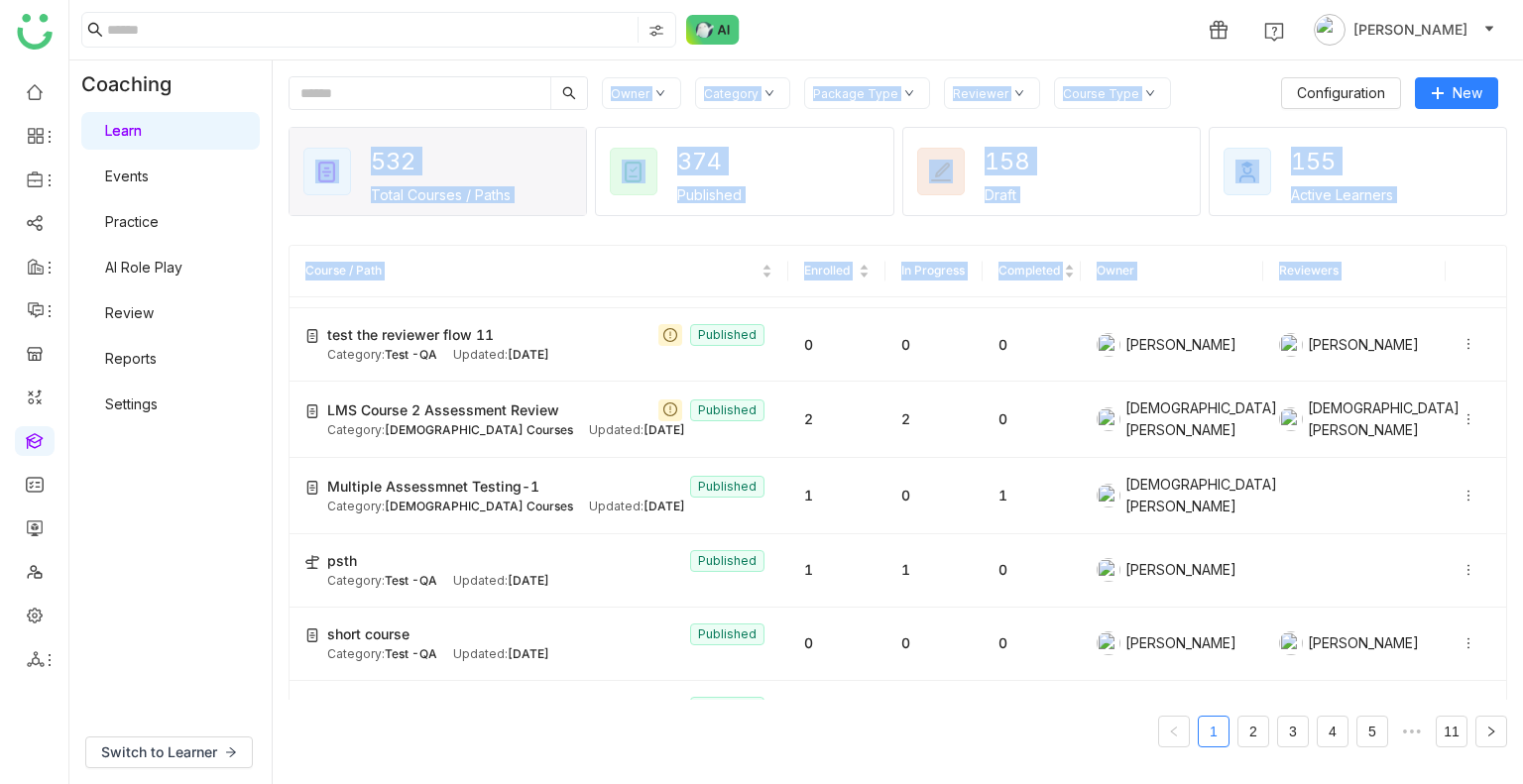 scroll, scrollTop: 508, scrollLeft: 0, axis: vertical 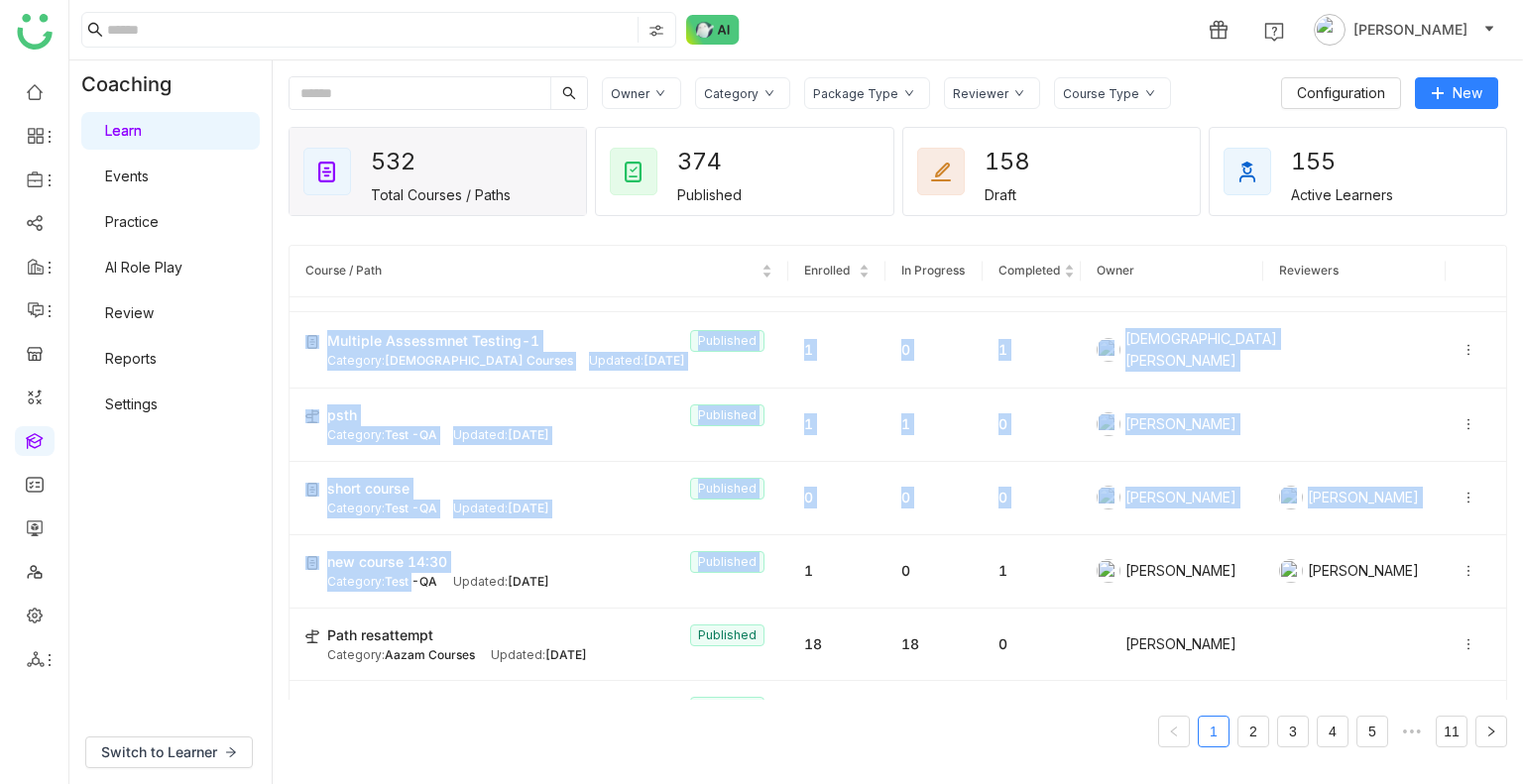 drag, startPoint x: 394, startPoint y: 331, endPoint x: 421, endPoint y: 205, distance: 128.86039 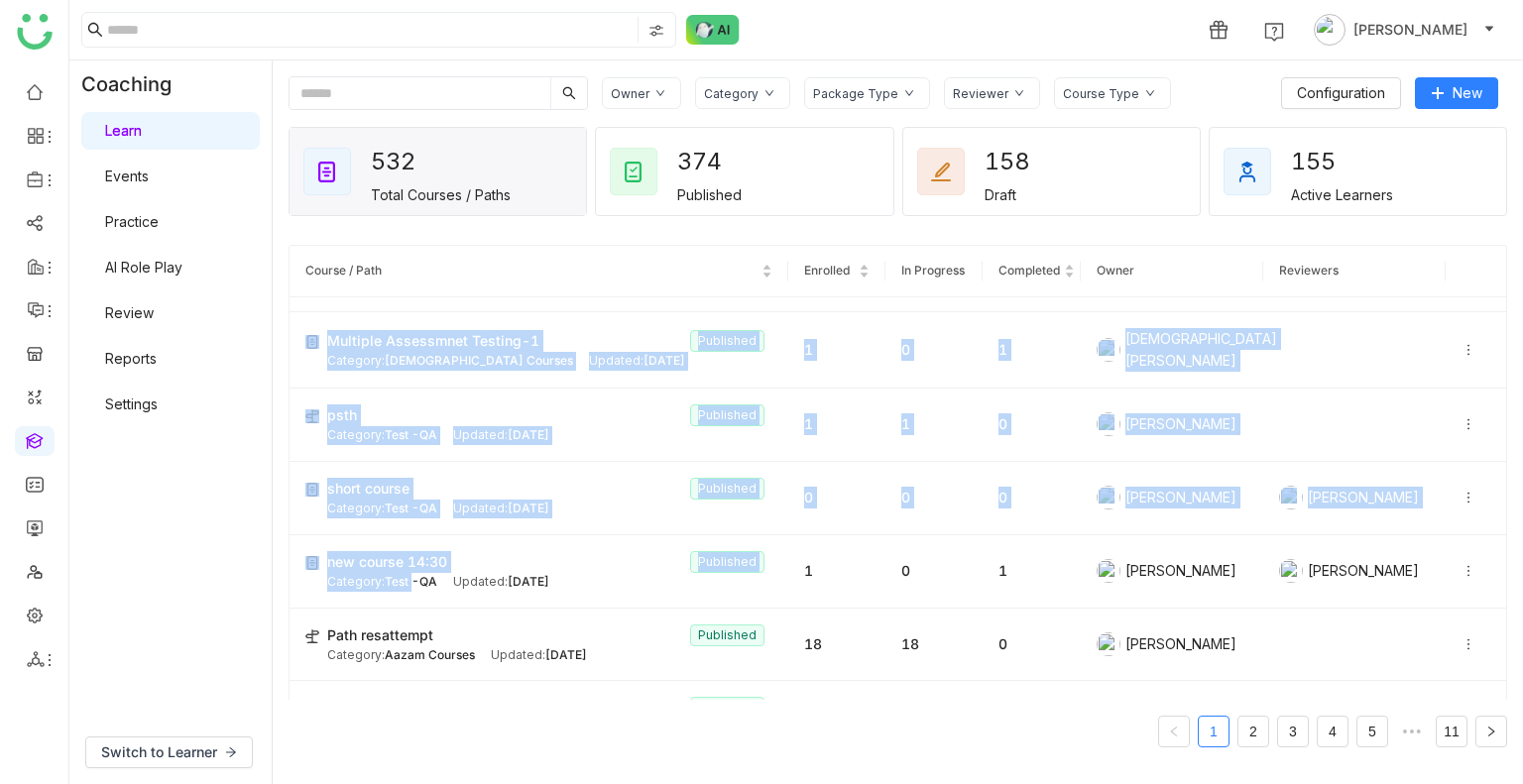 click on "Owner Category Package Type Reviewer Course Type  Configuration   New   532   Total Courses / Paths   374   Published   158   Draft   155   Active Learners  Course / Path Enrolled In Progress Completed Owner Reviewers PATH p0  Published Category:  Anil Updated:   Jul 30, 2025 1 1 0  Uday Pulasetti  Test assessme Module Save testing for sales teamModule Save testing for sales teamModule Save testin  Published Category:  Anil Updated:   Jul 30, 2025 1 1 0  Uday Pulasetti   Uday Pulasetti  Import the Flow-1  Published Category:  Vishnu Courses  Updated:   Jul 30, 2025 1 1 0  Vishnu Vardhan  Test the assessments with the AI  Published Category:  Test -QA Updated:   Jul 30, 2025 0 0 0  Uday Bhanu   Uday Bhanu  new path test the reviewer flow  Published Category:  Test -QA Updated:   Jul 30, 2025 1 0 1  Uday Bhanu  test the reviewer flow 11  Published Category:  Test -QA Updated:   Jul 30, 2025 0 0 0  Uday Bhanu   Uday Bhanu  LMS Course 2 Assessment Review  Published Category:  Vishnu Courses  Updated:  2 2 0 1 0 1" 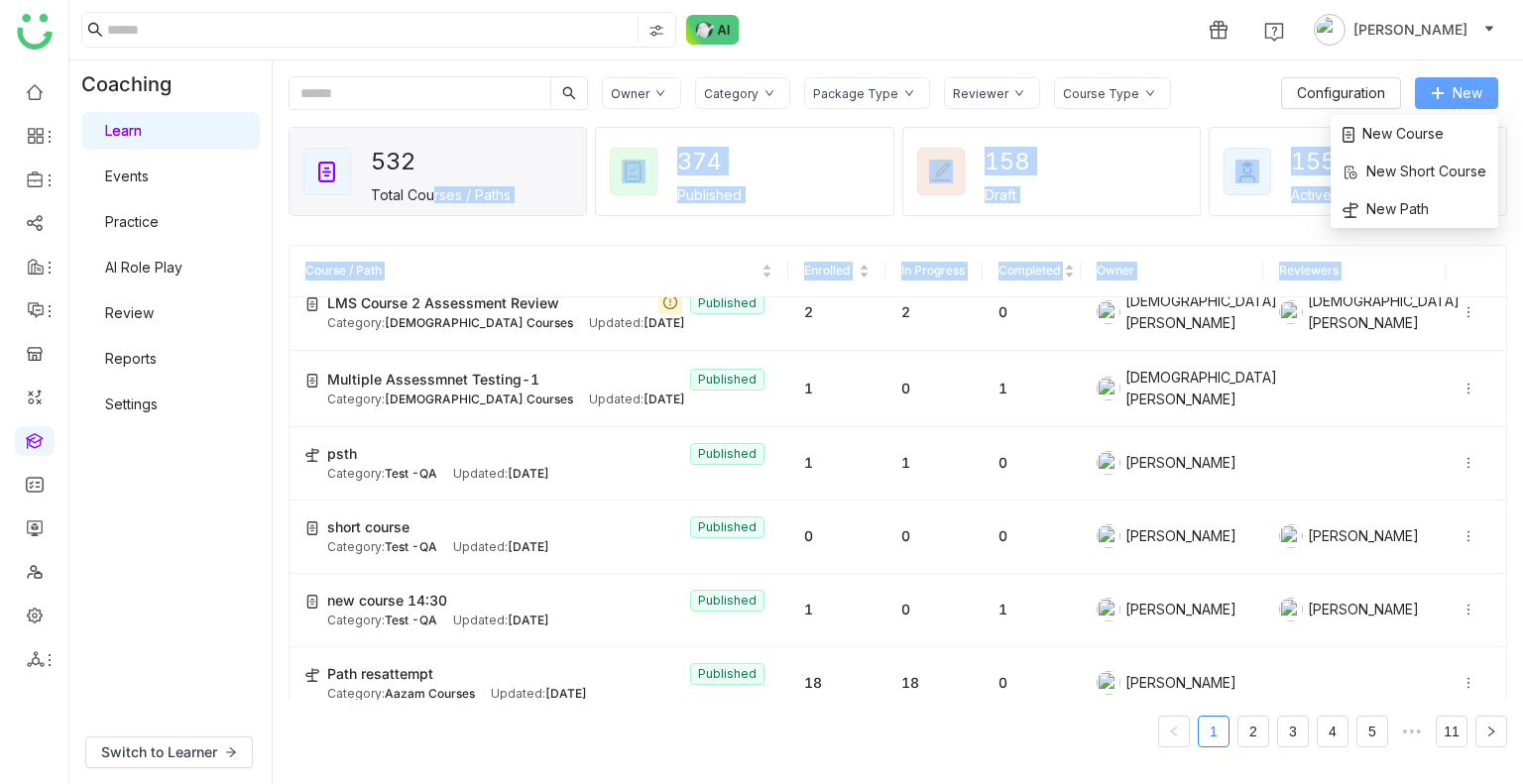 click 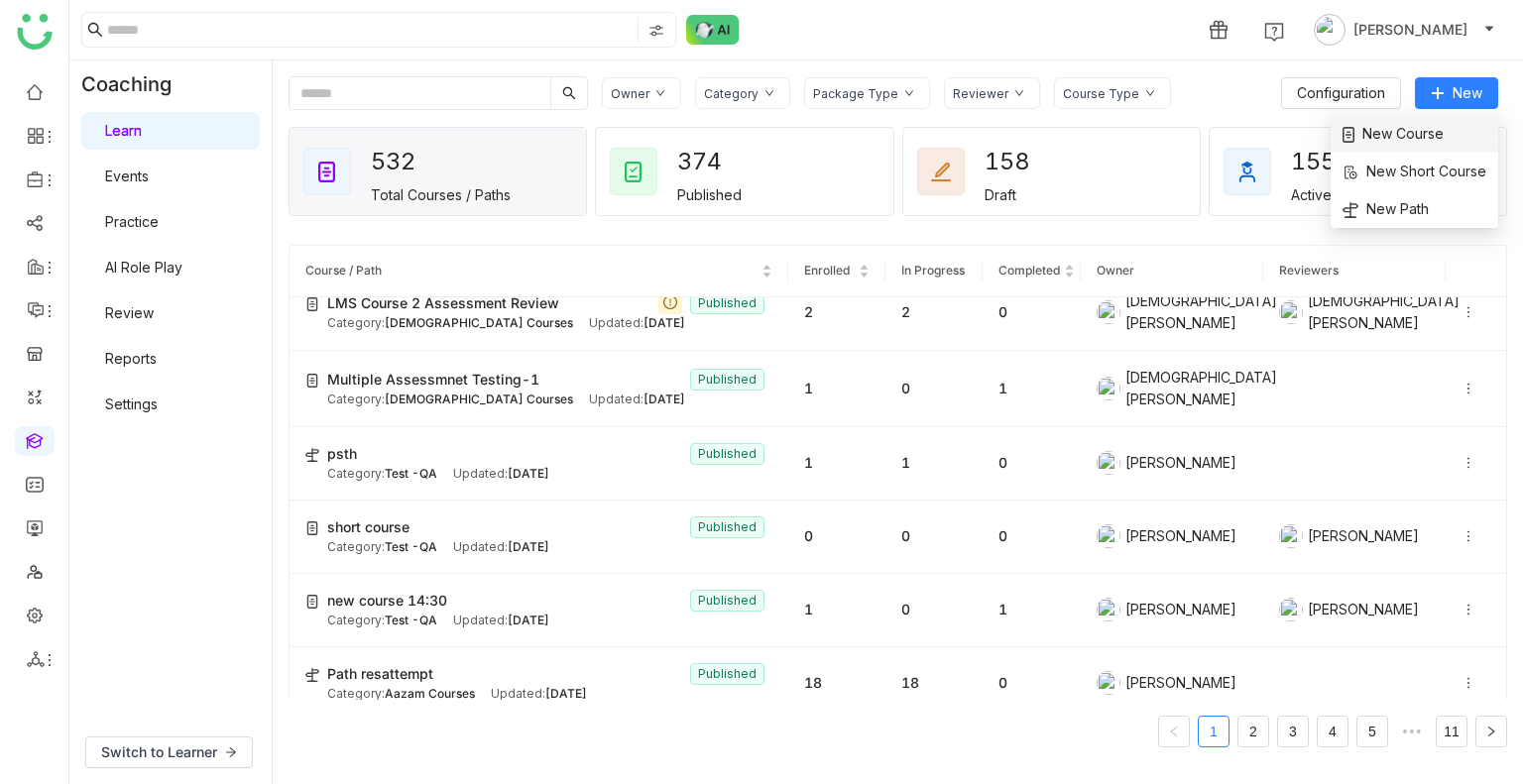 click on "New Course" at bounding box center [1393, 134] 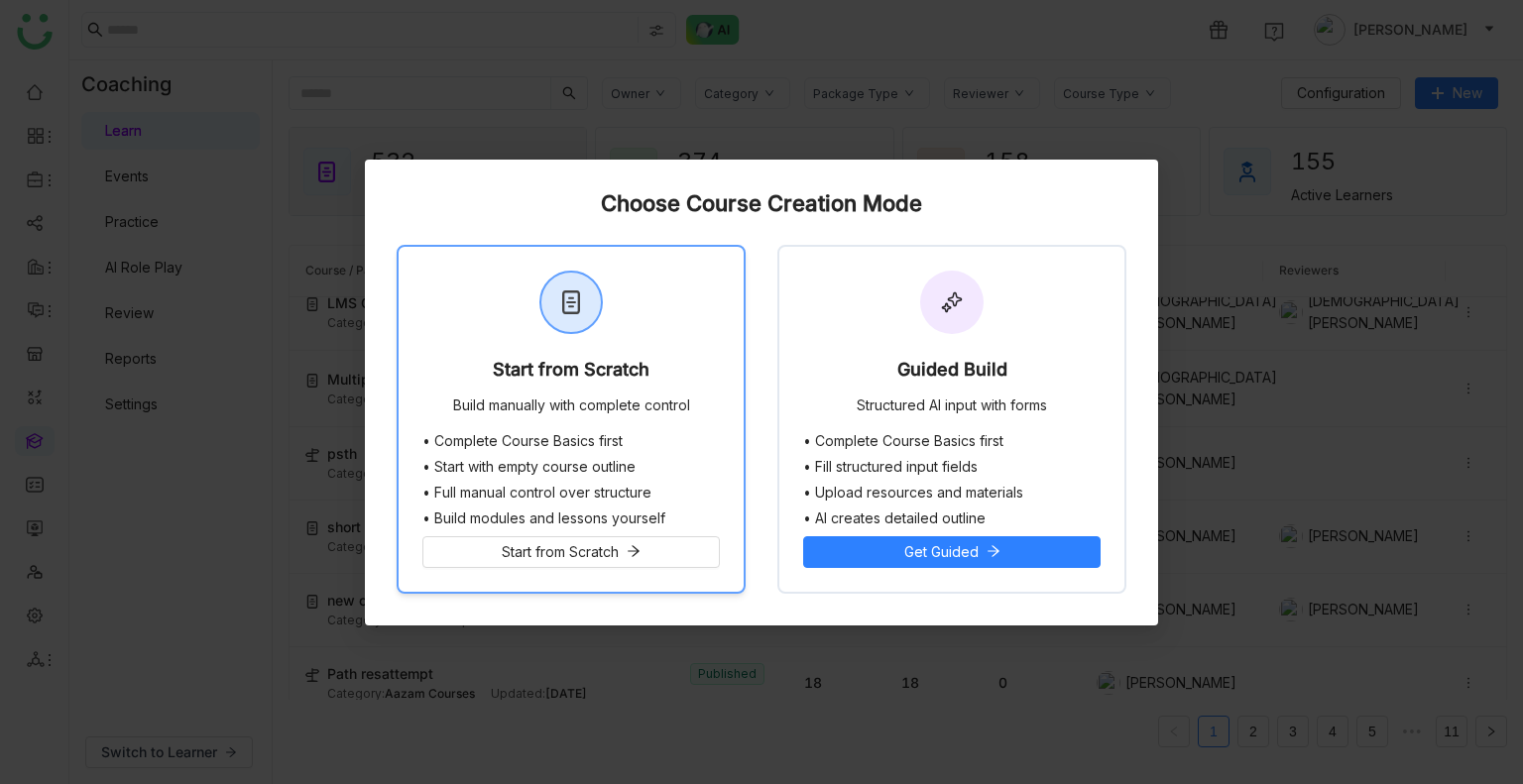 click on "Start from Scratch   Build manually with complete control" at bounding box center (571, 340) 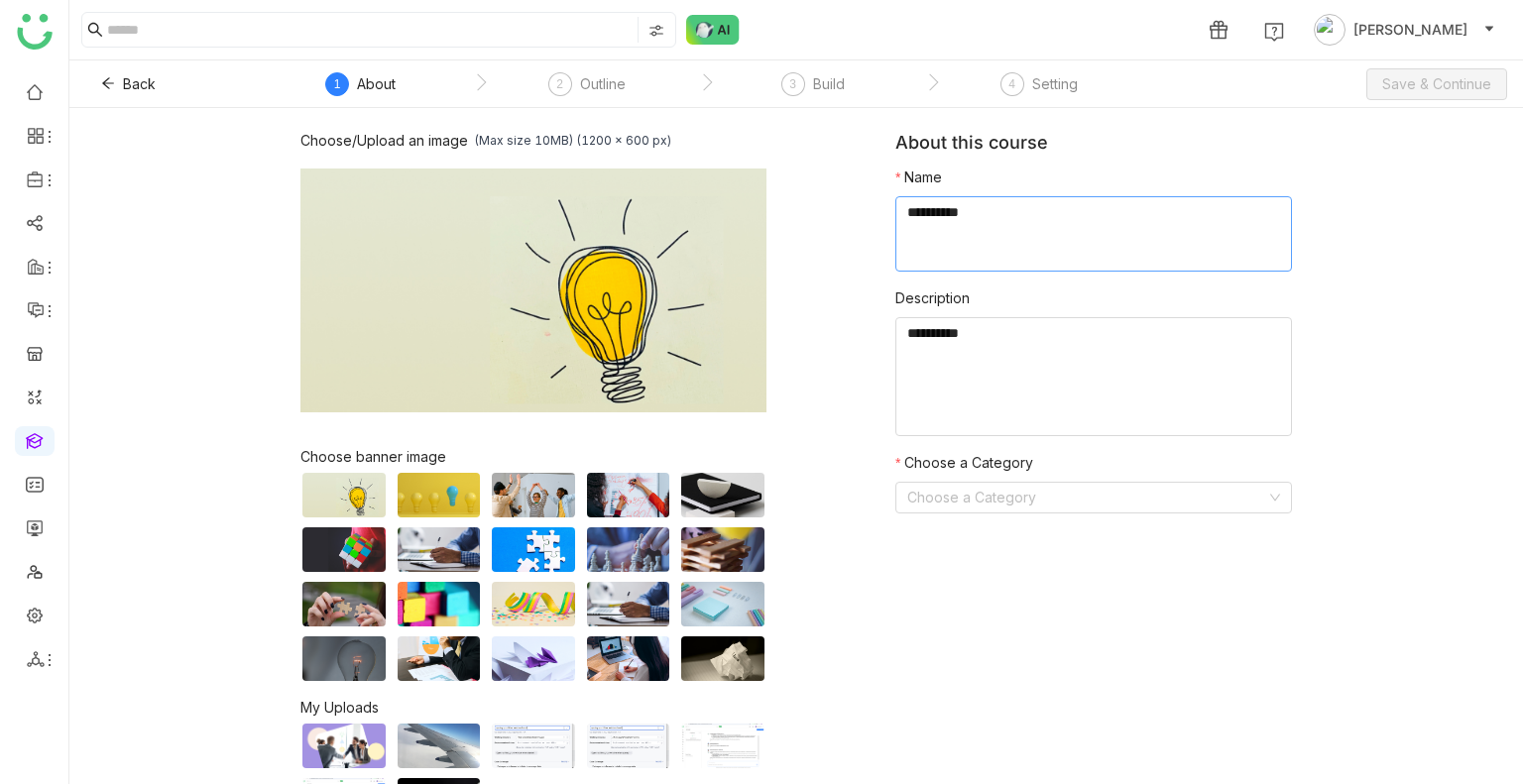 click 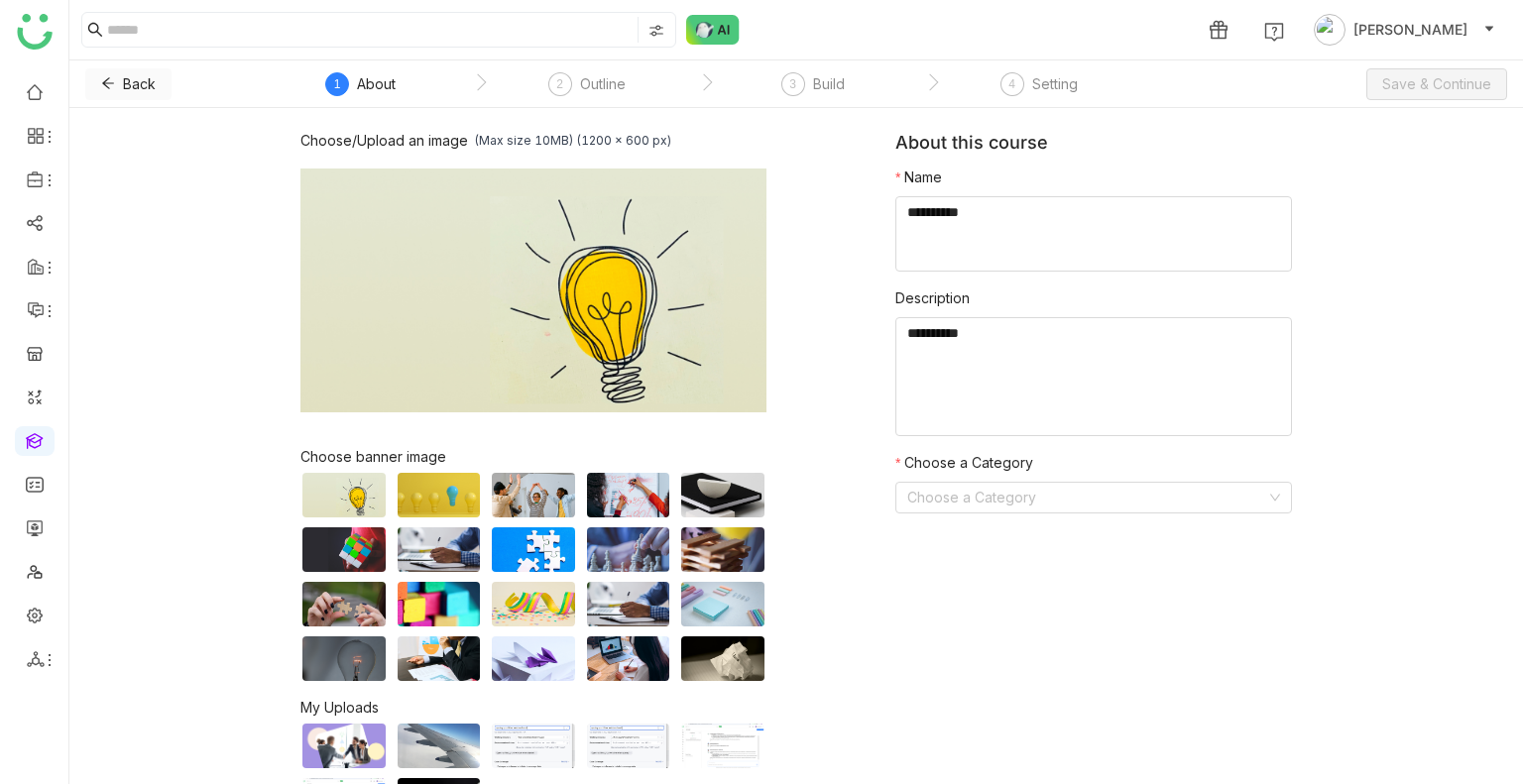 click on "Back" 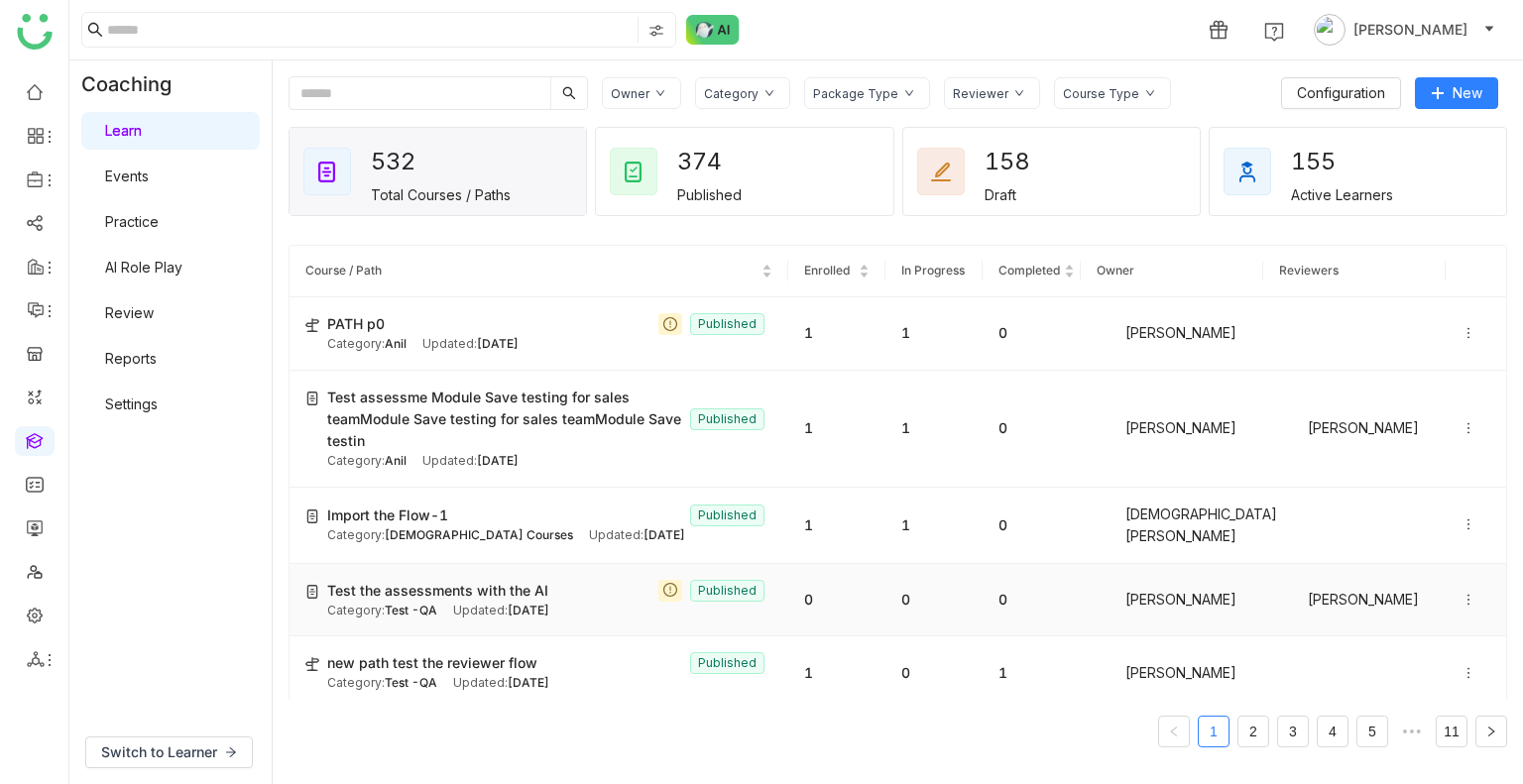 scroll, scrollTop: 123, scrollLeft: 0, axis: vertical 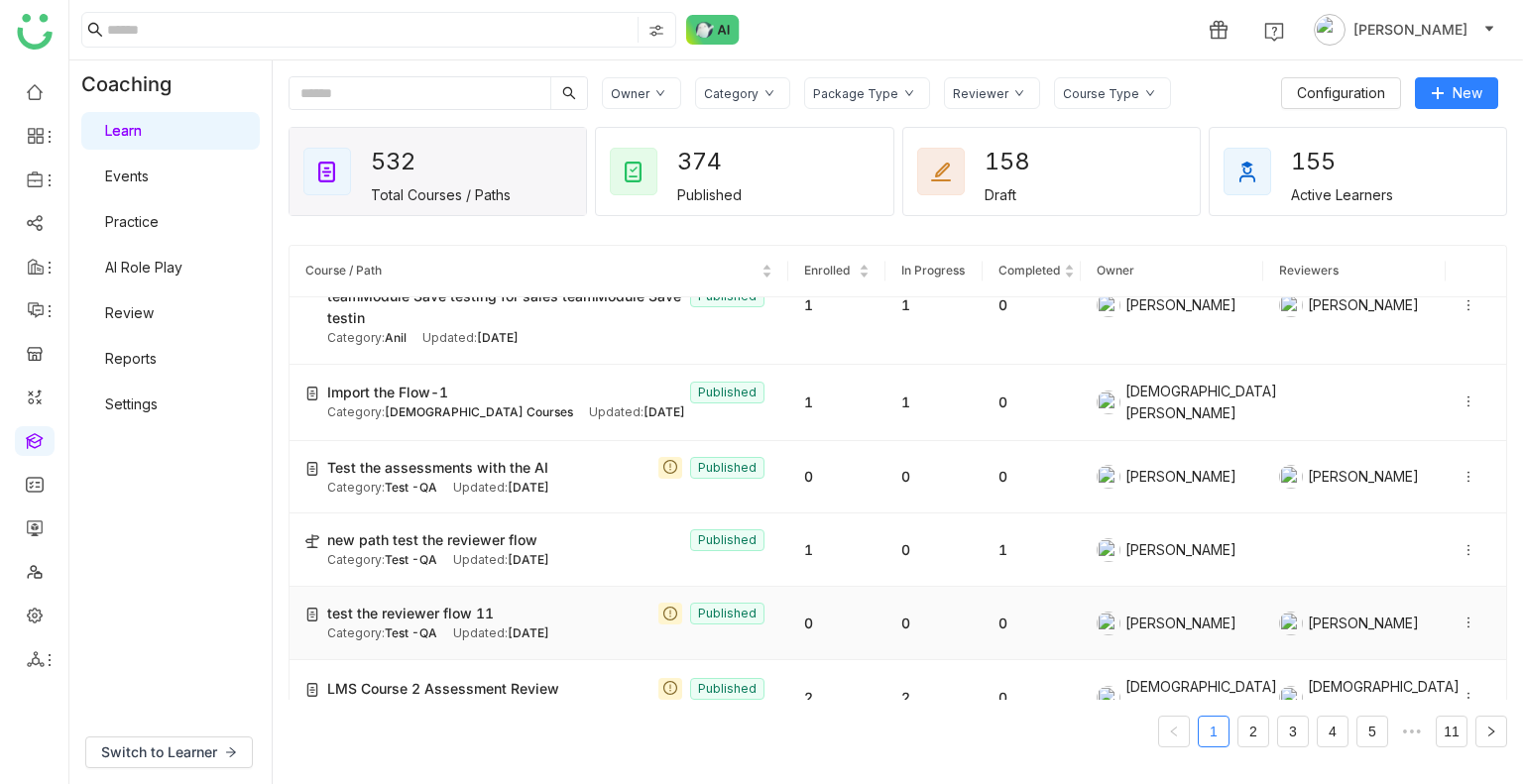click on "test the reviewer flow 11  Published" 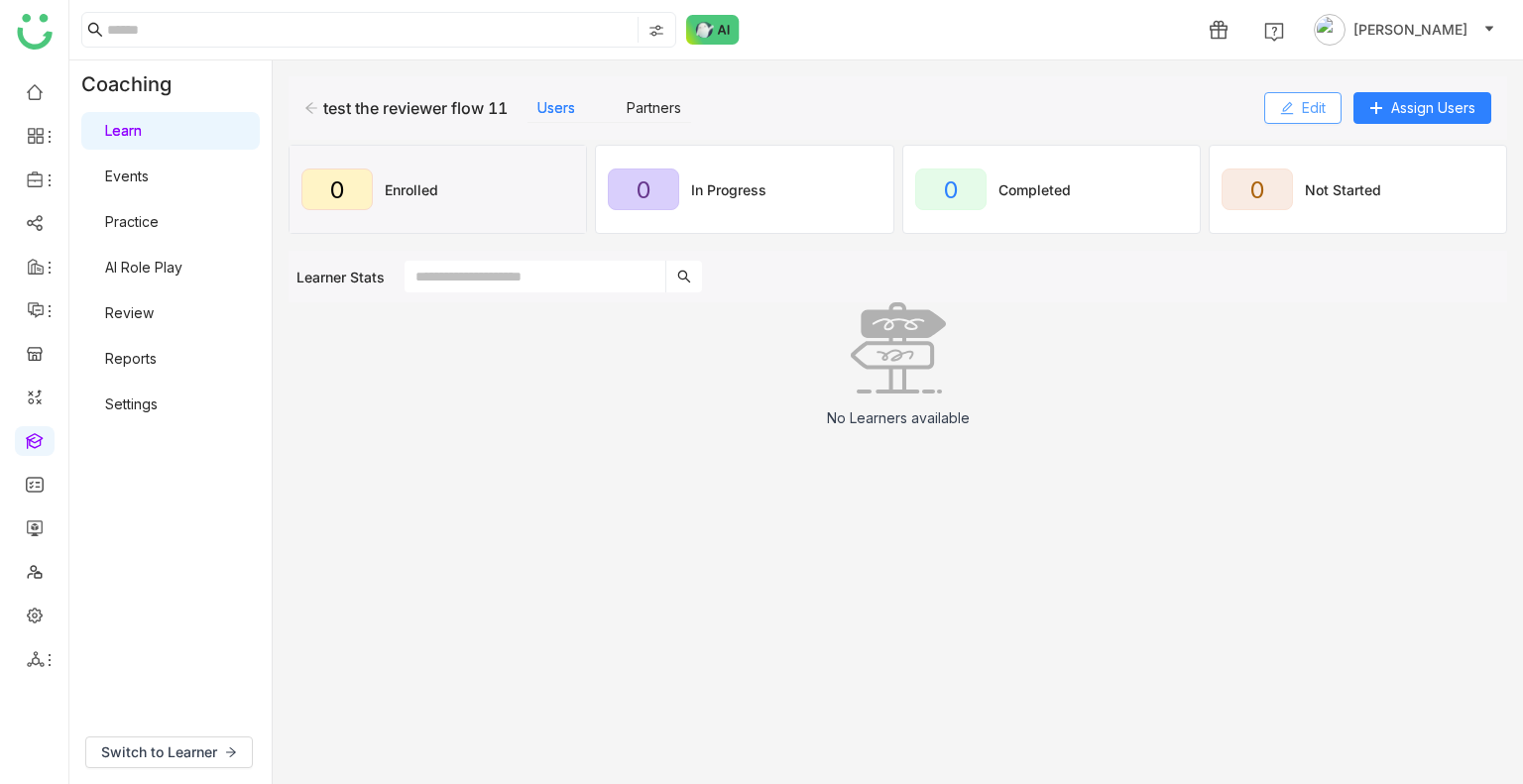 click on "Edit" 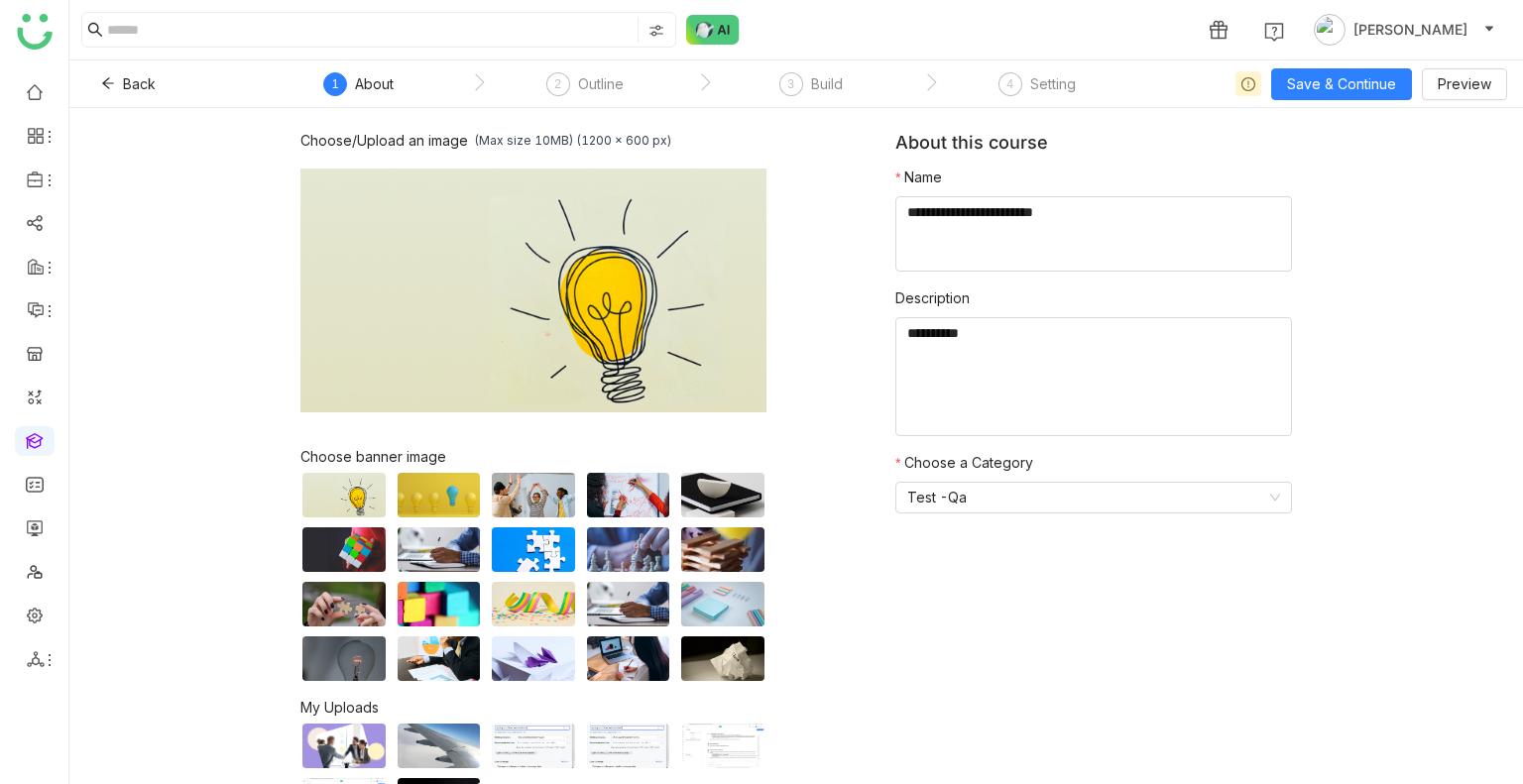 click on "1  About  2  Outline  3  Build  4  Setting" 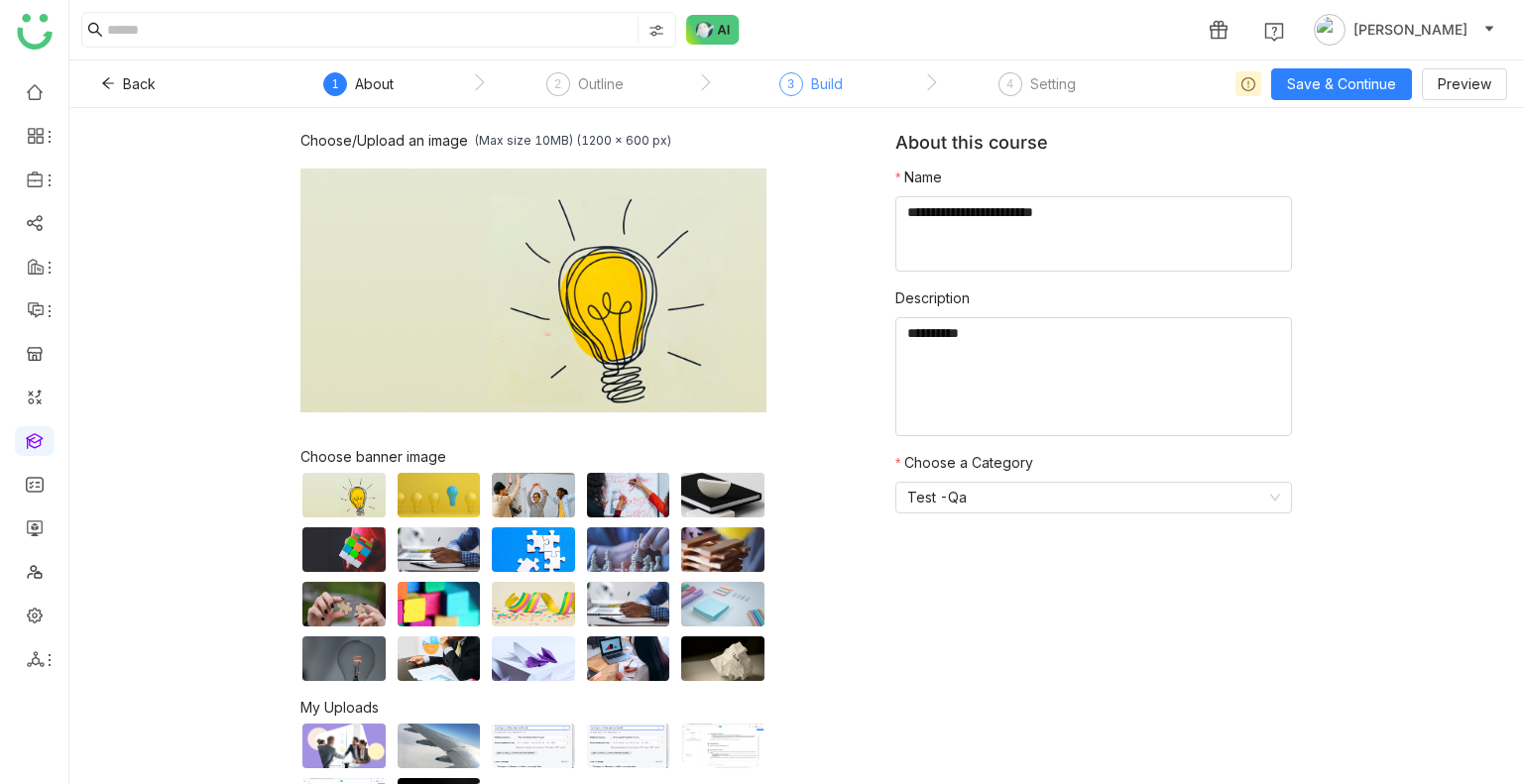 click on "Build" 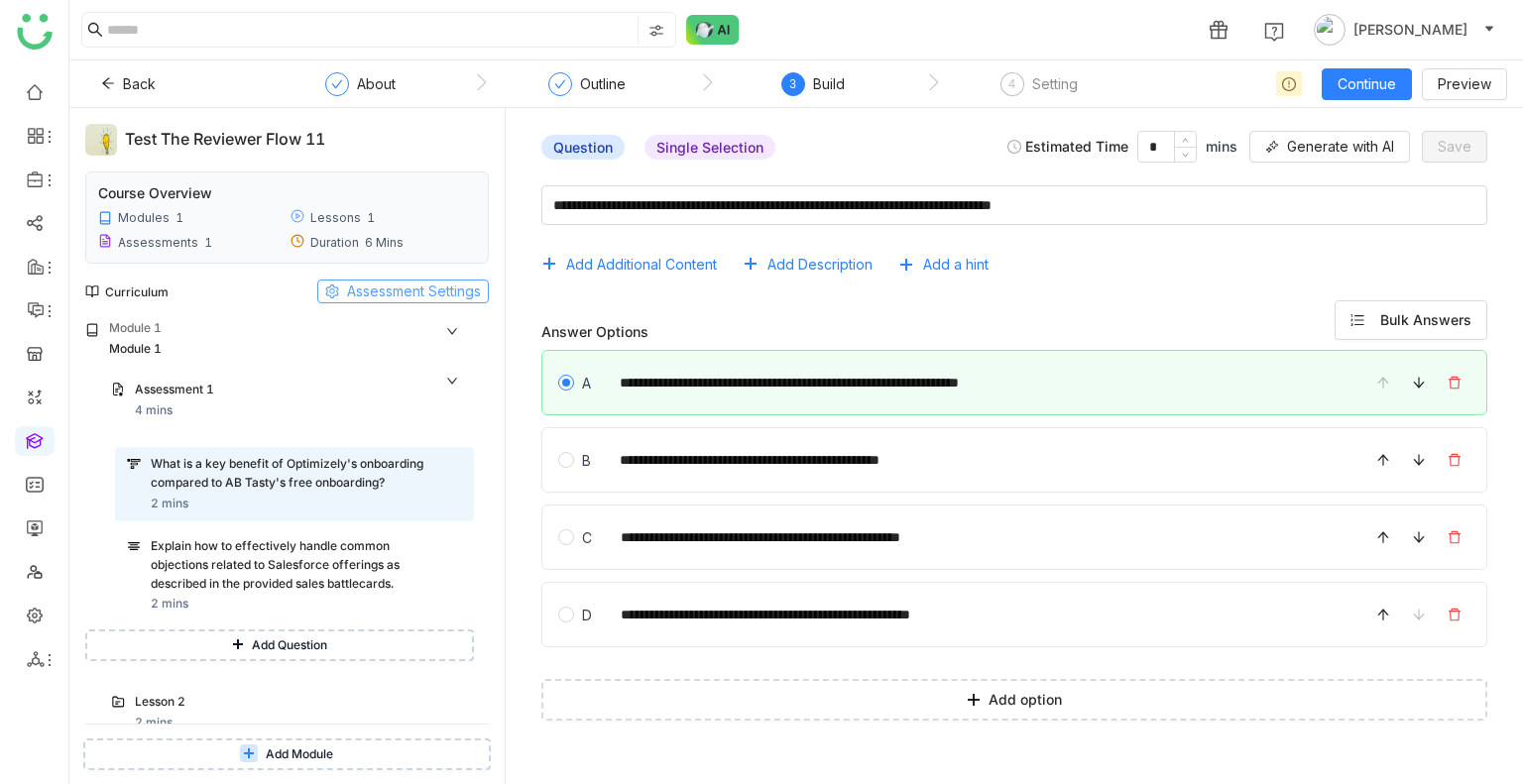 click on "Assessment Settings" 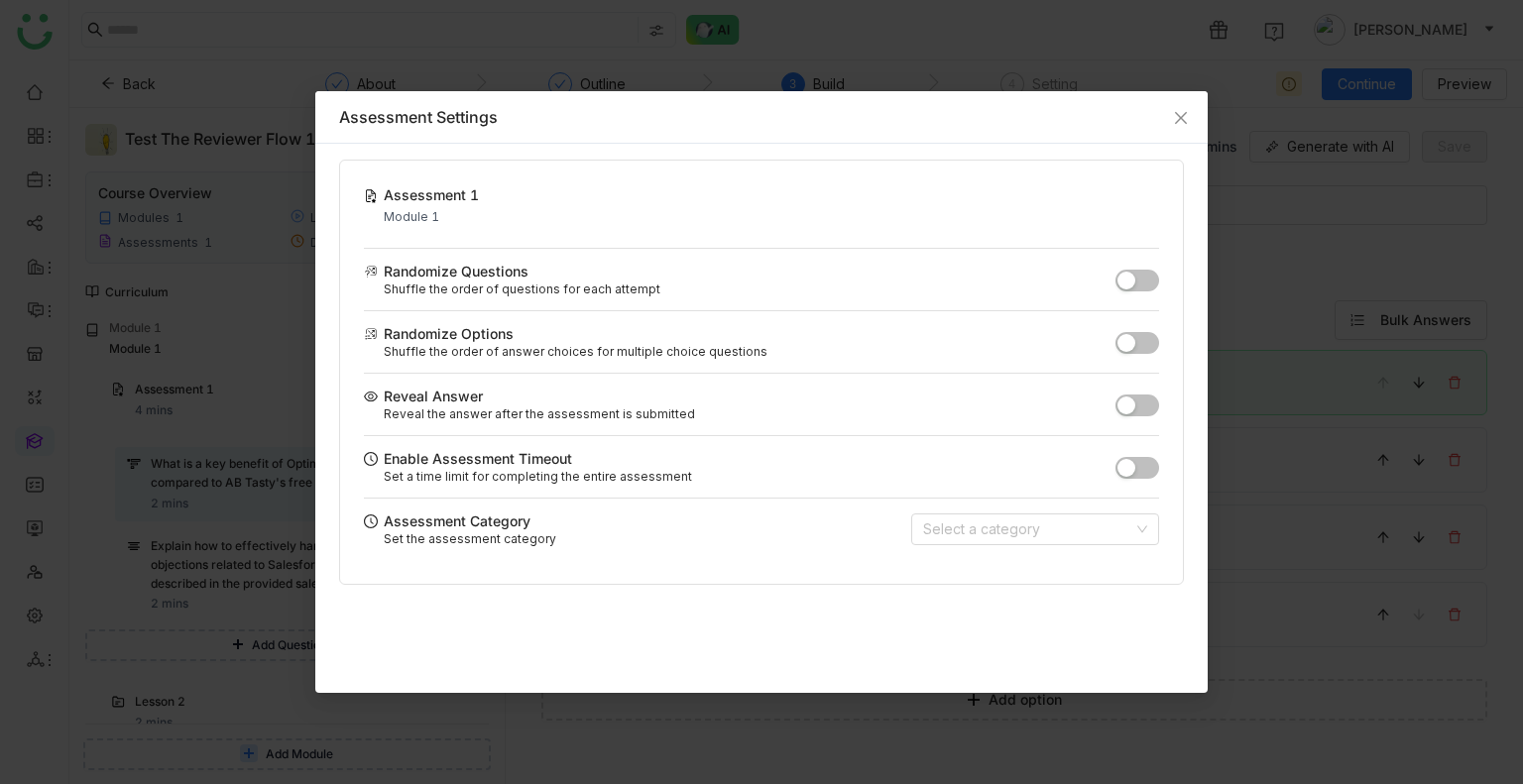 click at bounding box center (1137, 468) 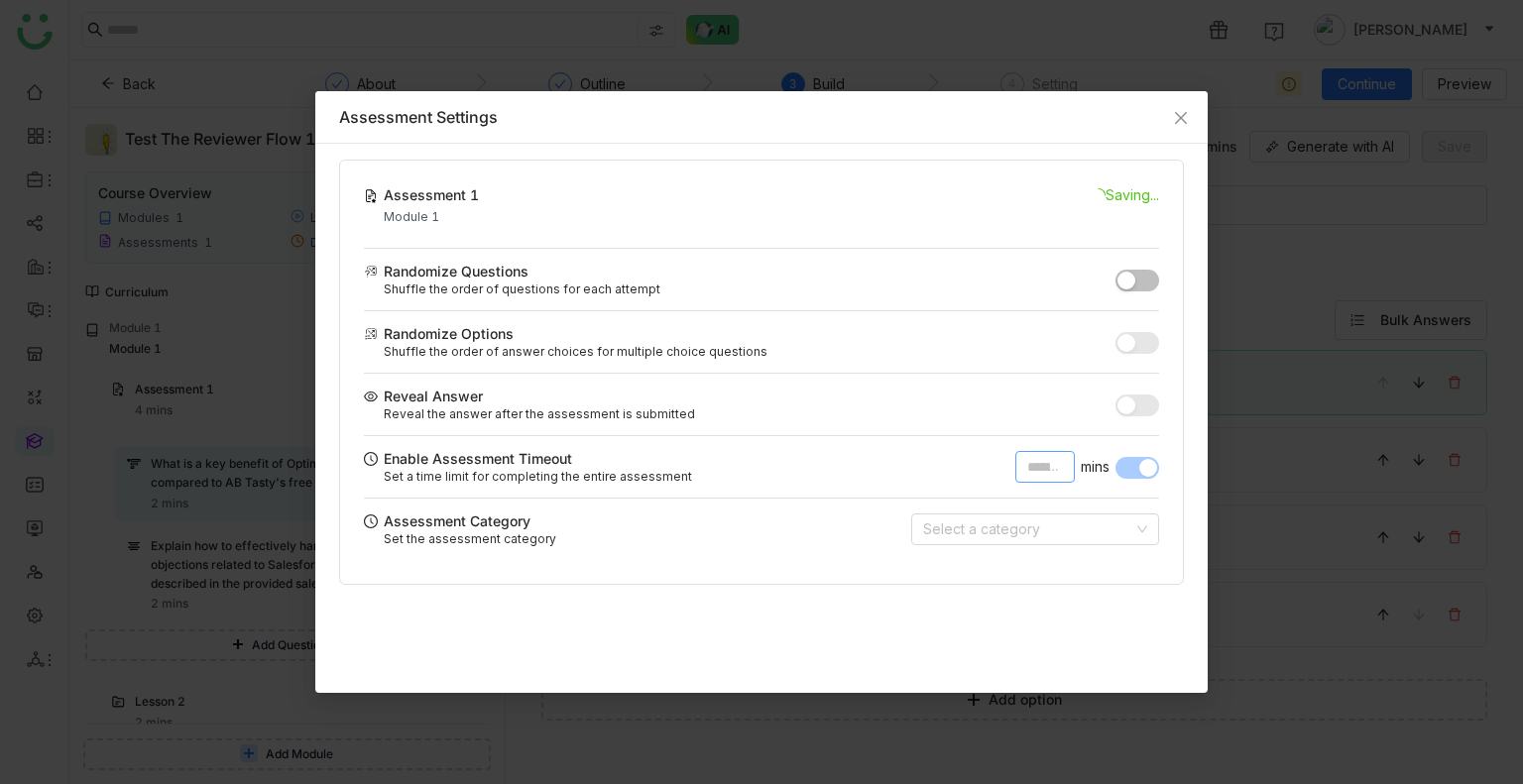 click on "*" at bounding box center [1045, 467] 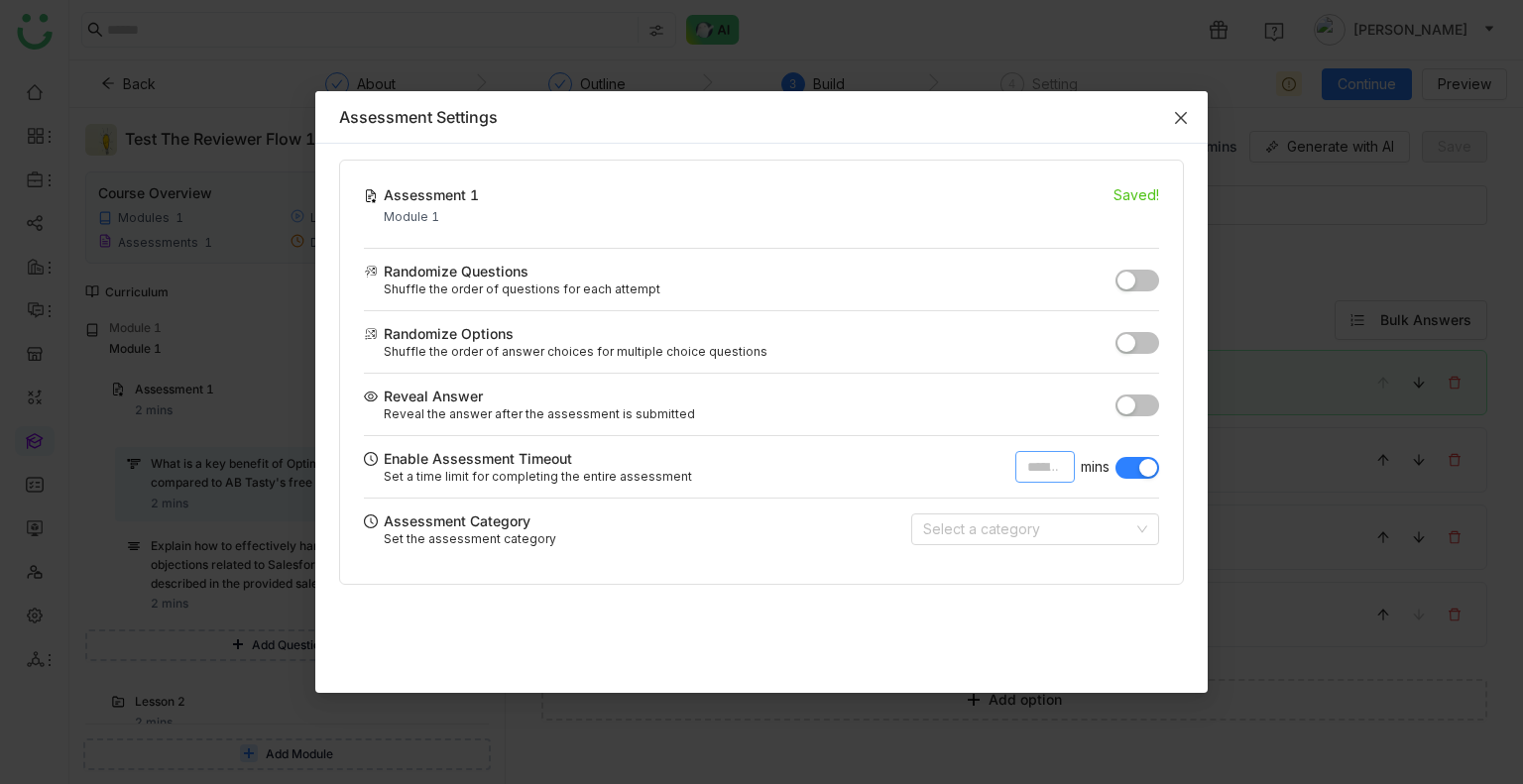type on "*" 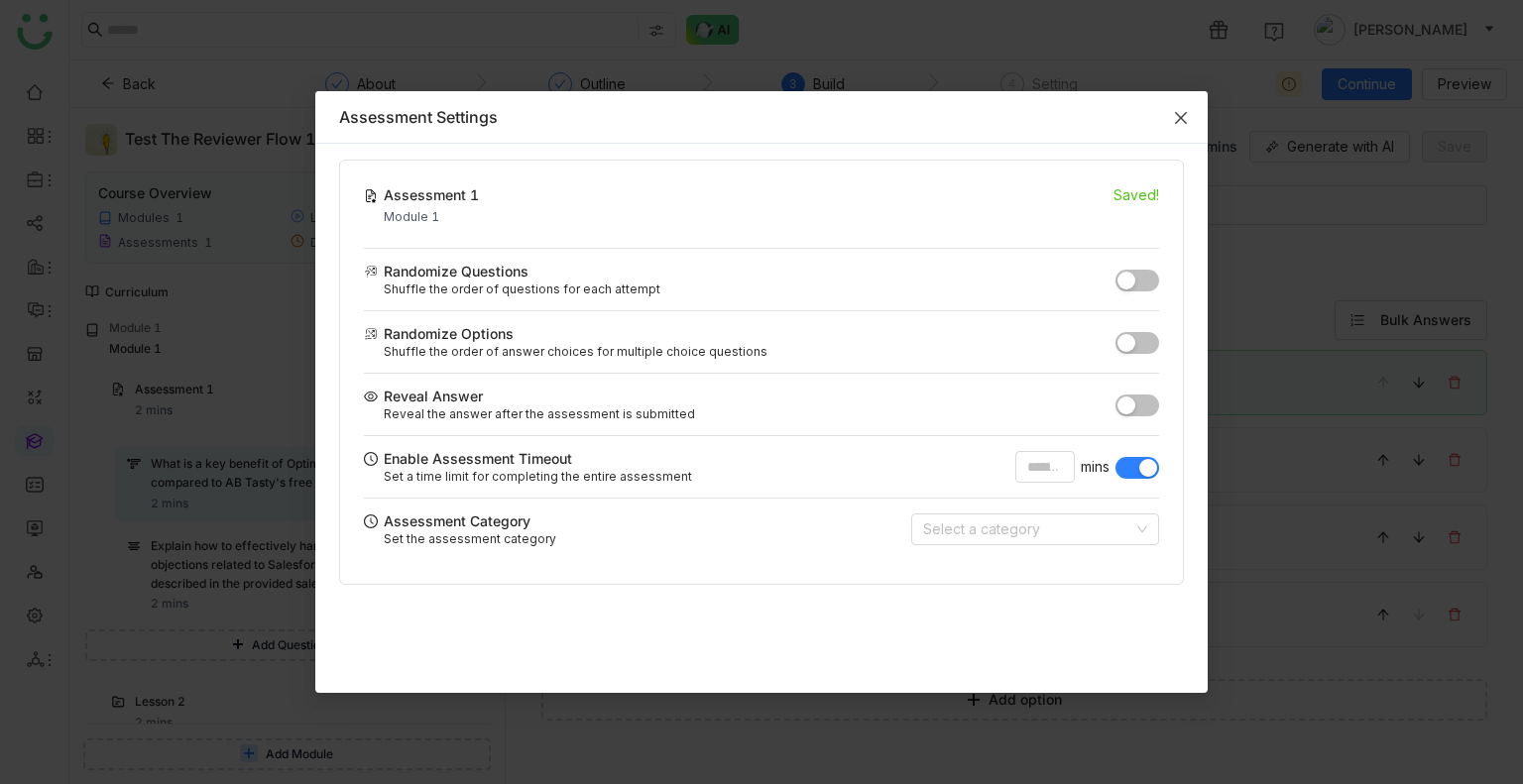 click 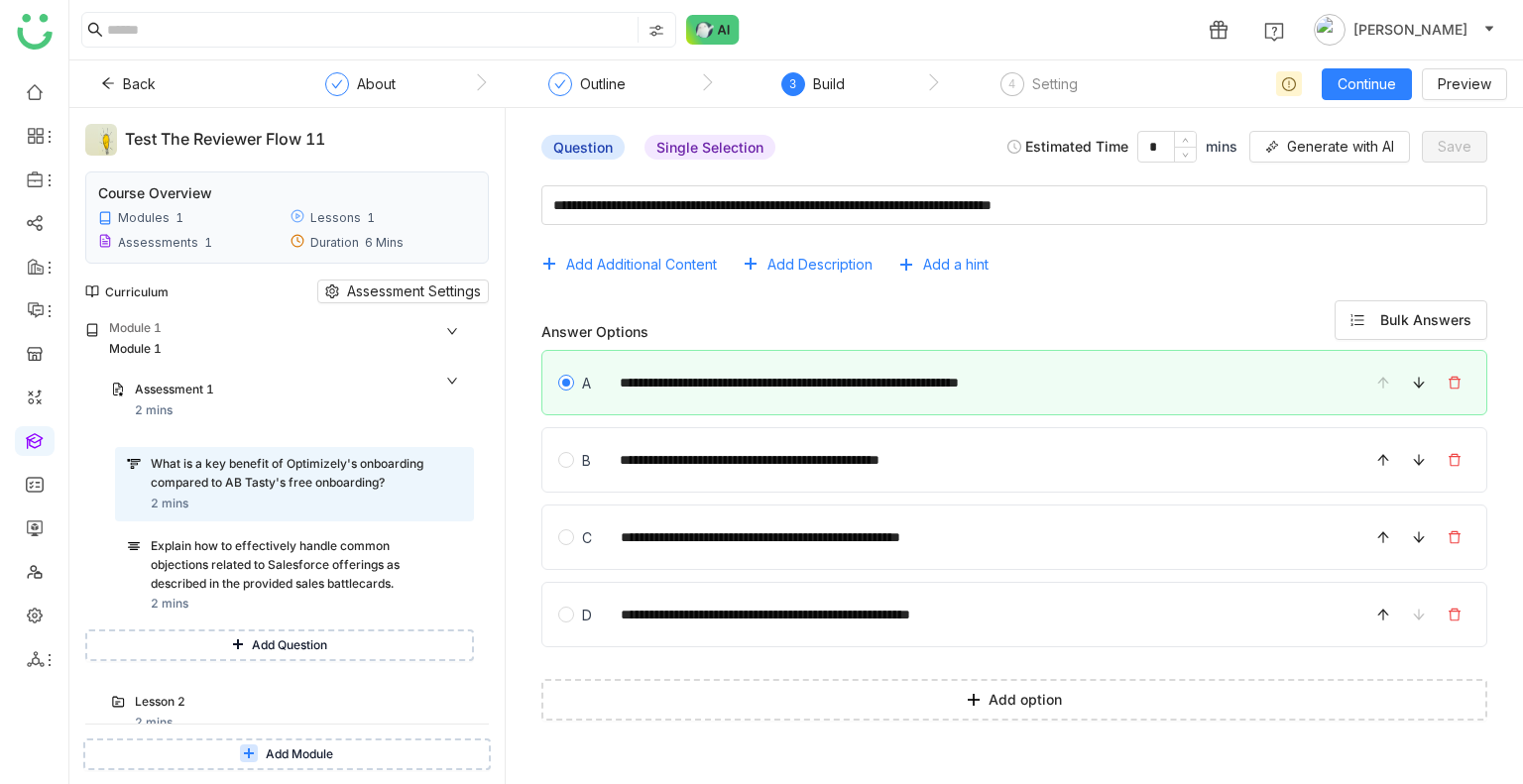 click on "Back  About Outline  3  Build  4  Setting  Continue  Preview" 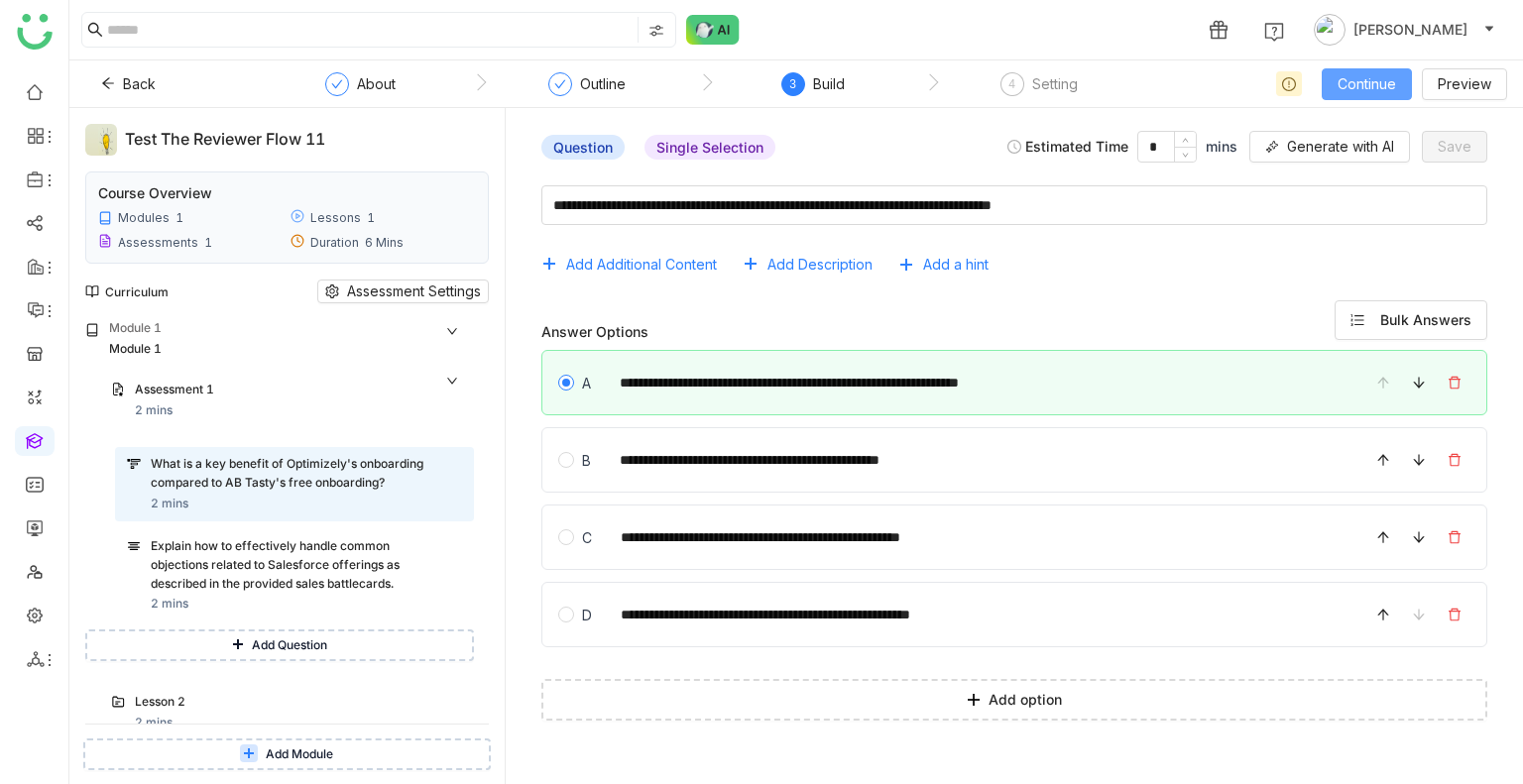 click on "Continue" at bounding box center (1366, 84) 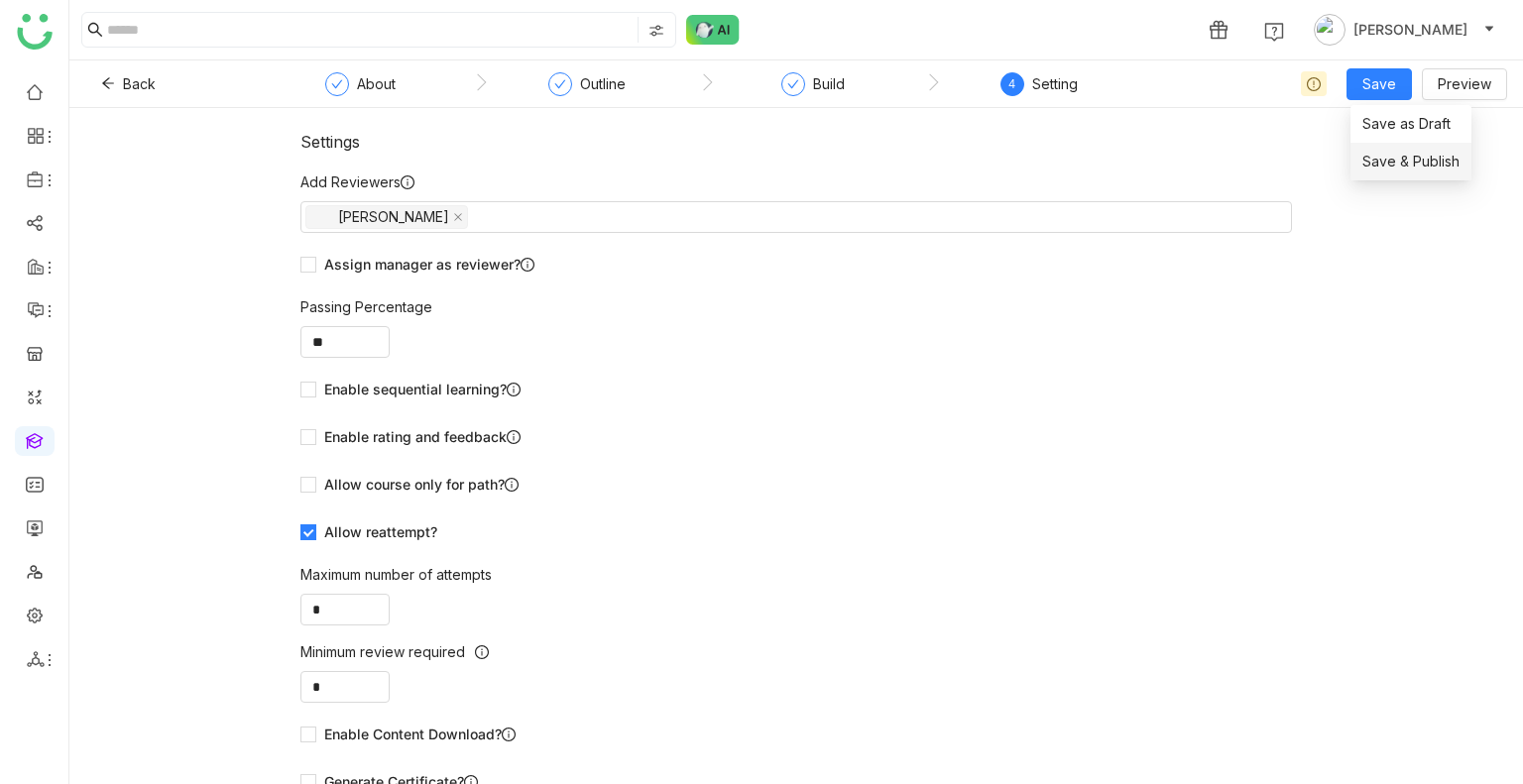 click on "Save & Publish" at bounding box center (1411, 162) 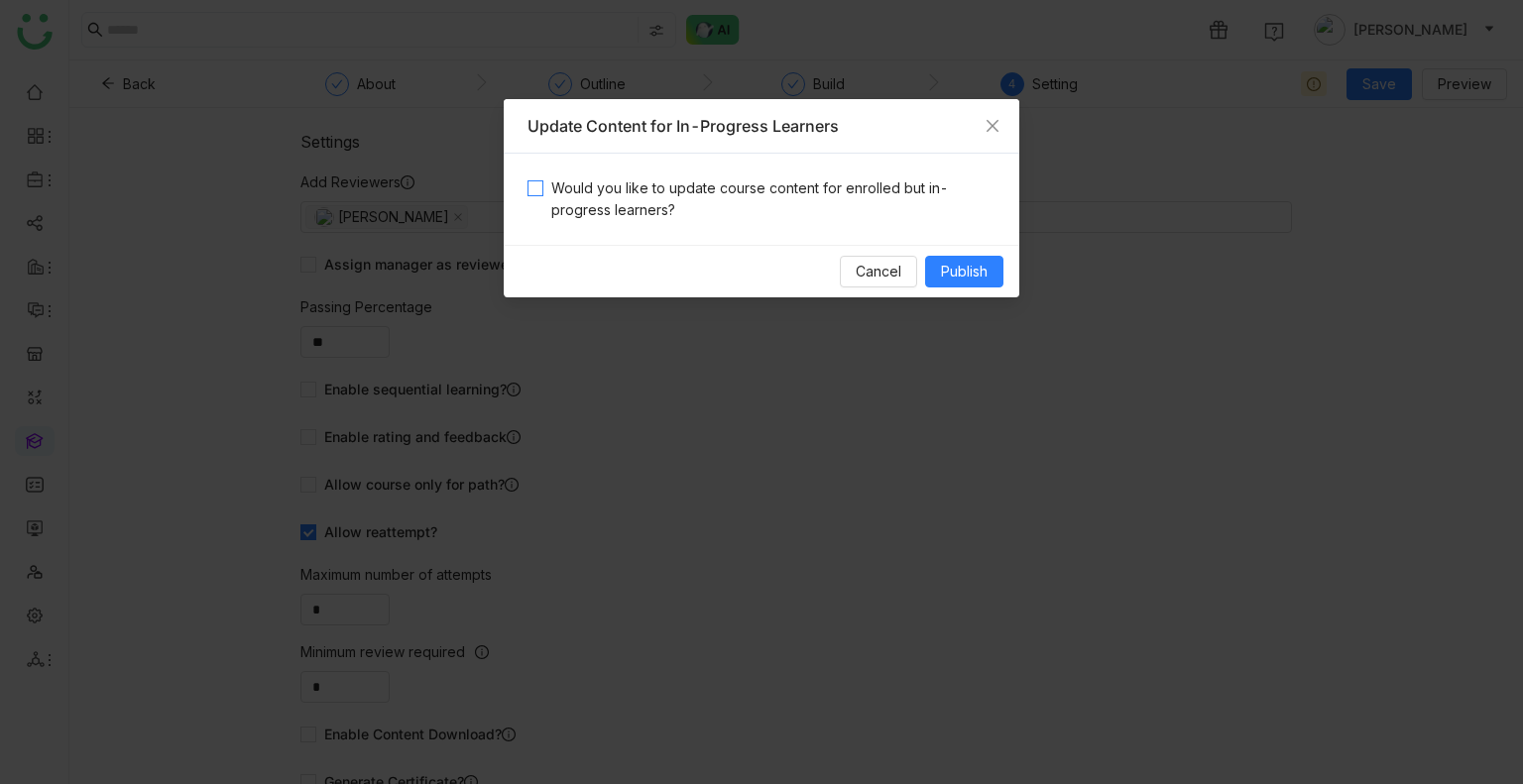 click on "Would you like to update course content for enrolled but in-progress learners?" at bounding box center [769, 199] 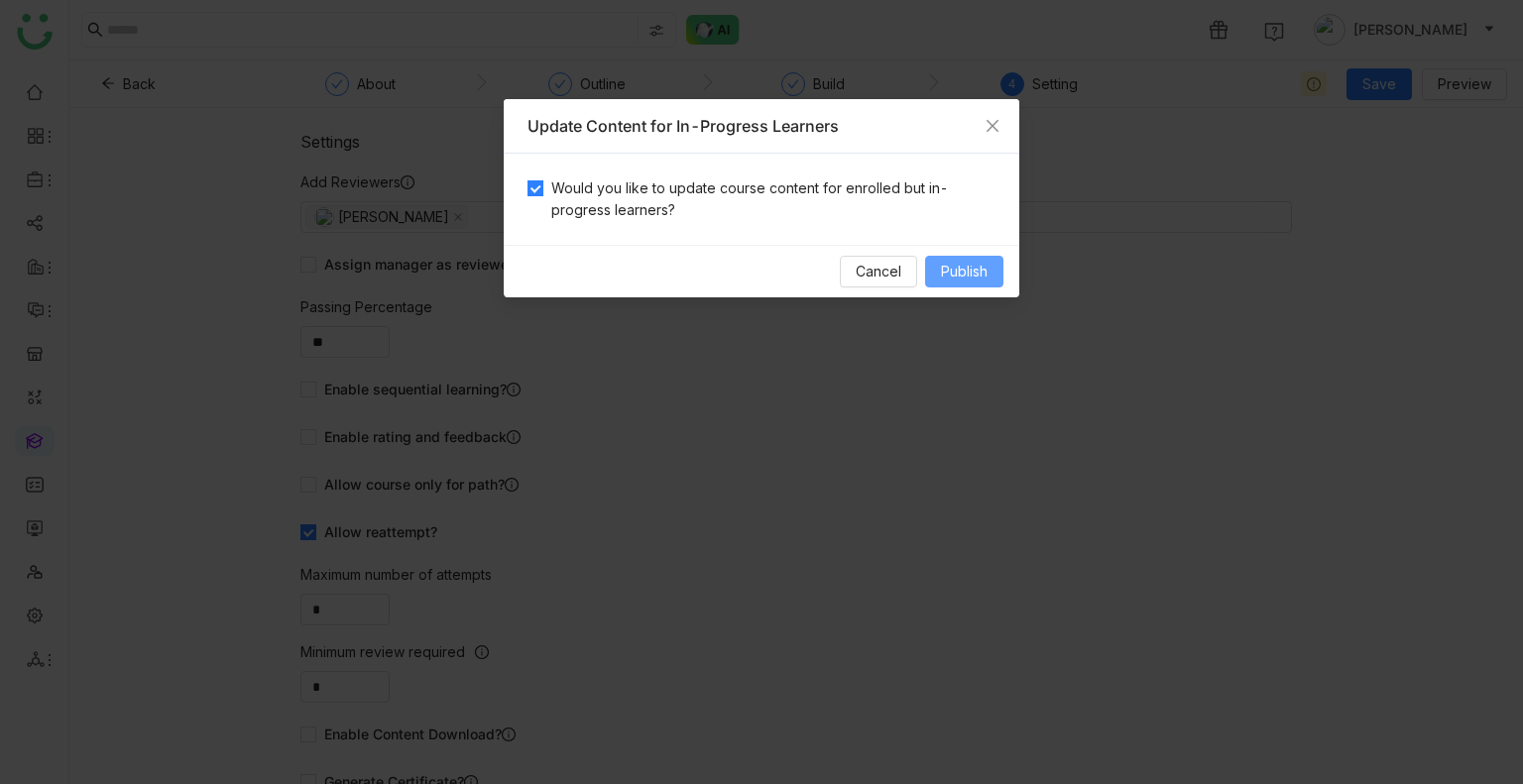 click on "Publish" at bounding box center (964, 272) 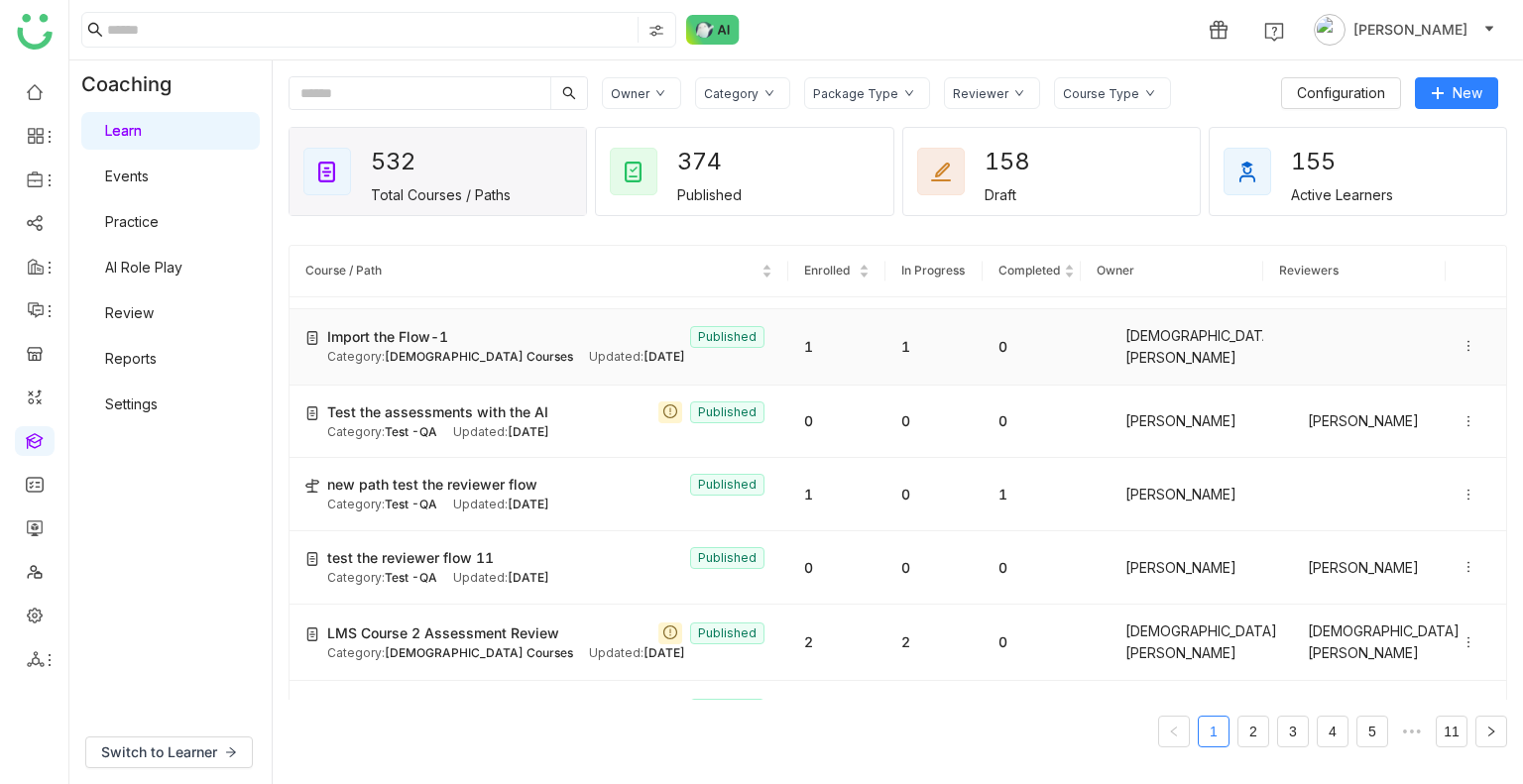 scroll, scrollTop: 182, scrollLeft: 0, axis: vertical 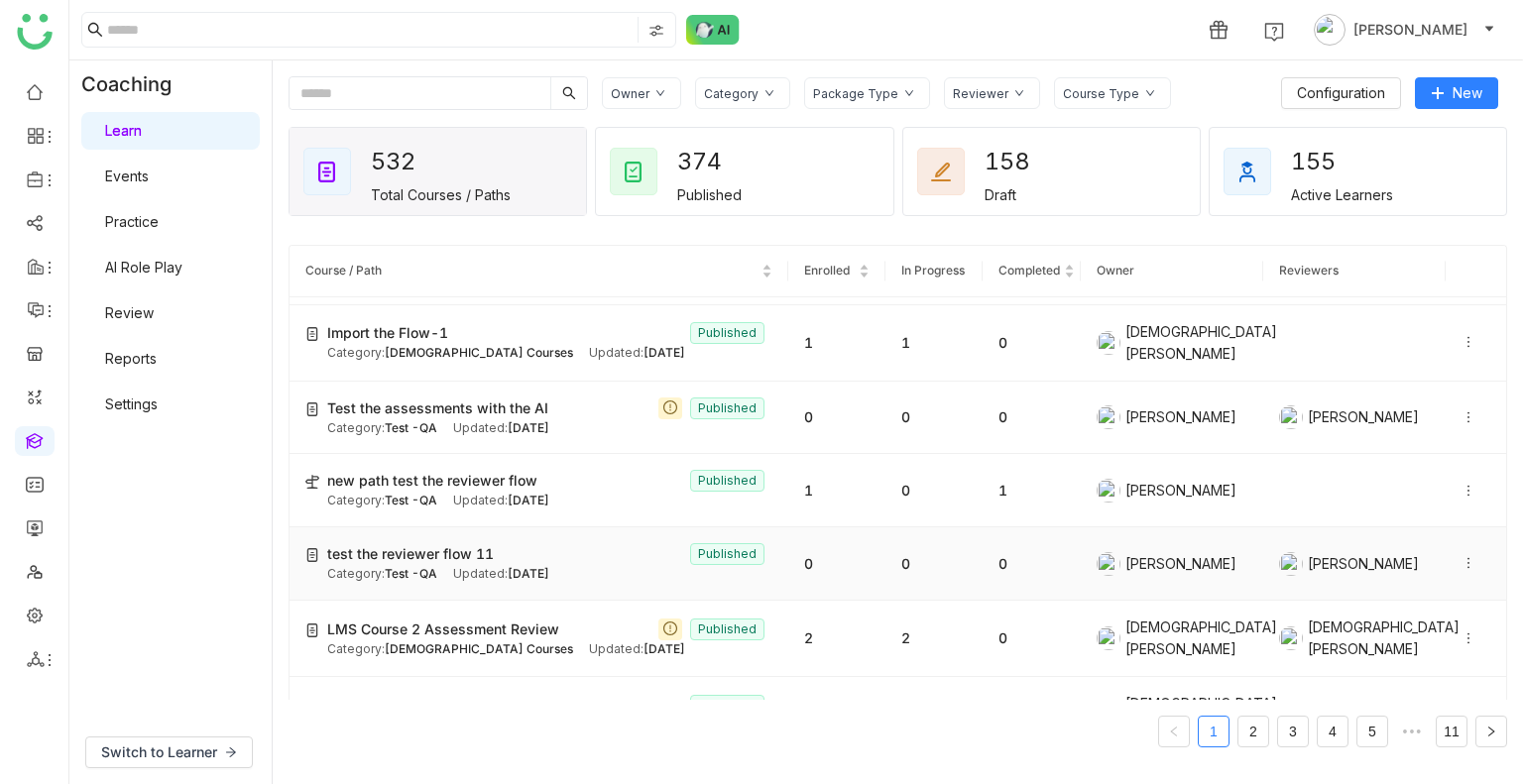 click on "0" 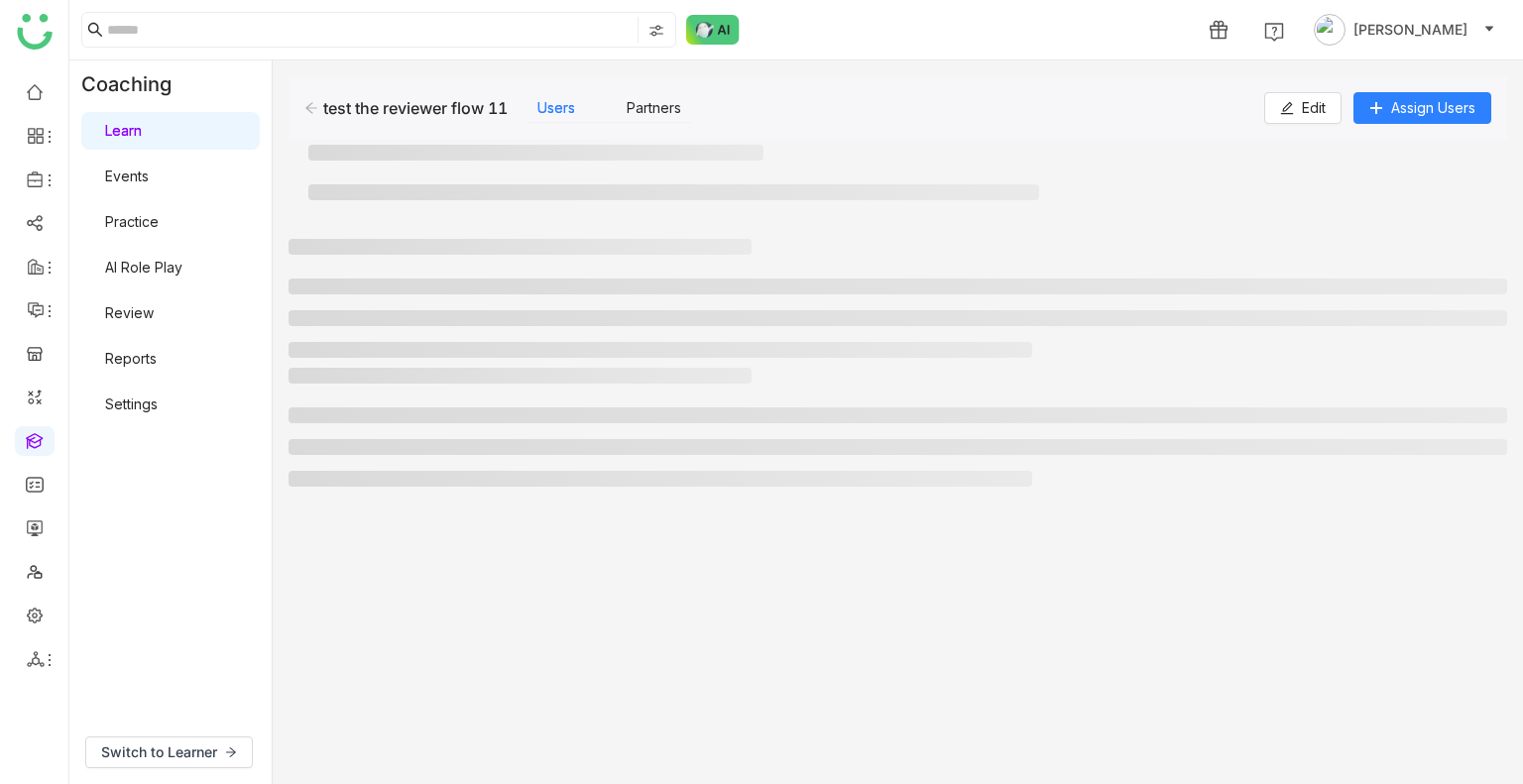 click on "test the reviewer flow 11   Users   Partners   Edit   Assign Users" 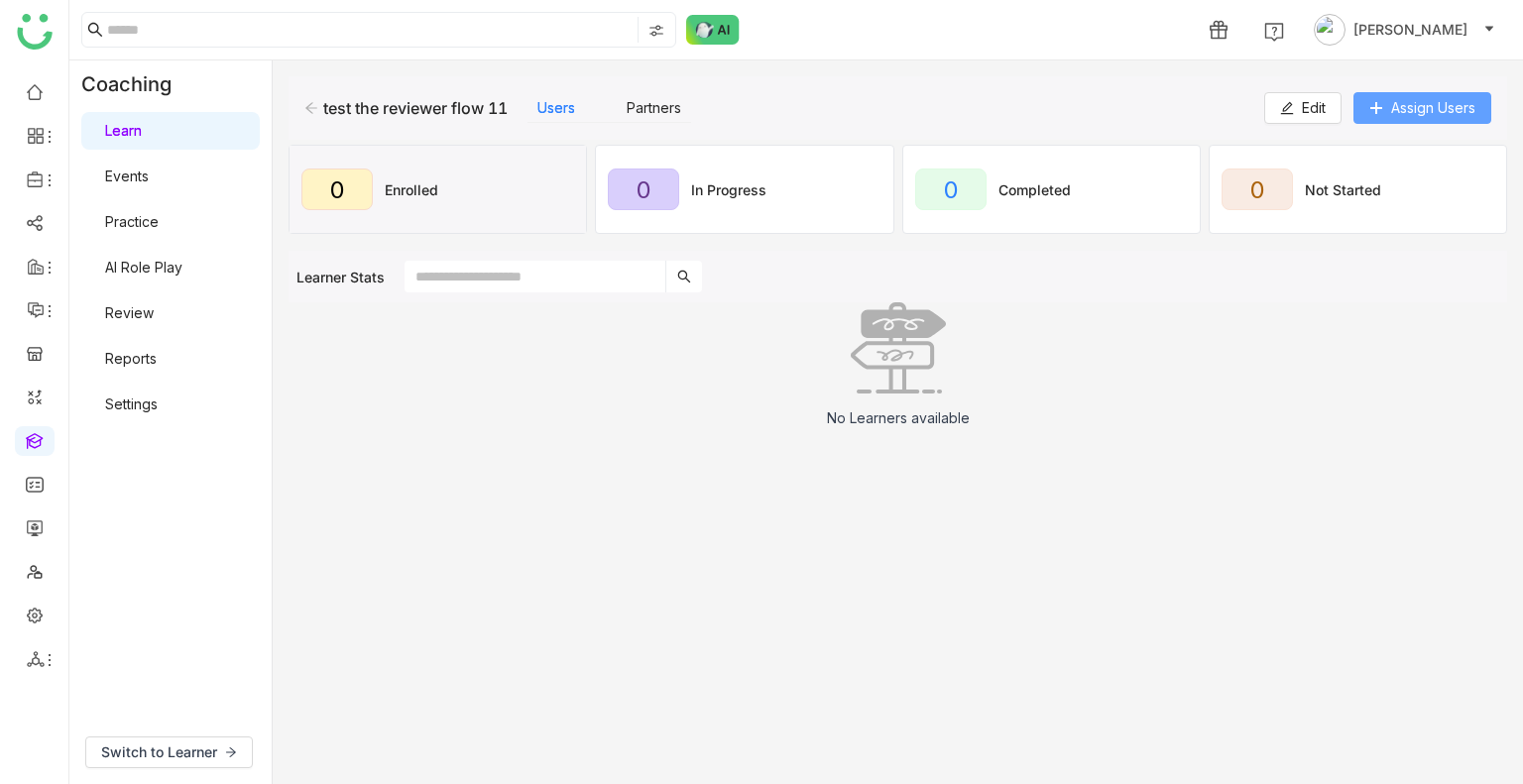 click on "Assign Users" 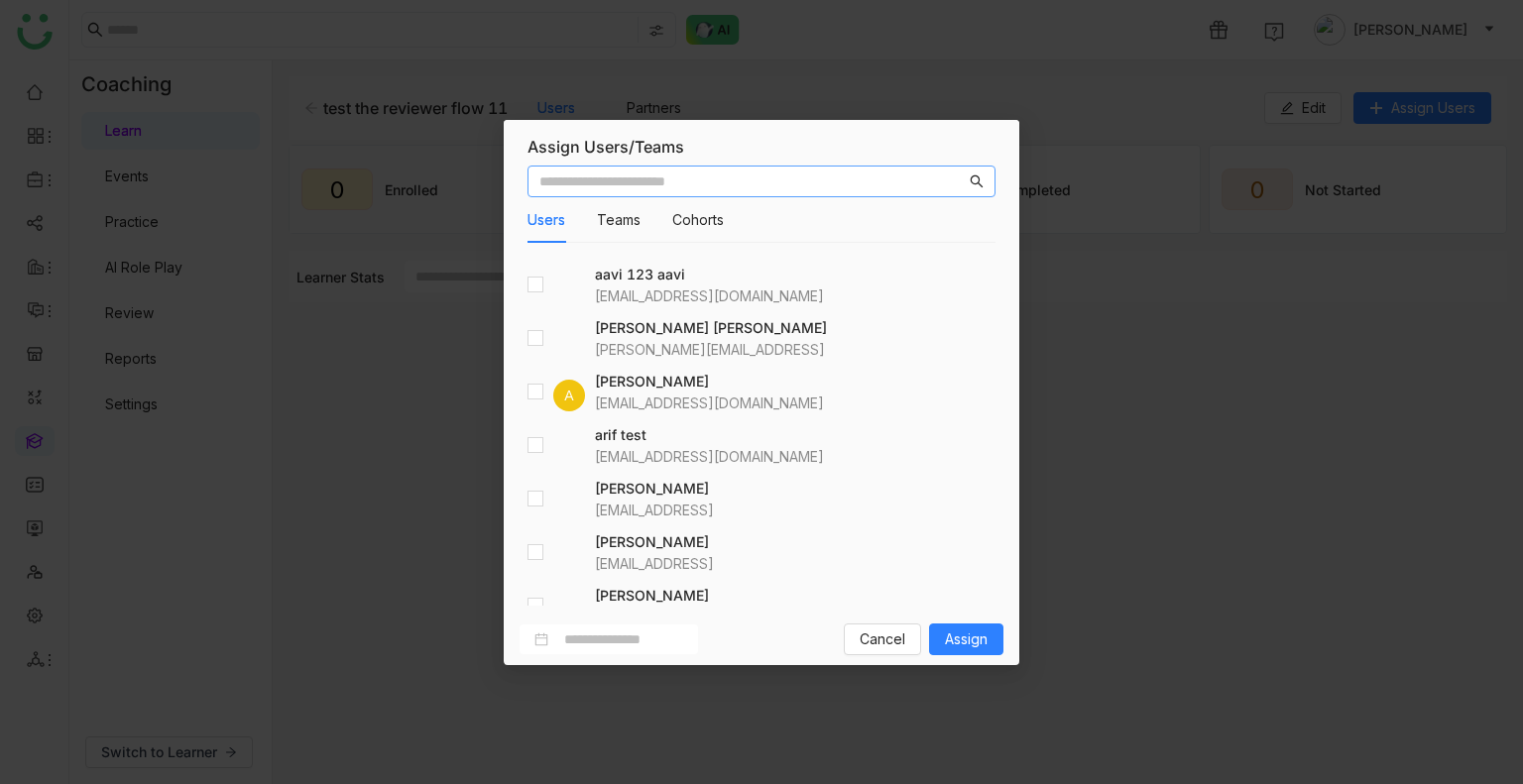 click at bounding box center (753, 181) 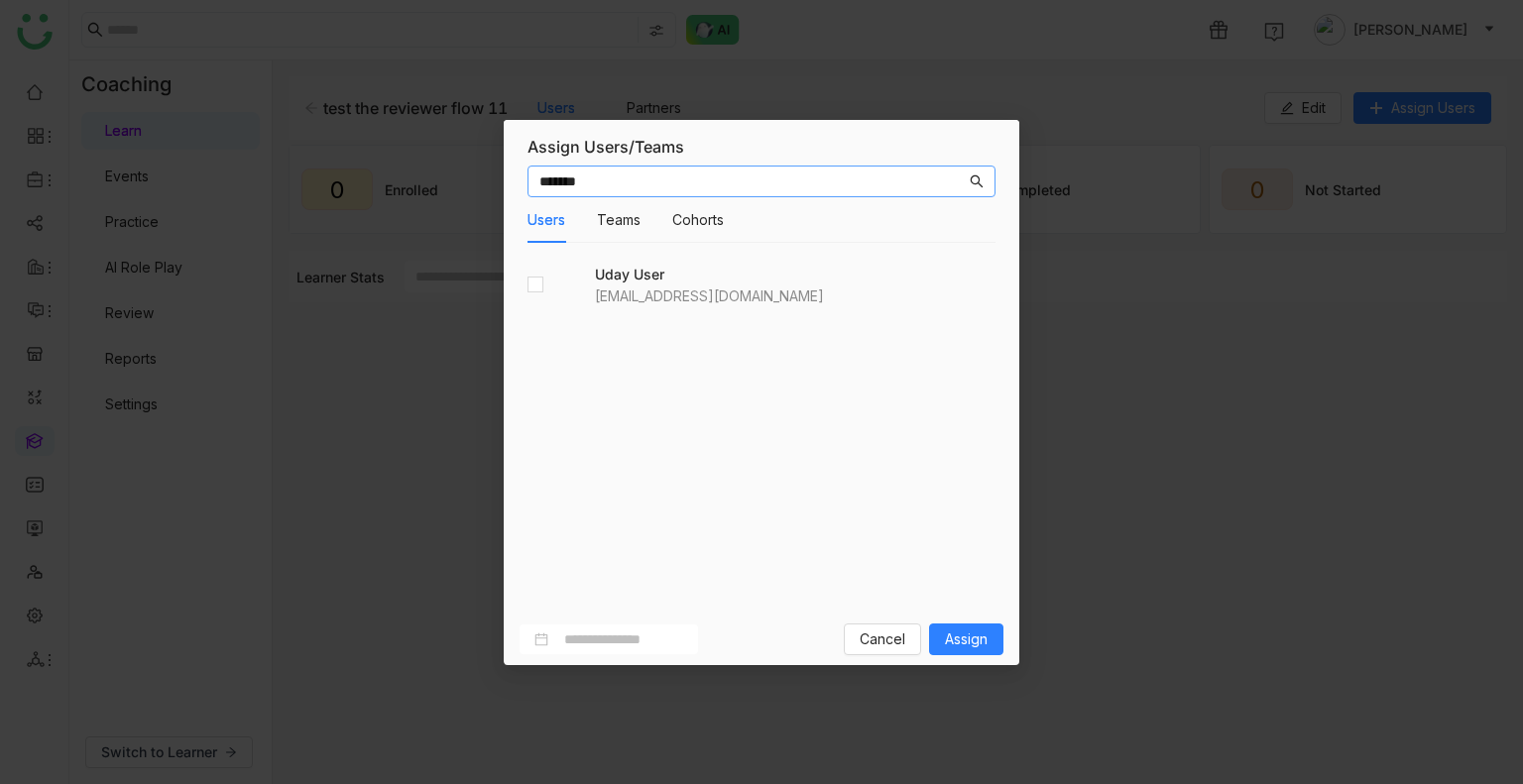 type on "*******" 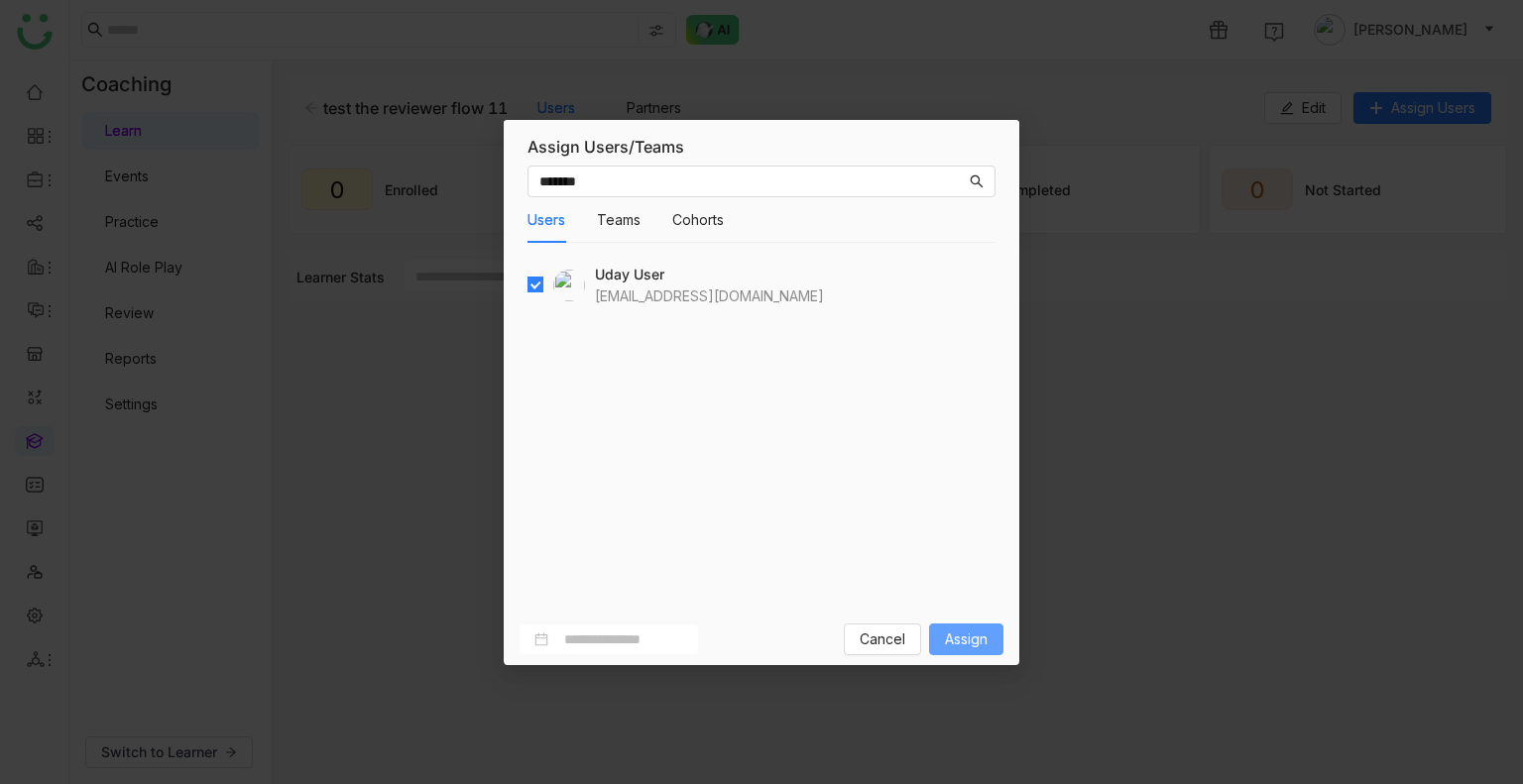 click on "Assign" at bounding box center [966, 639] 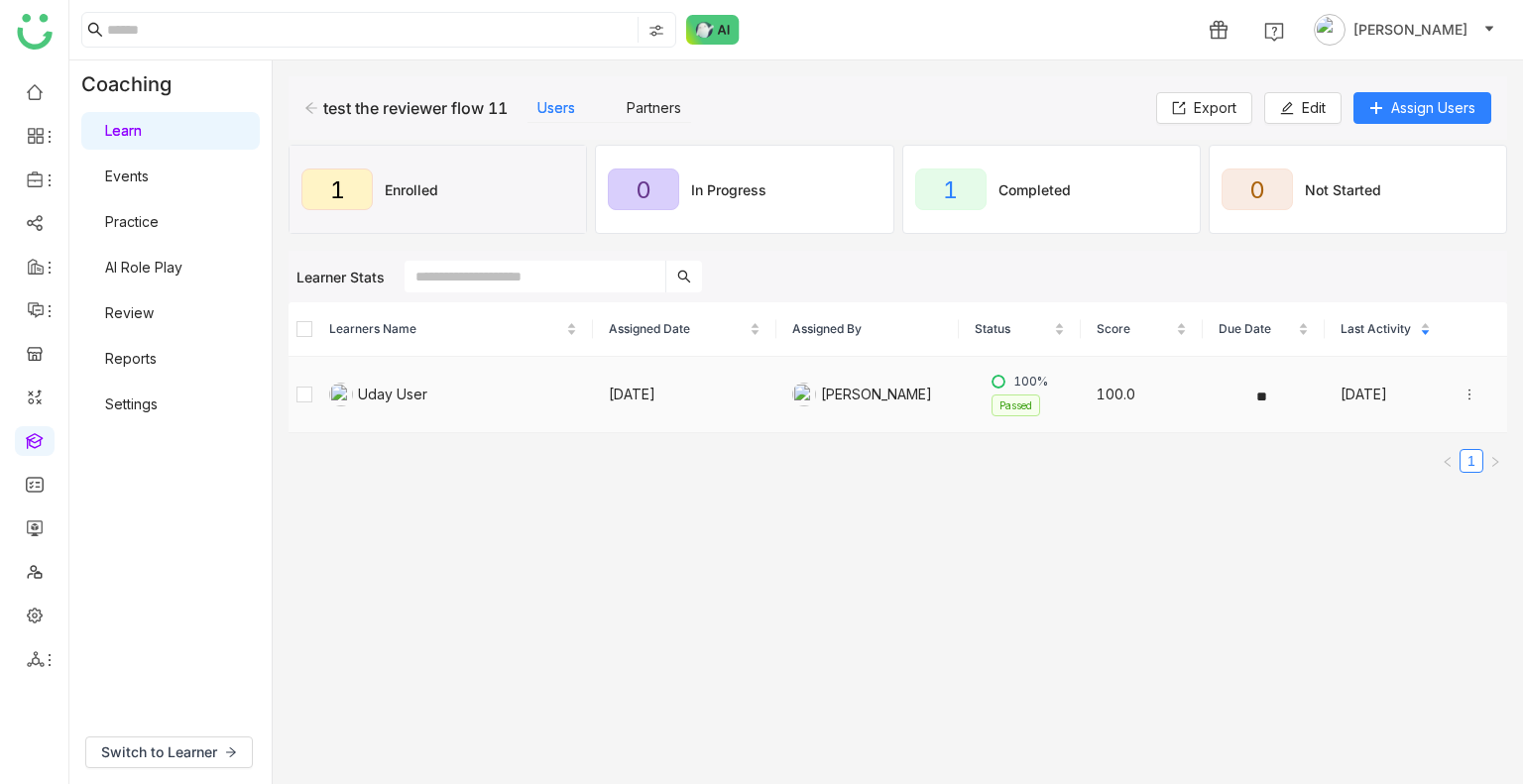 click 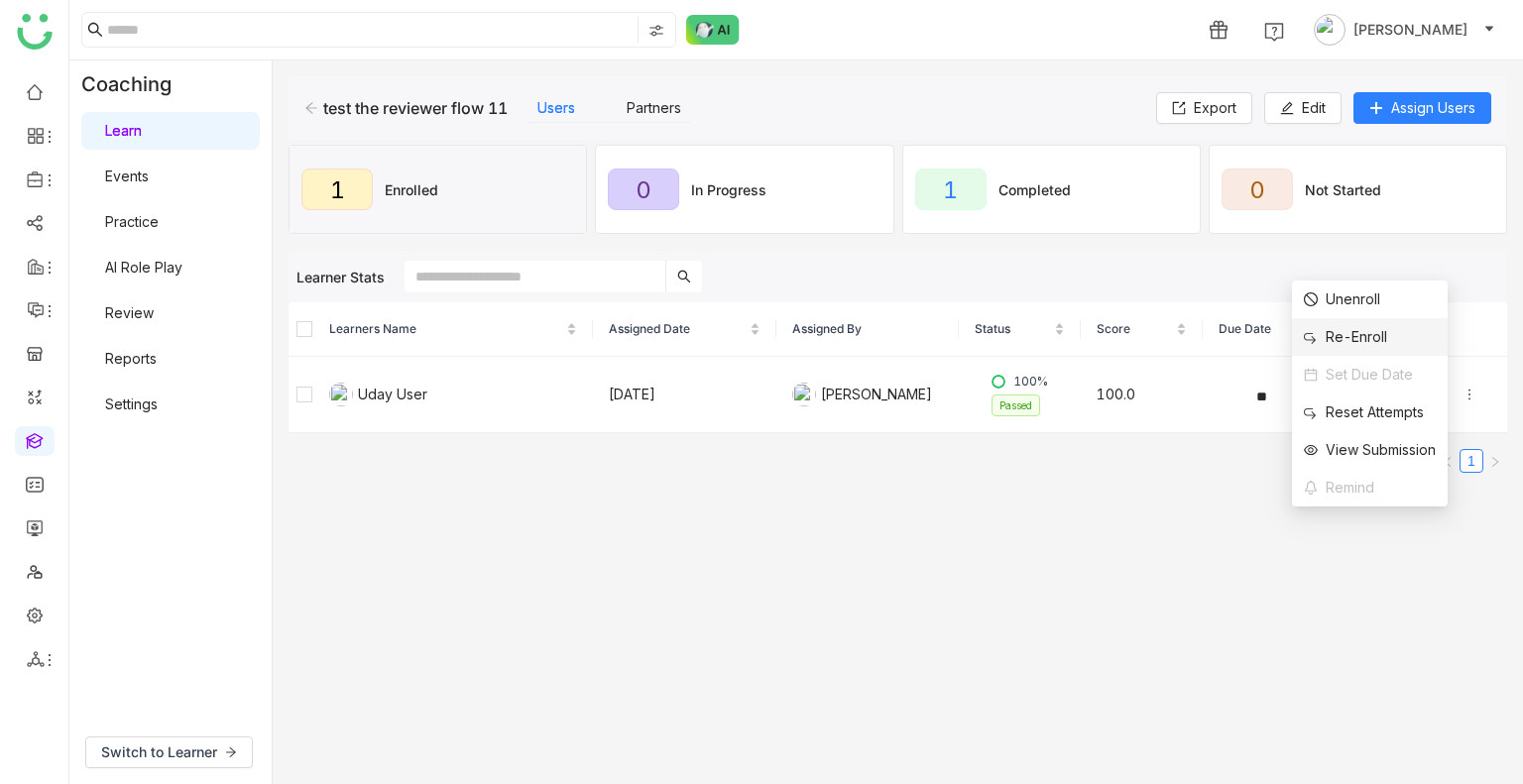 click on "Re-Enroll" at bounding box center (1346, 337) 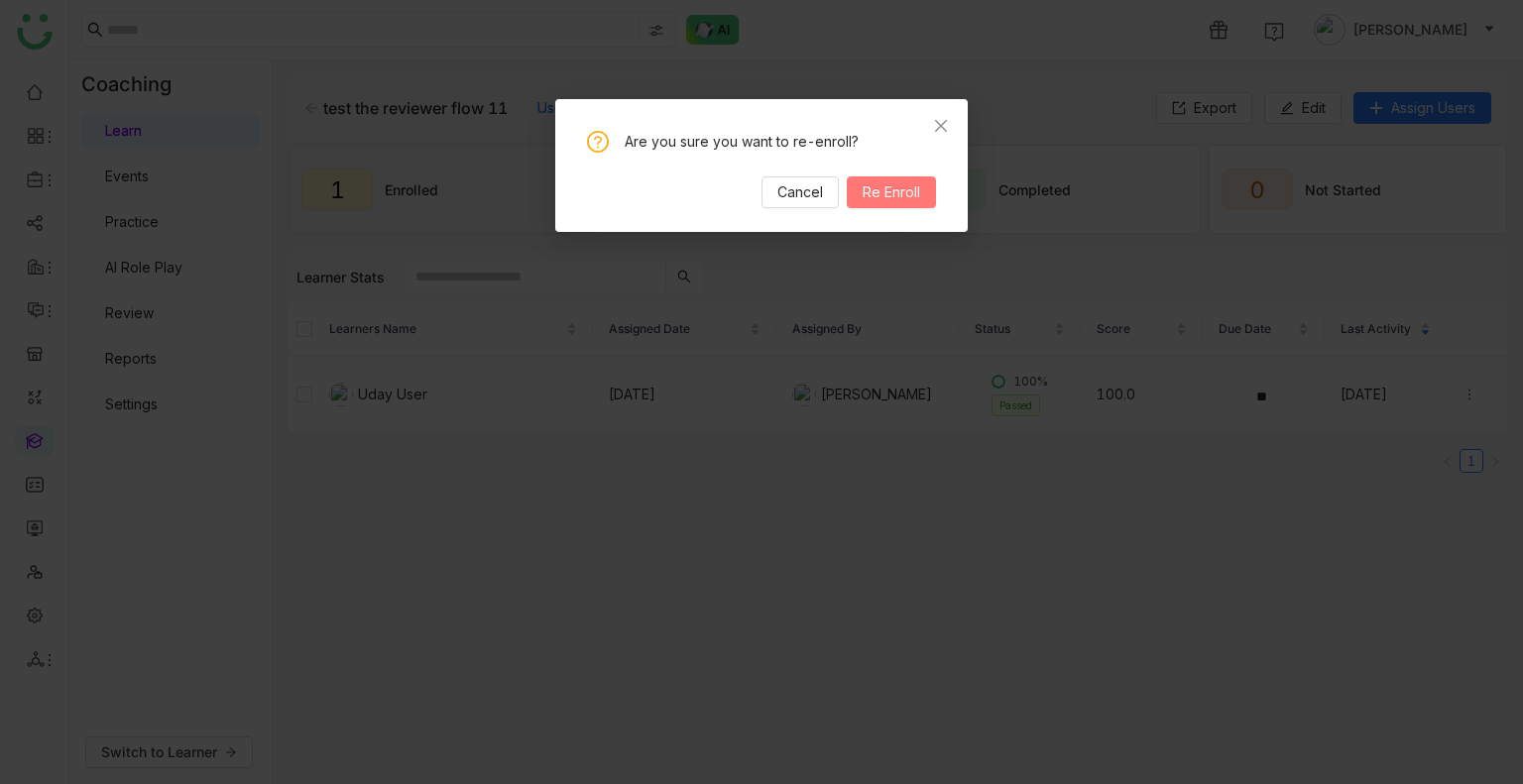 click on "Re Enroll" at bounding box center (891, 192) 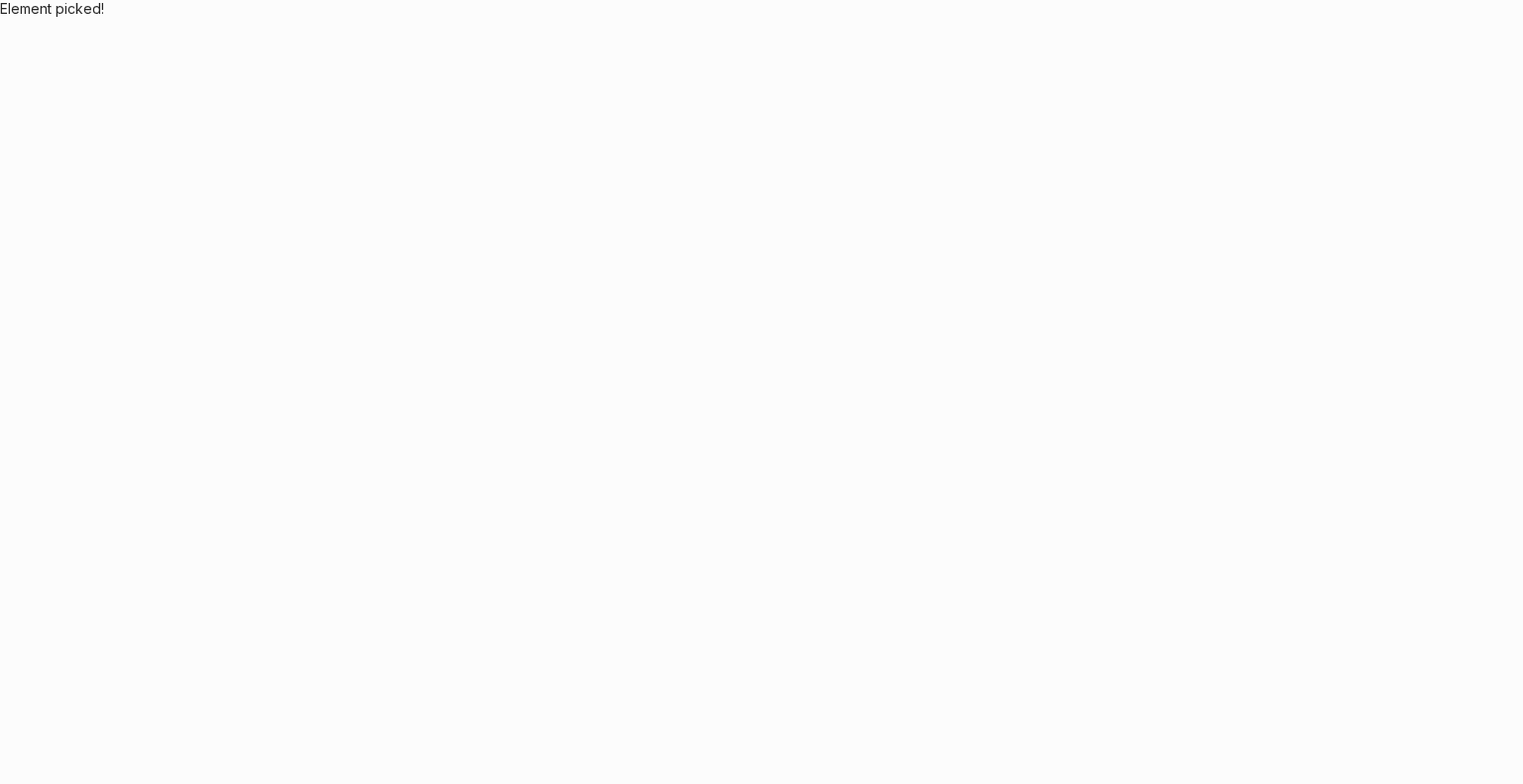 scroll, scrollTop: 0, scrollLeft: 0, axis: both 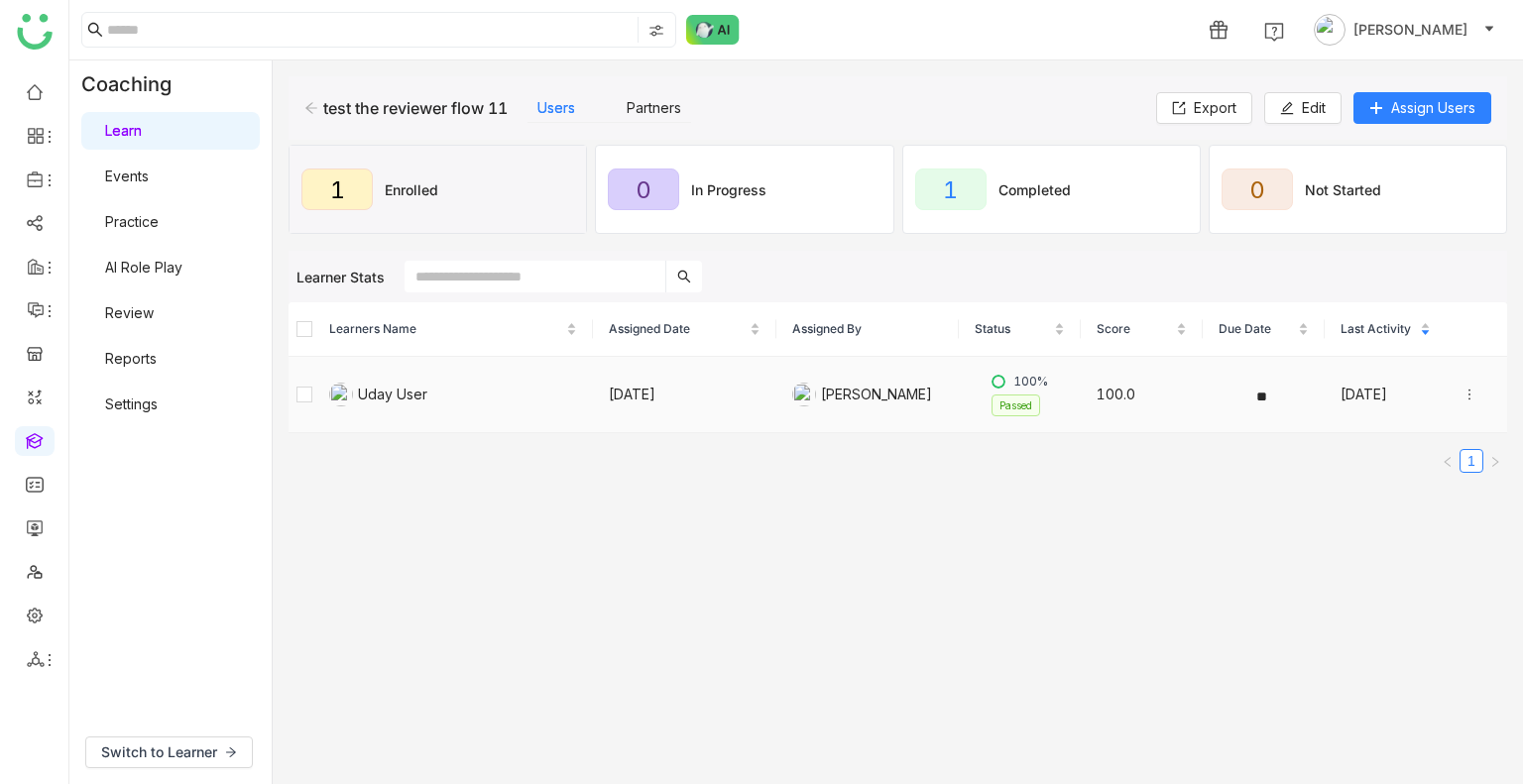 click 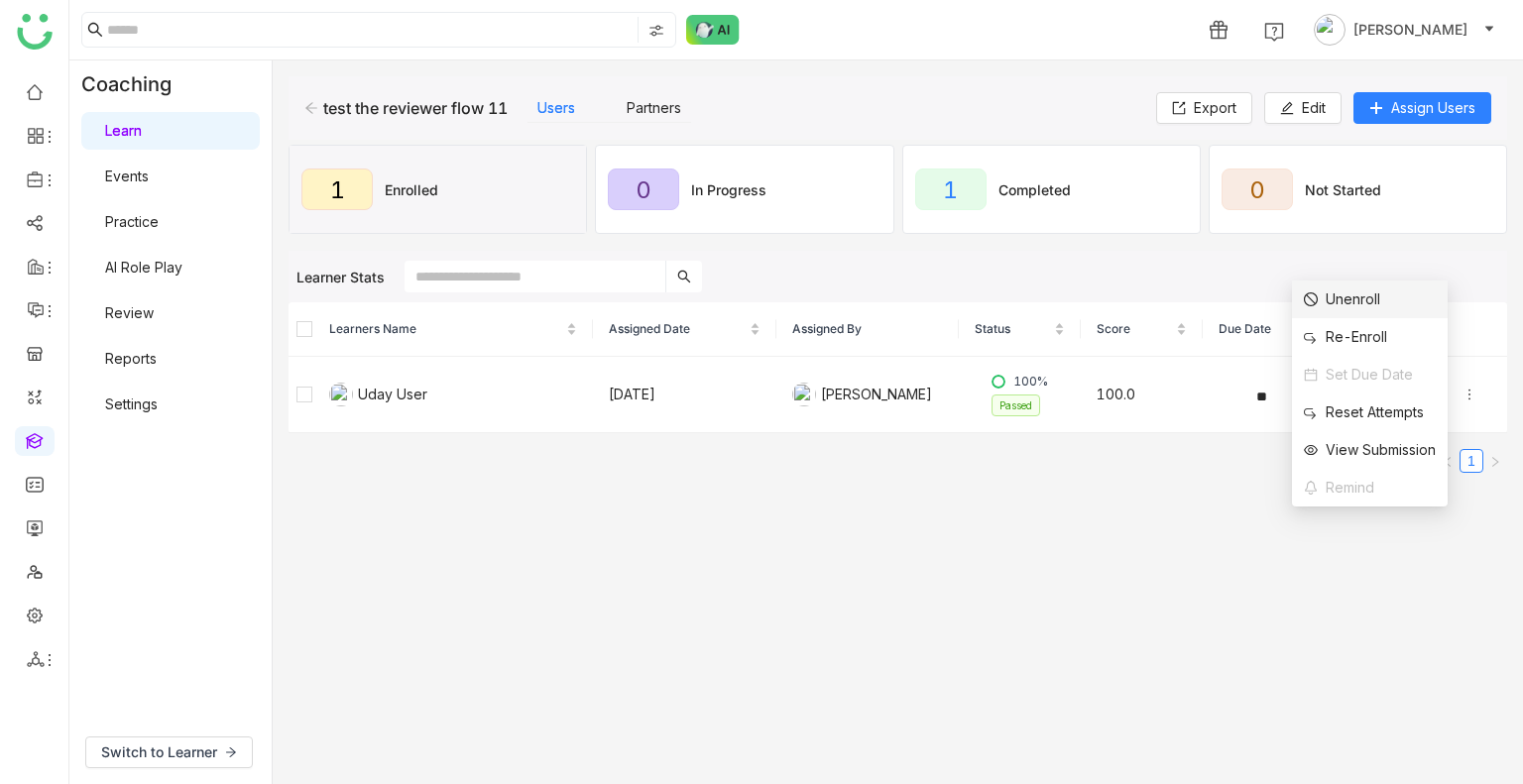 click on "Unenroll" at bounding box center [1342, 299] 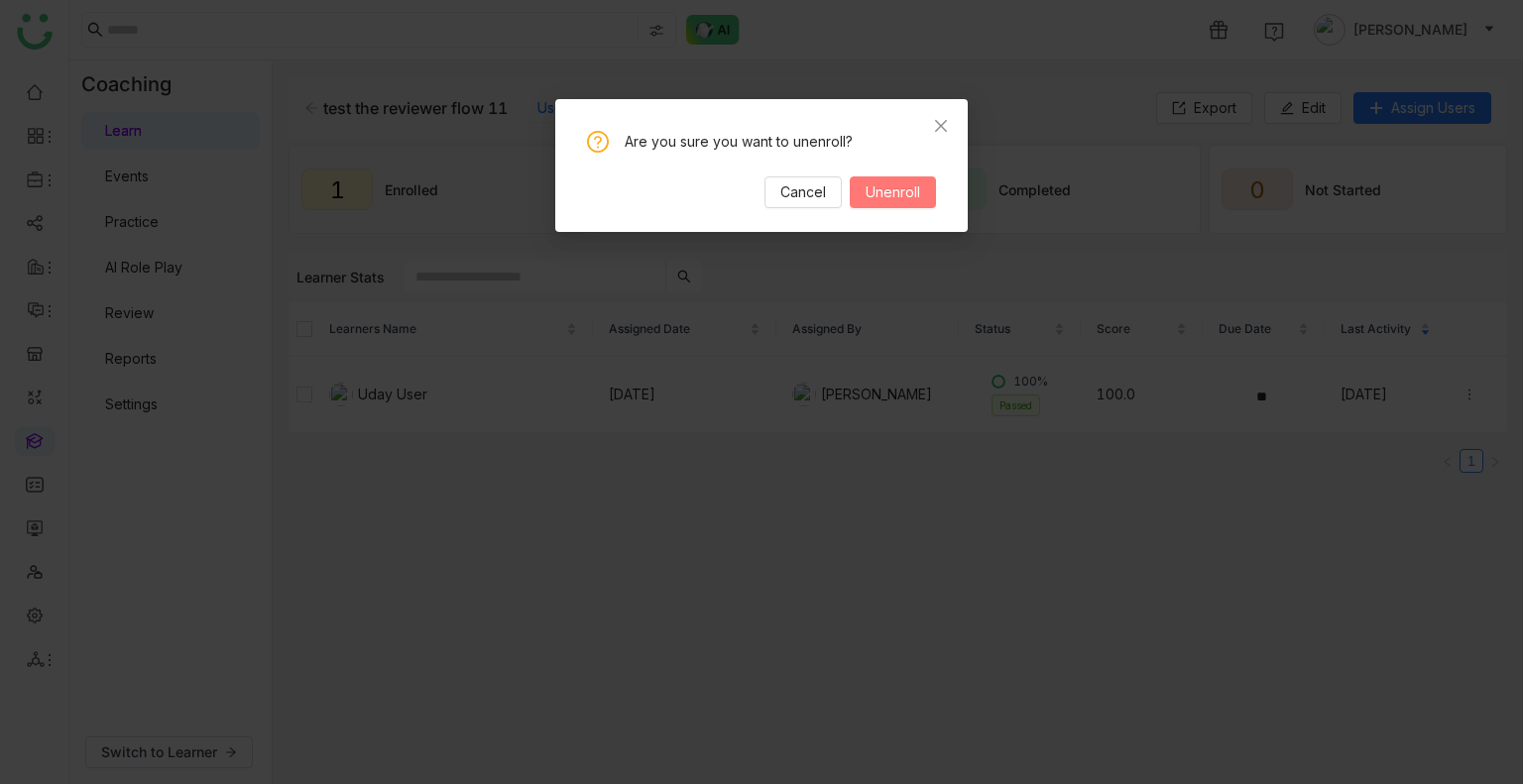click on "Unenroll" at bounding box center (892, 192) 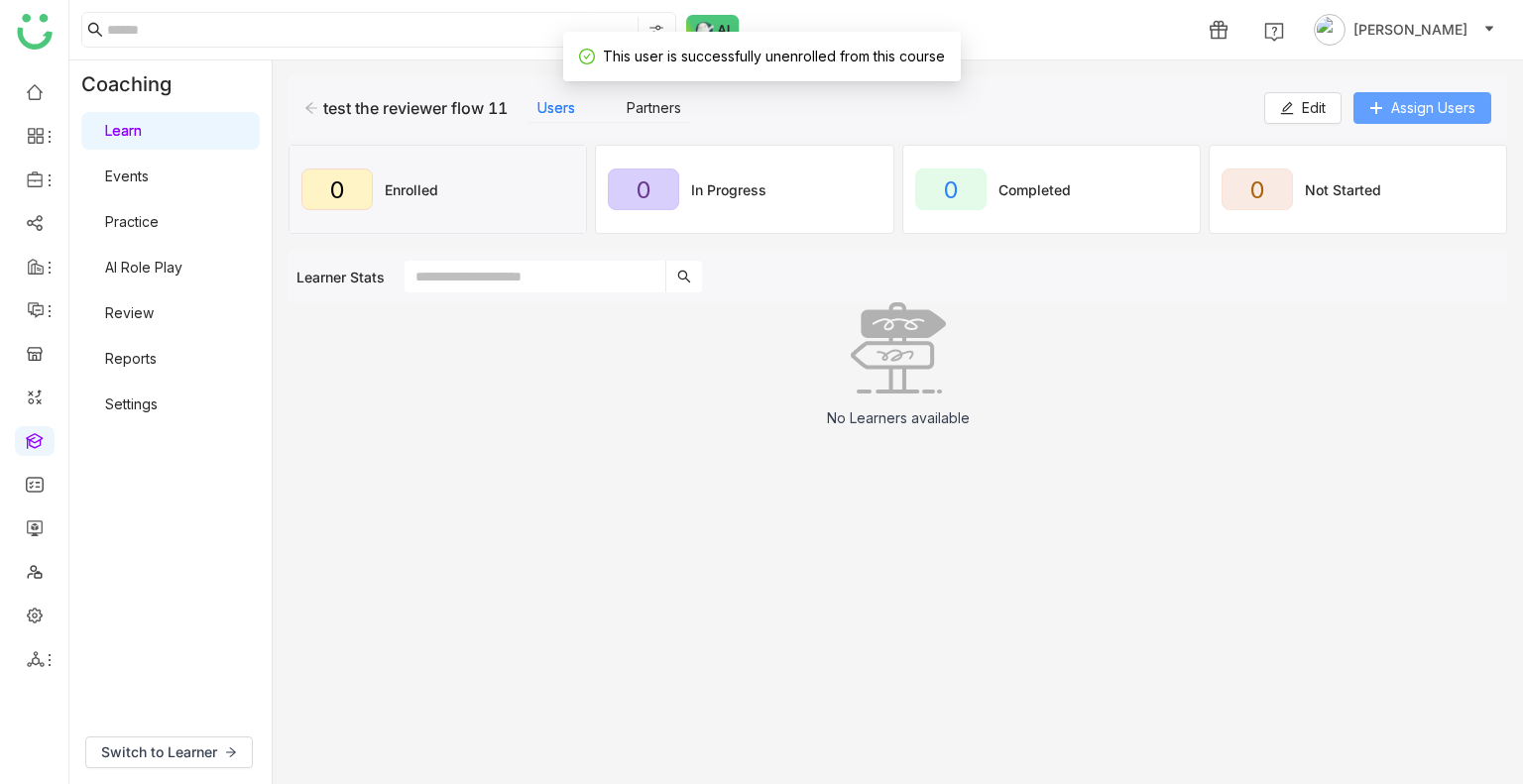 click on "Assign Users" 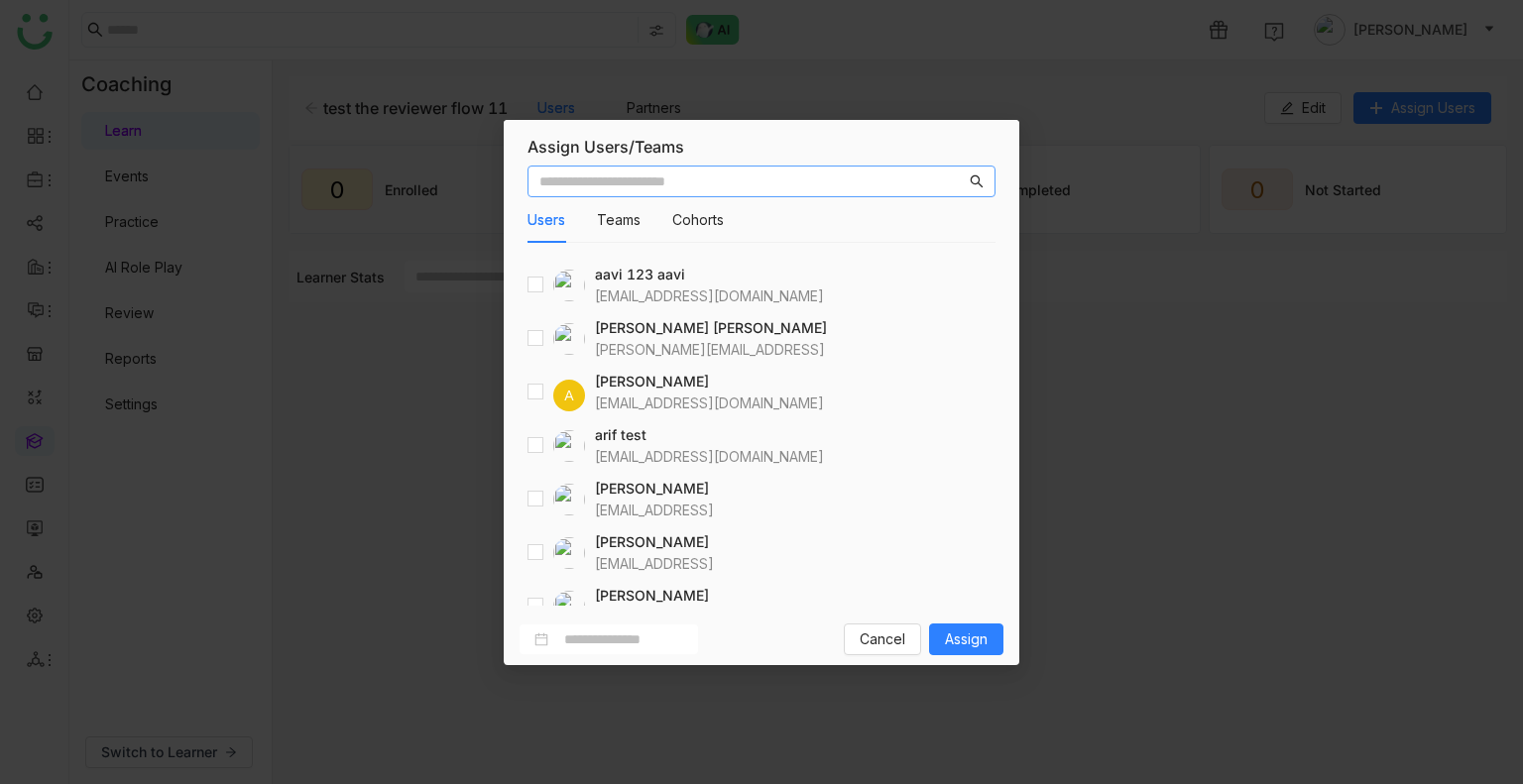 click at bounding box center [753, 181] 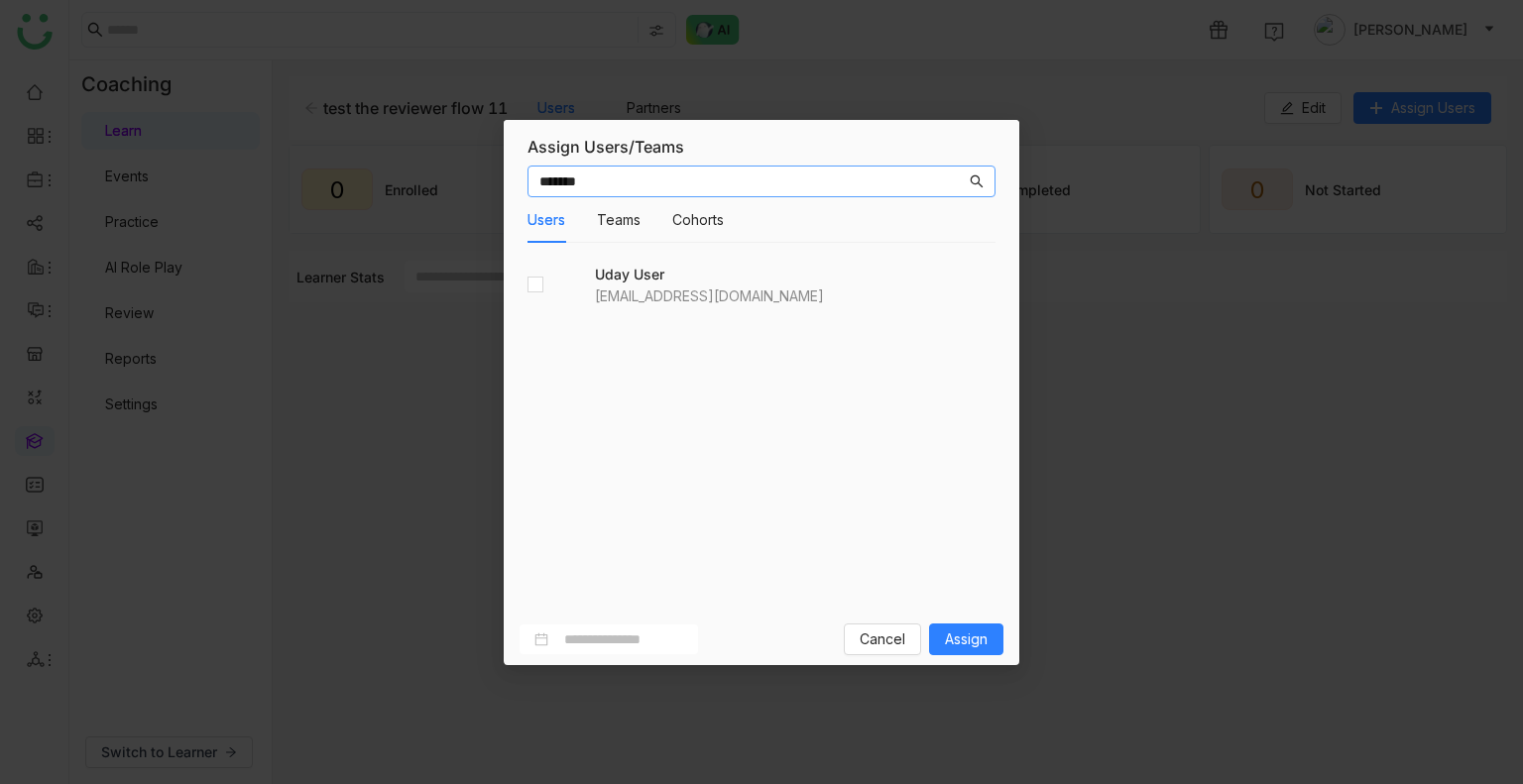 type on "*******" 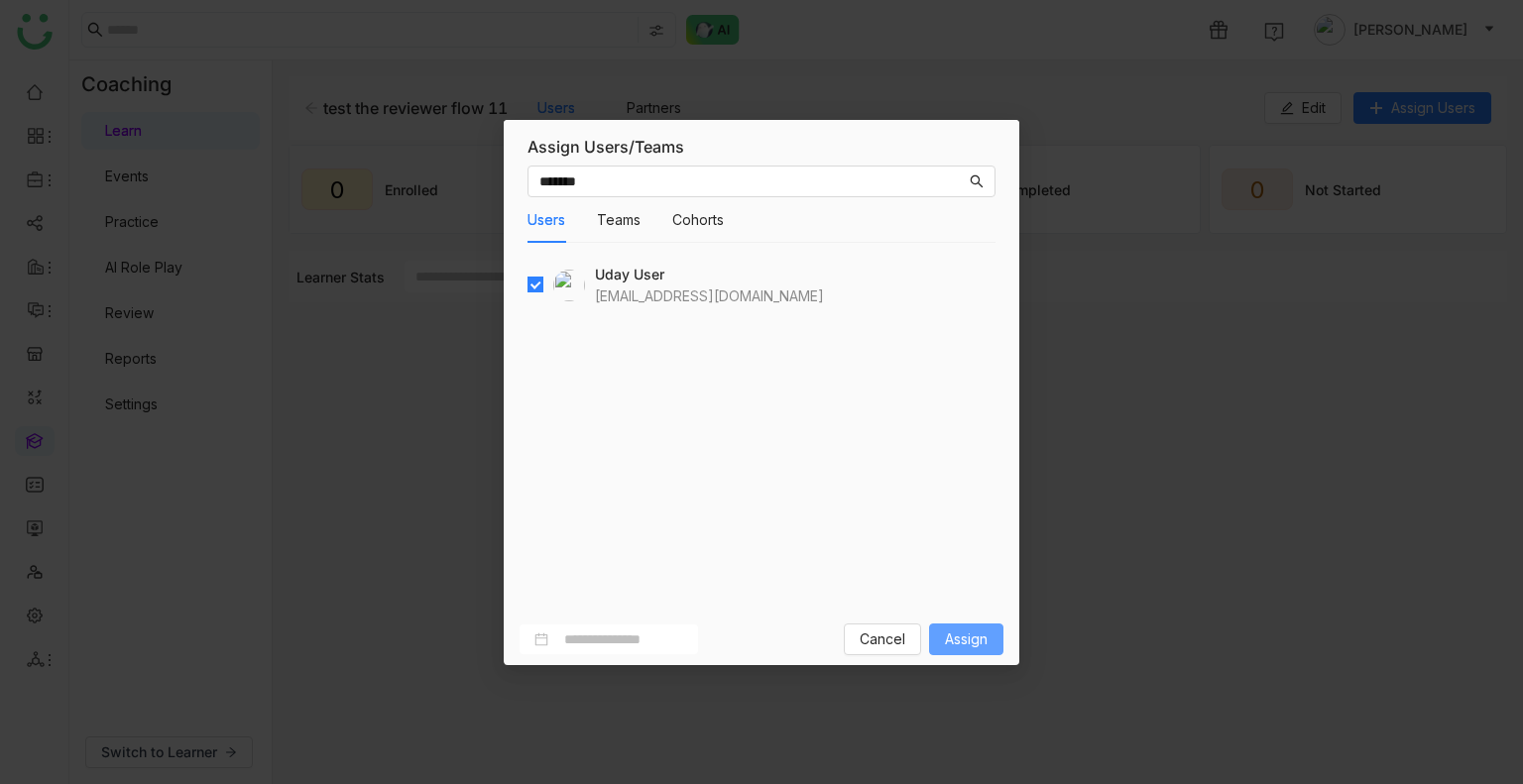 click on "Assign" at bounding box center [966, 639] 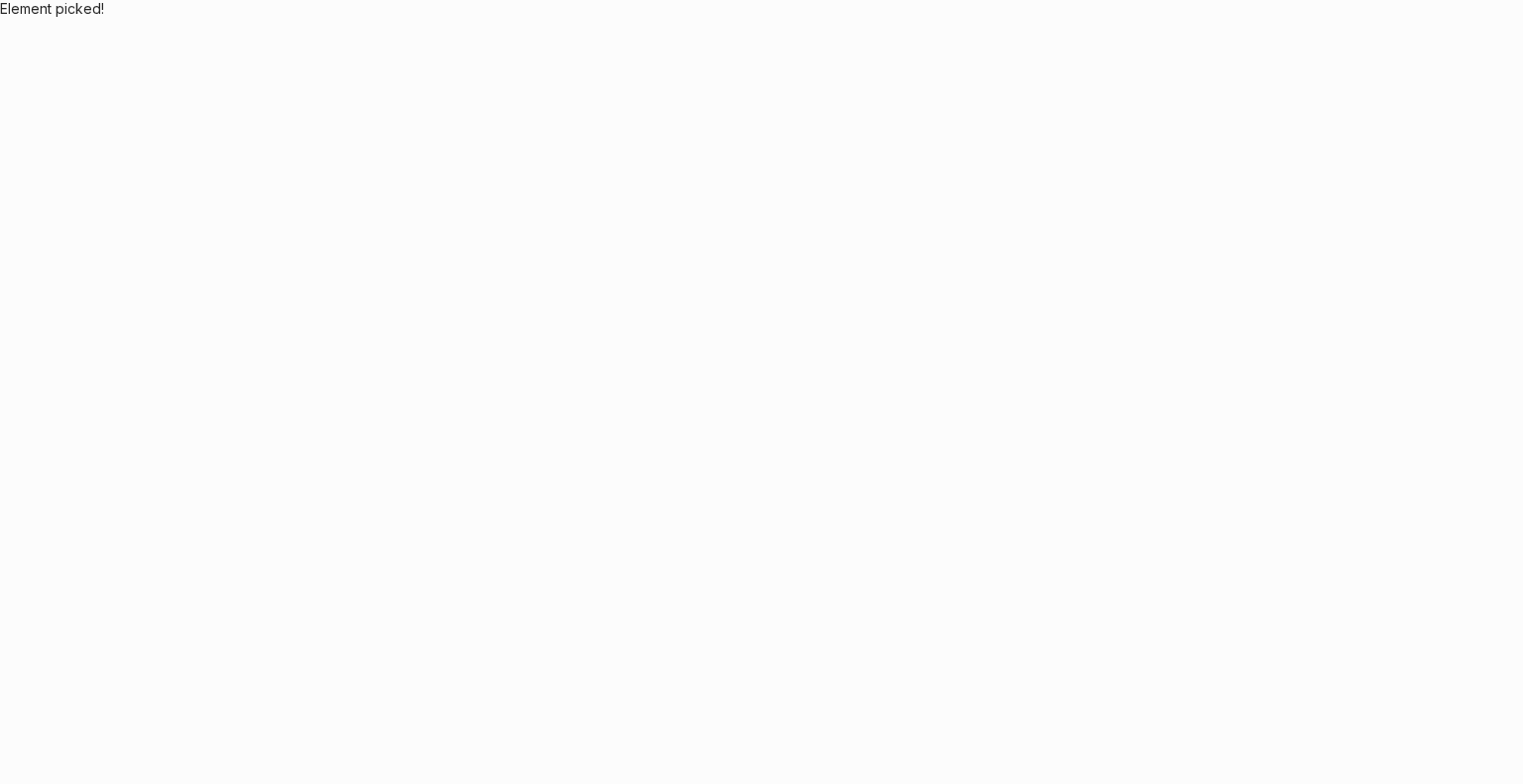 scroll, scrollTop: 0, scrollLeft: 0, axis: both 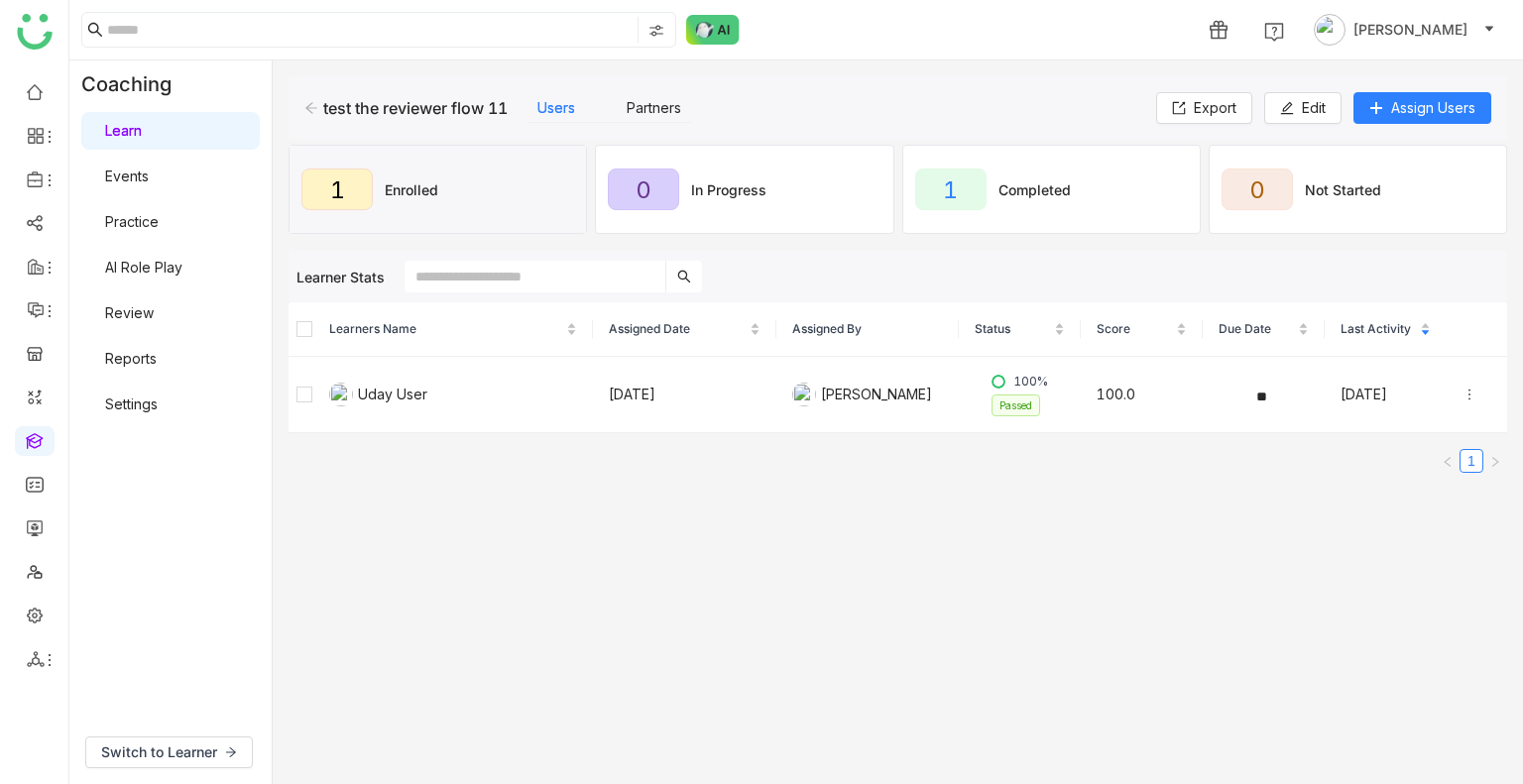 click 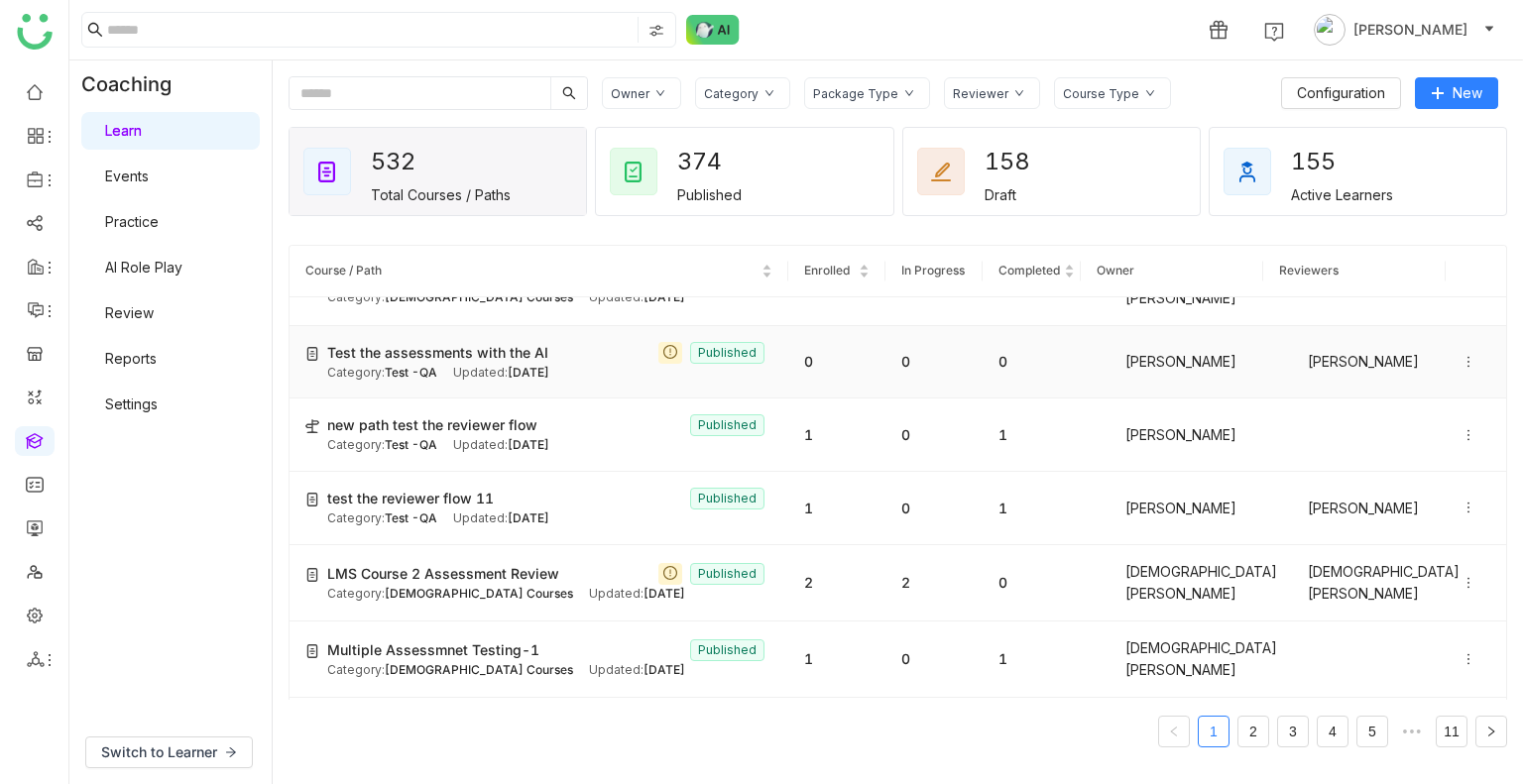 scroll, scrollTop: 238, scrollLeft: 0, axis: vertical 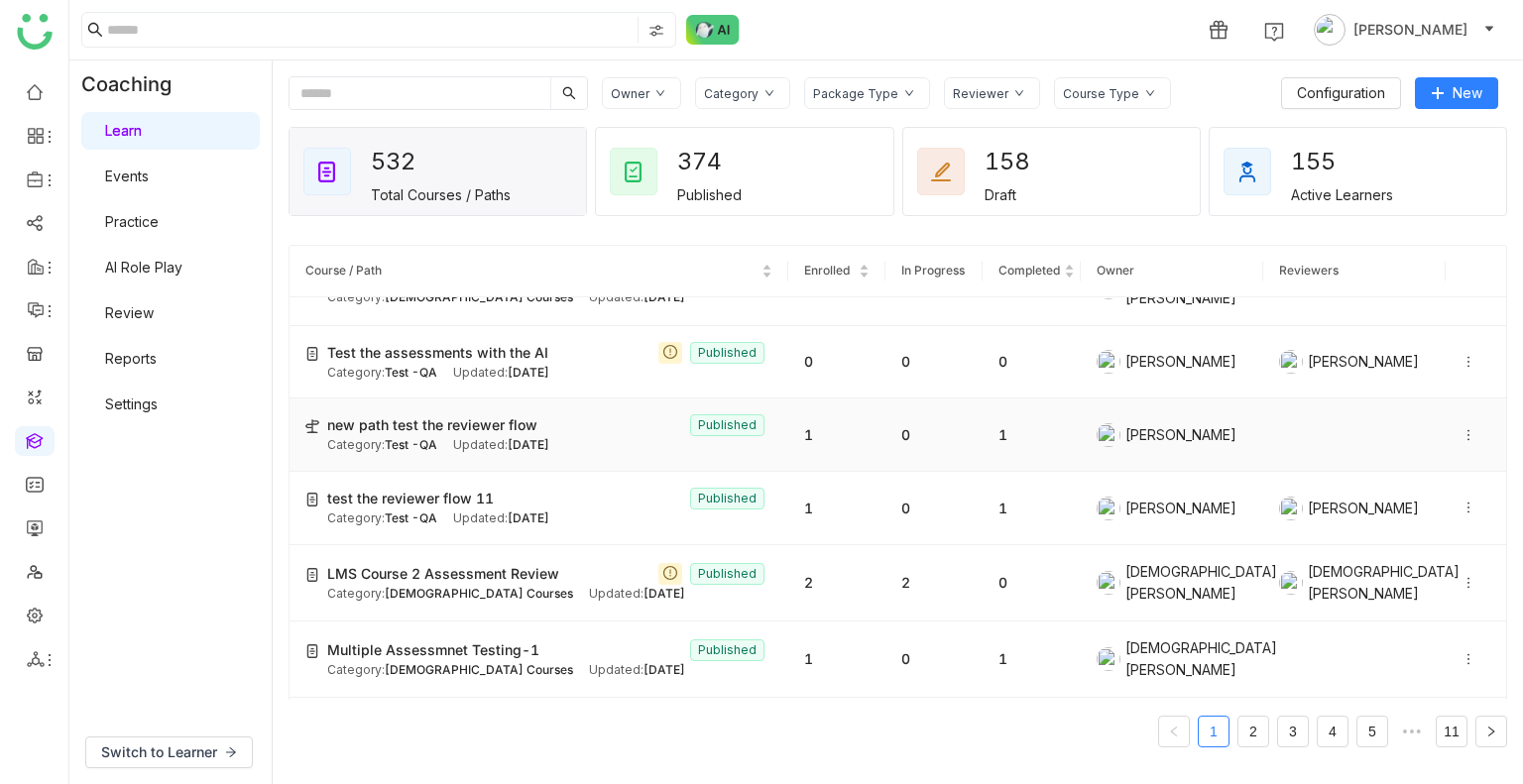 click on "[DATE]" 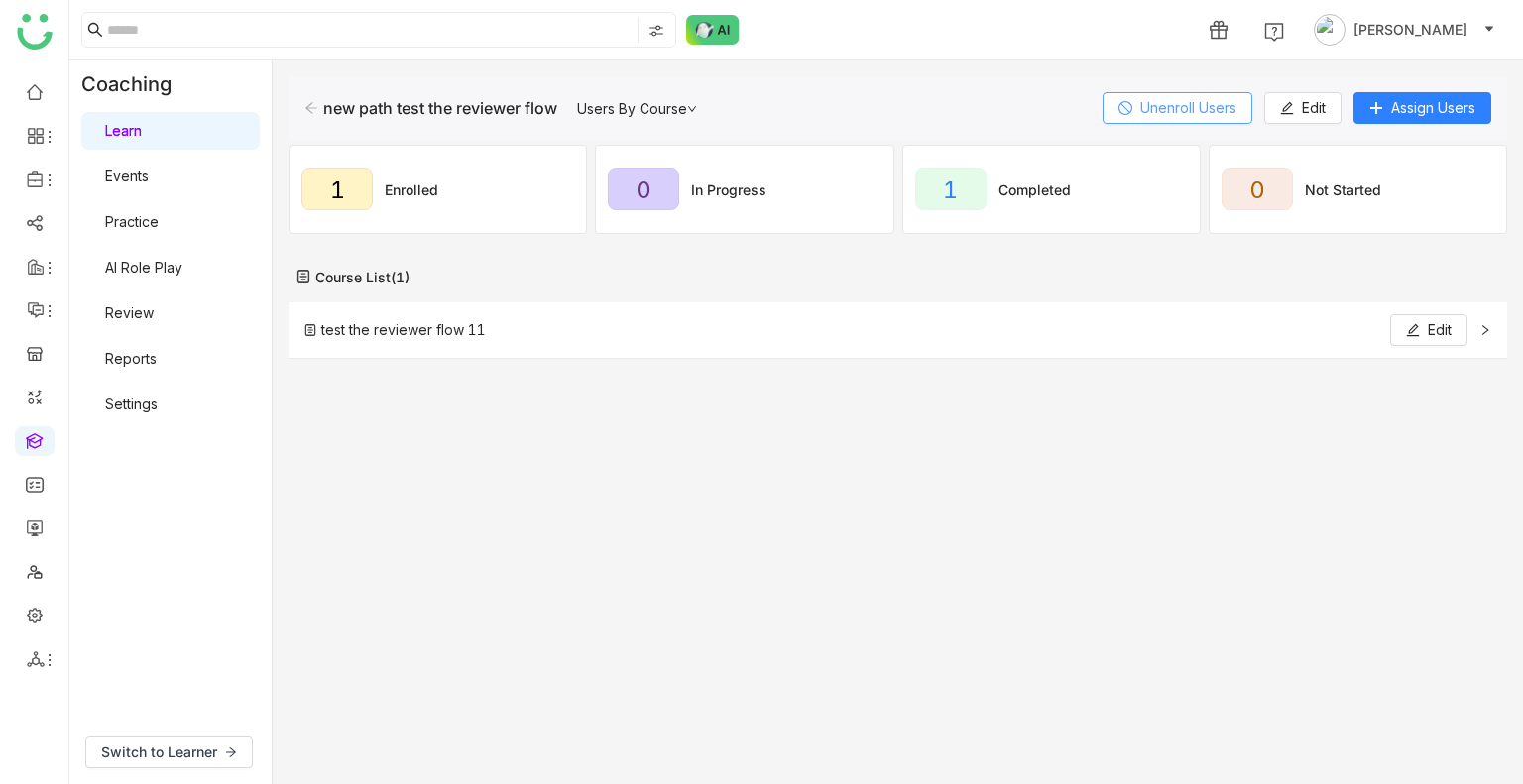 click on "Unenroll Users" 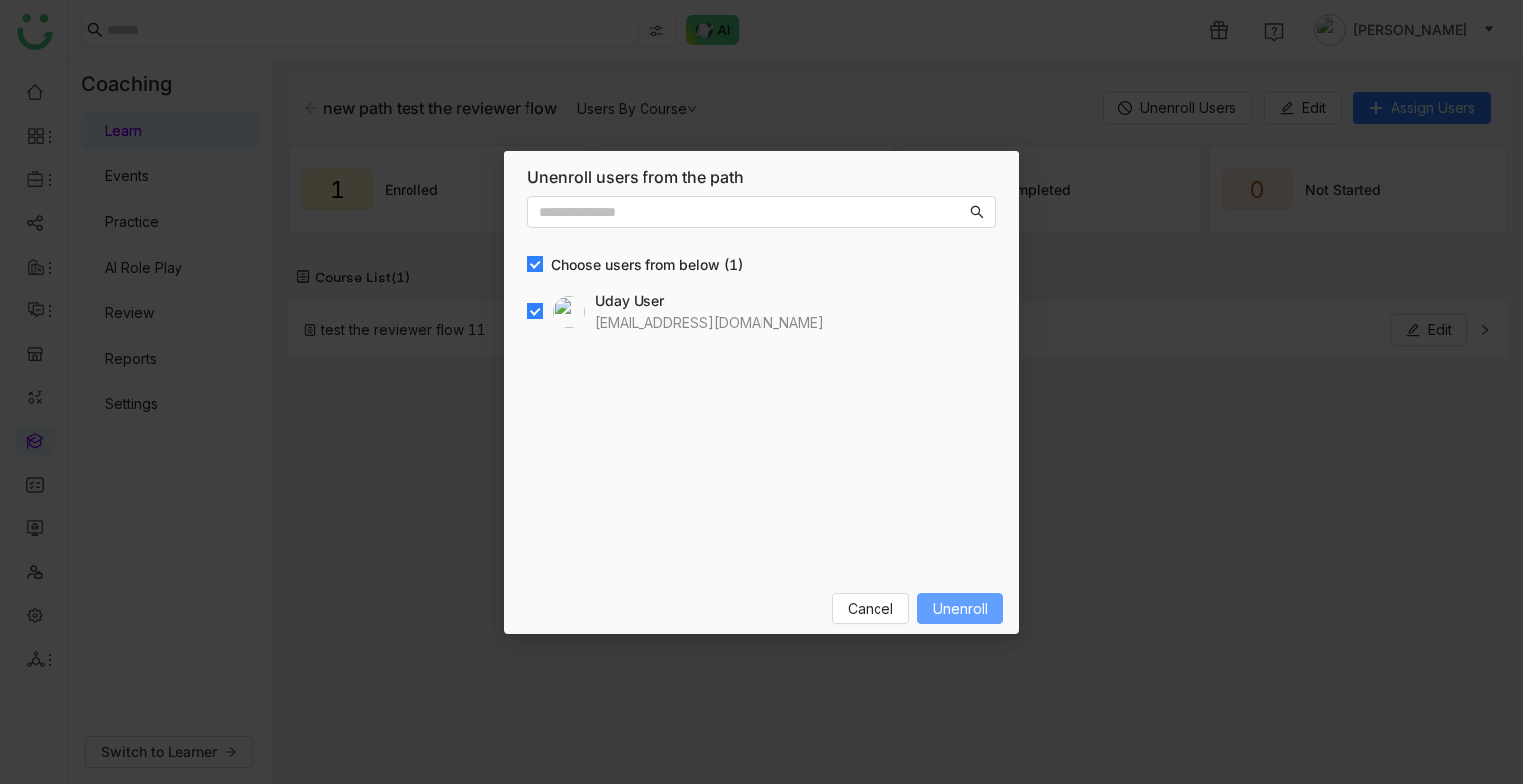 click on "Unenroll" at bounding box center [960, 609] 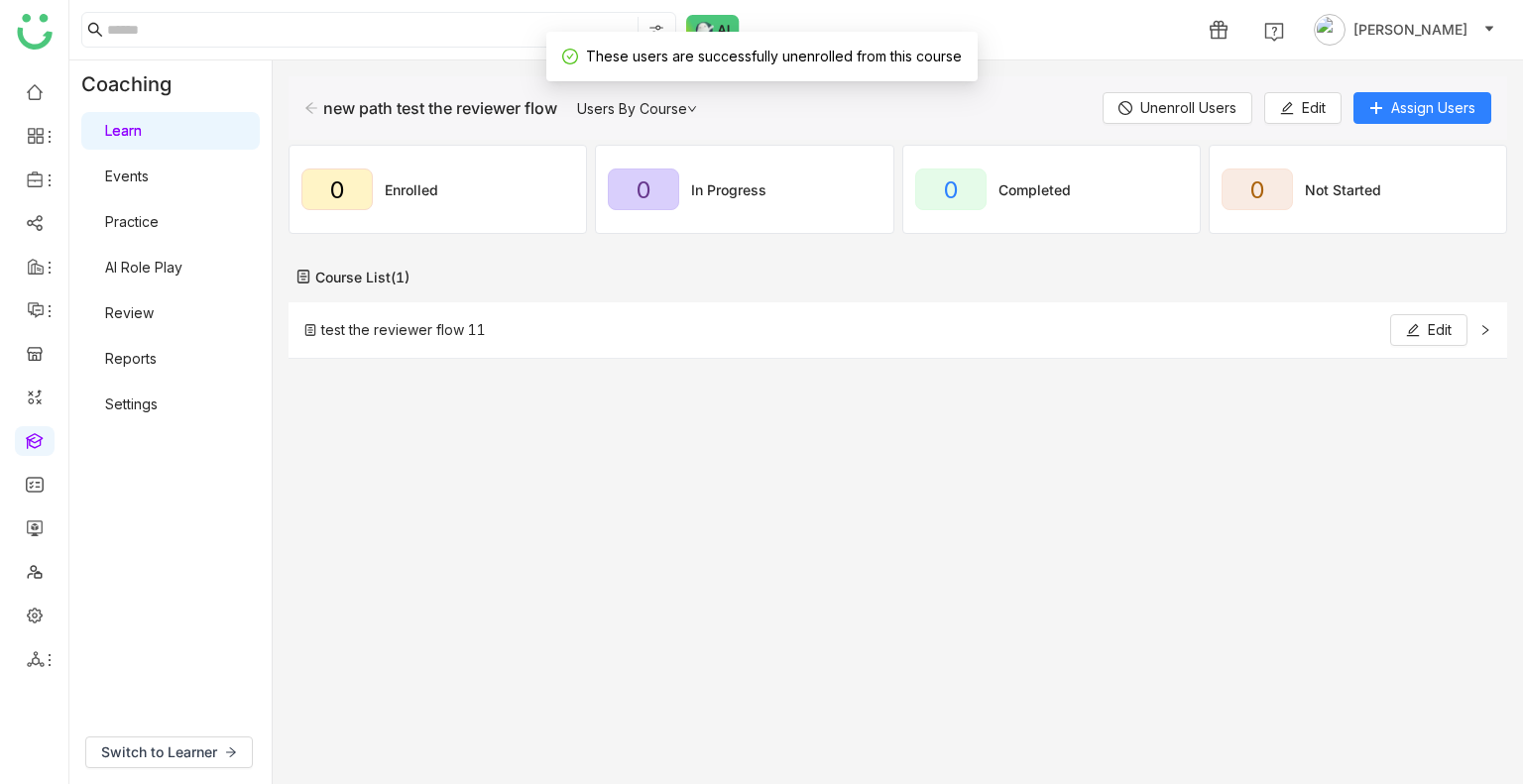 click on "new path test the reviewer flow" 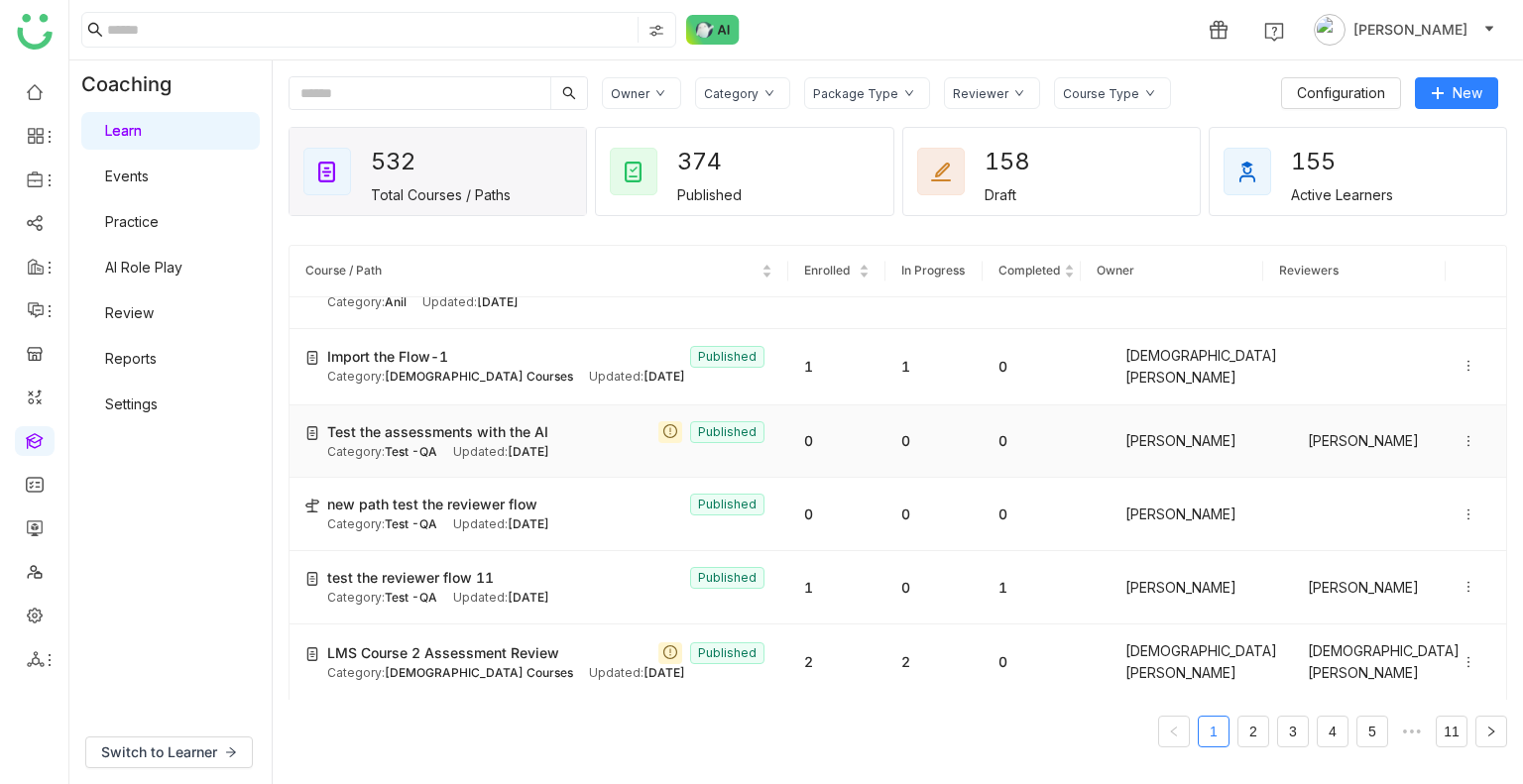 scroll, scrollTop: 190, scrollLeft: 0, axis: vertical 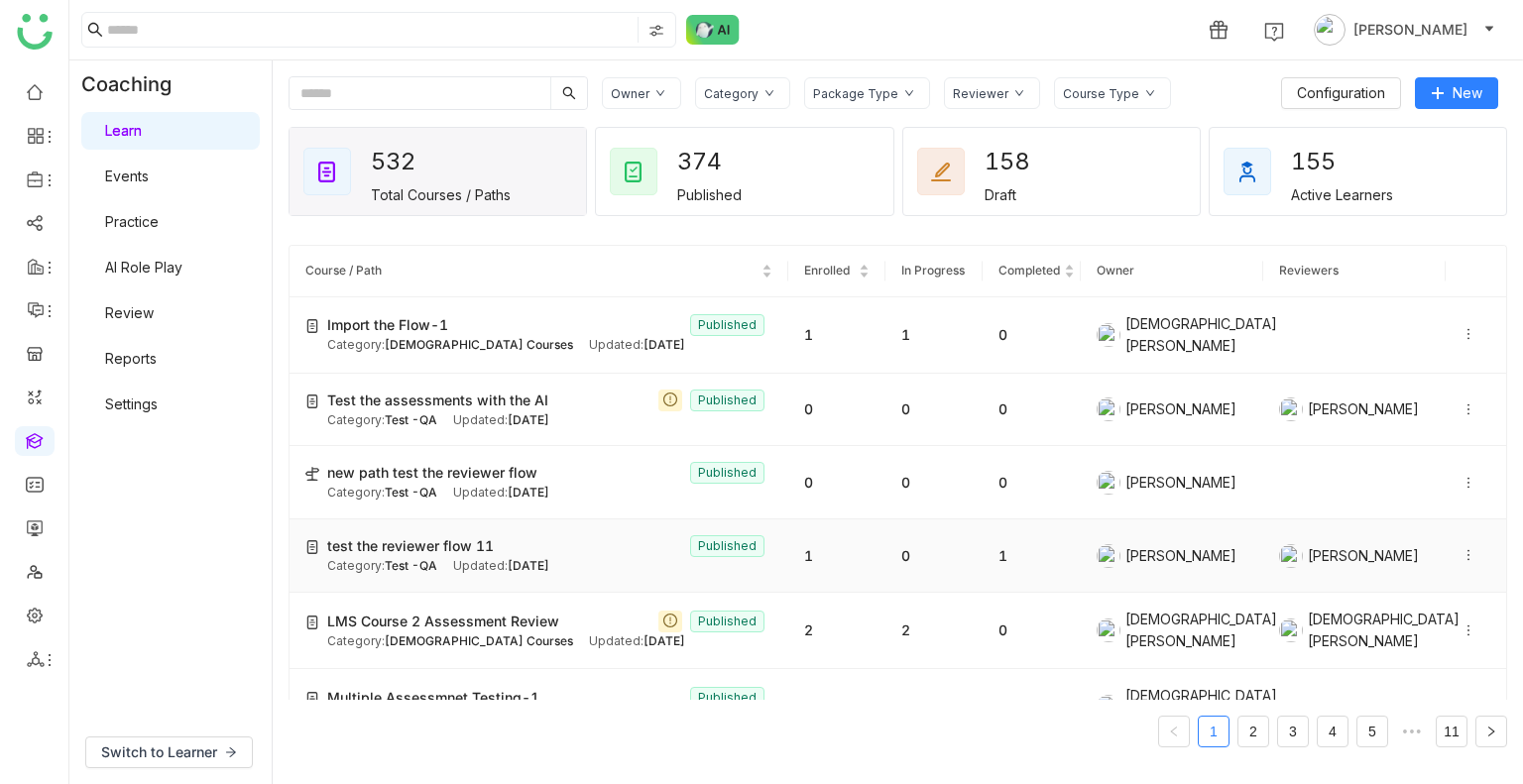 click on "test the reviewer flow 11  Published" 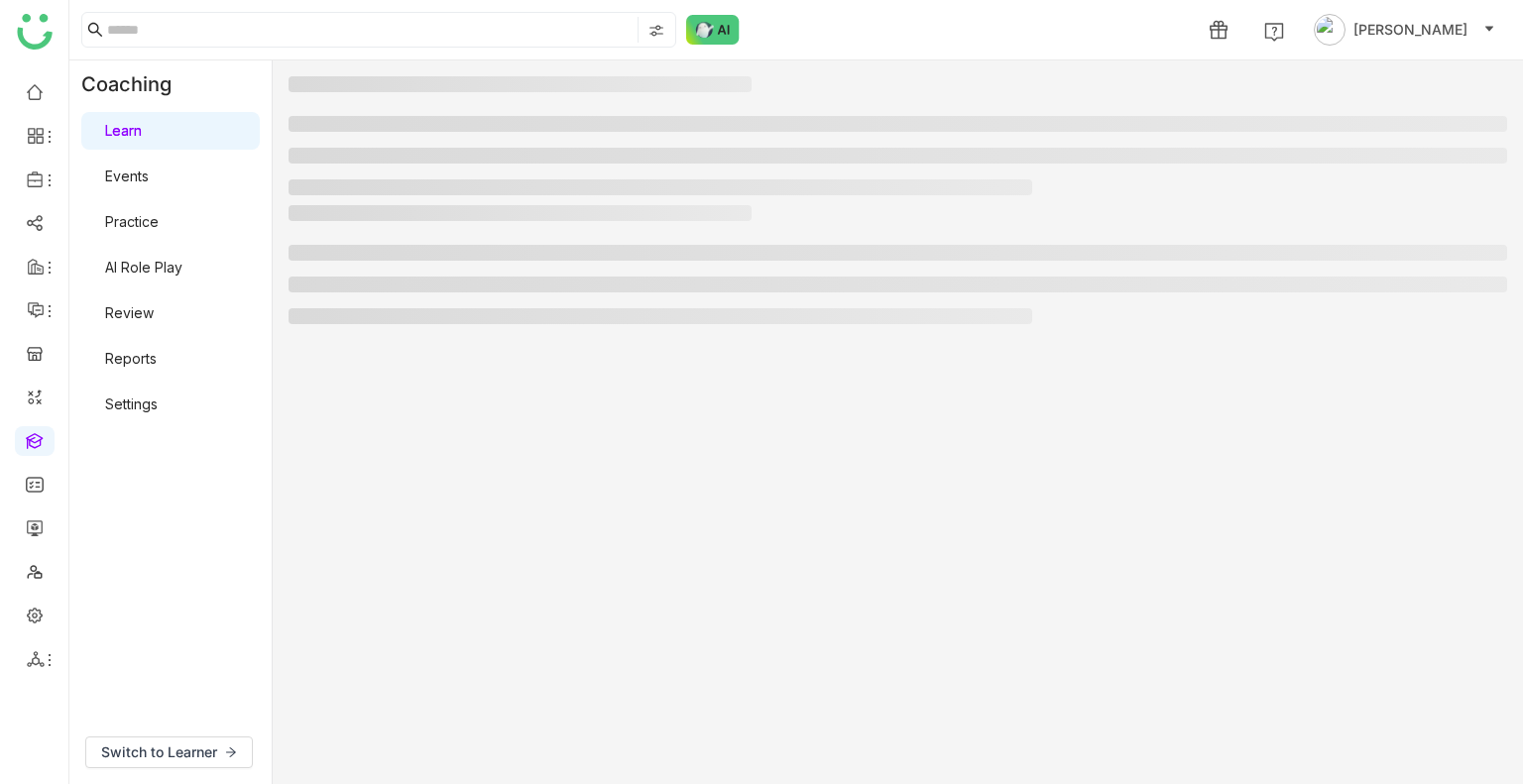 click 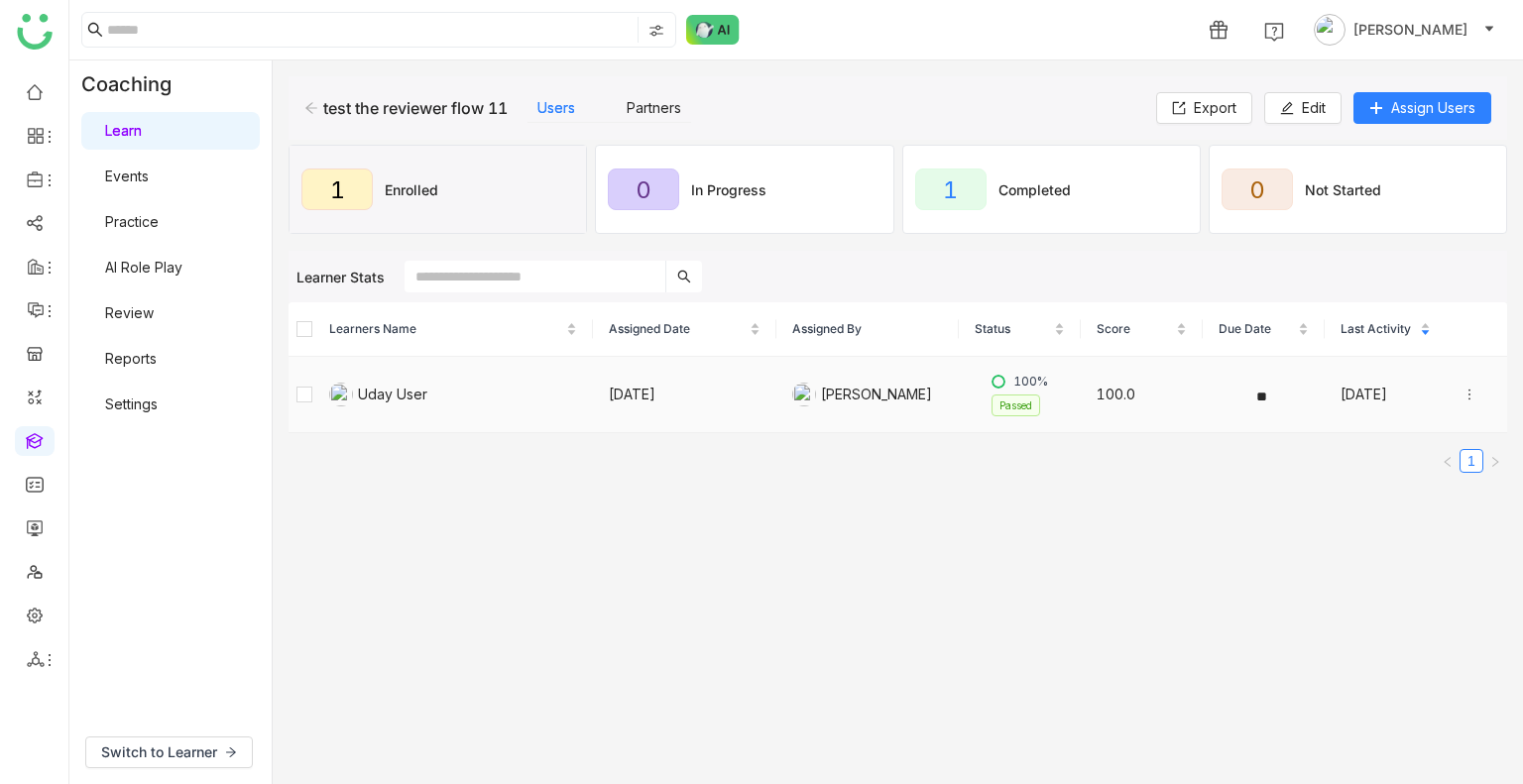 click 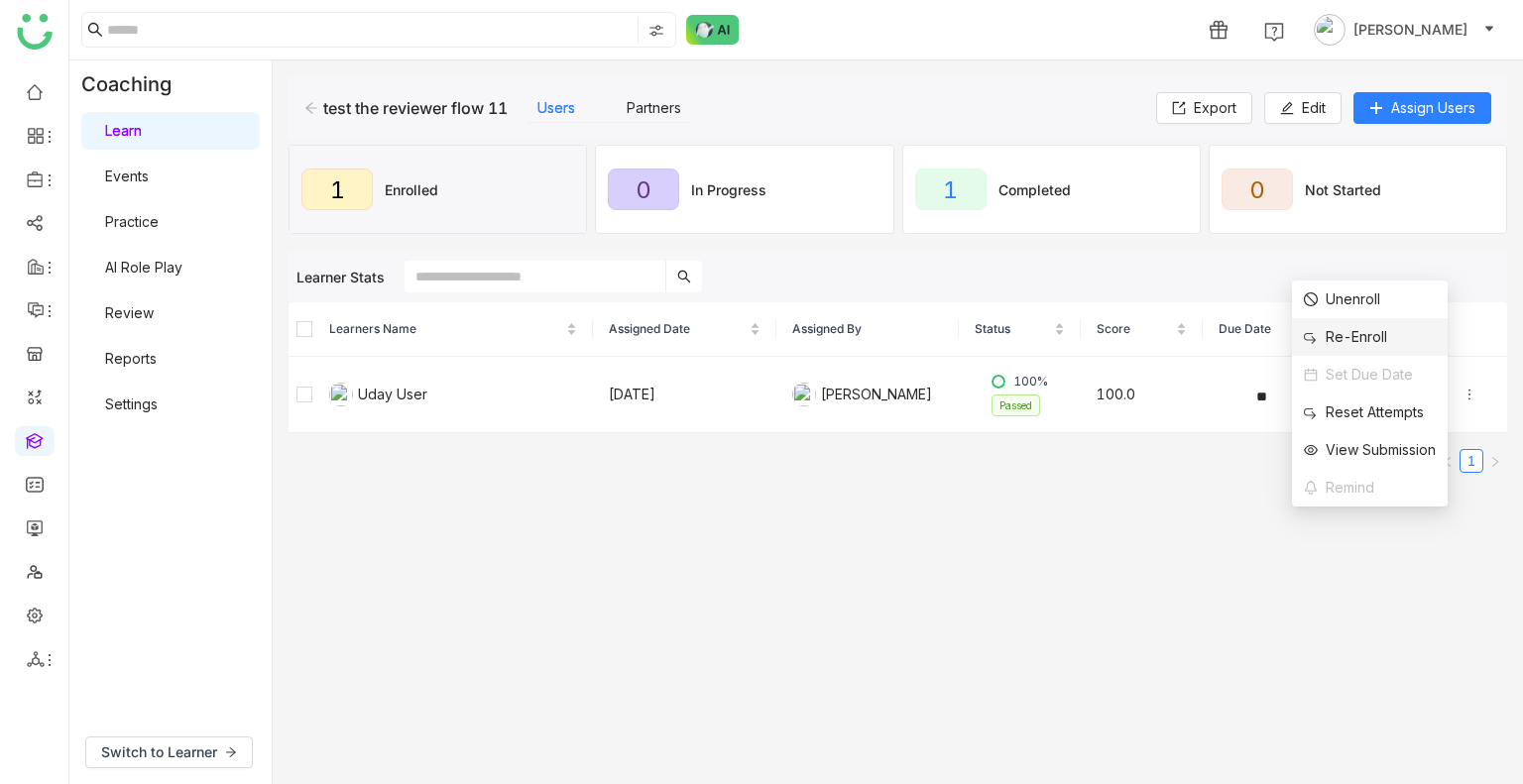 click on "Re-Enroll" at bounding box center (1346, 337) 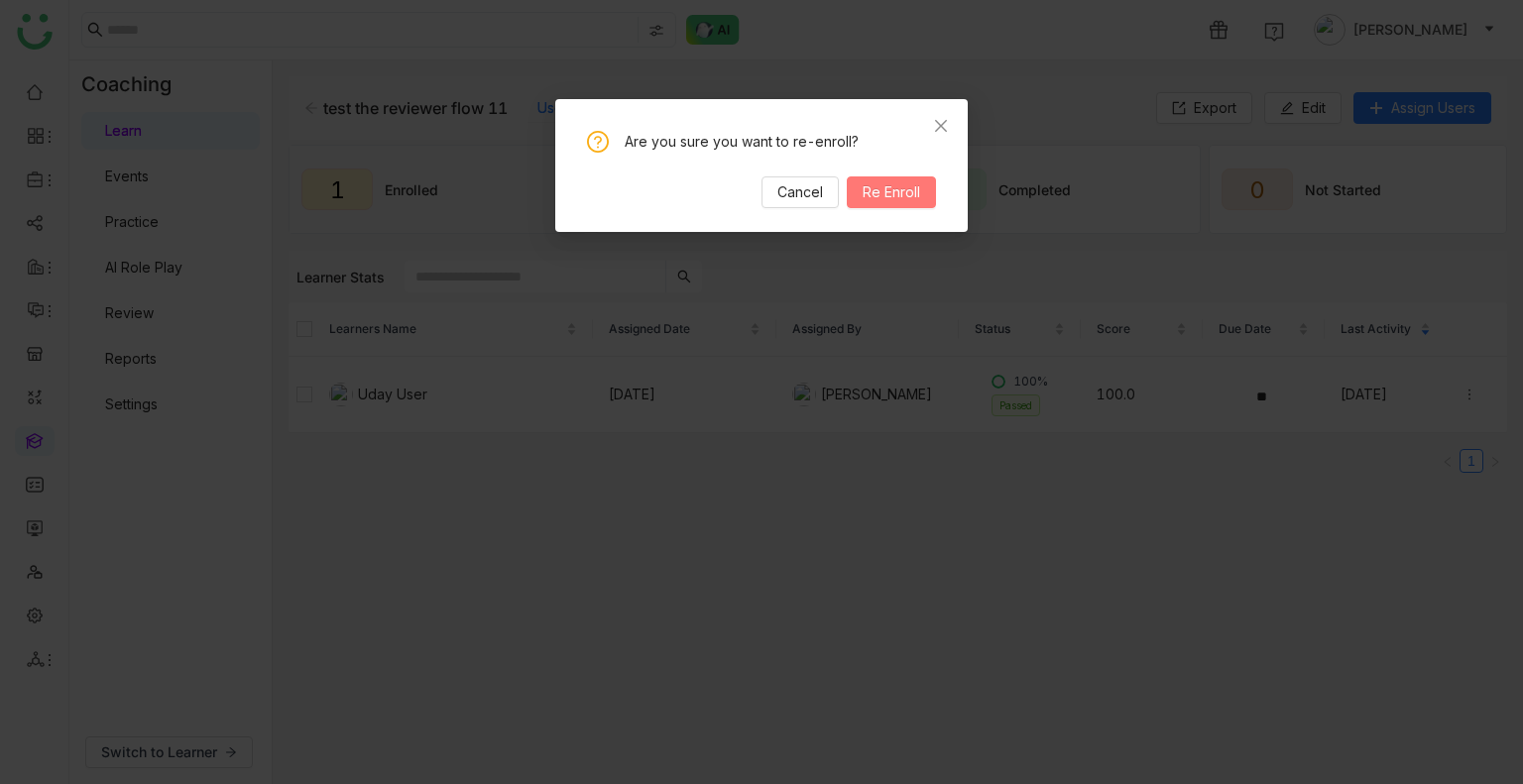 click on "Re Enroll" at bounding box center (891, 192) 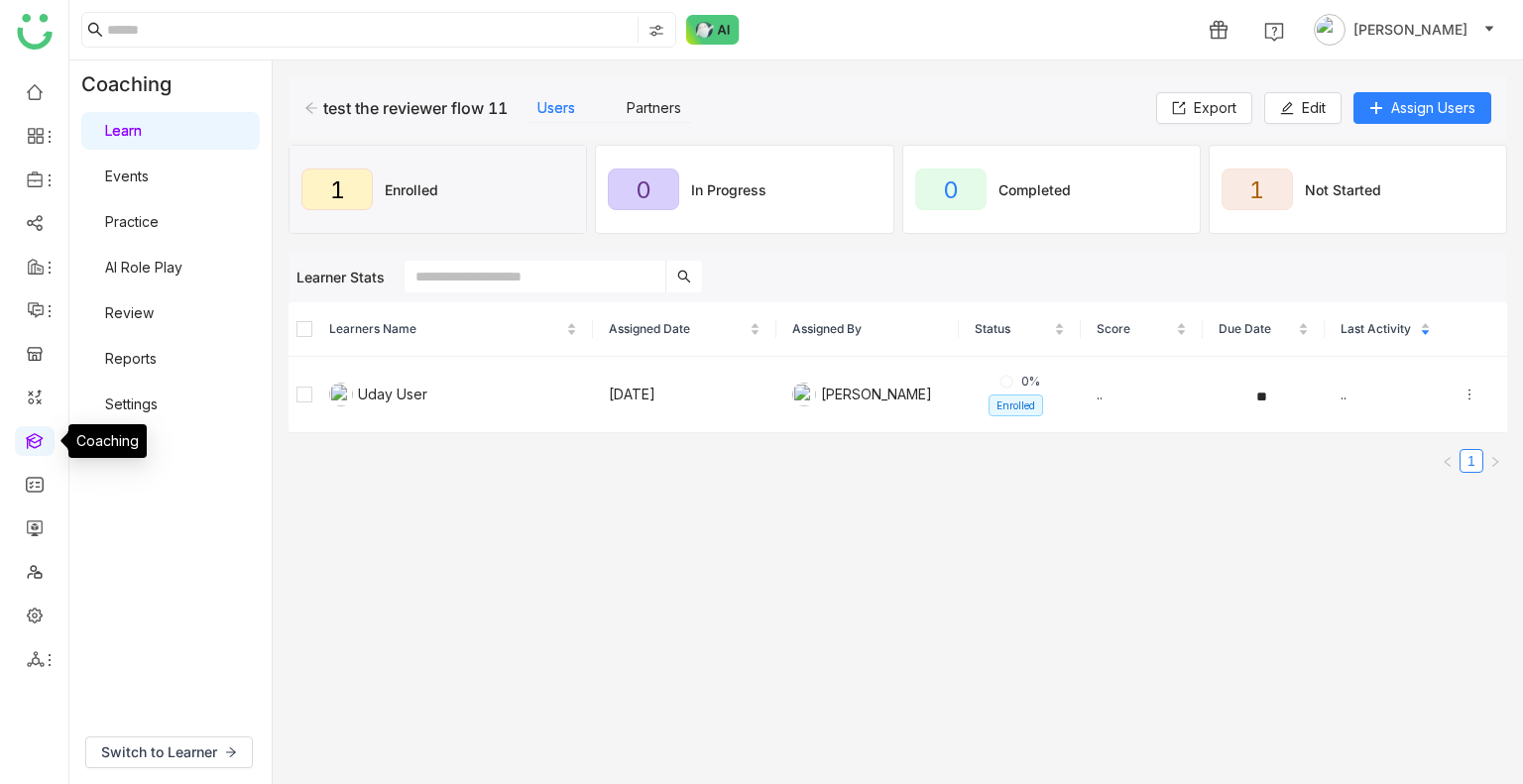 click at bounding box center (35, 439) 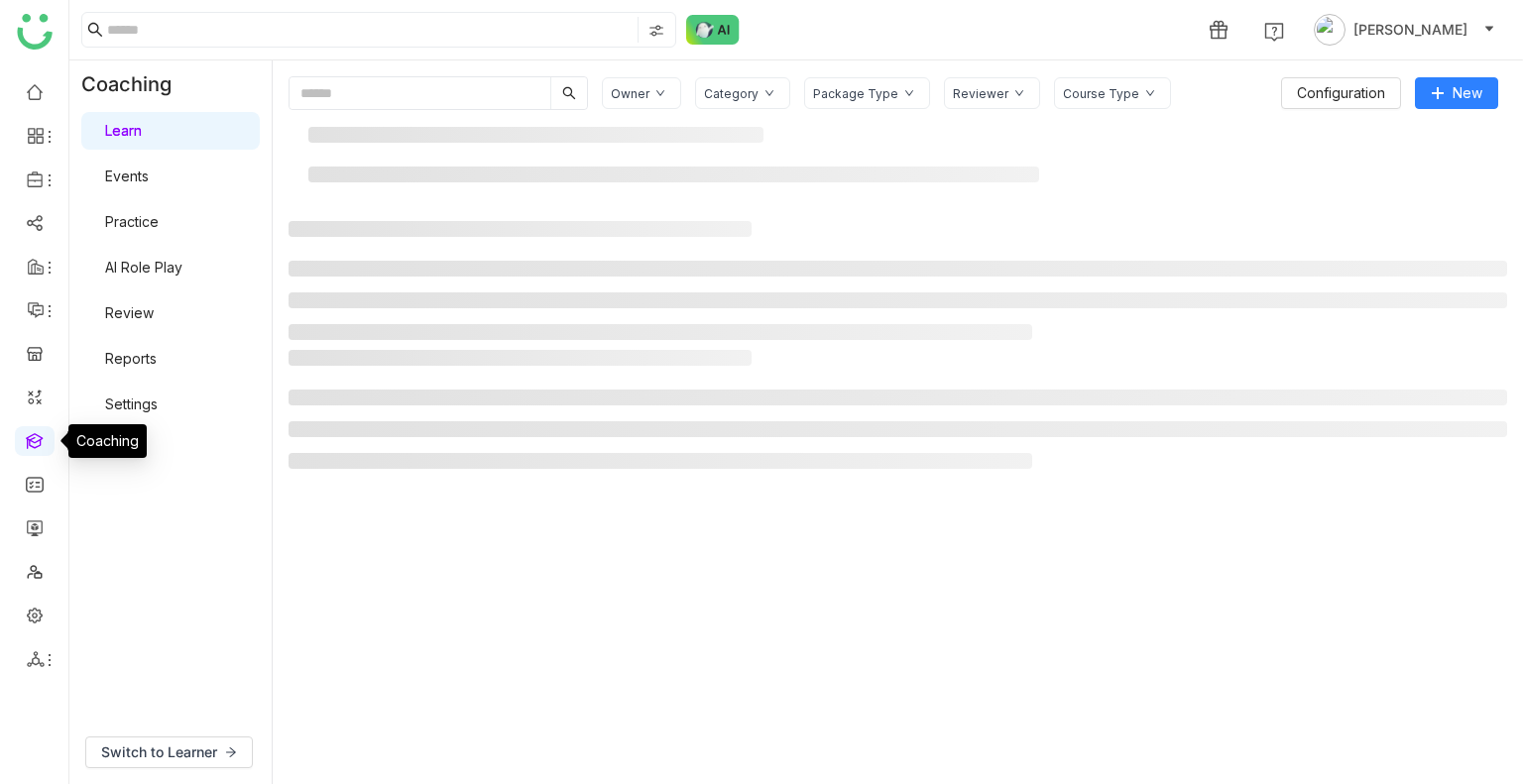 click at bounding box center [35, 439] 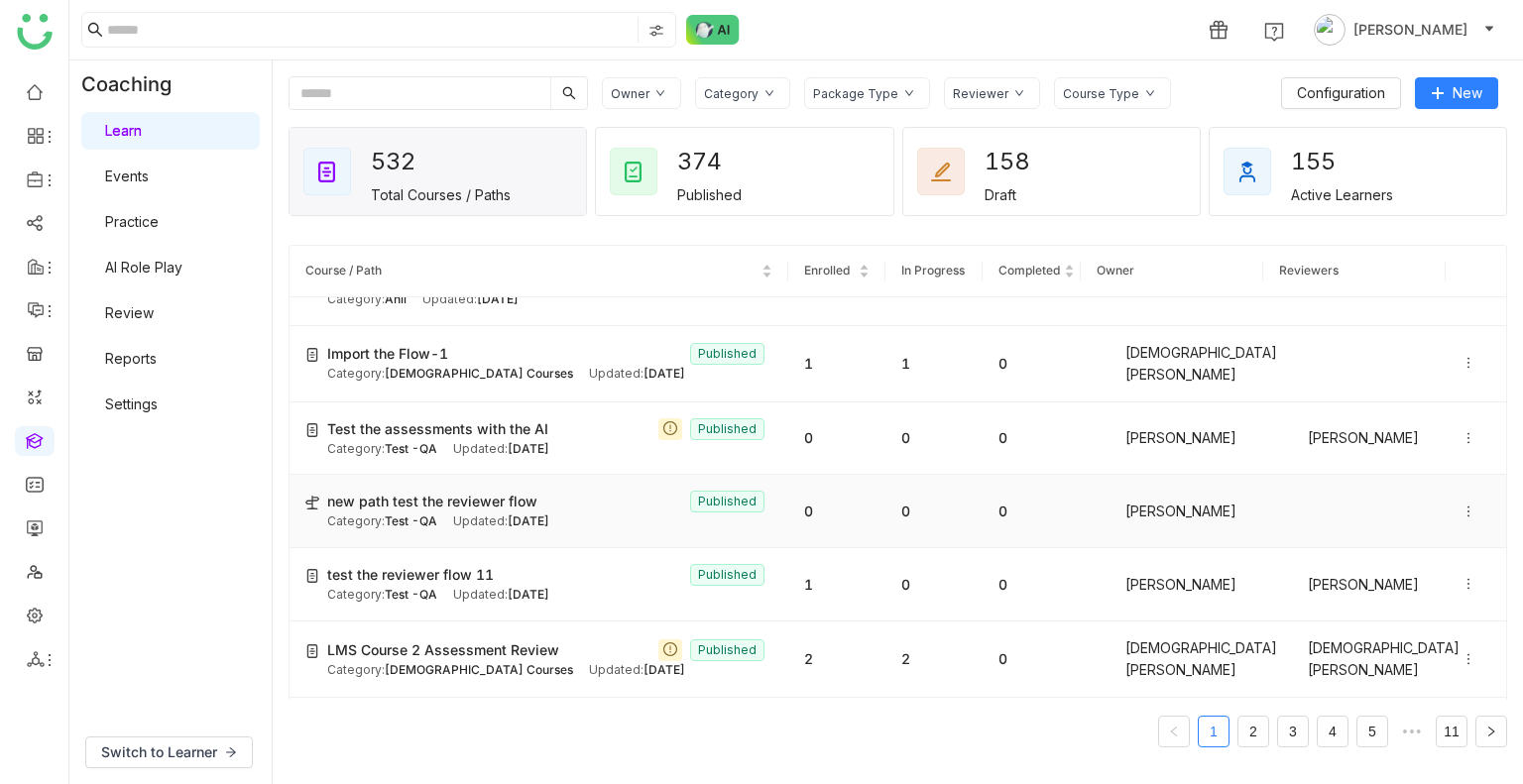 scroll, scrollTop: 238, scrollLeft: 0, axis: vertical 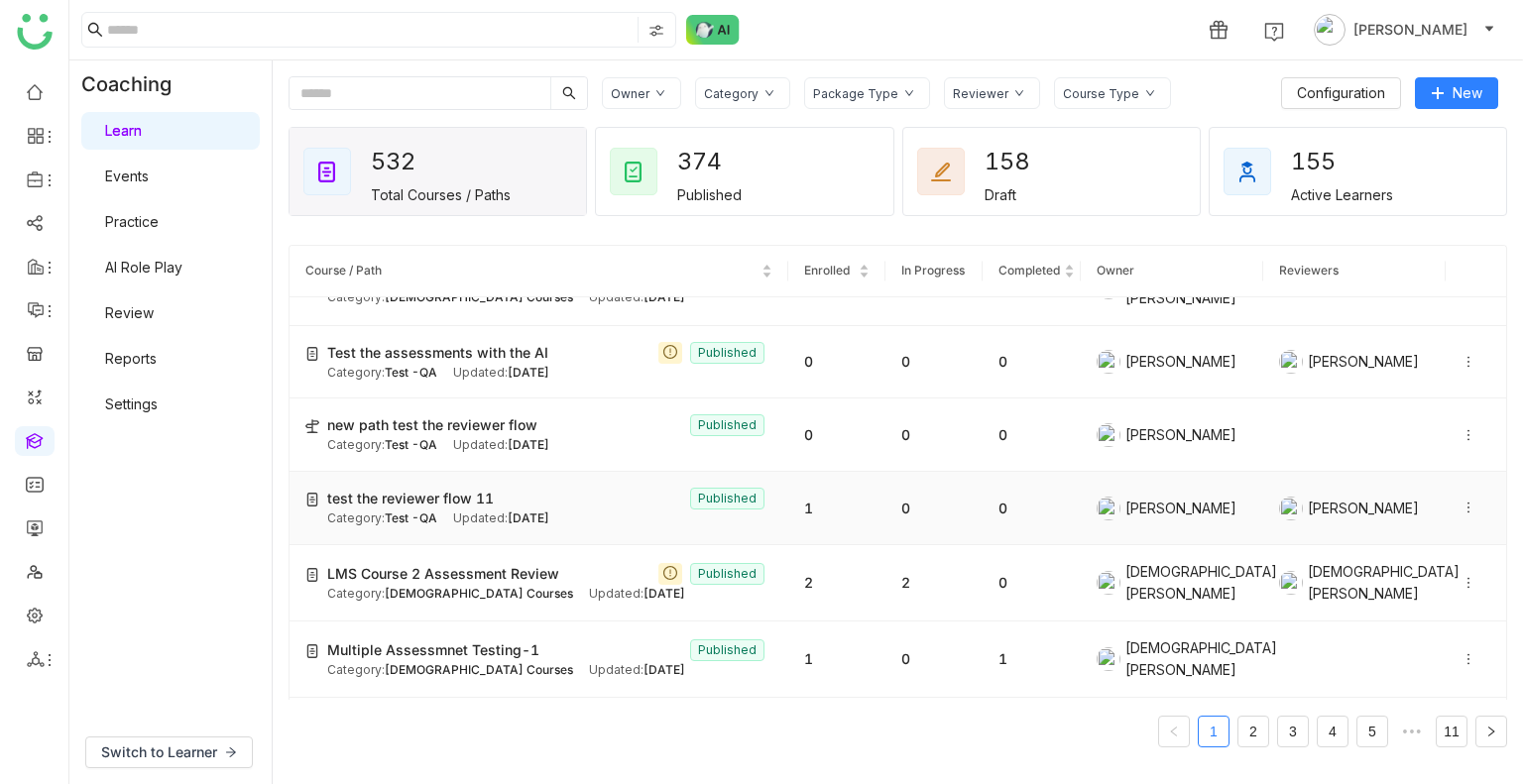 click on "Updated:   Jul 30, 2025" 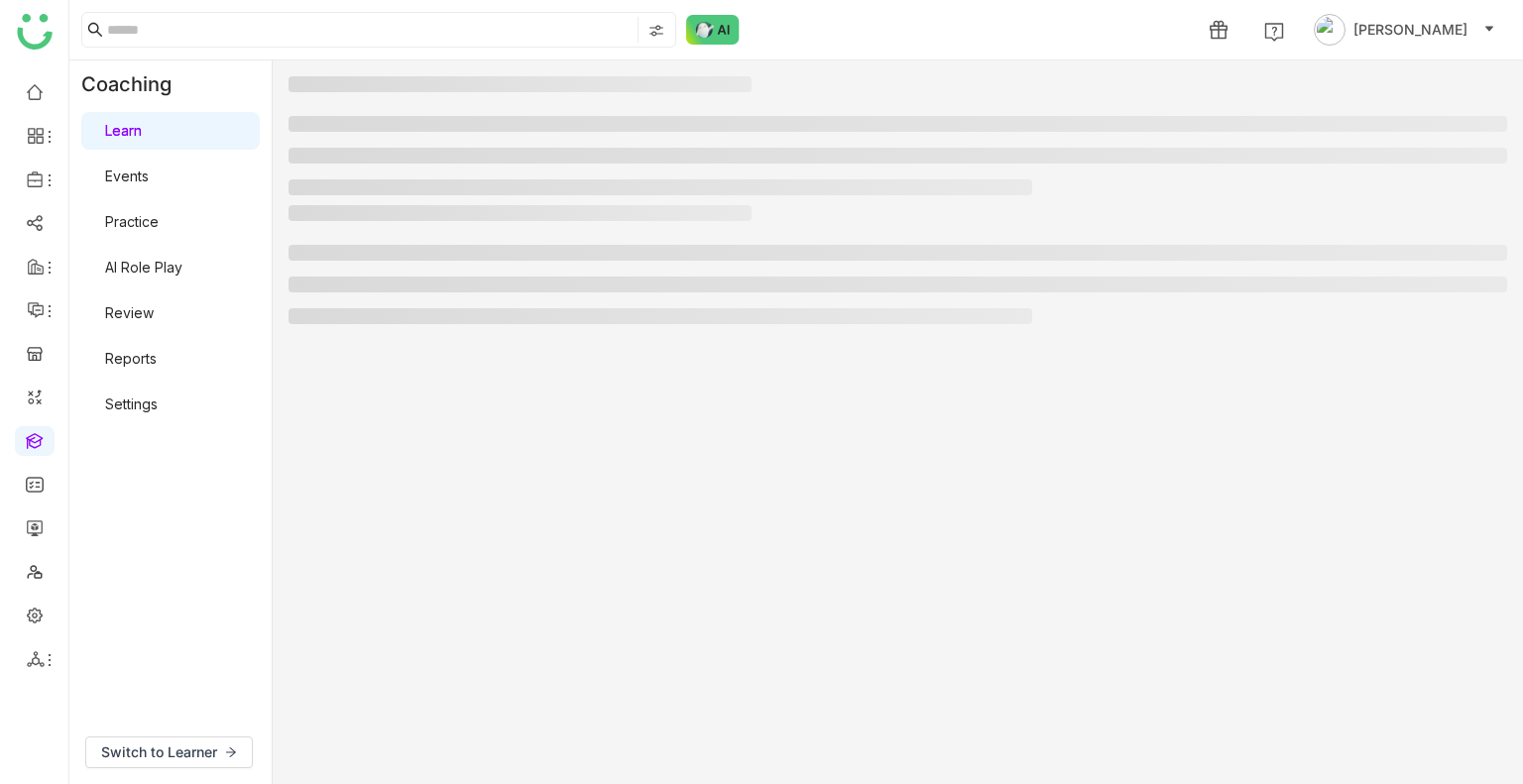 click 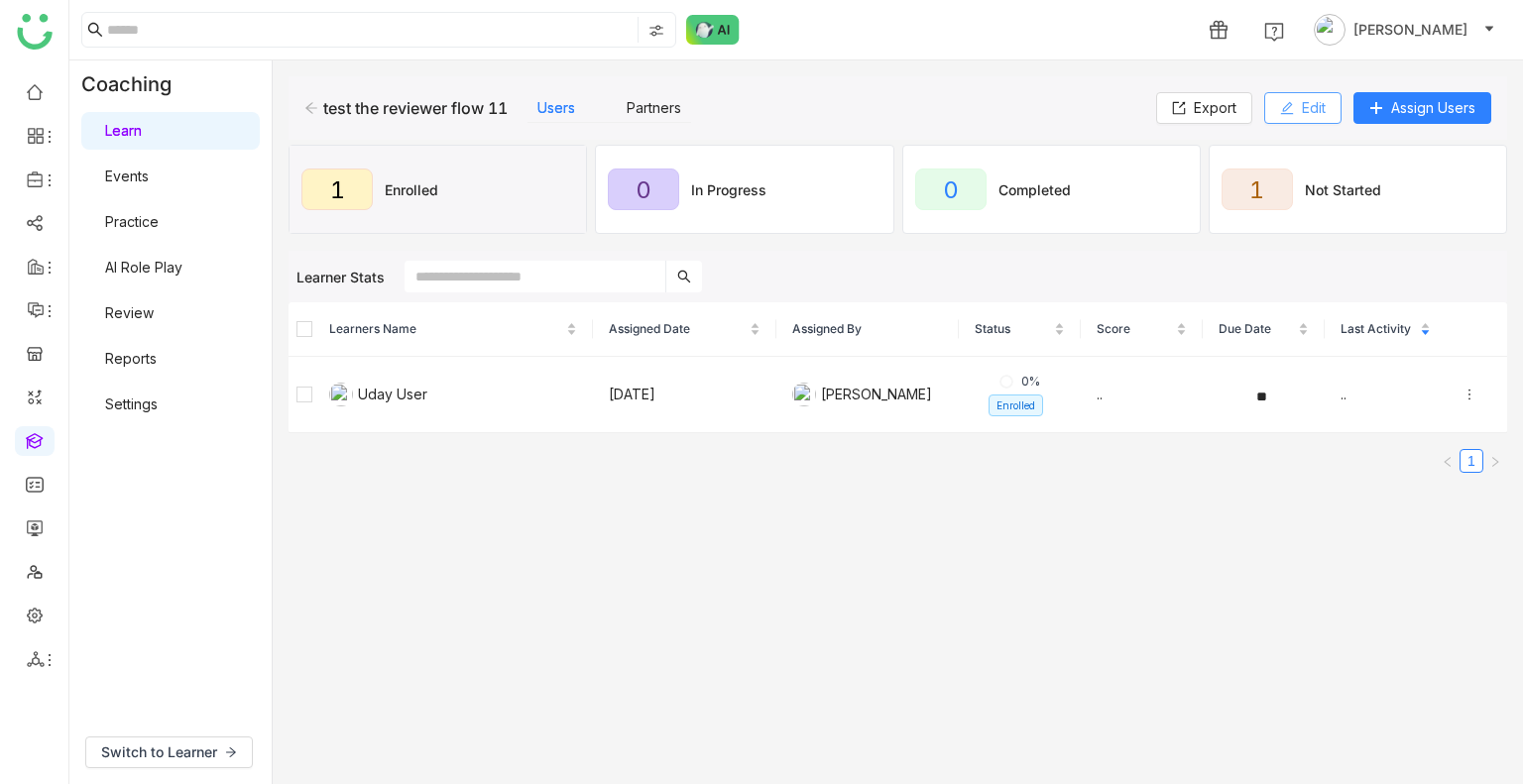 click on "Edit" 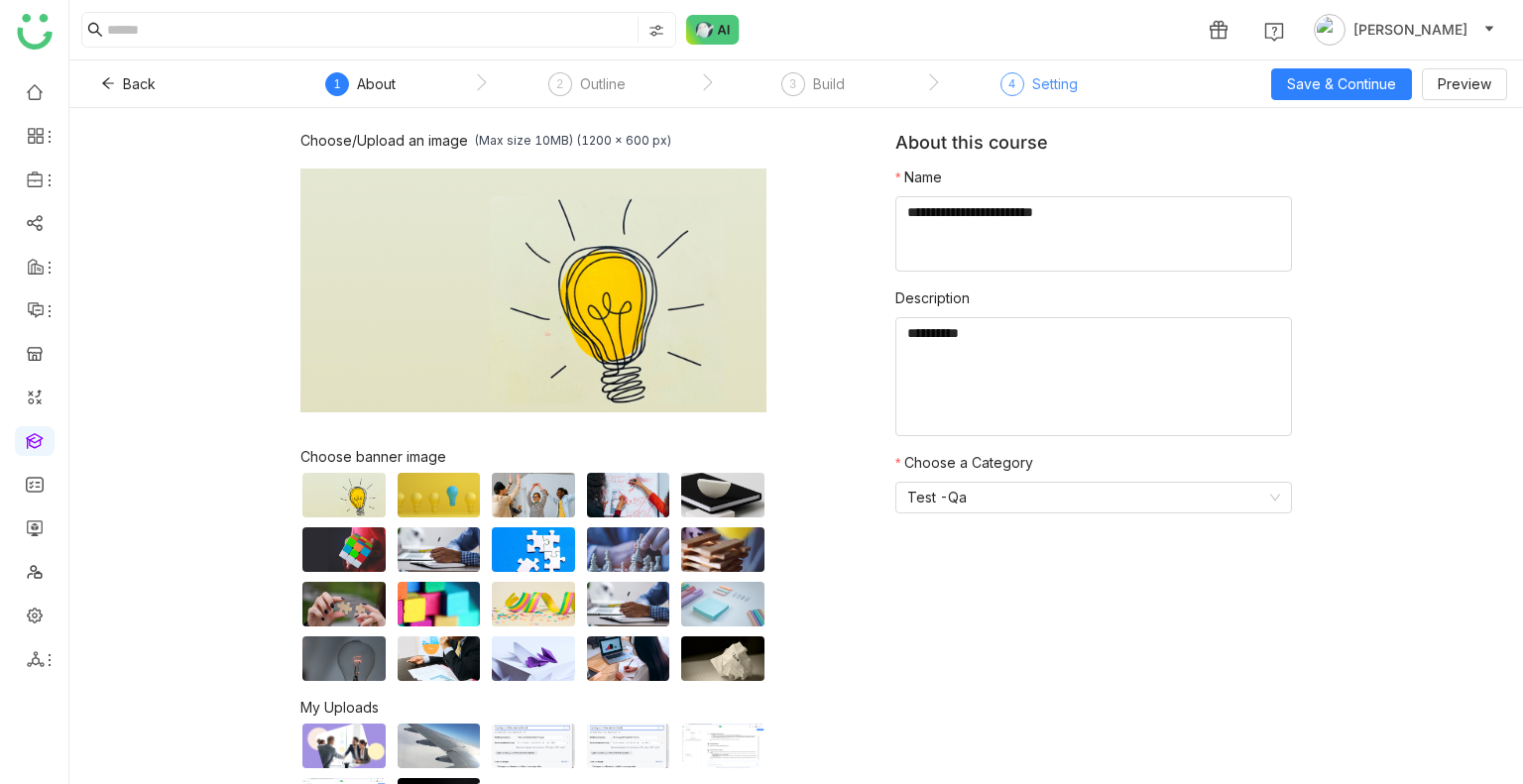 click on "4  Setting" 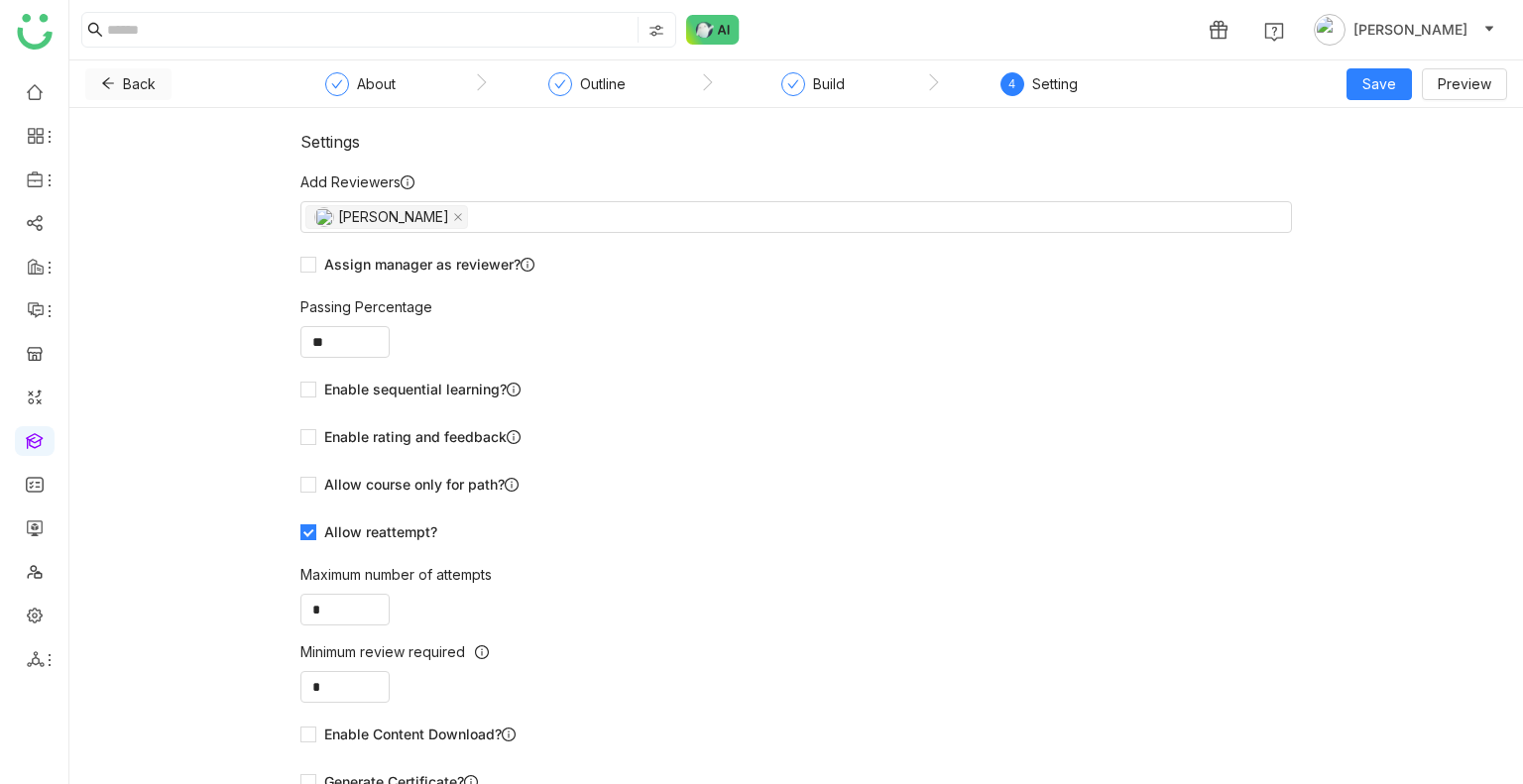click 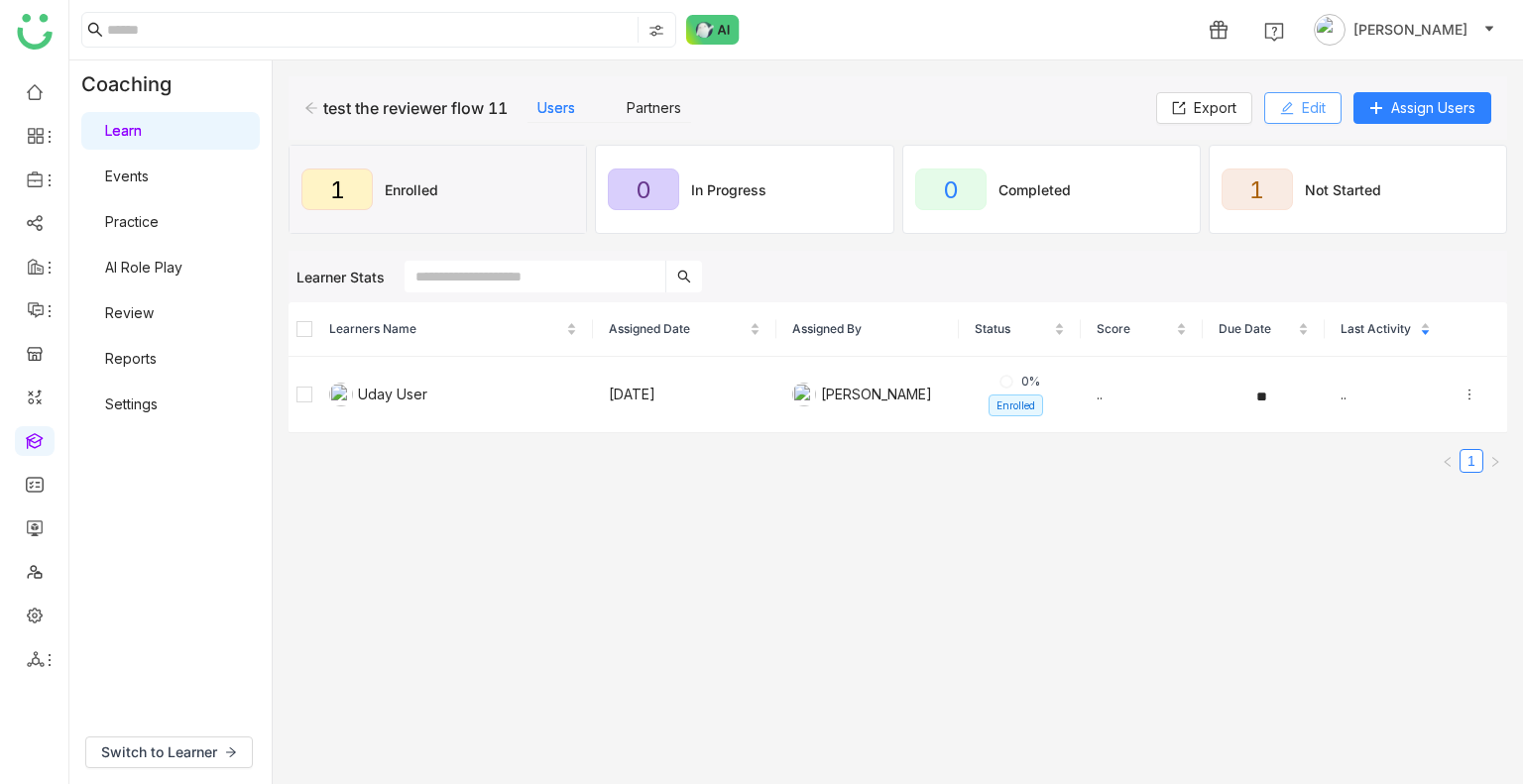 click on "Edit" 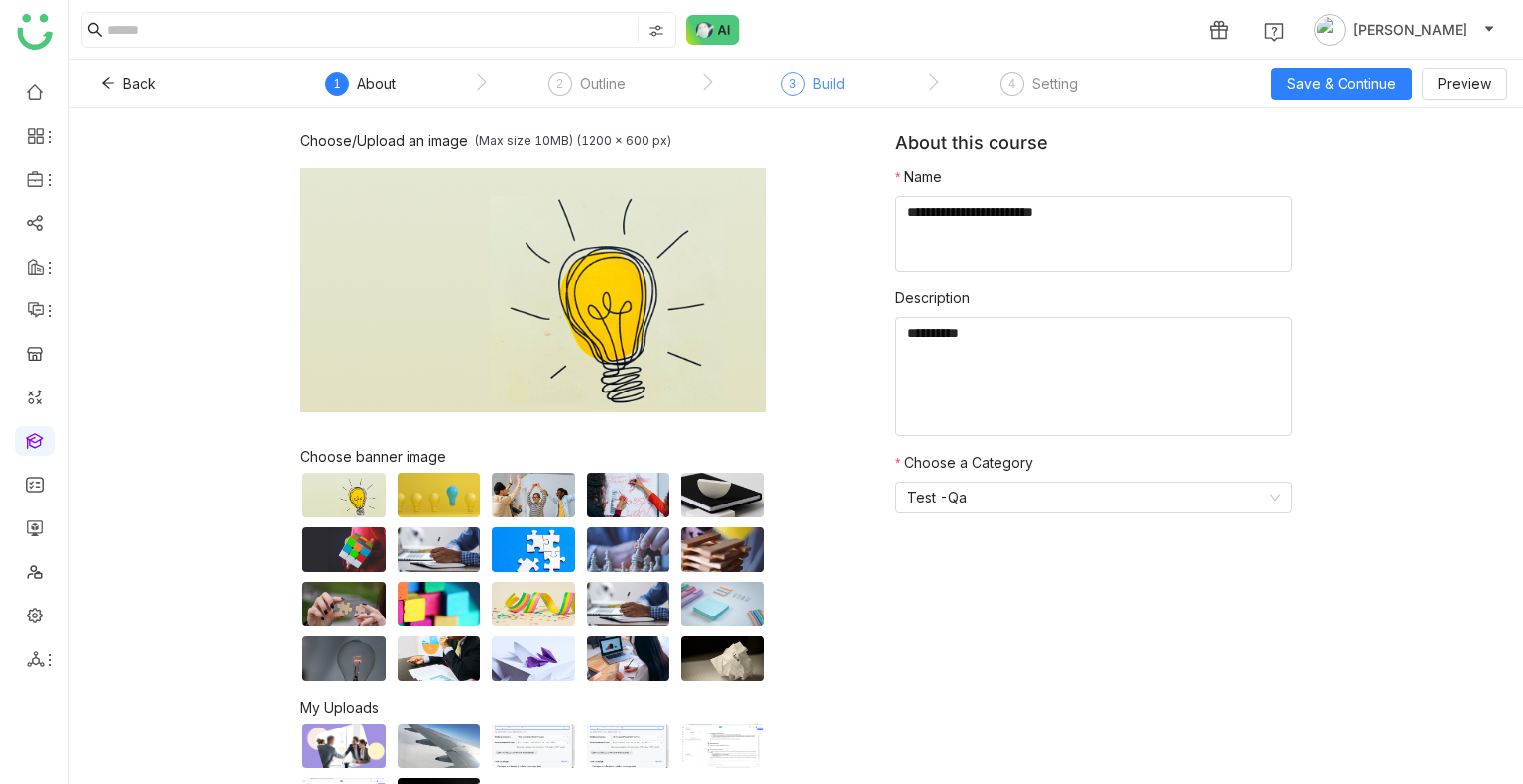click on "Build" 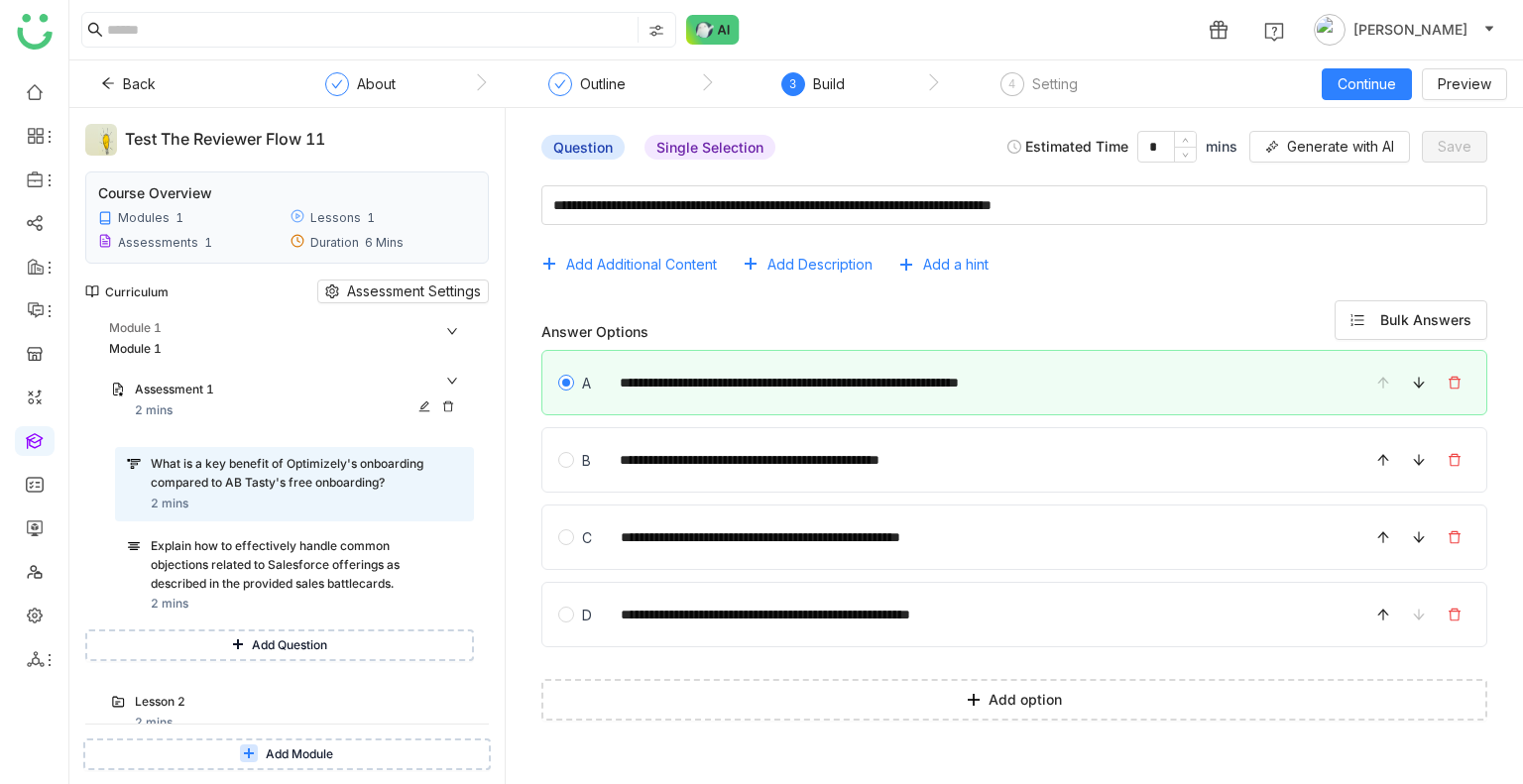 click on "Assessment 1" at bounding box center (279, 390) 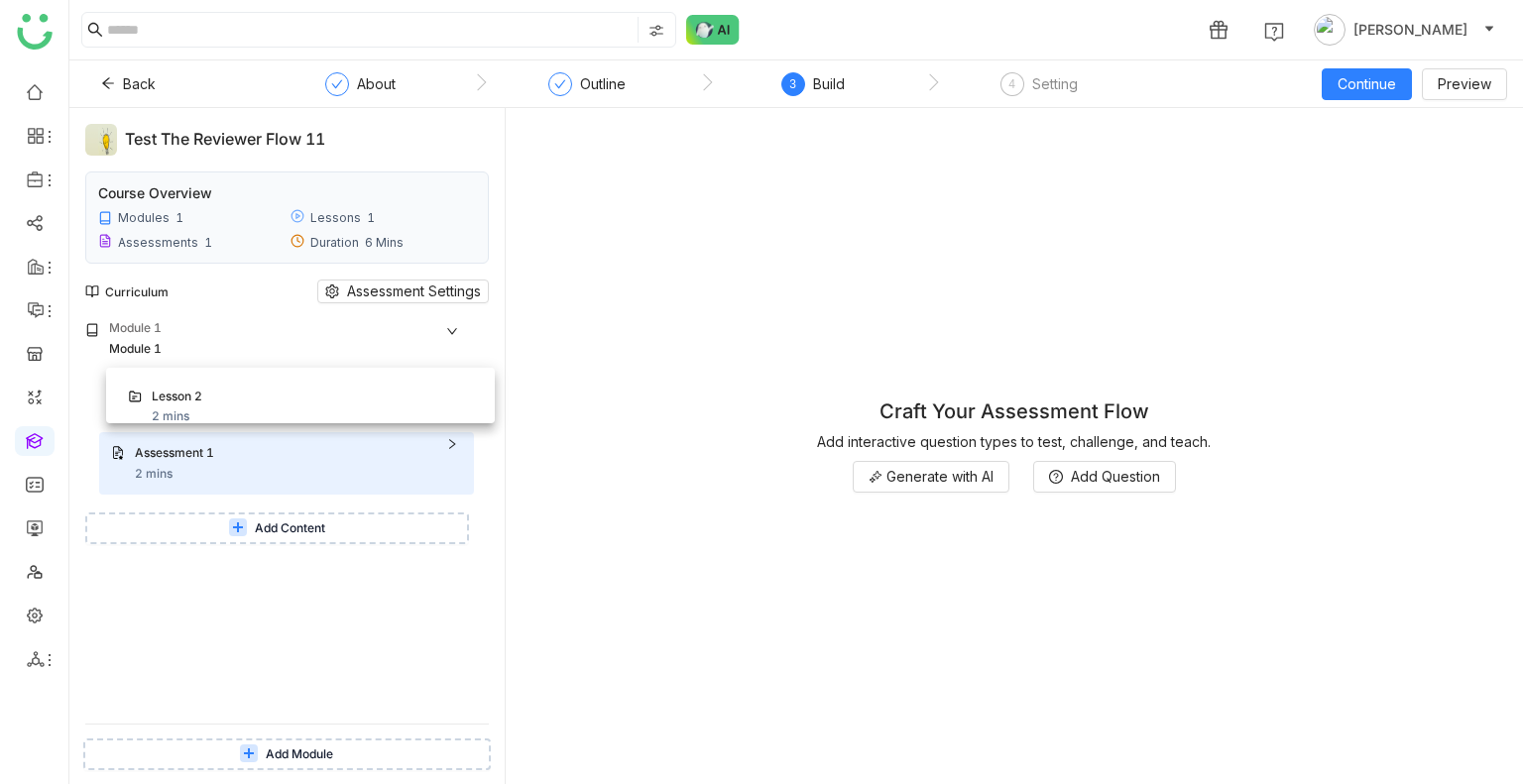 drag, startPoint x: 194, startPoint y: 456, endPoint x: 215, endPoint y: 385, distance: 74 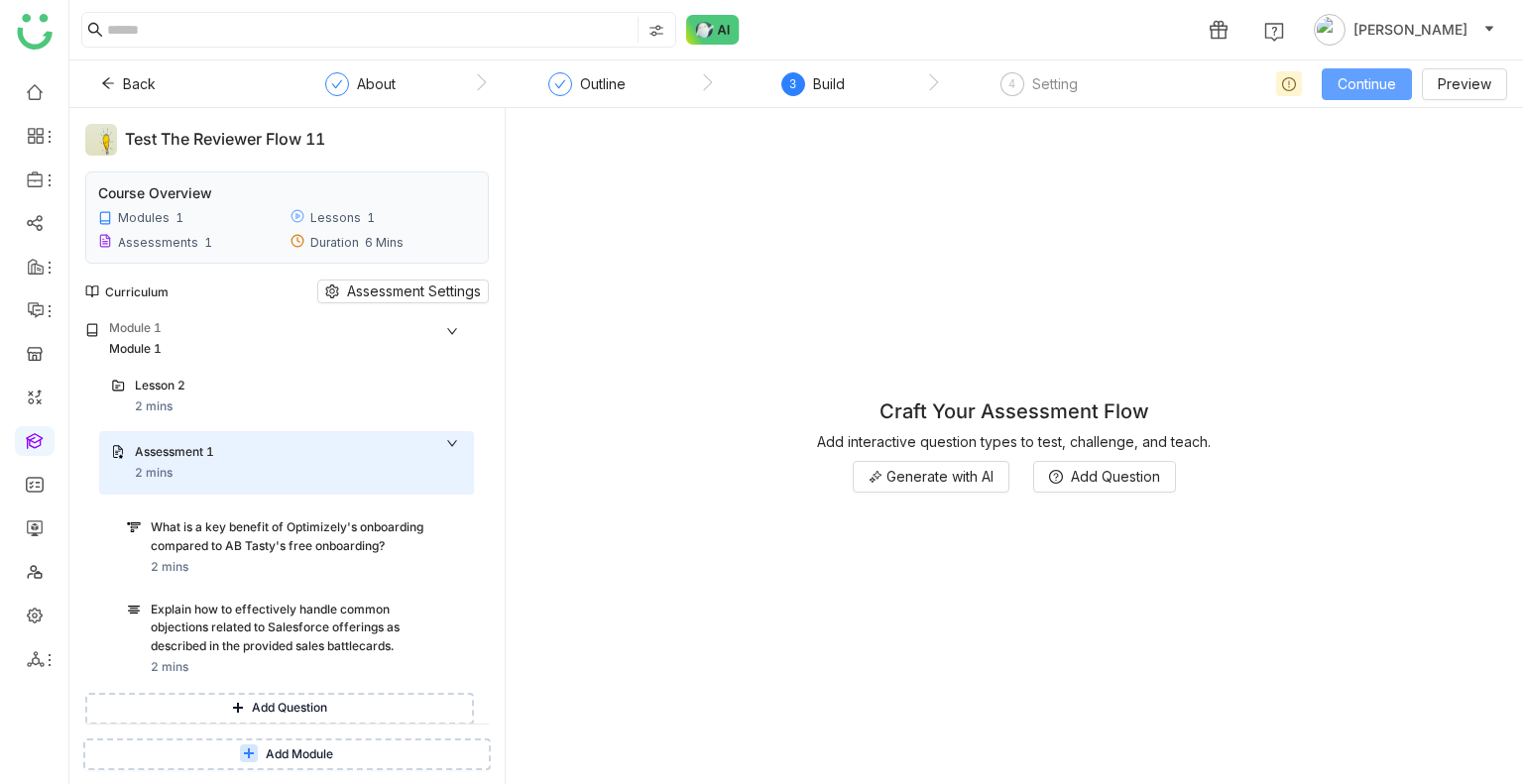 click on "Continue" at bounding box center [1366, 84] 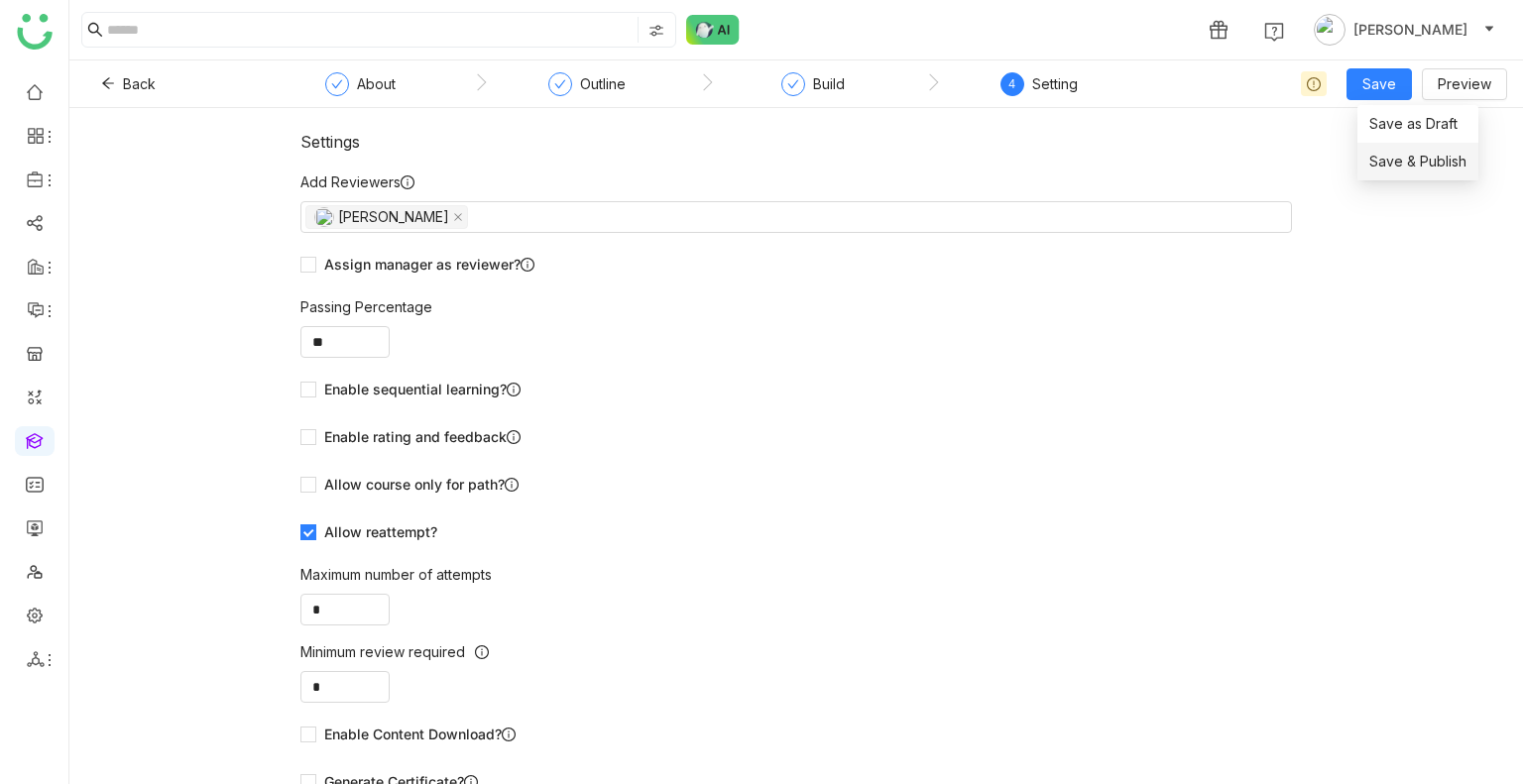 click on "Save & Publish" at bounding box center (1418, 162) 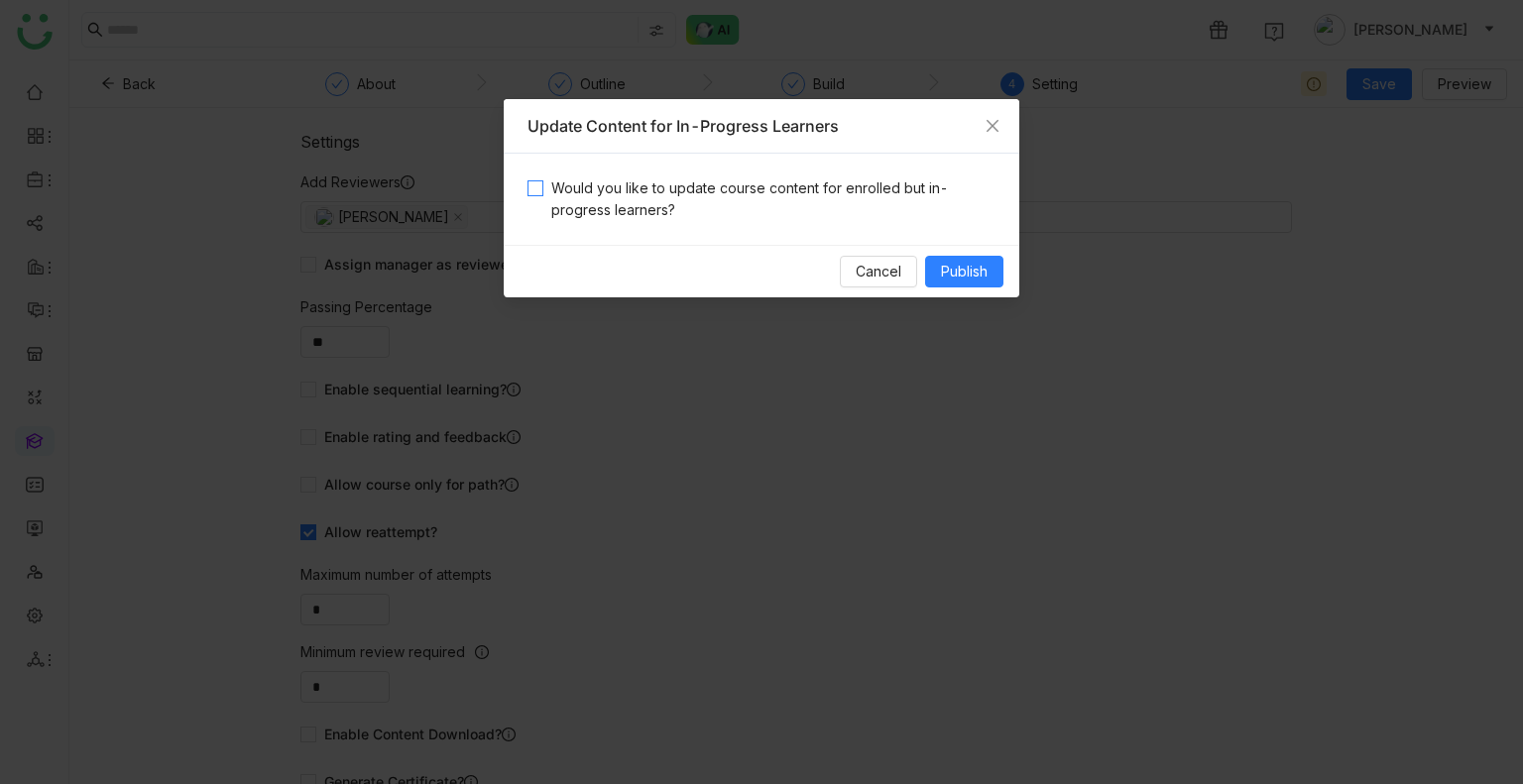 click on "Would you like to update course content for enrolled but in-progress learners?" at bounding box center (769, 199) 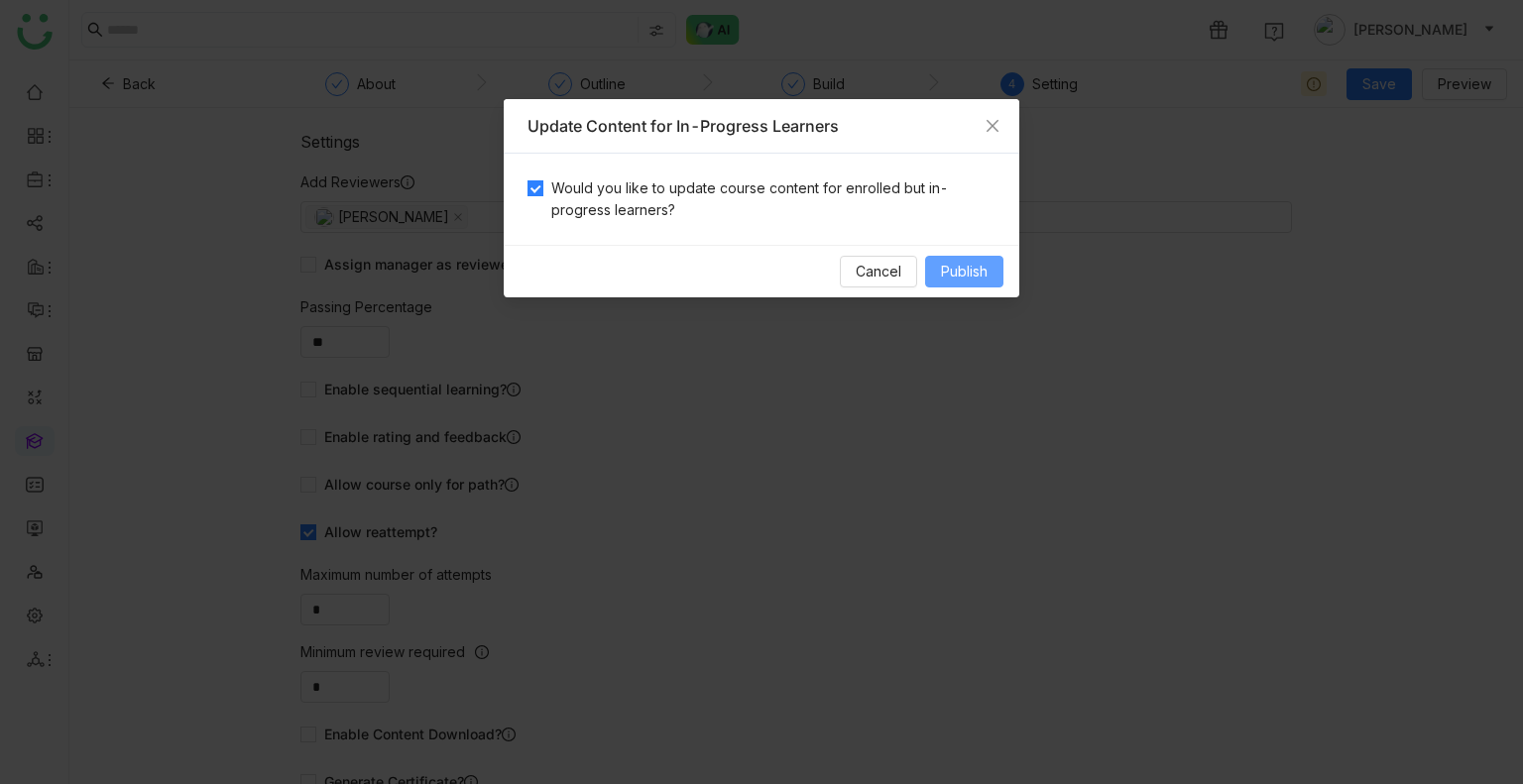 click on "Publish" at bounding box center [964, 272] 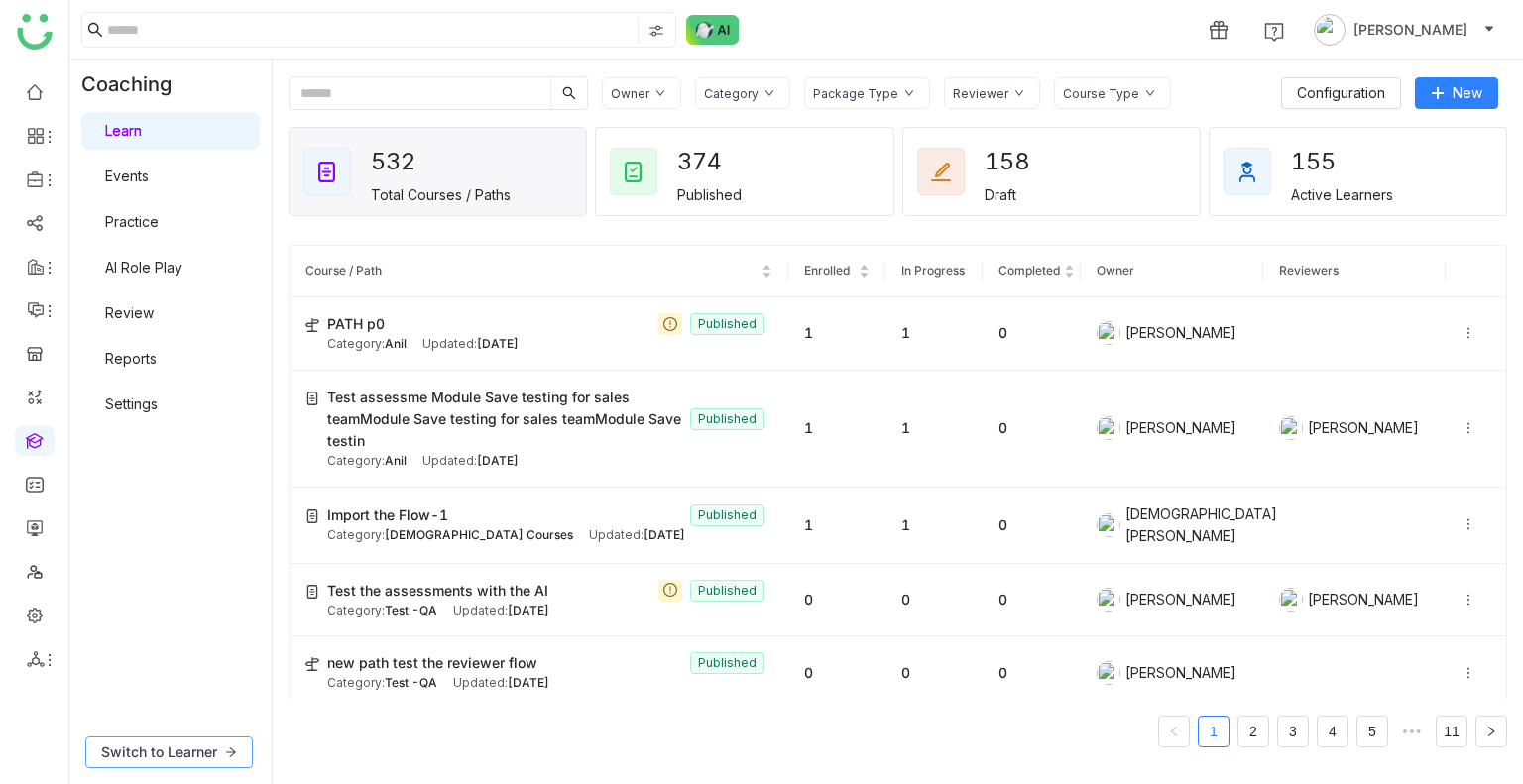 click on "Switch to Learner" 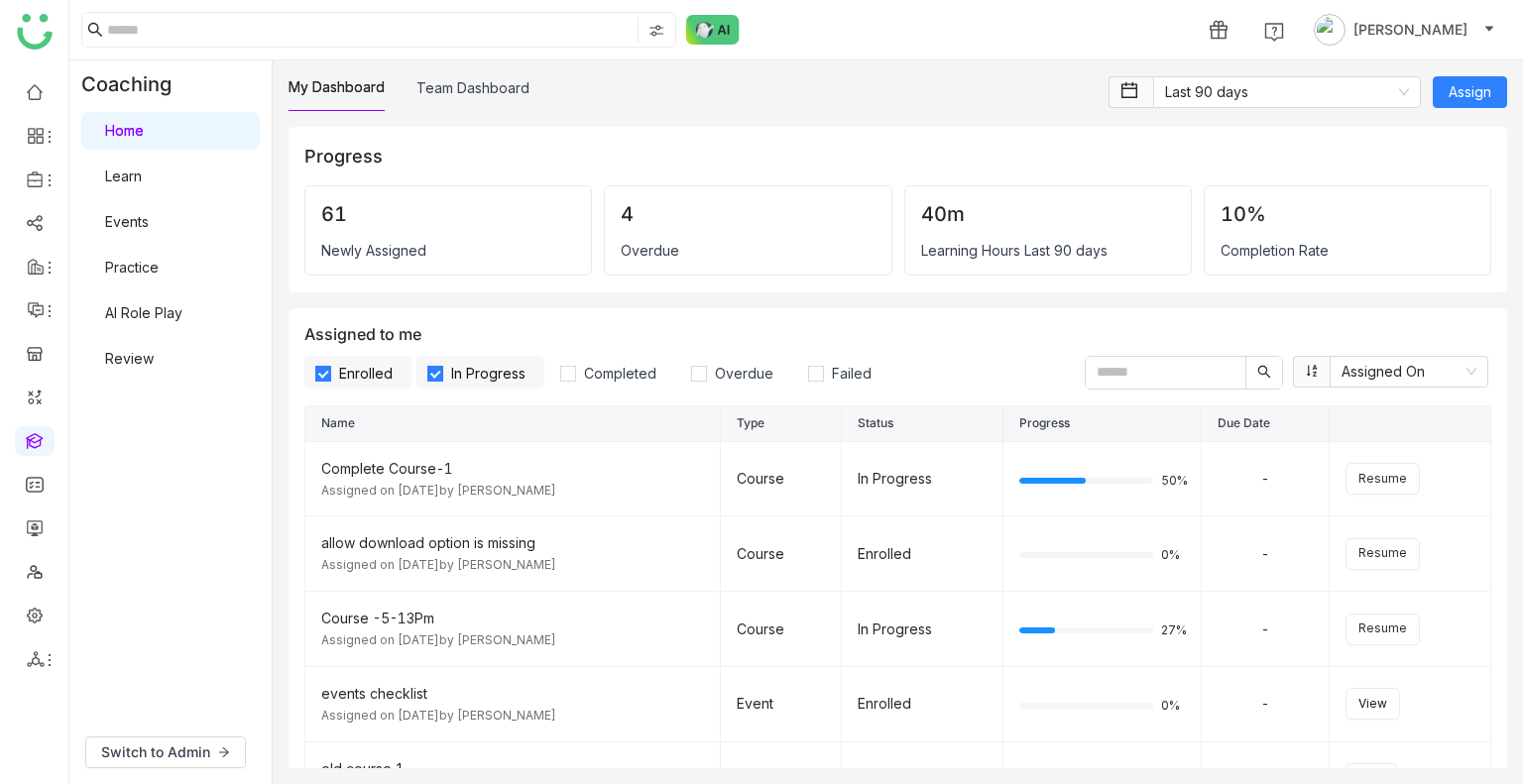 click on "Review" at bounding box center [129, 358] 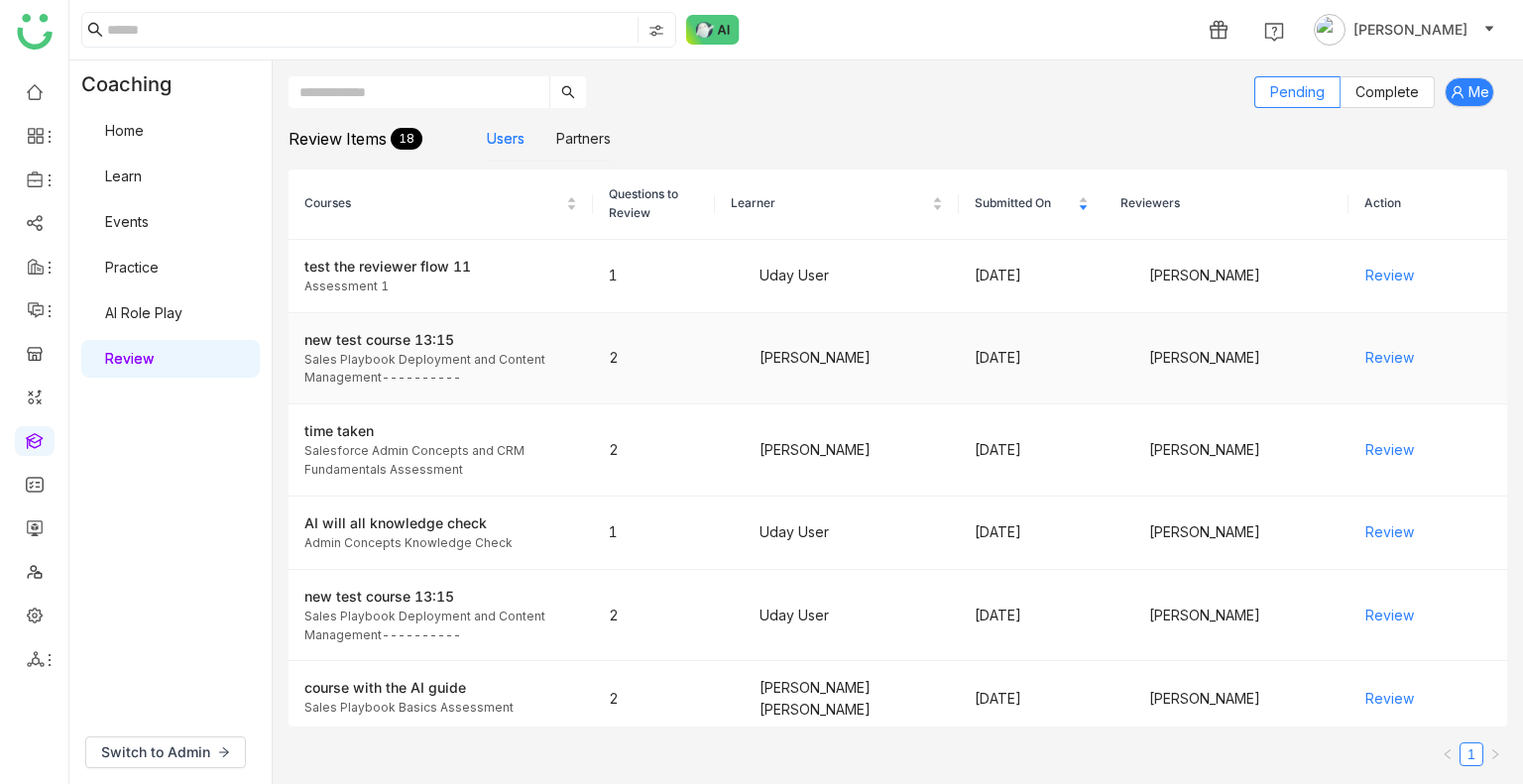 drag, startPoint x: 136, startPoint y: 346, endPoint x: 985, endPoint y: 316, distance: 849.5299 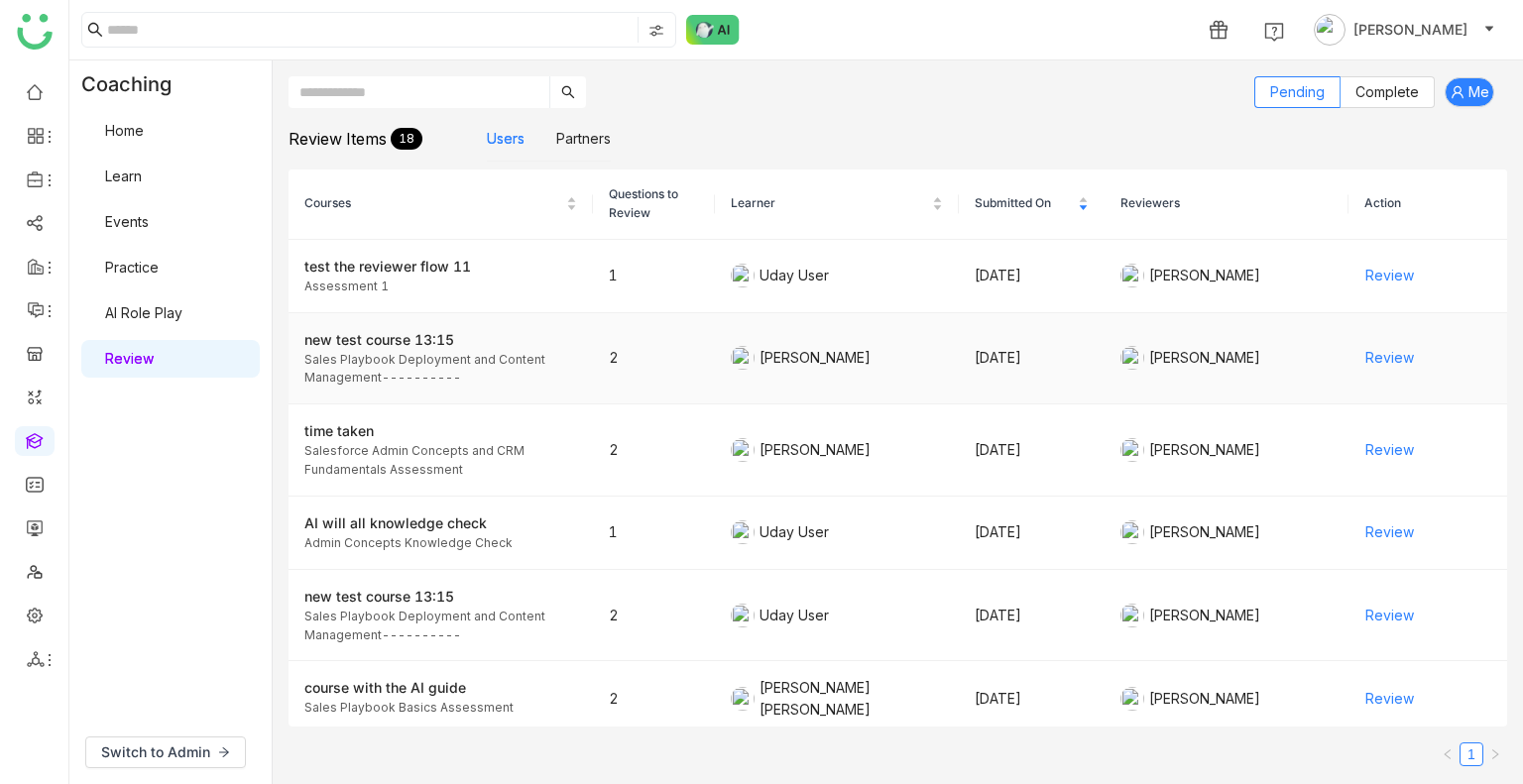 click on "Coaching  Home   Learn   Events   Practice   AI Role Play   Review   Switch to Admin  Pending Complete  Me   Review Items  18  Users   Partners   Courses   Questions to Review   Learner   Submitted On   Reviewers   Action   test the reviewer flow 11   Assessment 1  1  Uday User   Jul 30, 2025   Uday Bhanu  Review  new test course 13:15   Sales Playbook Deployment and Content Management----------  2  Azam Hussain   Jul 25, 2025   Uday Bhanu  Review  time taken    Salesforce Admin Concepts and CRM Fundamentals Assessment  2  Azam Hussain   Jul 24, 2025   Uday Bhanu  Review  AI will all knowledge check     Admin Concepts Knowledge Check  1  Uday User   Jul 18, 2025   Uday Bhanu  Review  new test course 13:15   Sales Playbook Deployment and Content Management----------  2  Uday User   Jul 15, 2025   Uday Bhanu  Review  course with the AI guide   Sales Playbook Basics Assessment  2  Bhupendra Singh Bhandari   Jul 12, 2025   Uday Bhanu  Review  cloned courseee   Assessment 1  2  Uday User   Jul 11, 2025  Review 2 2" 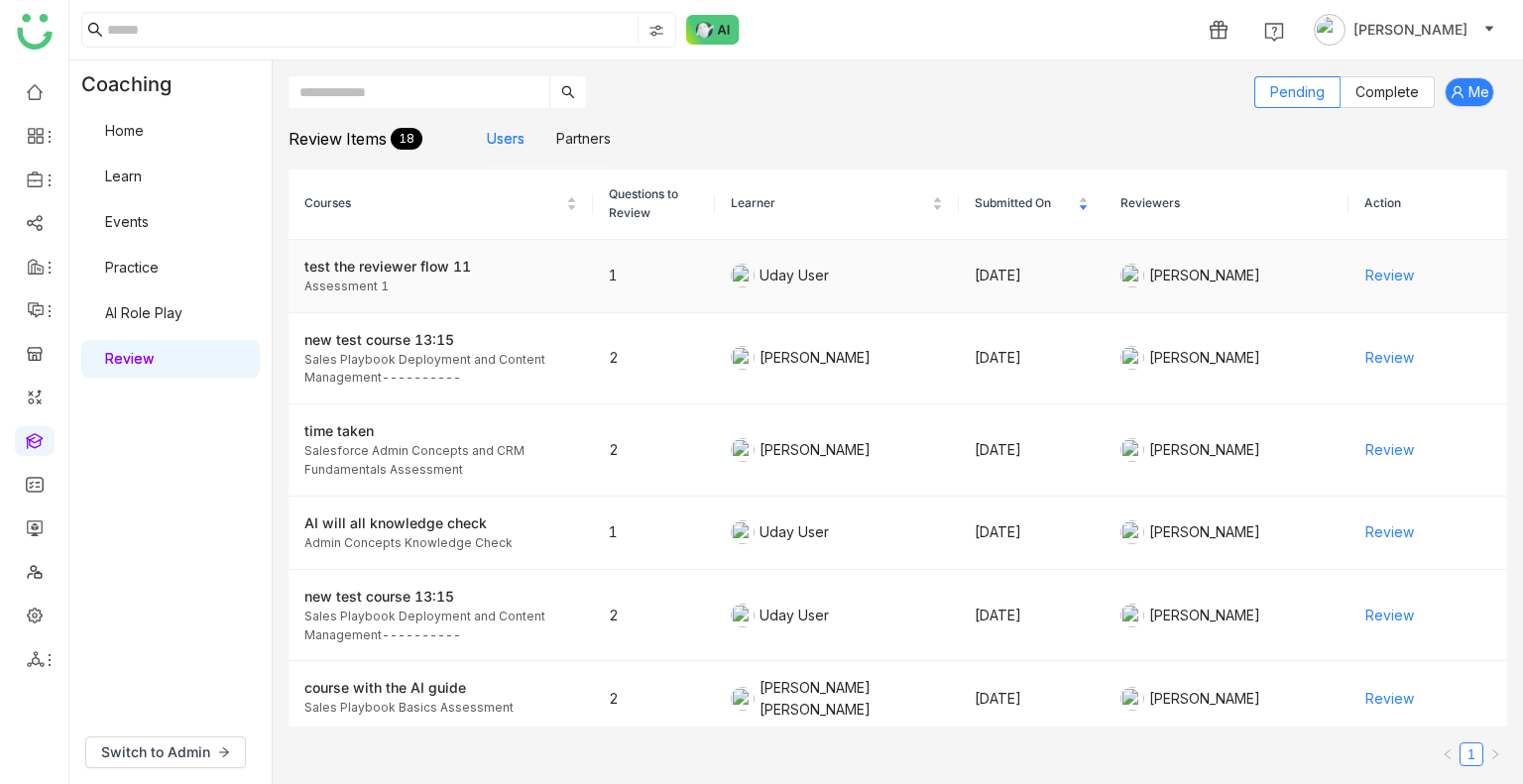 click on "Review" 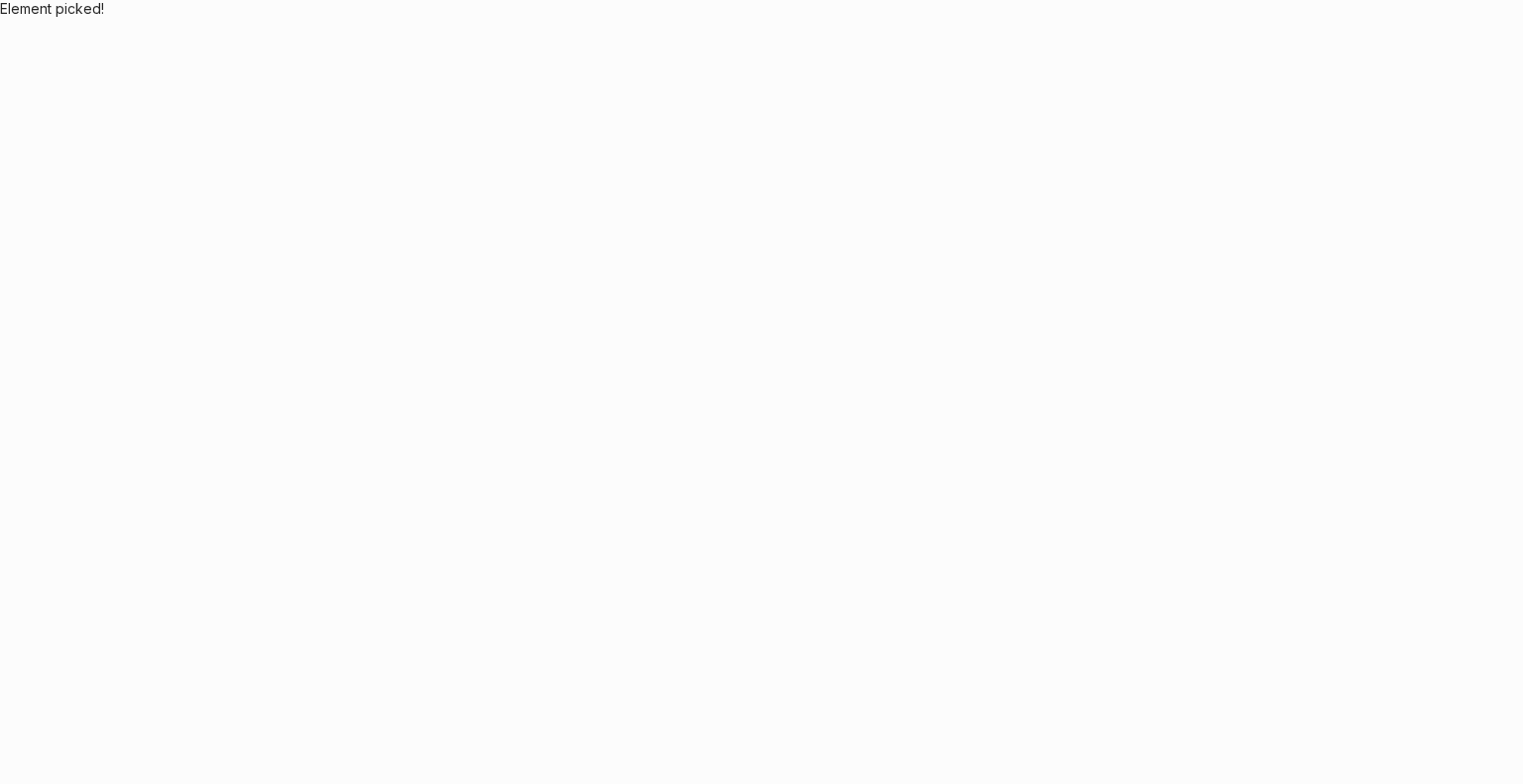 scroll, scrollTop: 0, scrollLeft: 0, axis: both 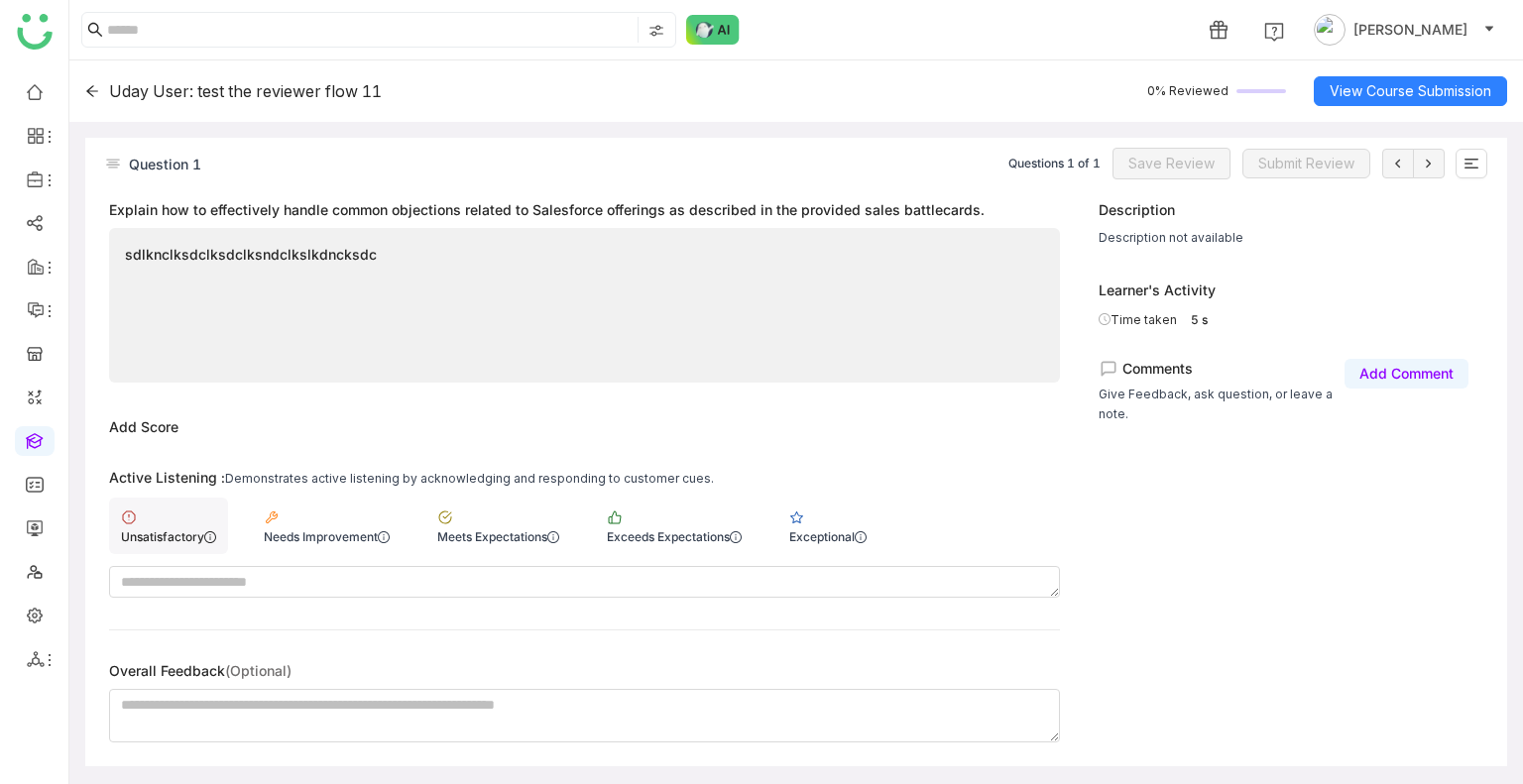 click on "Unsatisfactory" 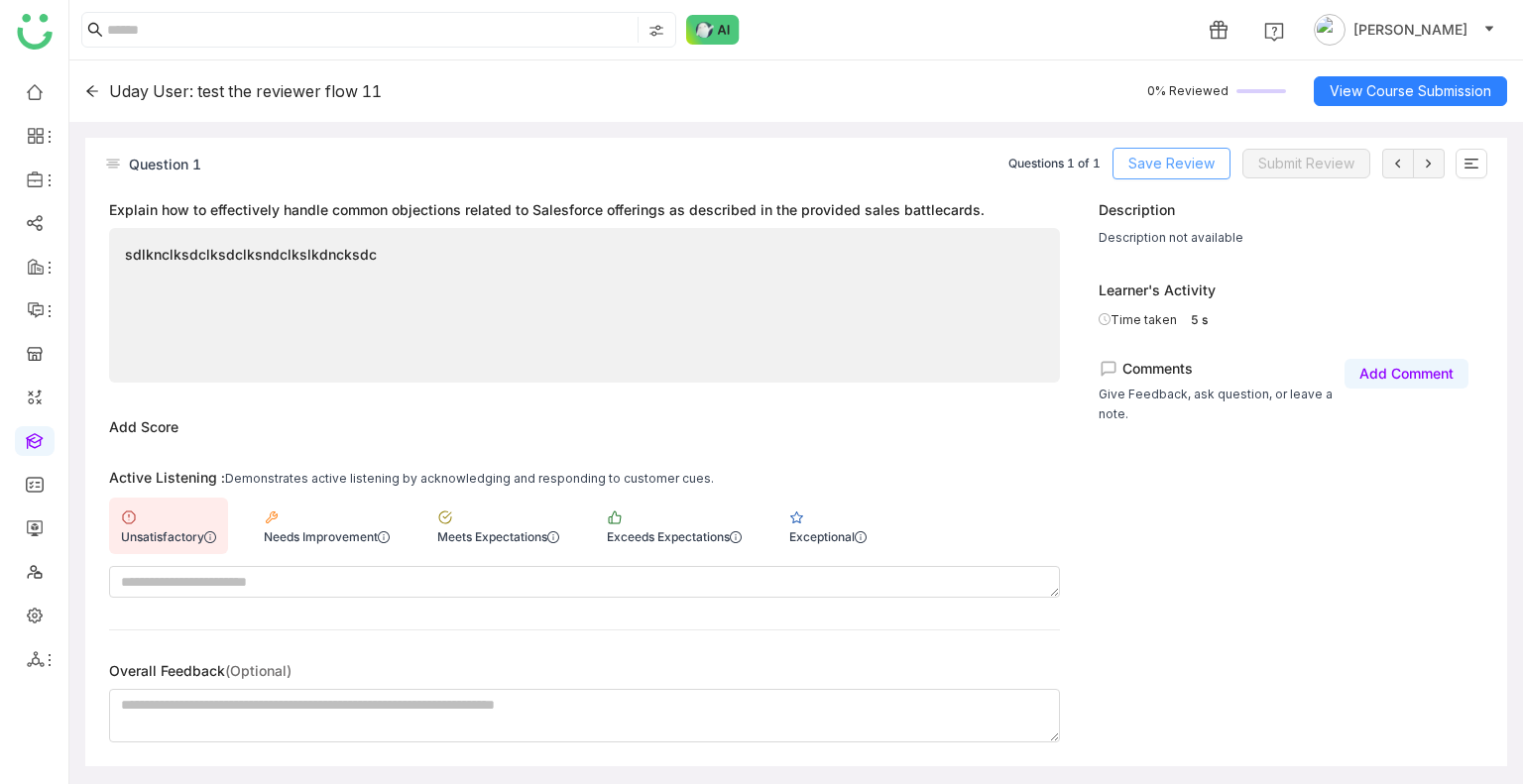 click on "Save Review" 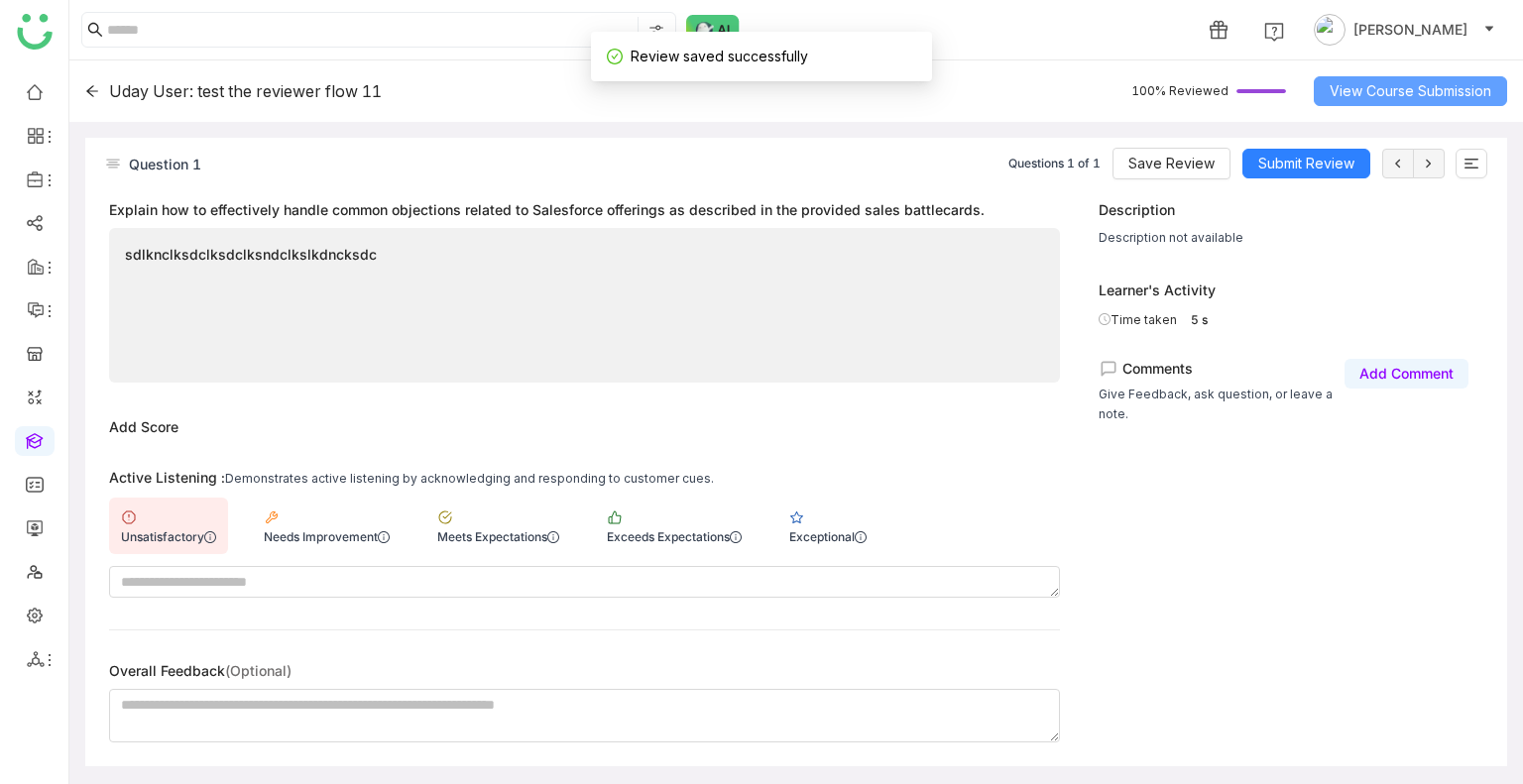 click on "View Course Submission" 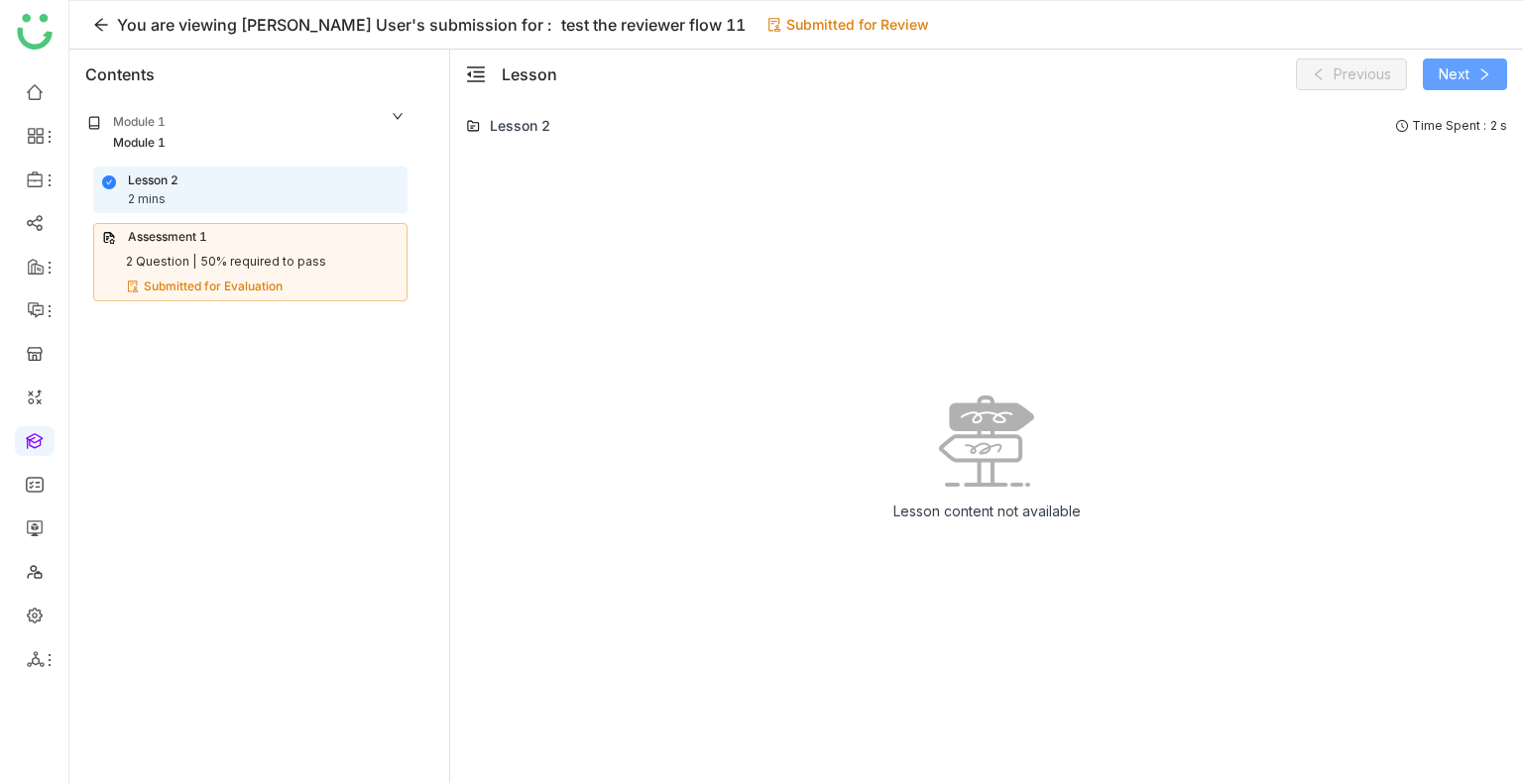 click on "Next" 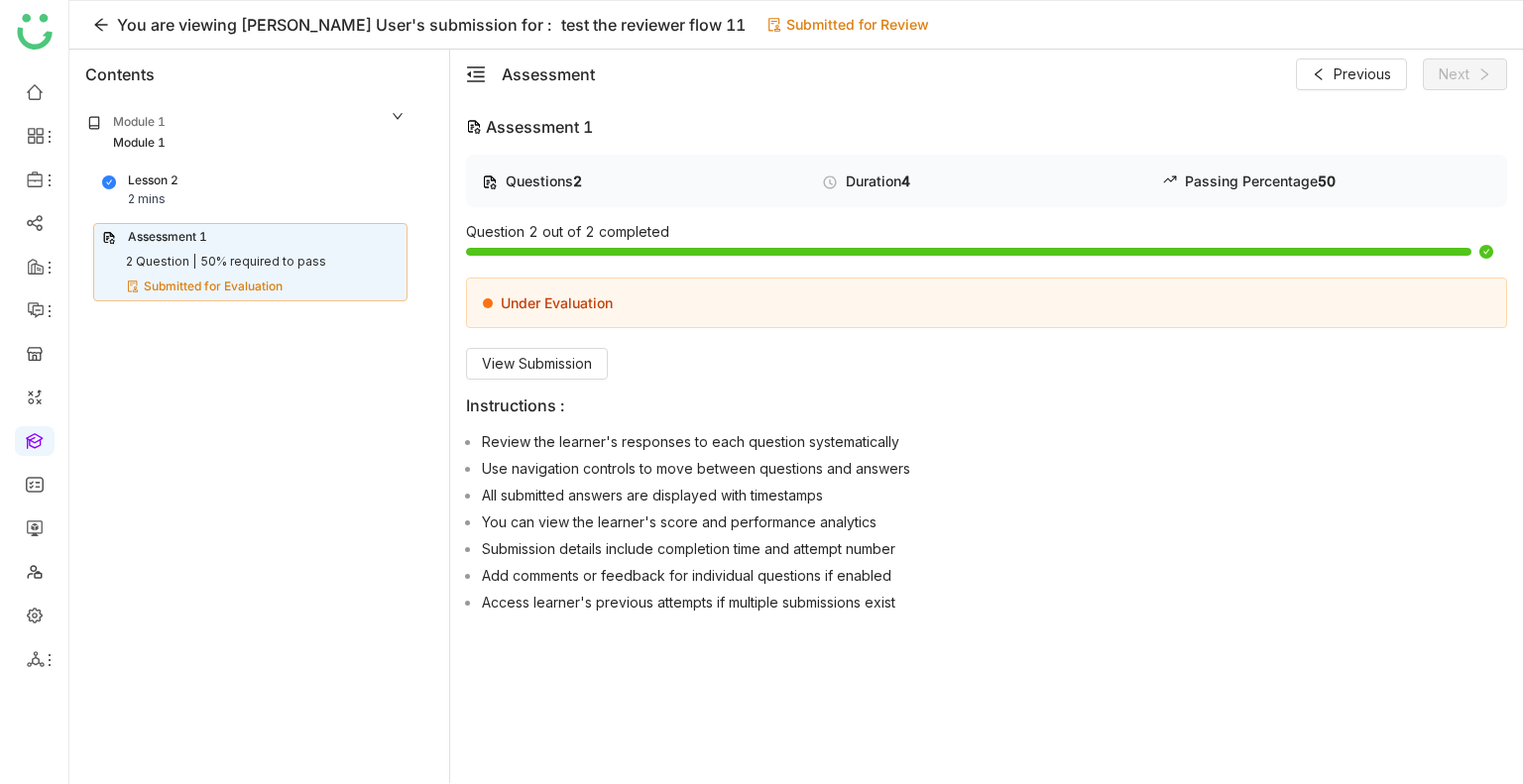 click on "Under Evaluation View Submission" 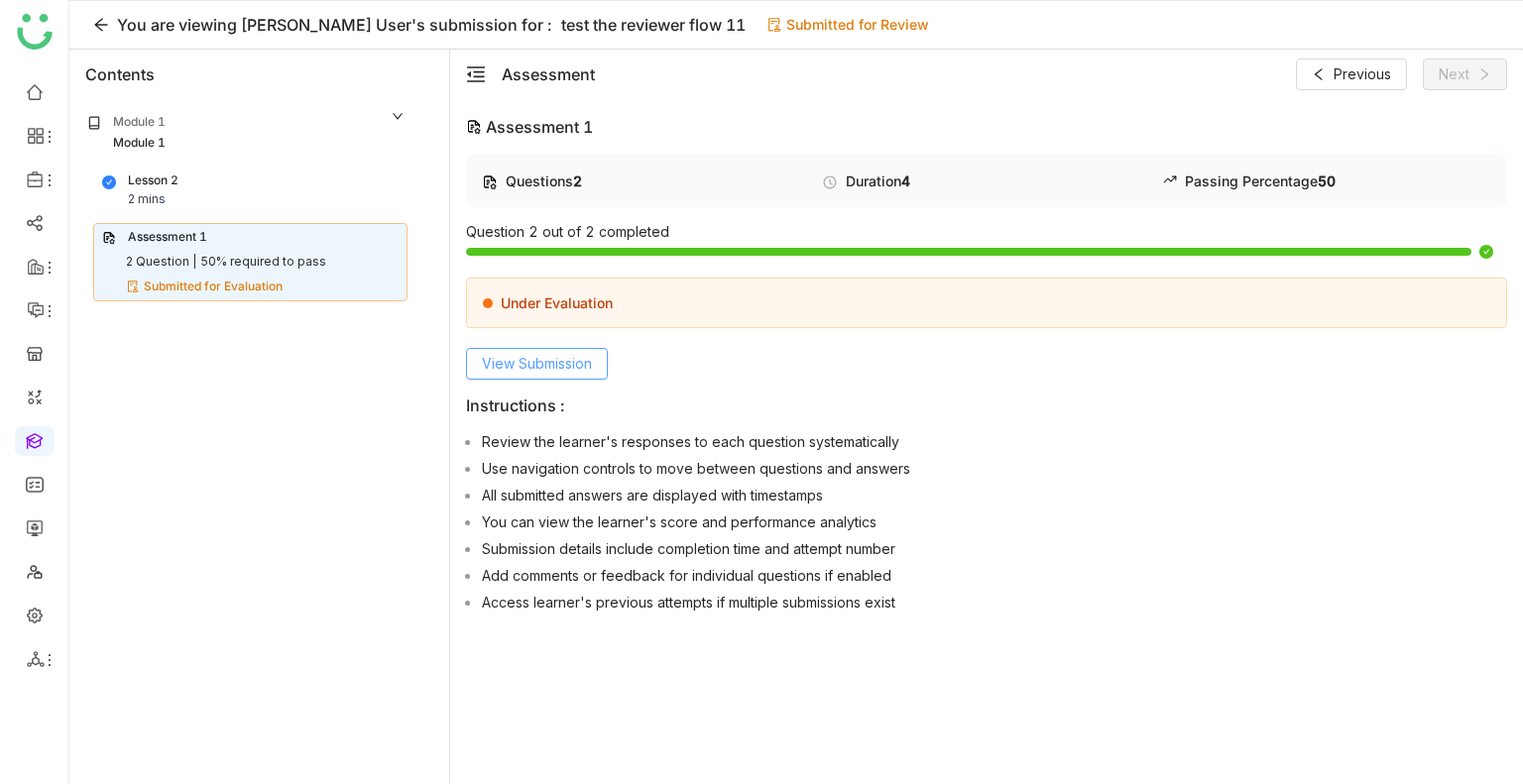 click on "View Submission" 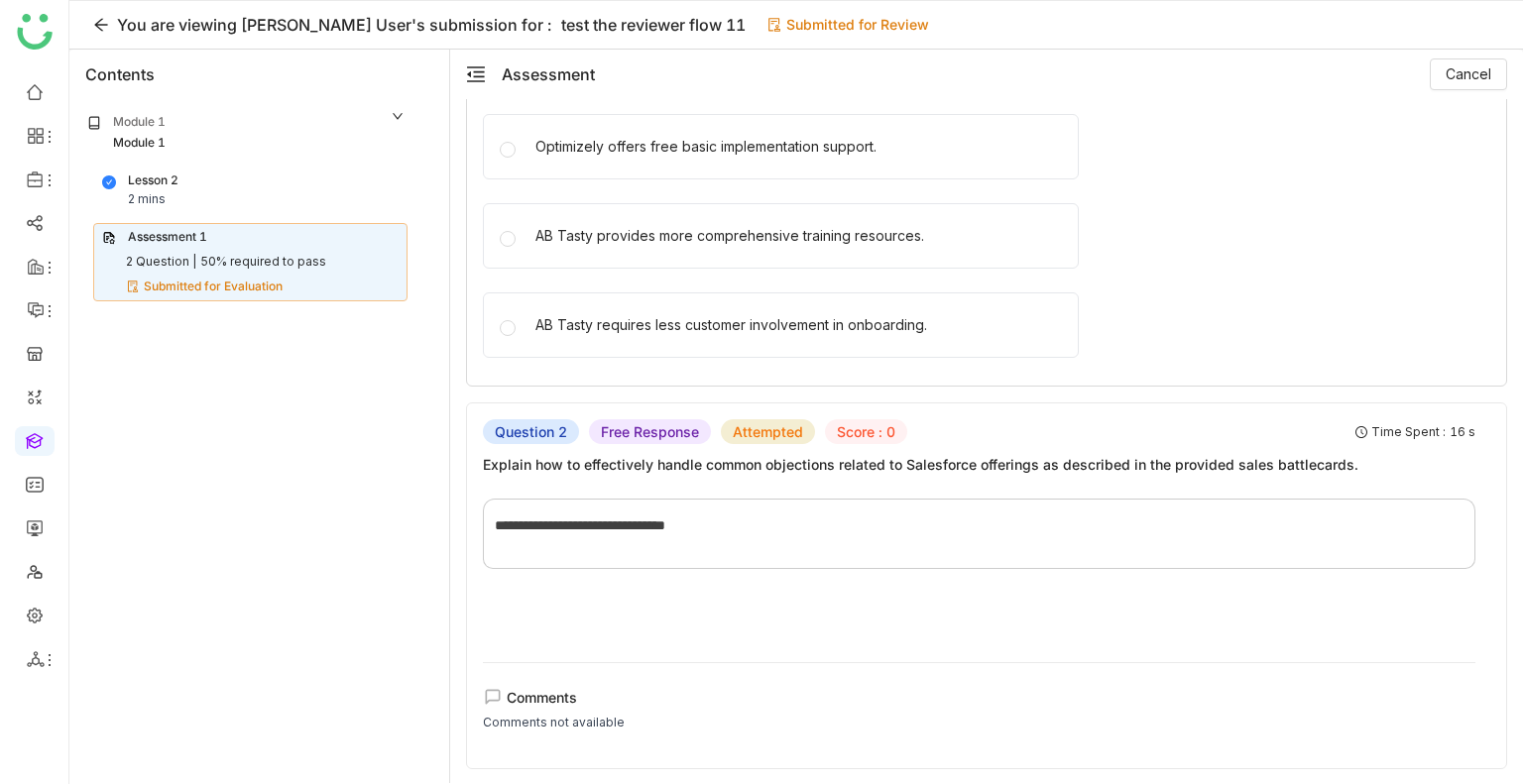 scroll, scrollTop: 0, scrollLeft: 0, axis: both 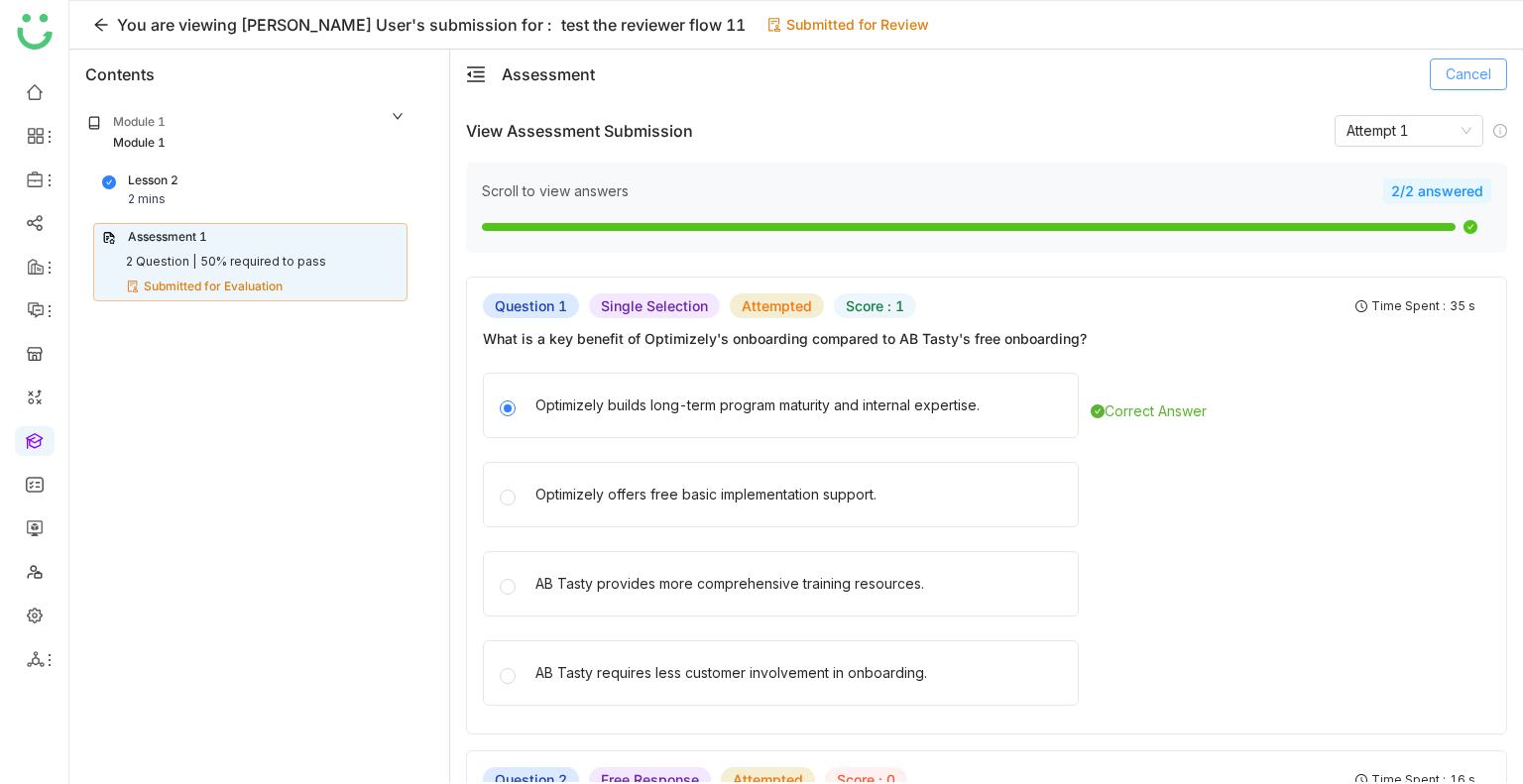 click on "Cancel" at bounding box center (1468, 74) 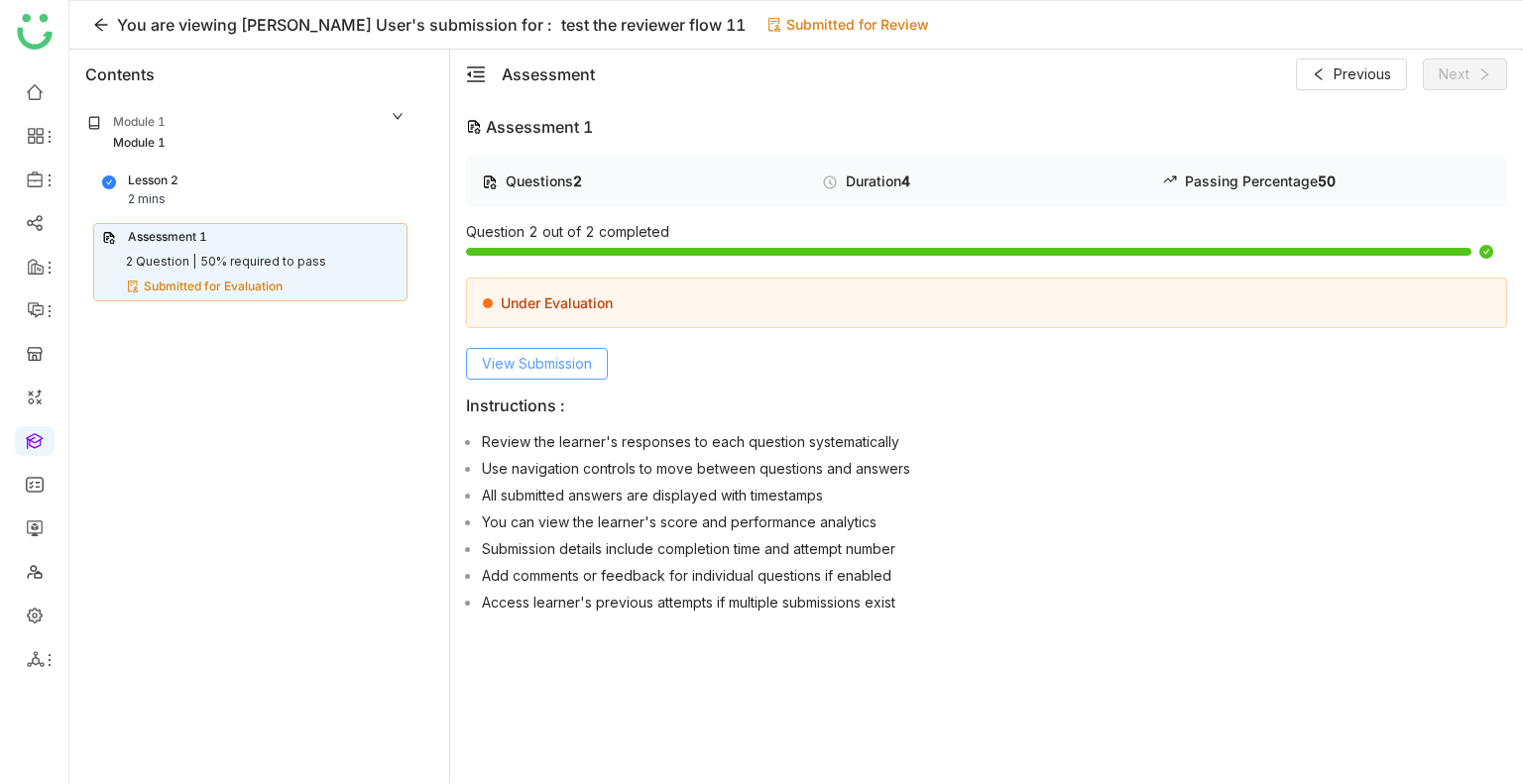click on "View Submission" 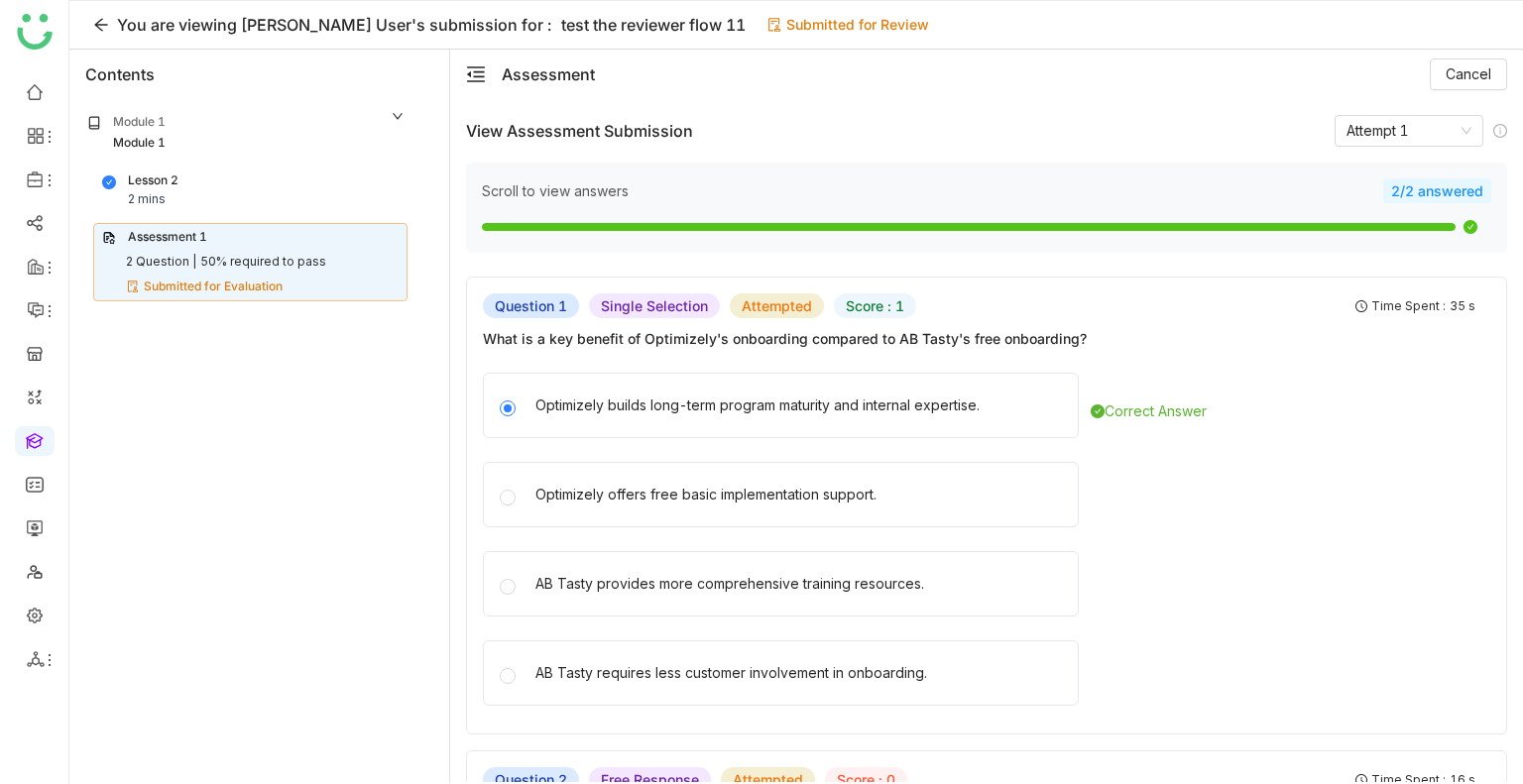 scroll, scrollTop: 348, scrollLeft: 0, axis: vertical 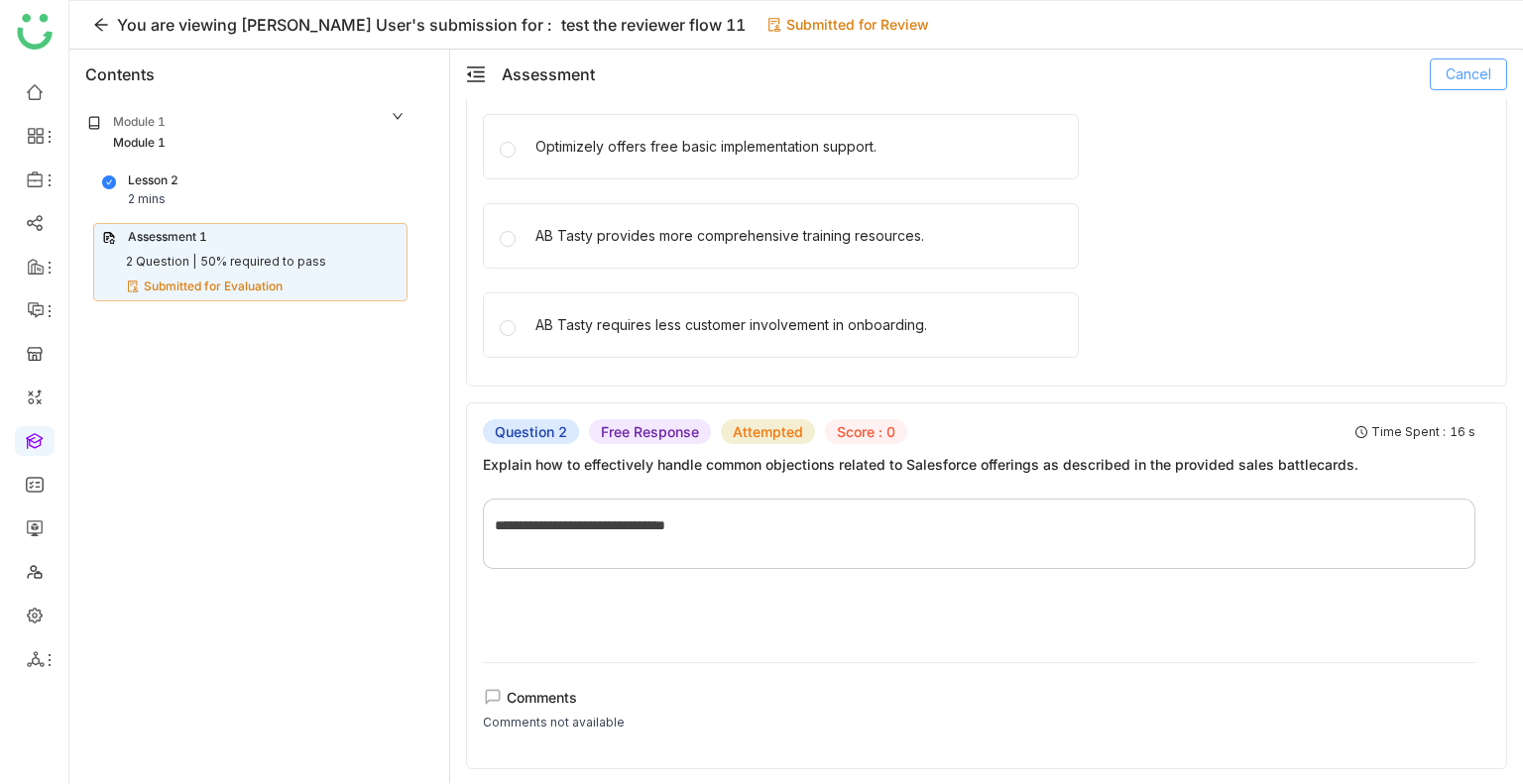 drag, startPoint x: 1467, startPoint y: 90, endPoint x: 1464, endPoint y: 71, distance: 19.235384 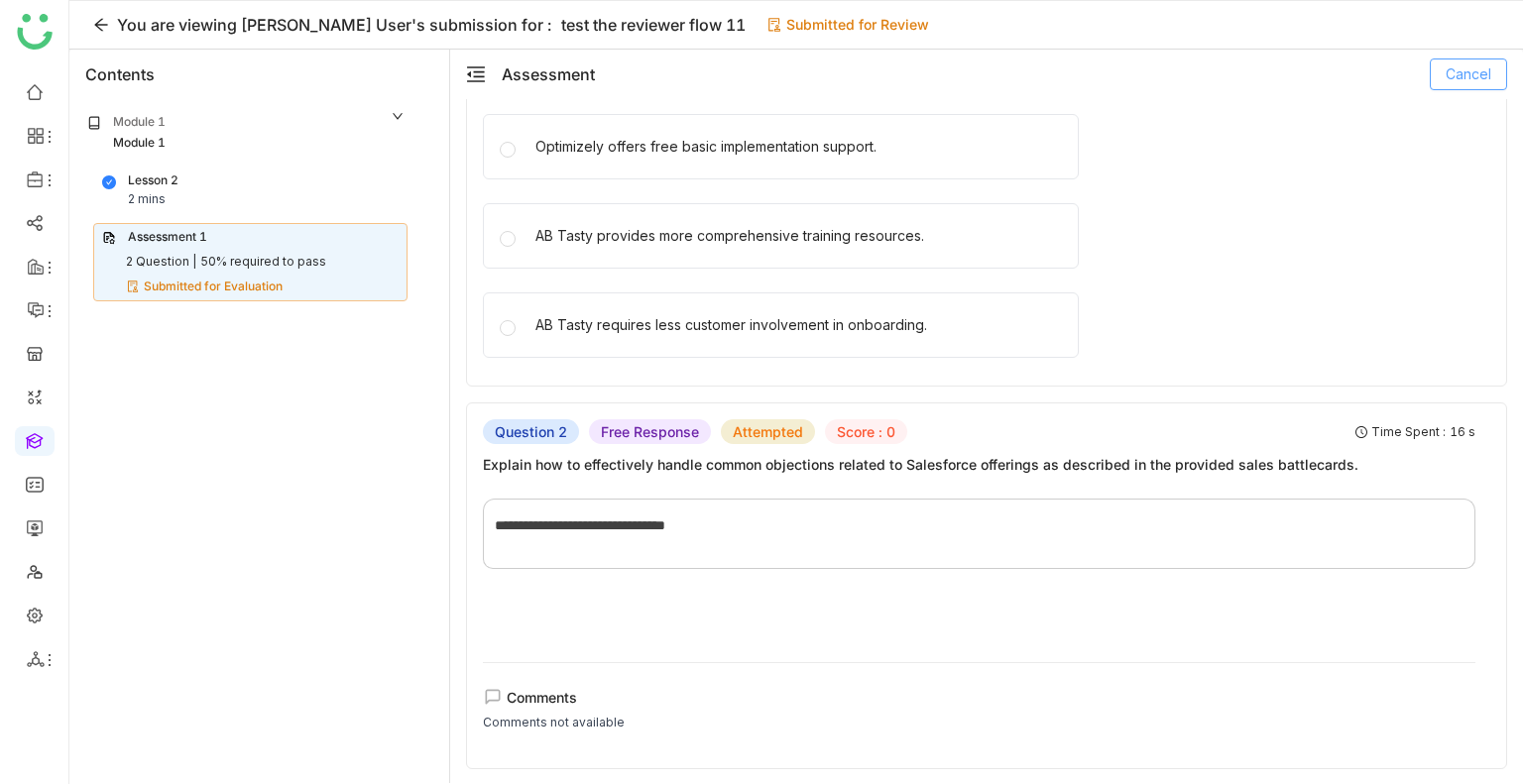 click on "Cancel" at bounding box center [1468, 74] 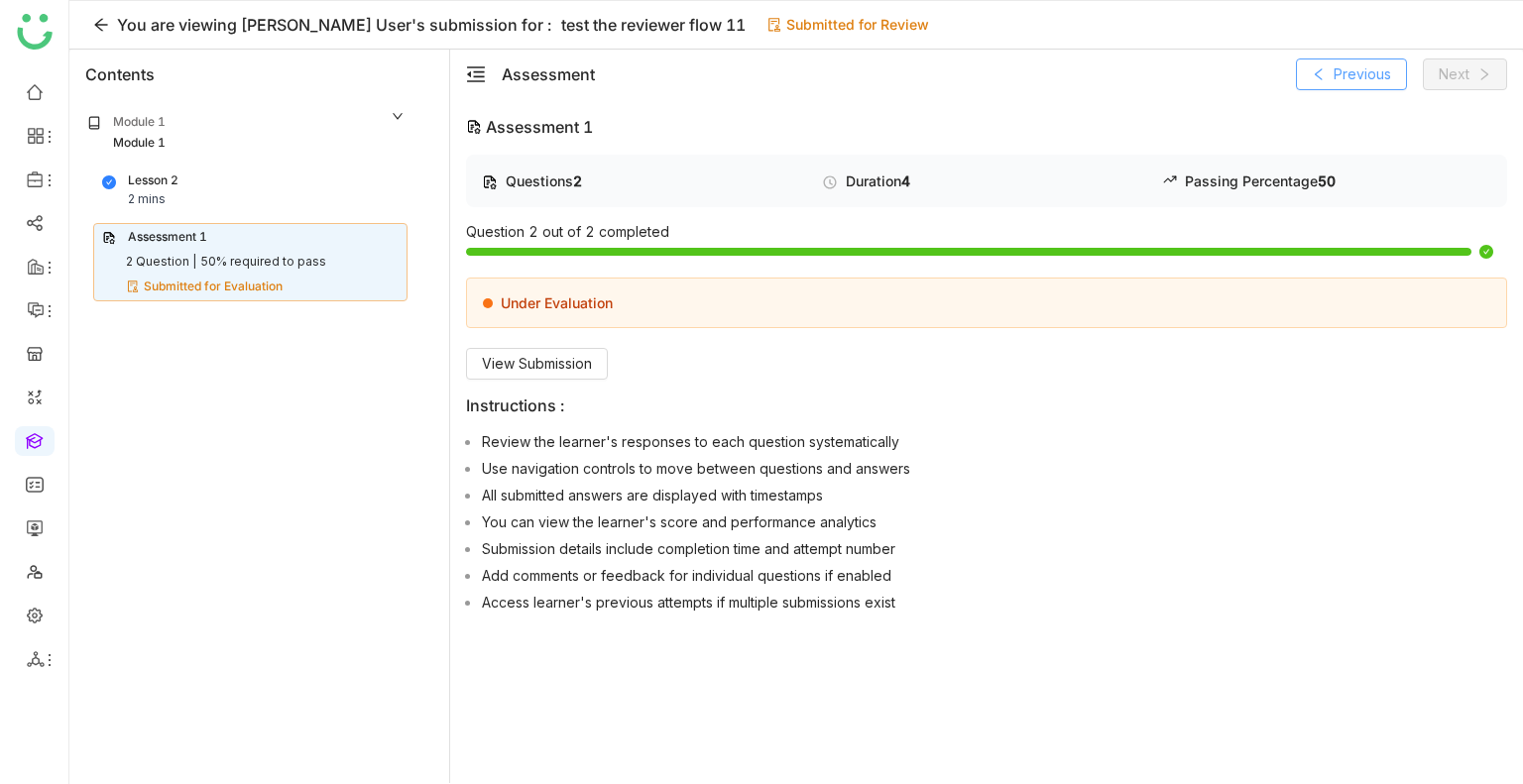 click on "Previous" 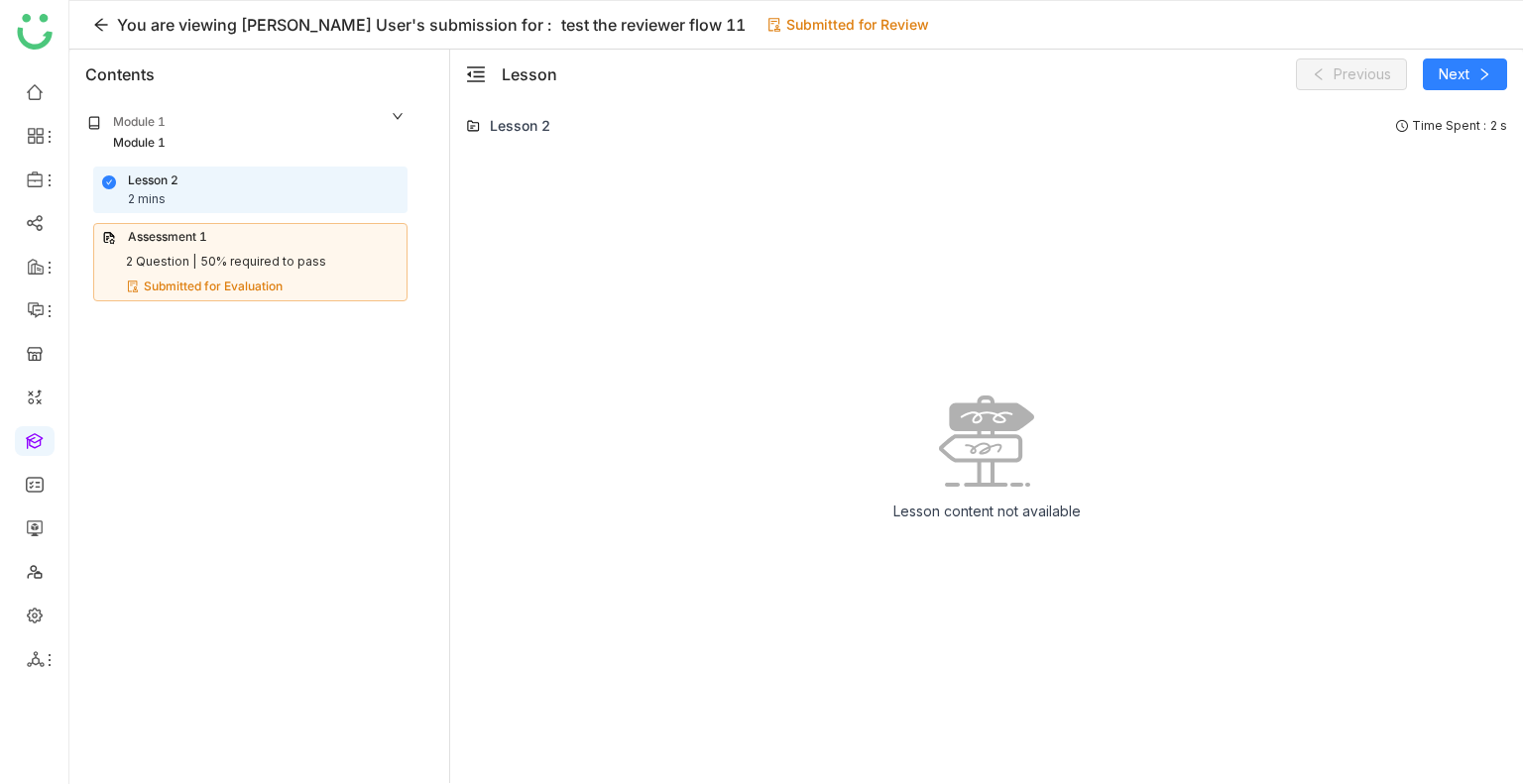 click on "Submitted for Evaluation" at bounding box center (263, 286) 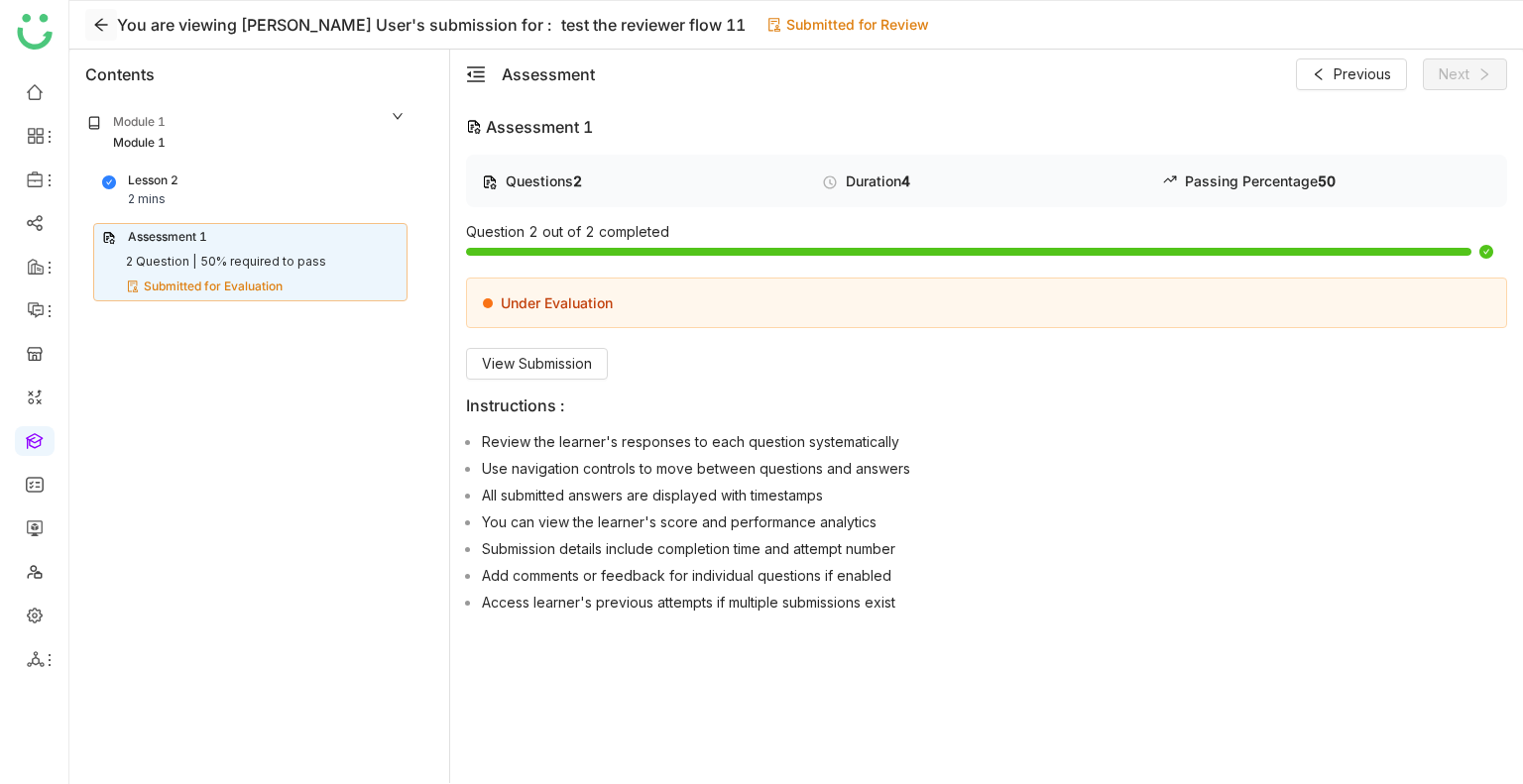 click 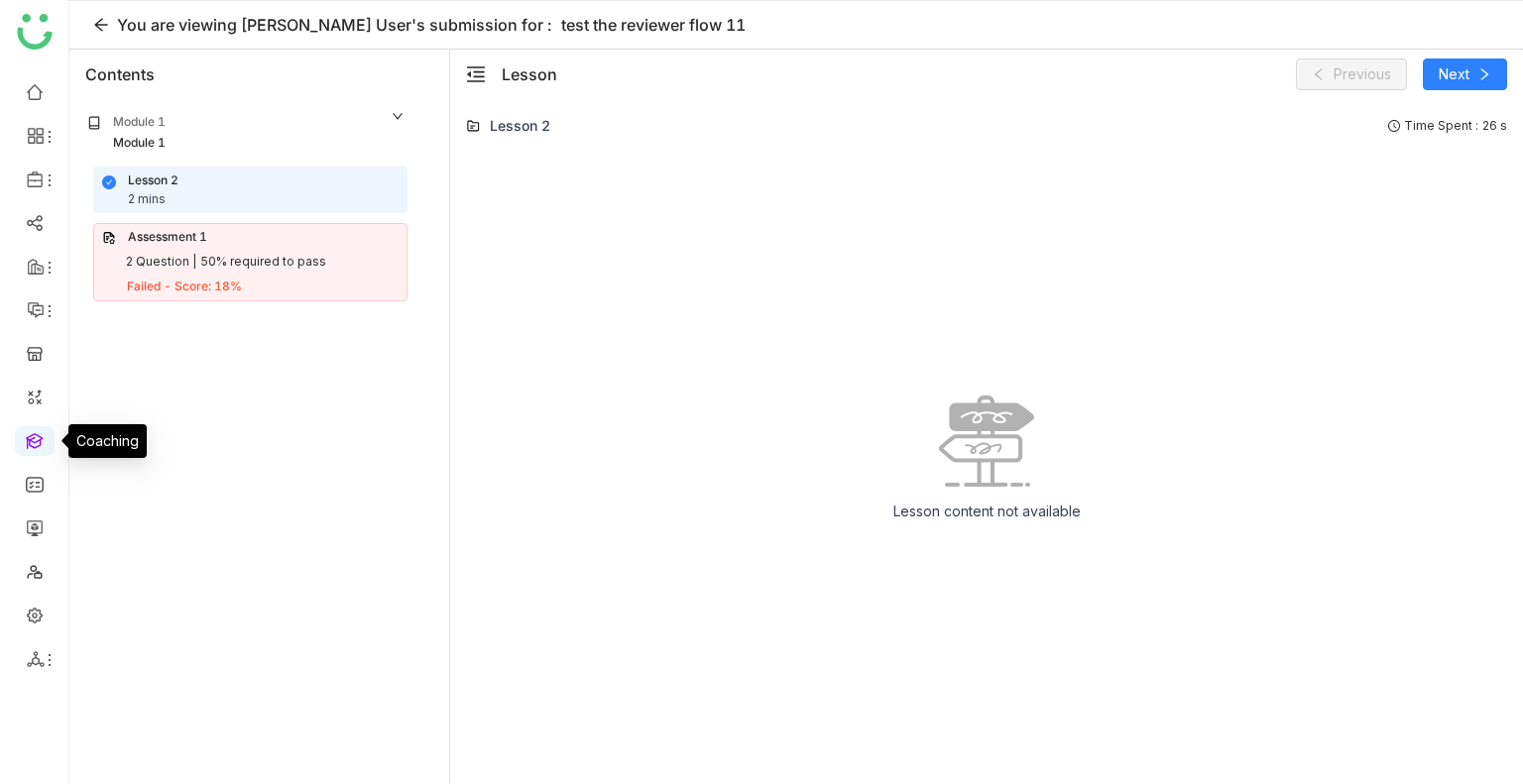 click at bounding box center [35, 439] 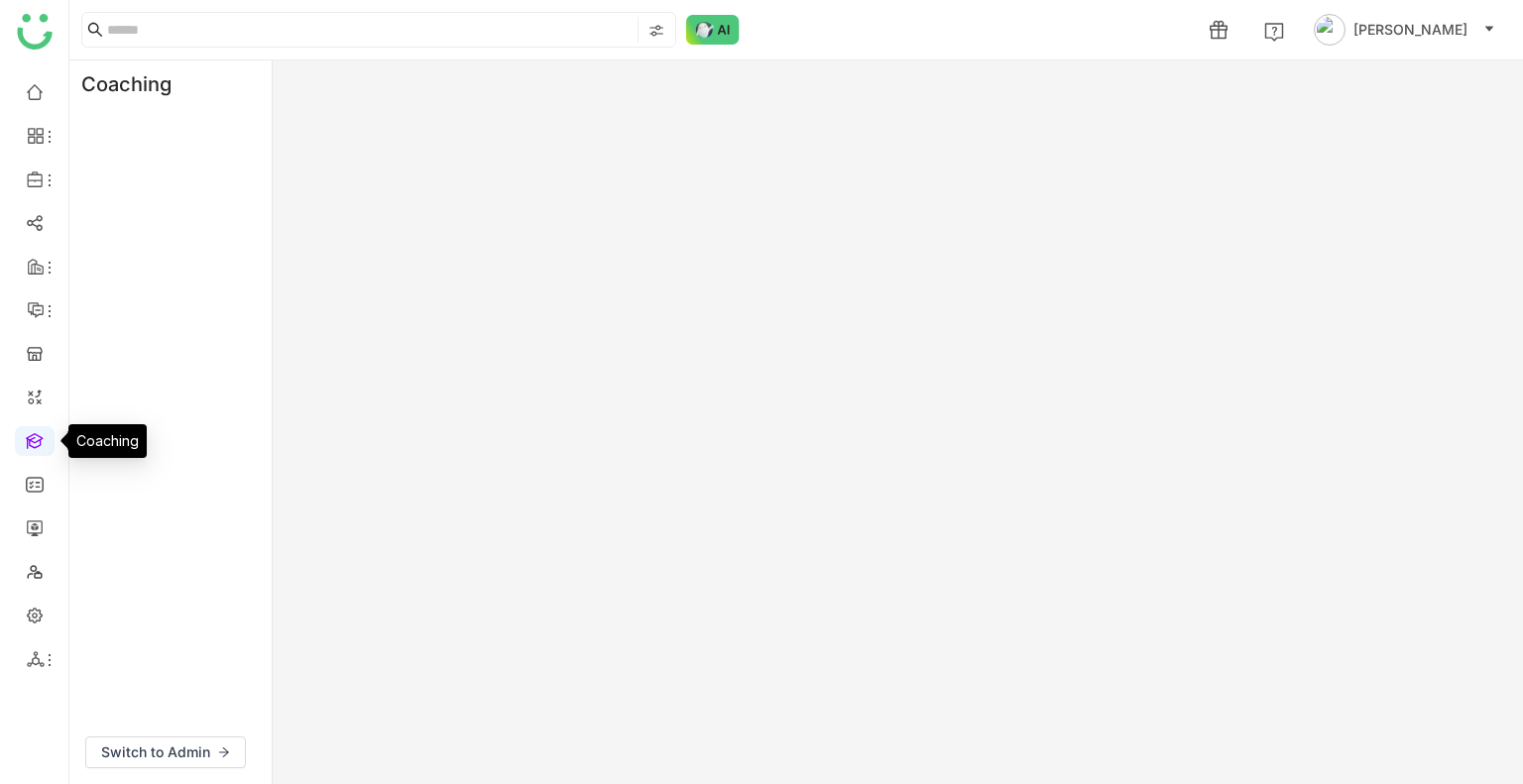click at bounding box center (35, 439) 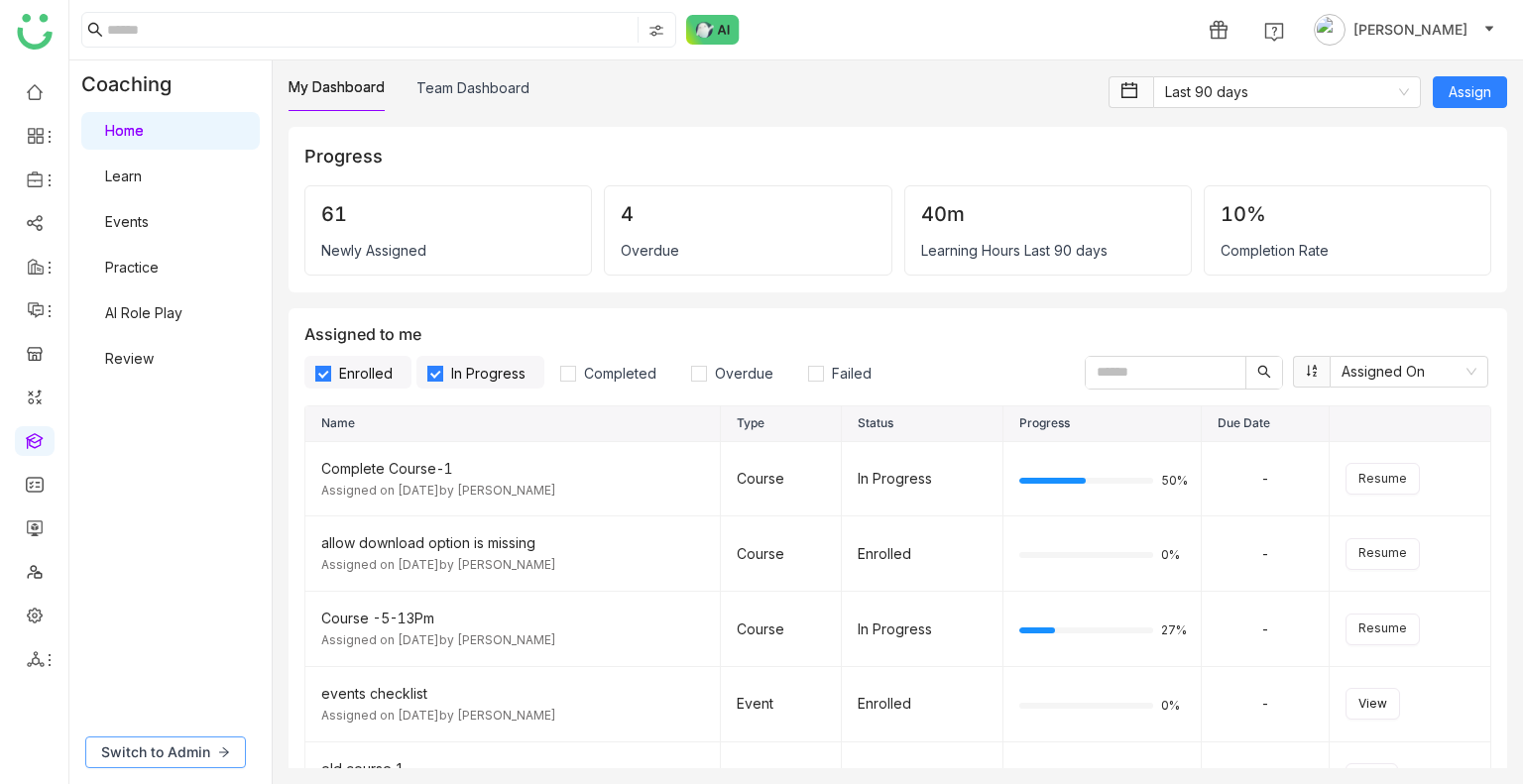click on "Switch to Admin" 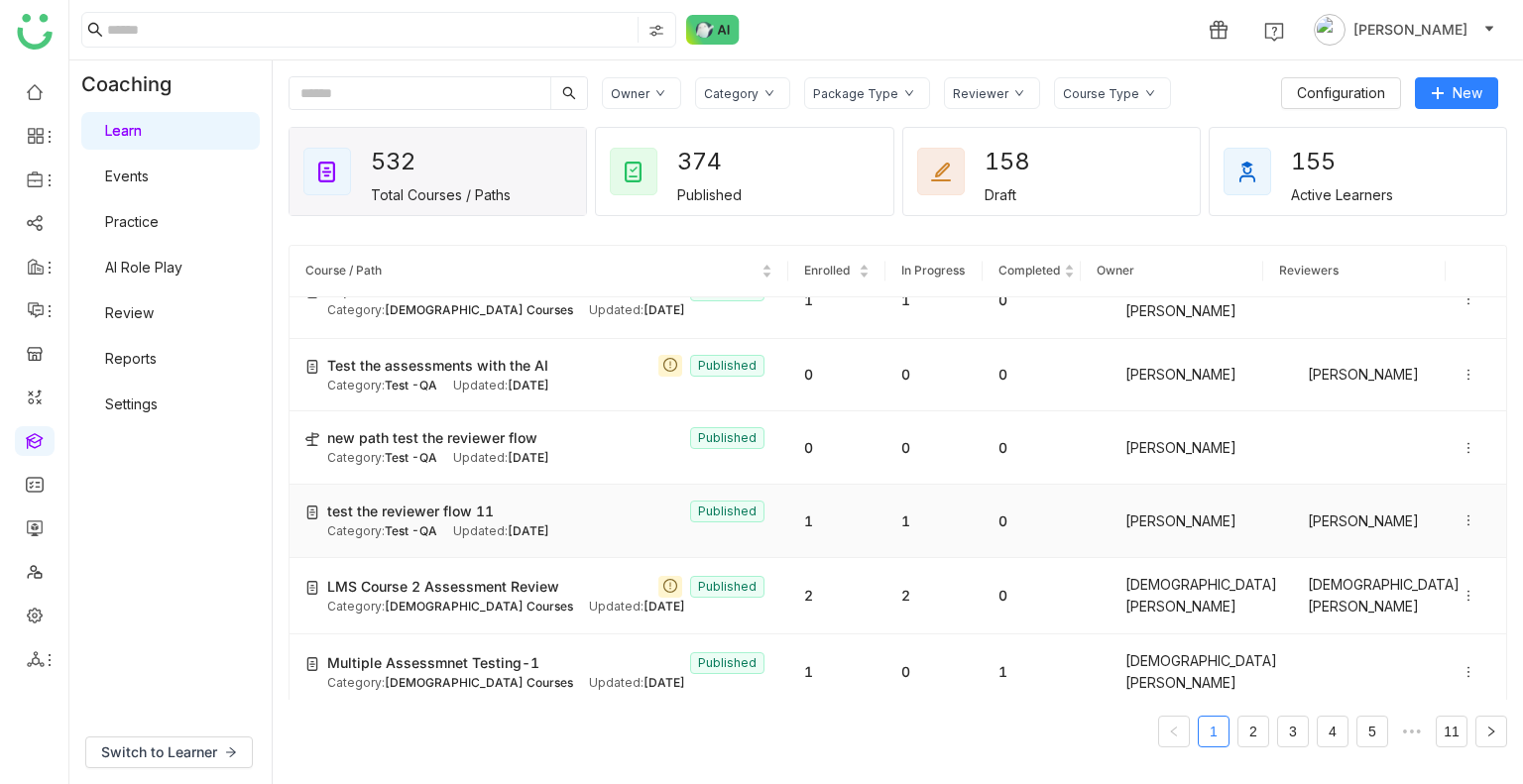 scroll, scrollTop: 224, scrollLeft: 0, axis: vertical 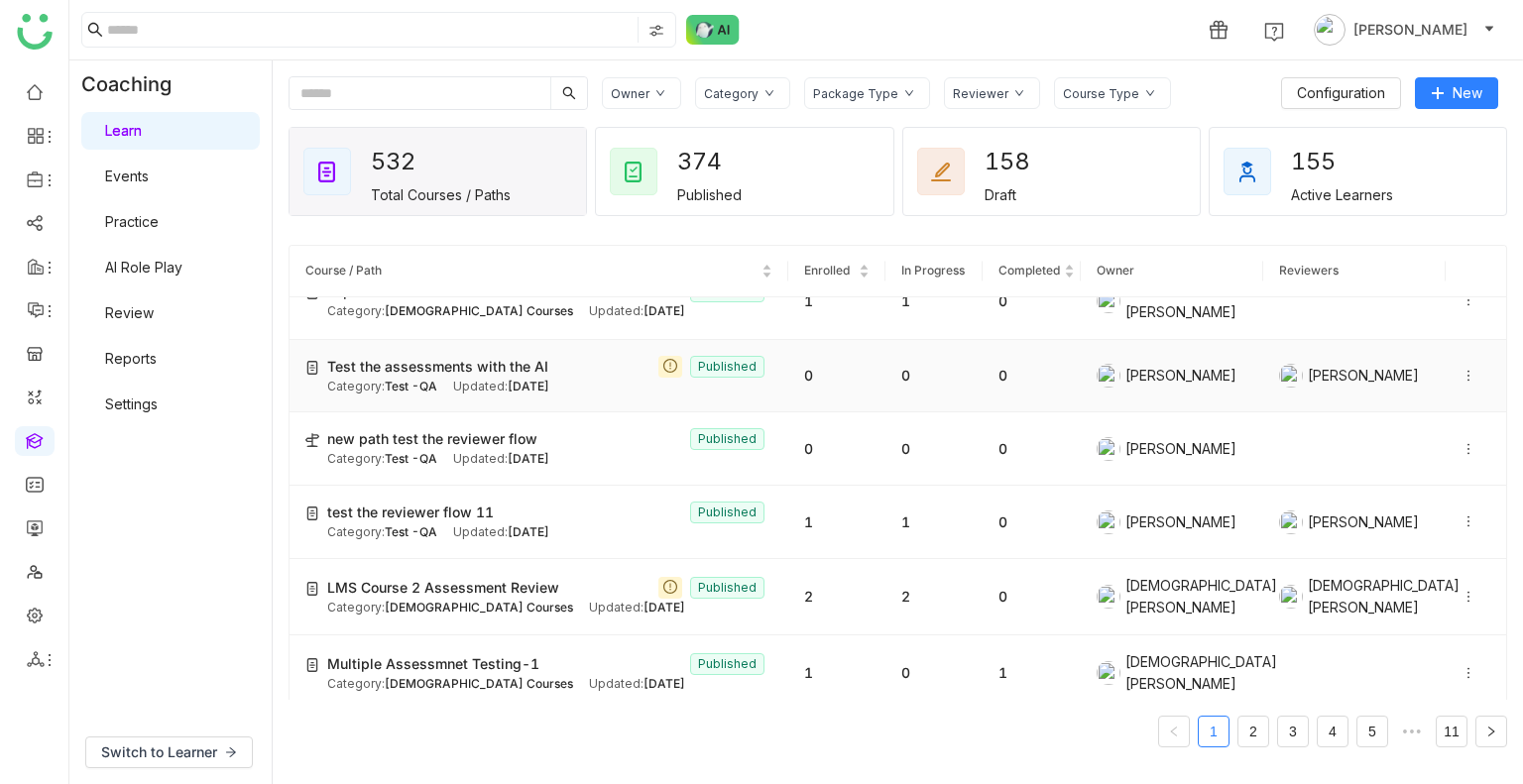 click on "[DATE]" 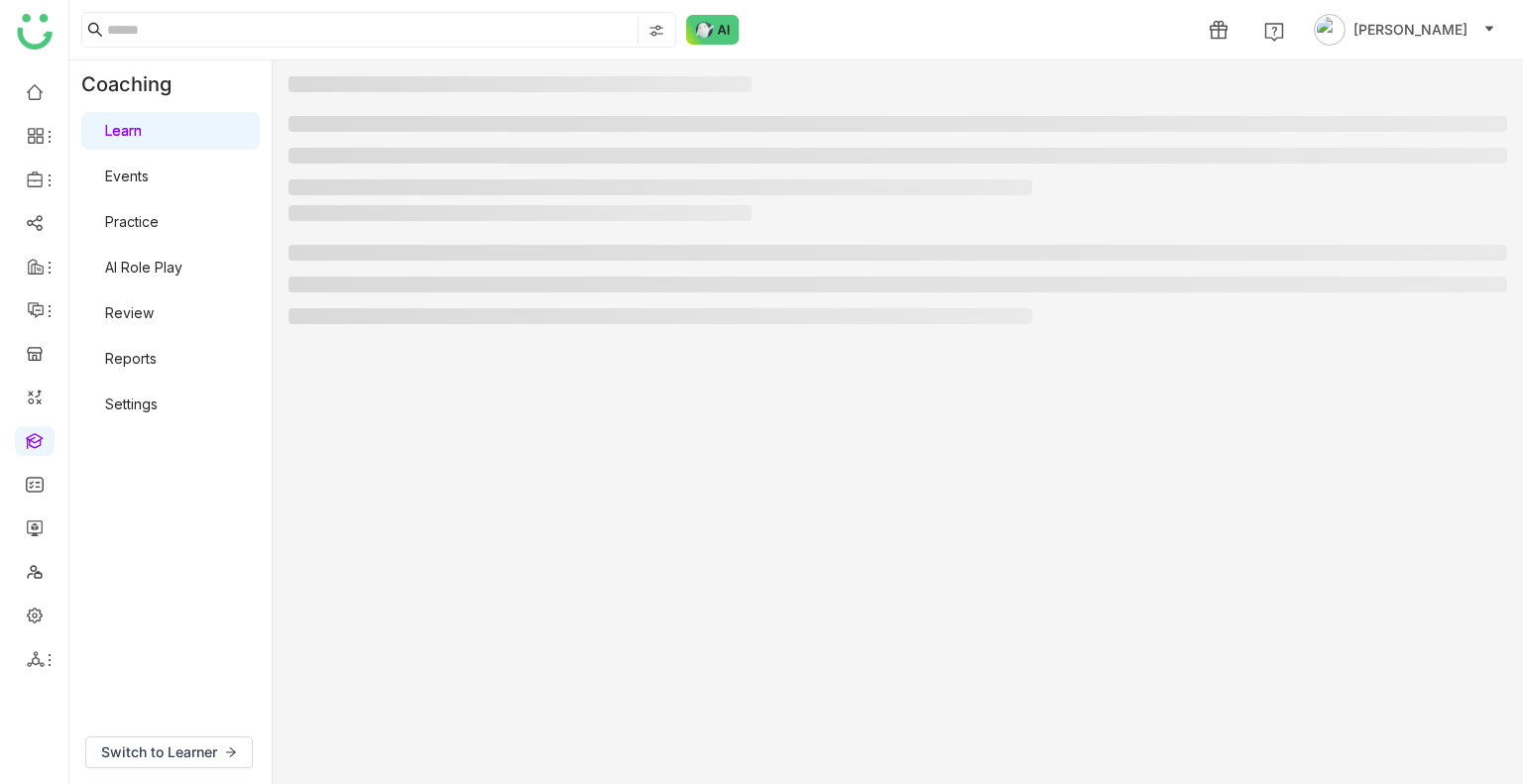 click 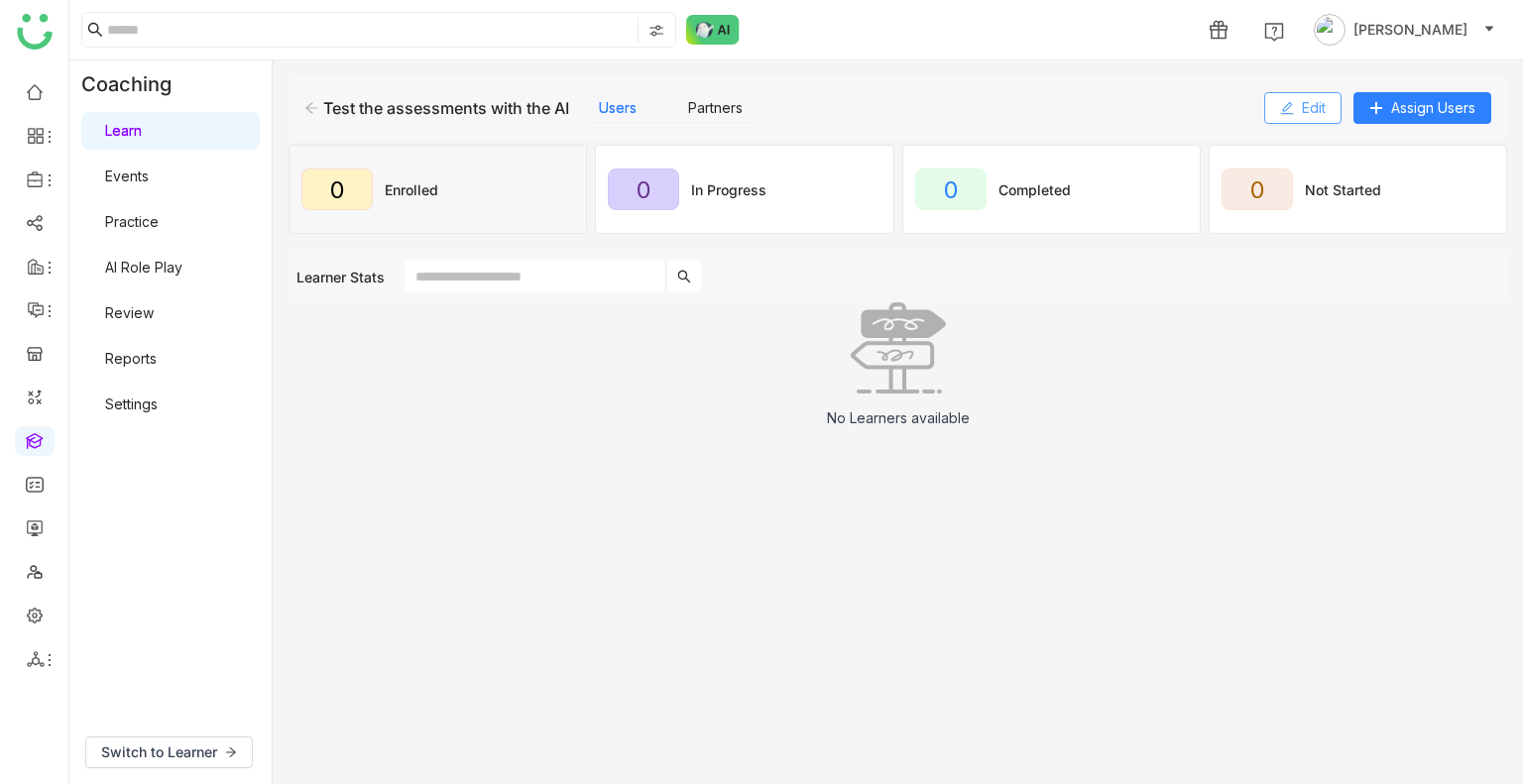 click on "Edit" 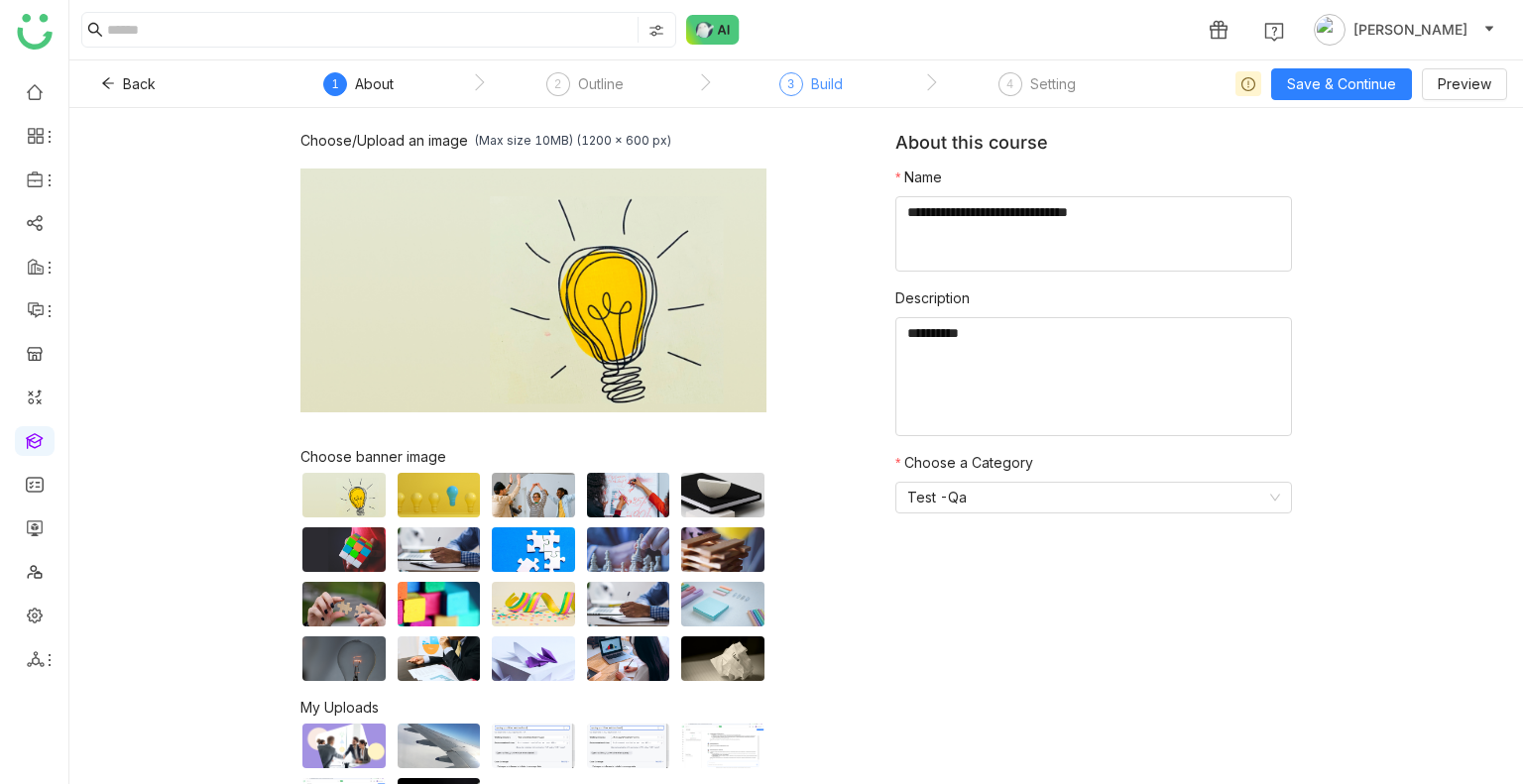 click on "3" 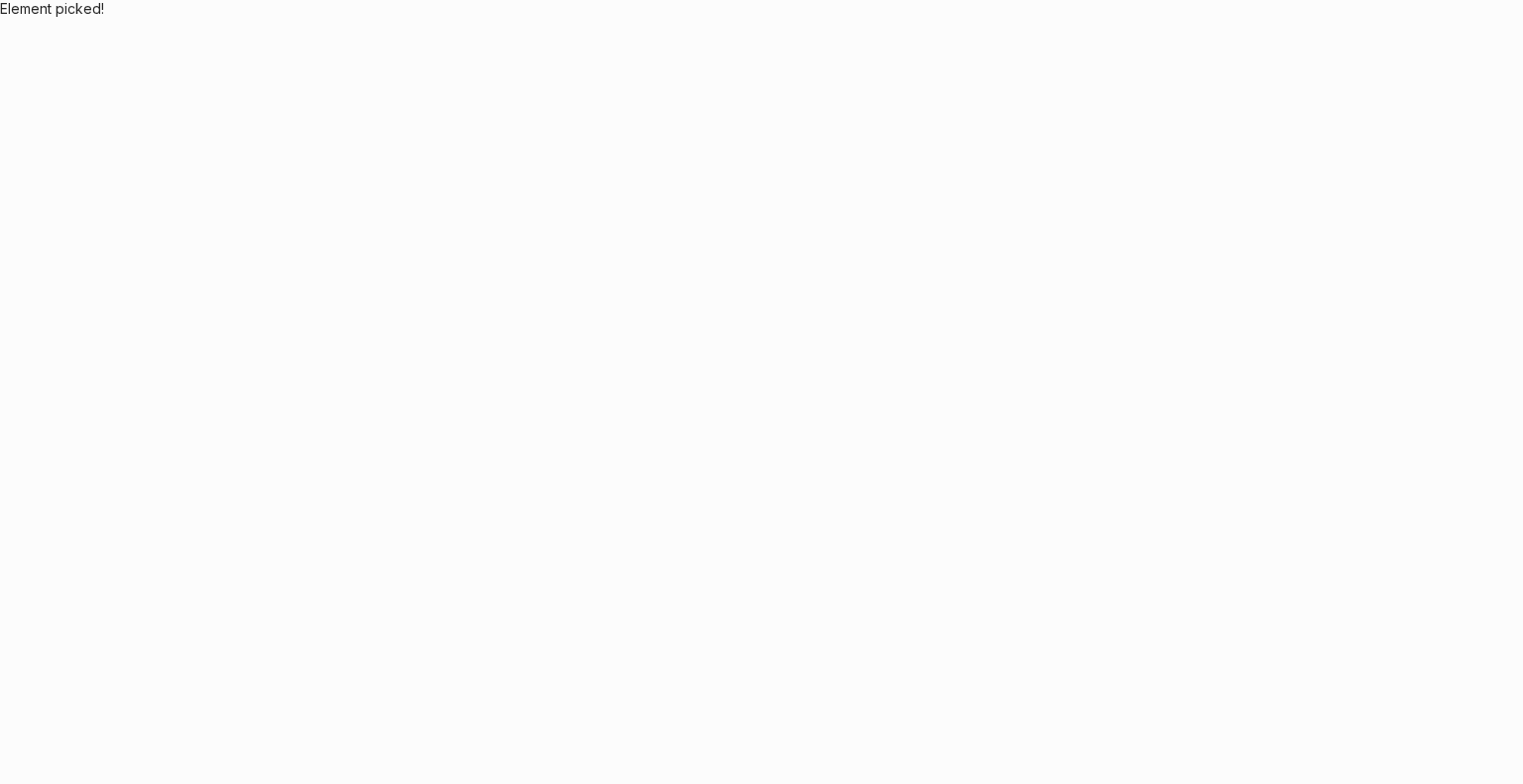scroll, scrollTop: 0, scrollLeft: 0, axis: both 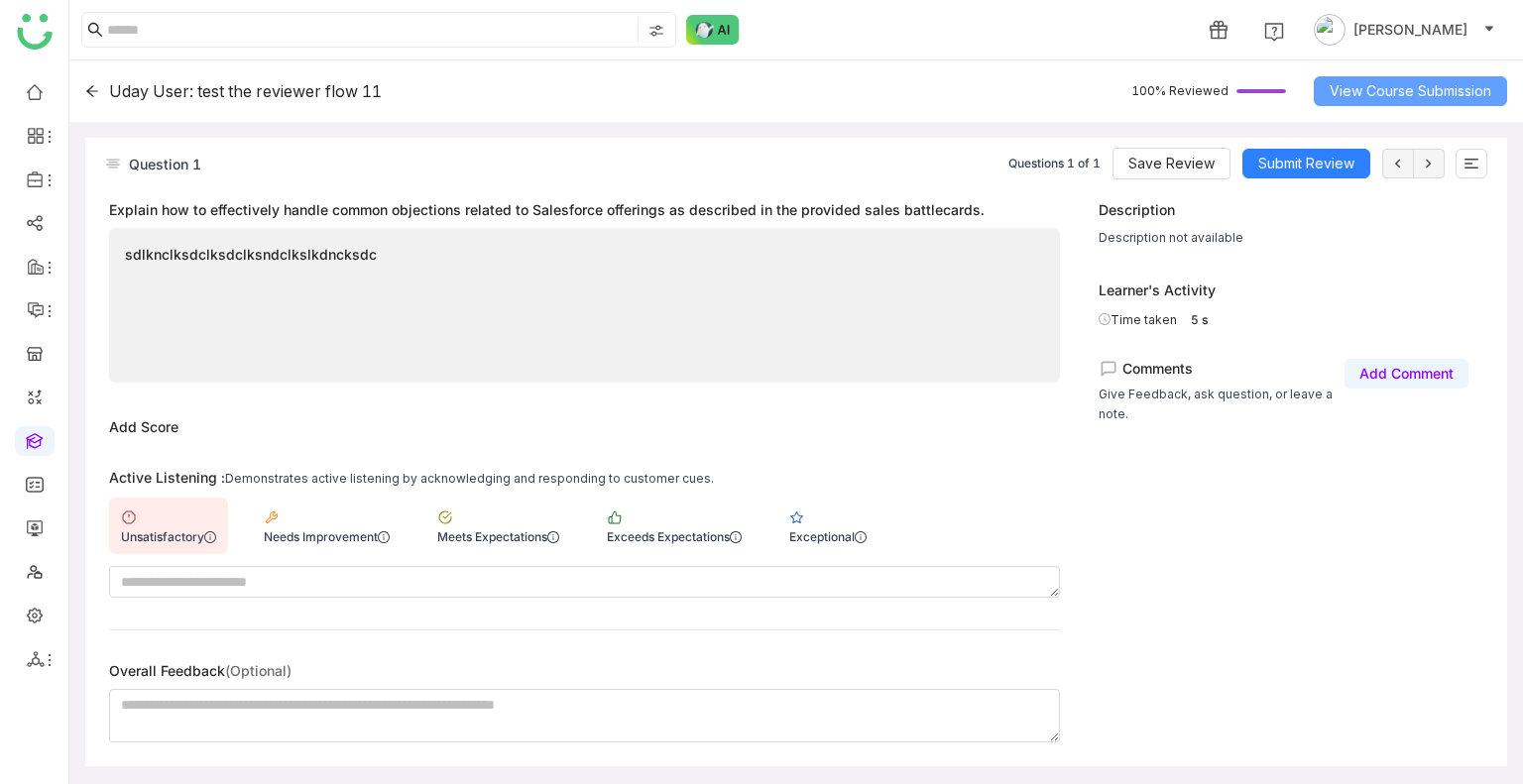 click on "View Course Submission" 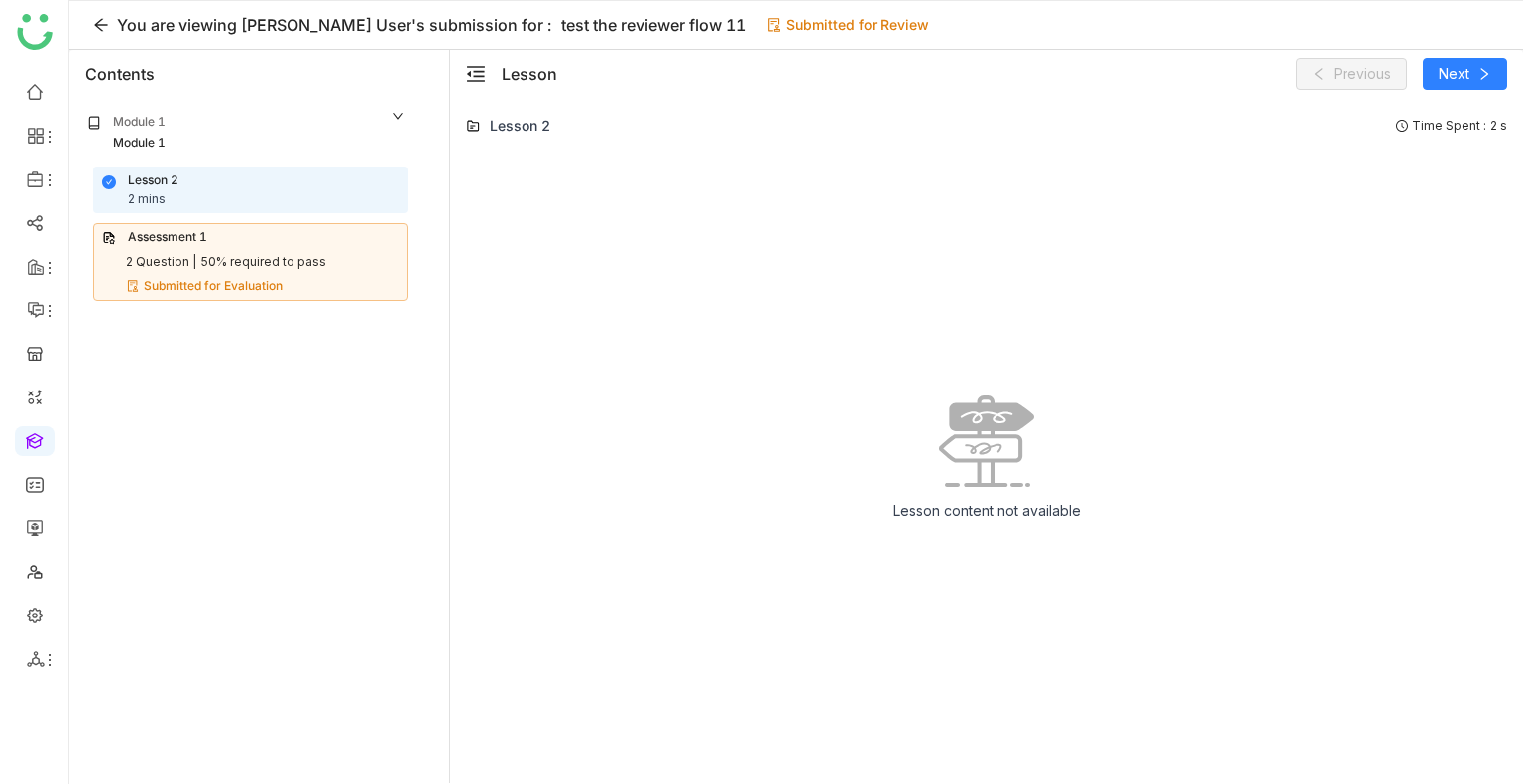 click on "Lesson  Previous   Next" 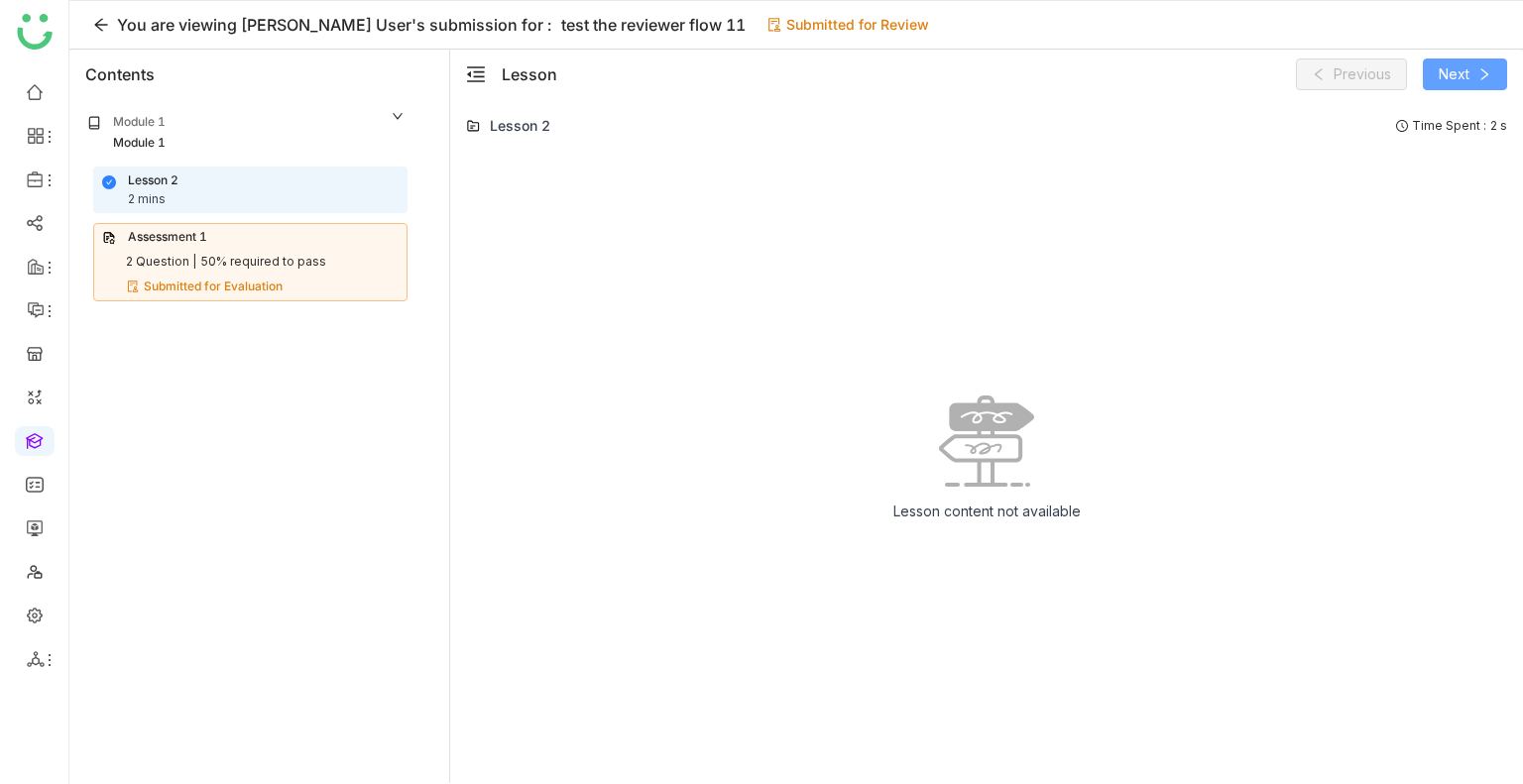 click on "Next" 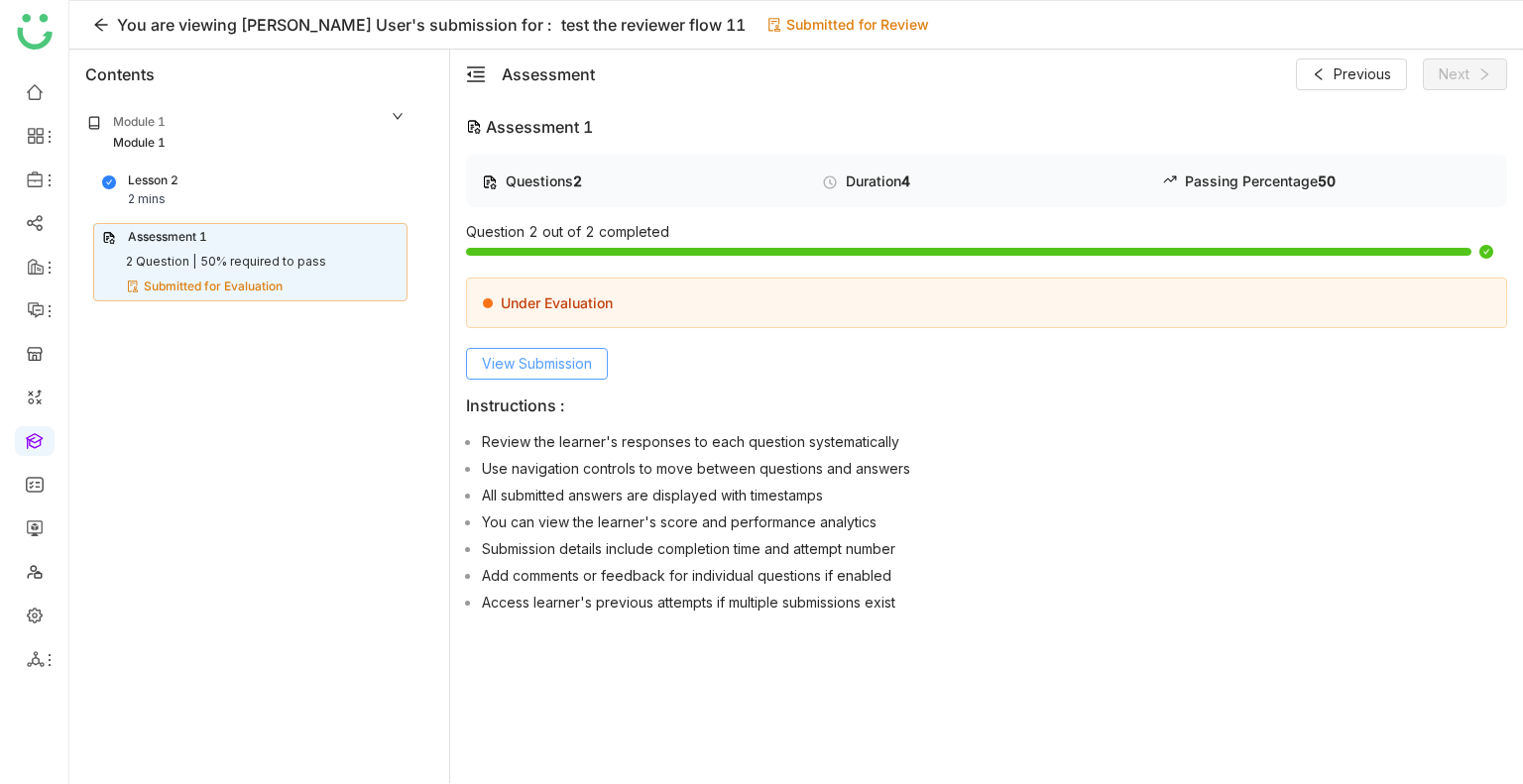 click on "View Submission" 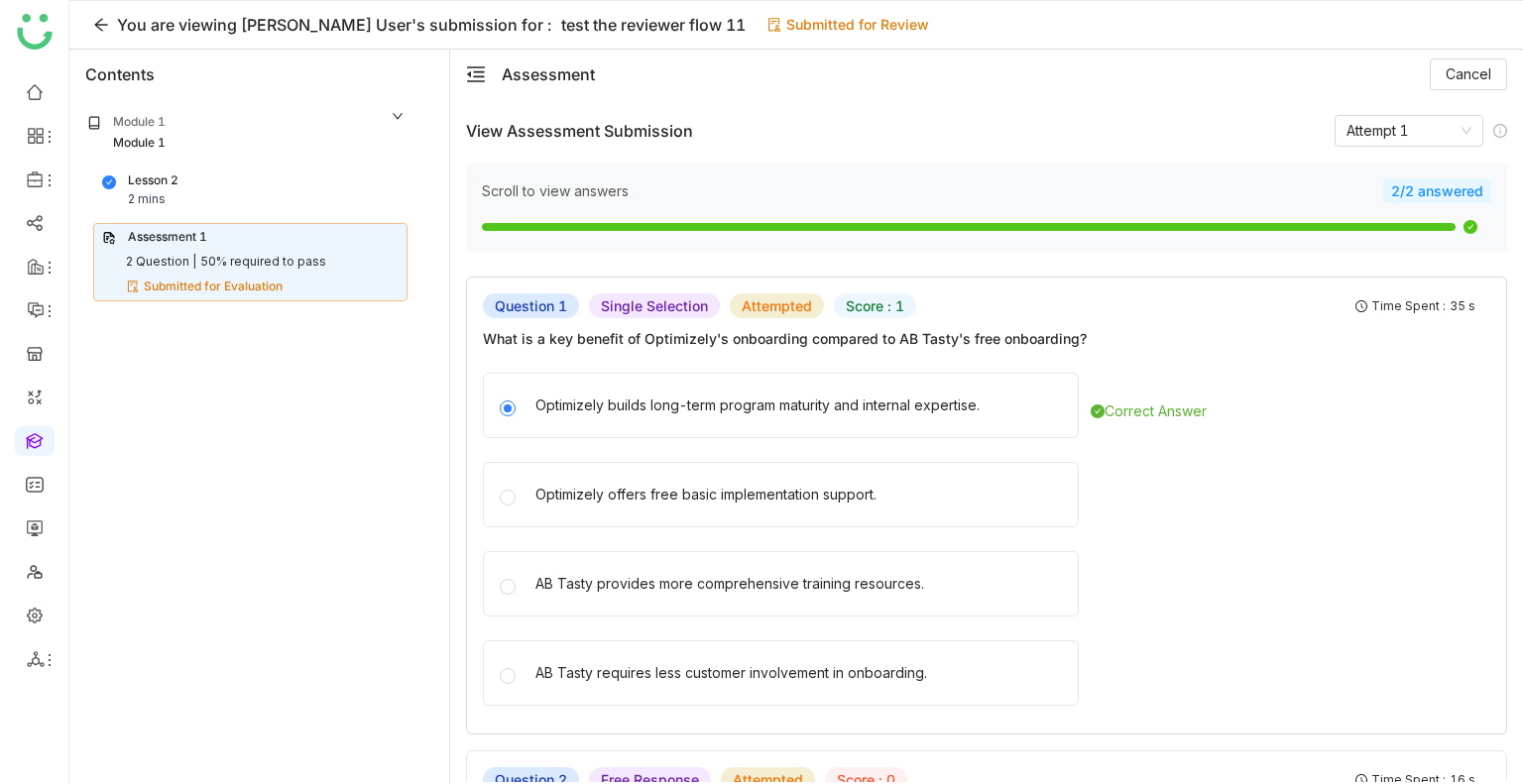 scroll, scrollTop: 348, scrollLeft: 0, axis: vertical 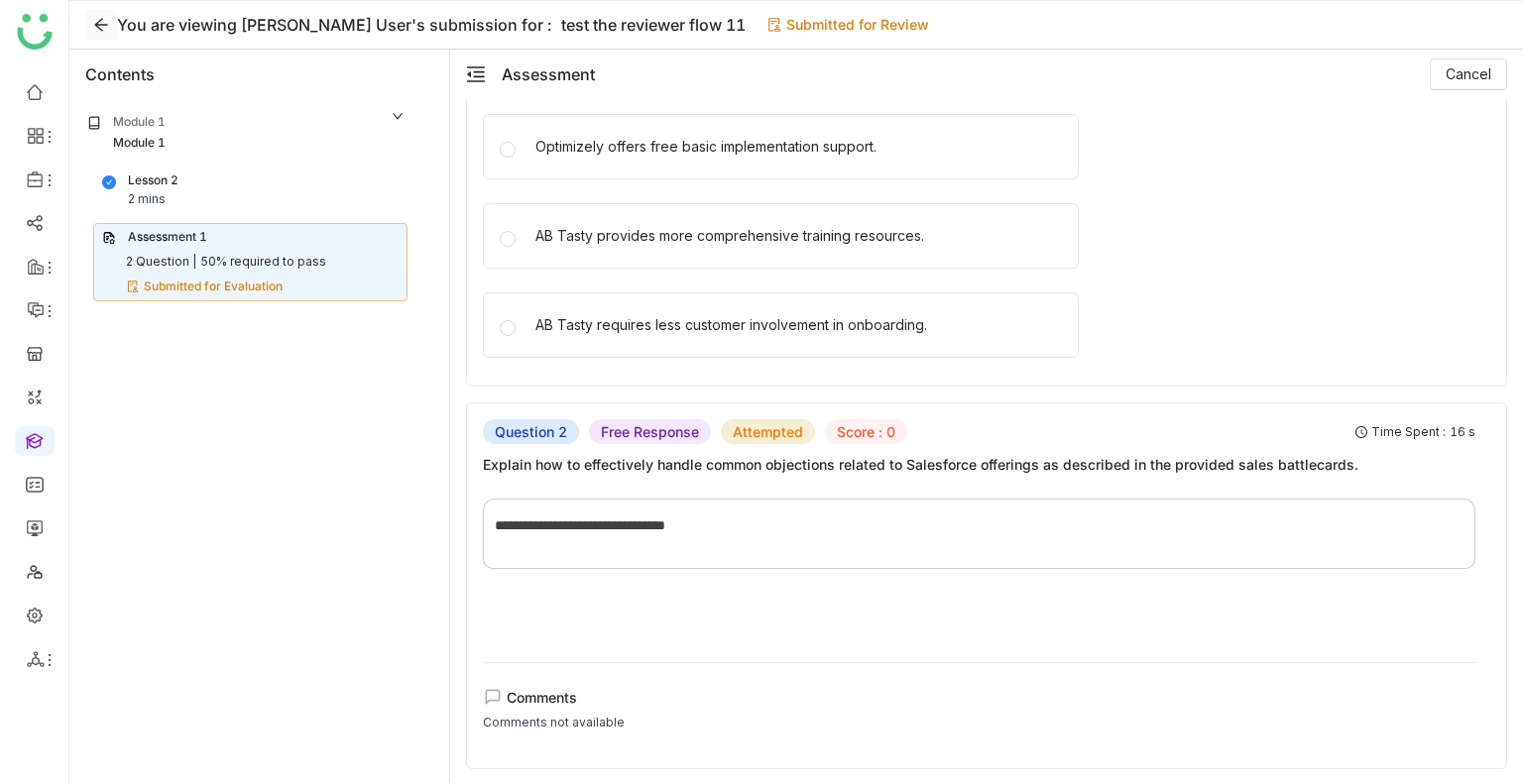 click 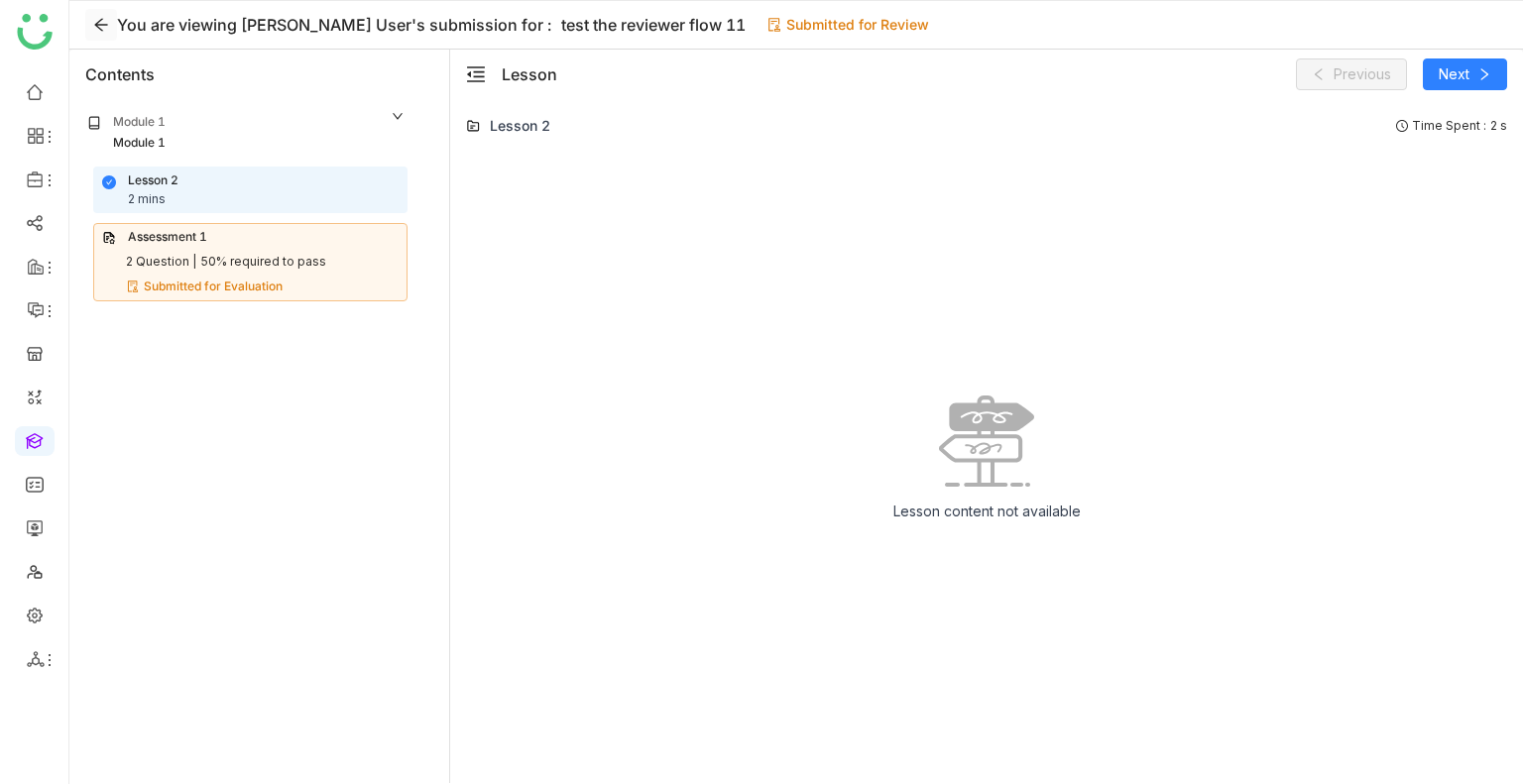 click 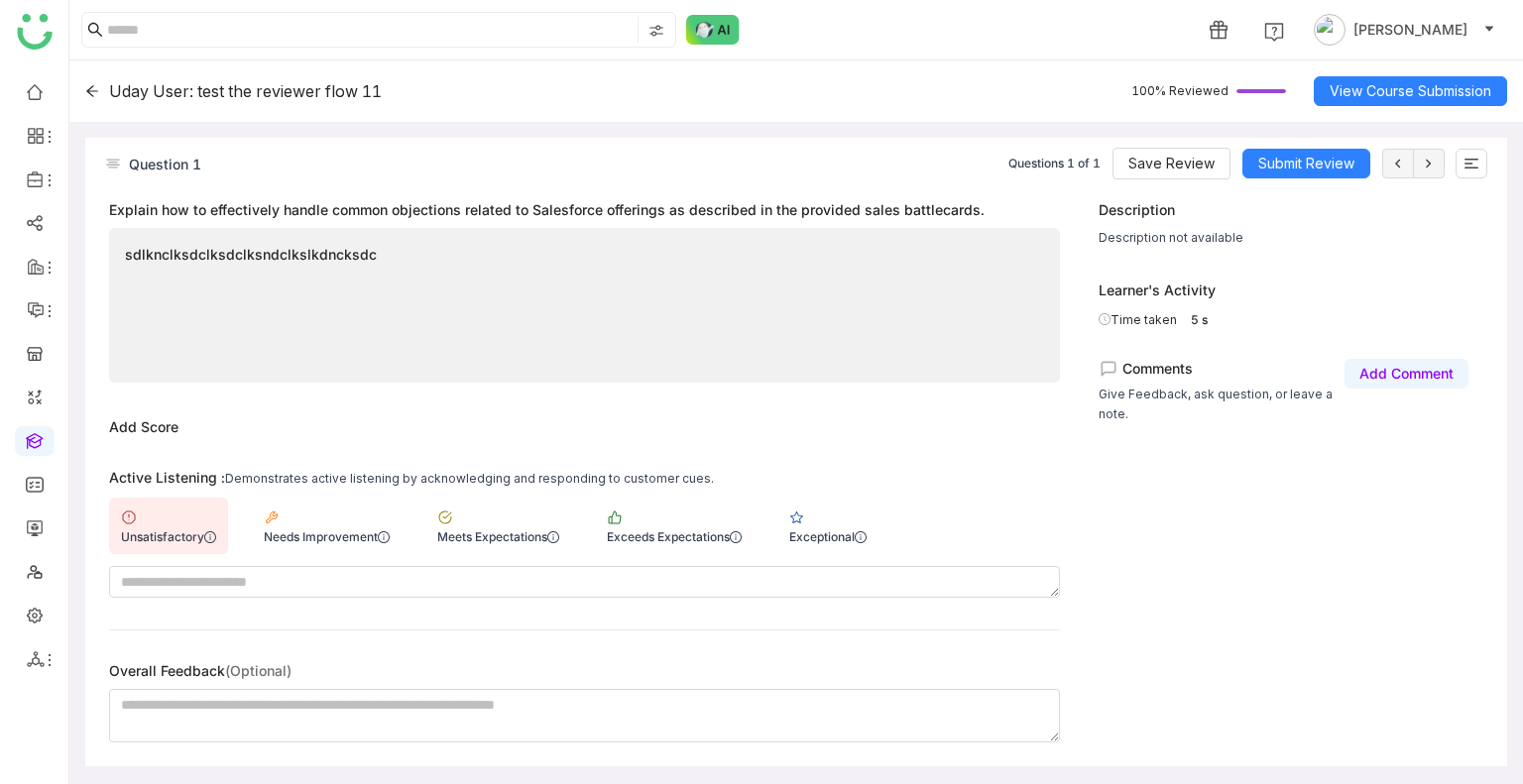 click on "Questions 1 of 1  Save Review   Submit Review" 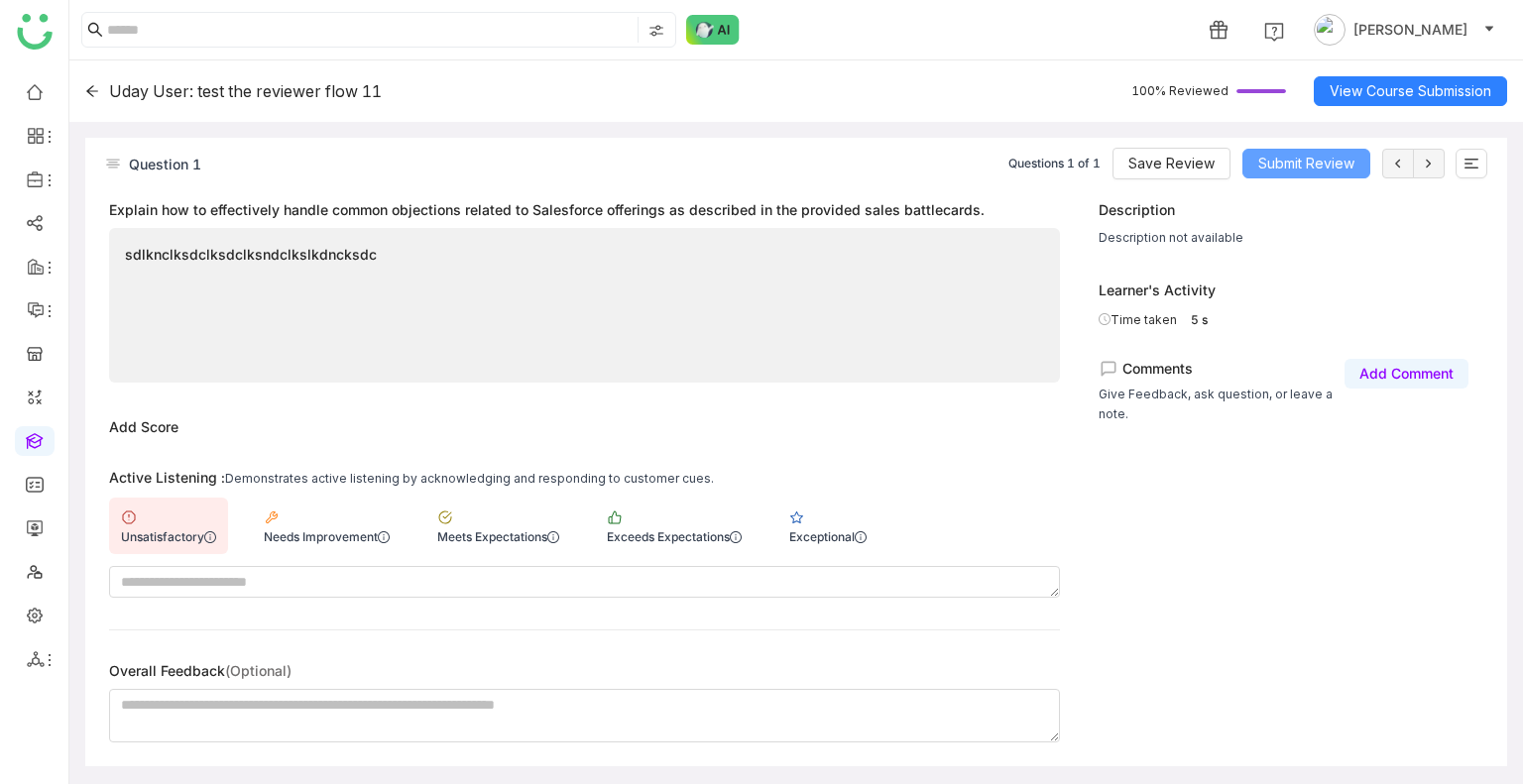 click on "Submit Review" 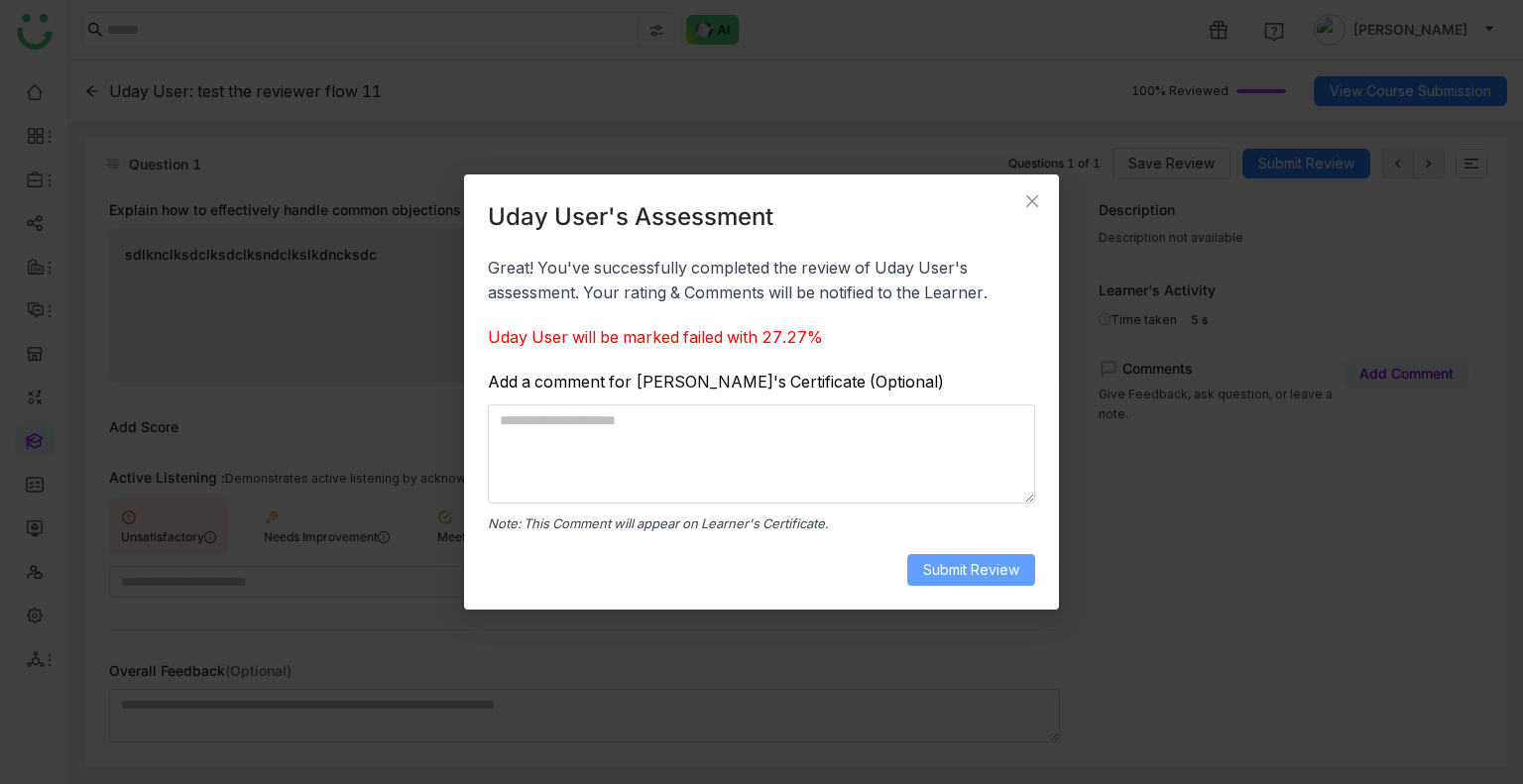 click on "Submit Review" at bounding box center (971, 570) 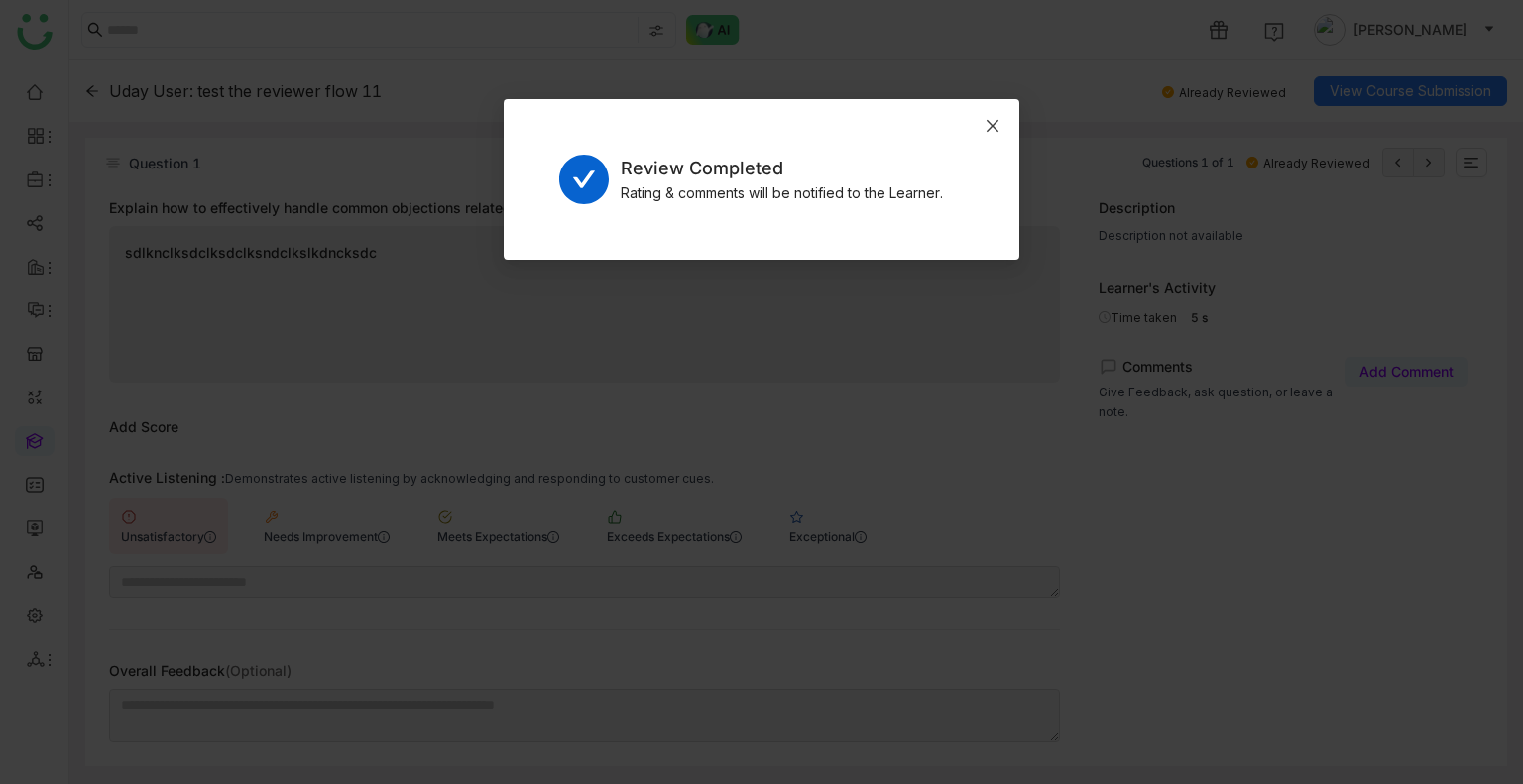 click 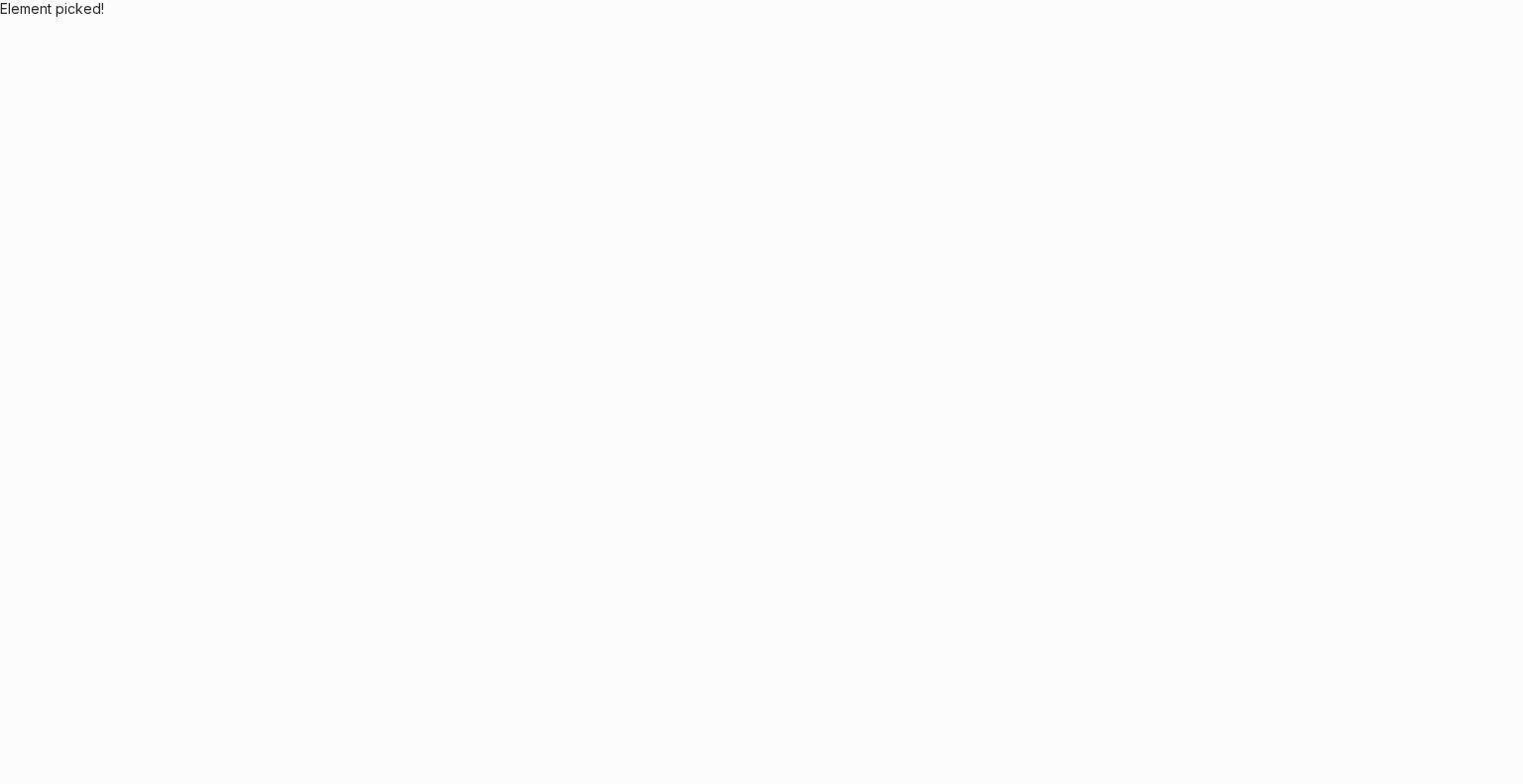 scroll, scrollTop: 0, scrollLeft: 0, axis: both 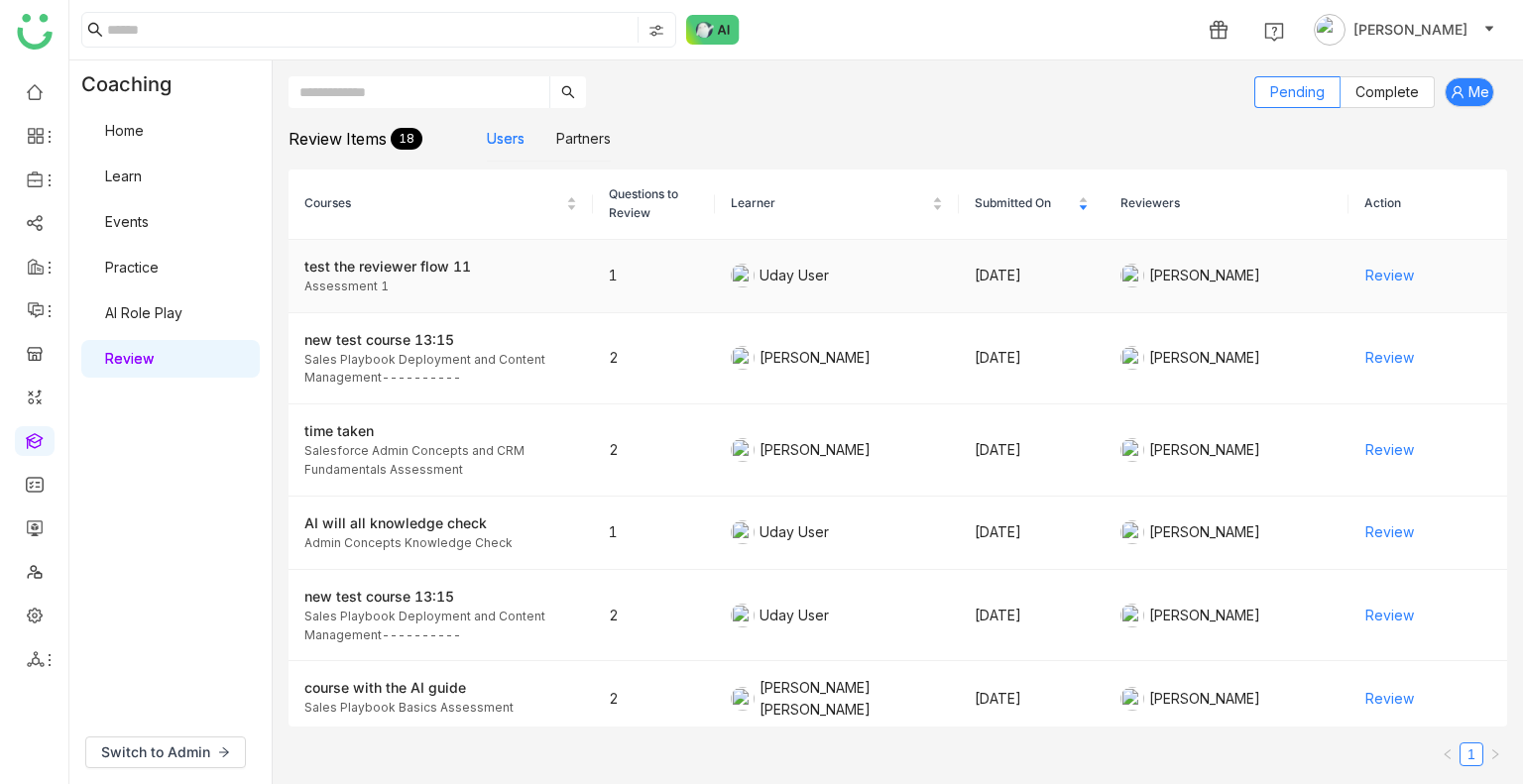 click on "Review" 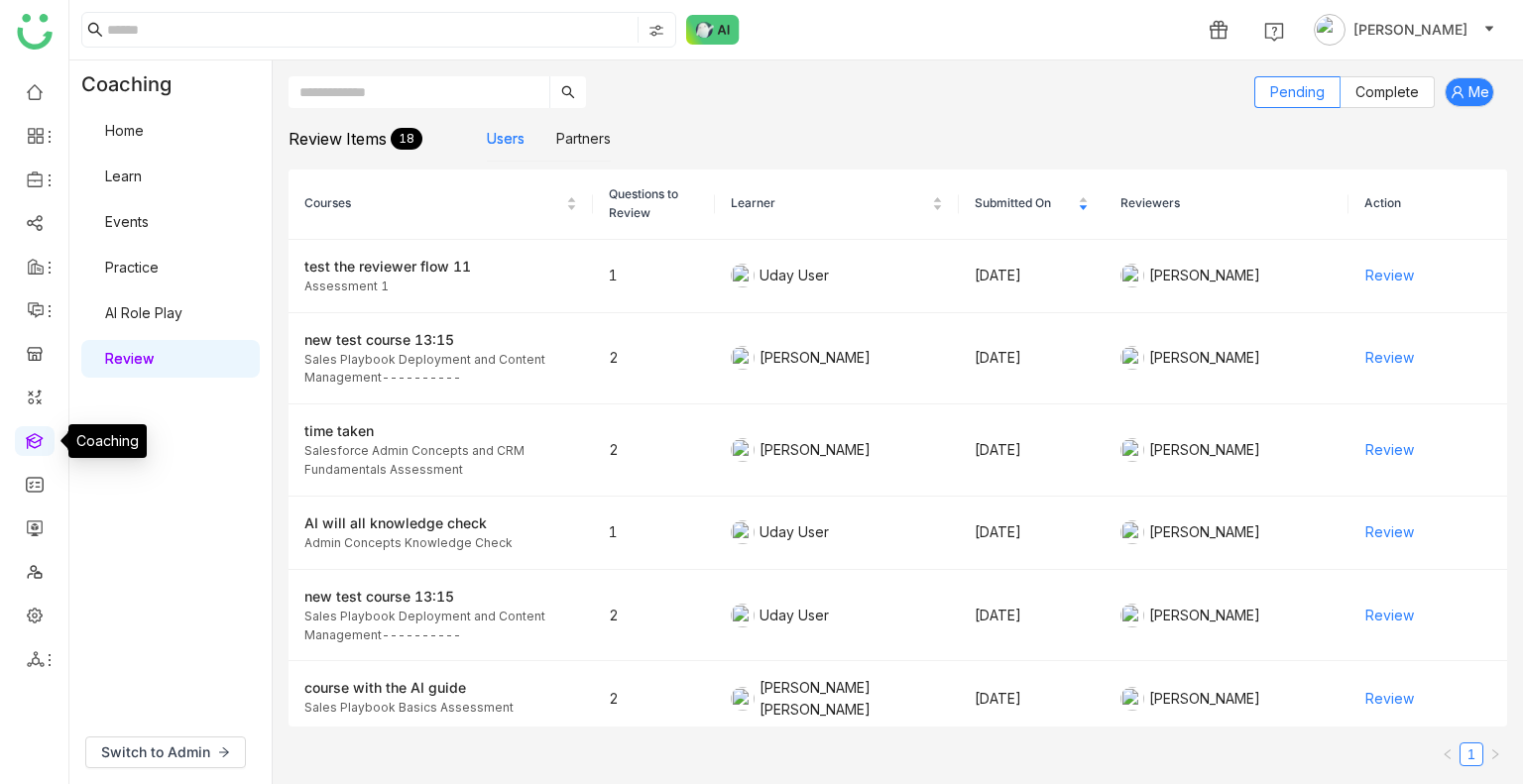 click at bounding box center (35, 439) 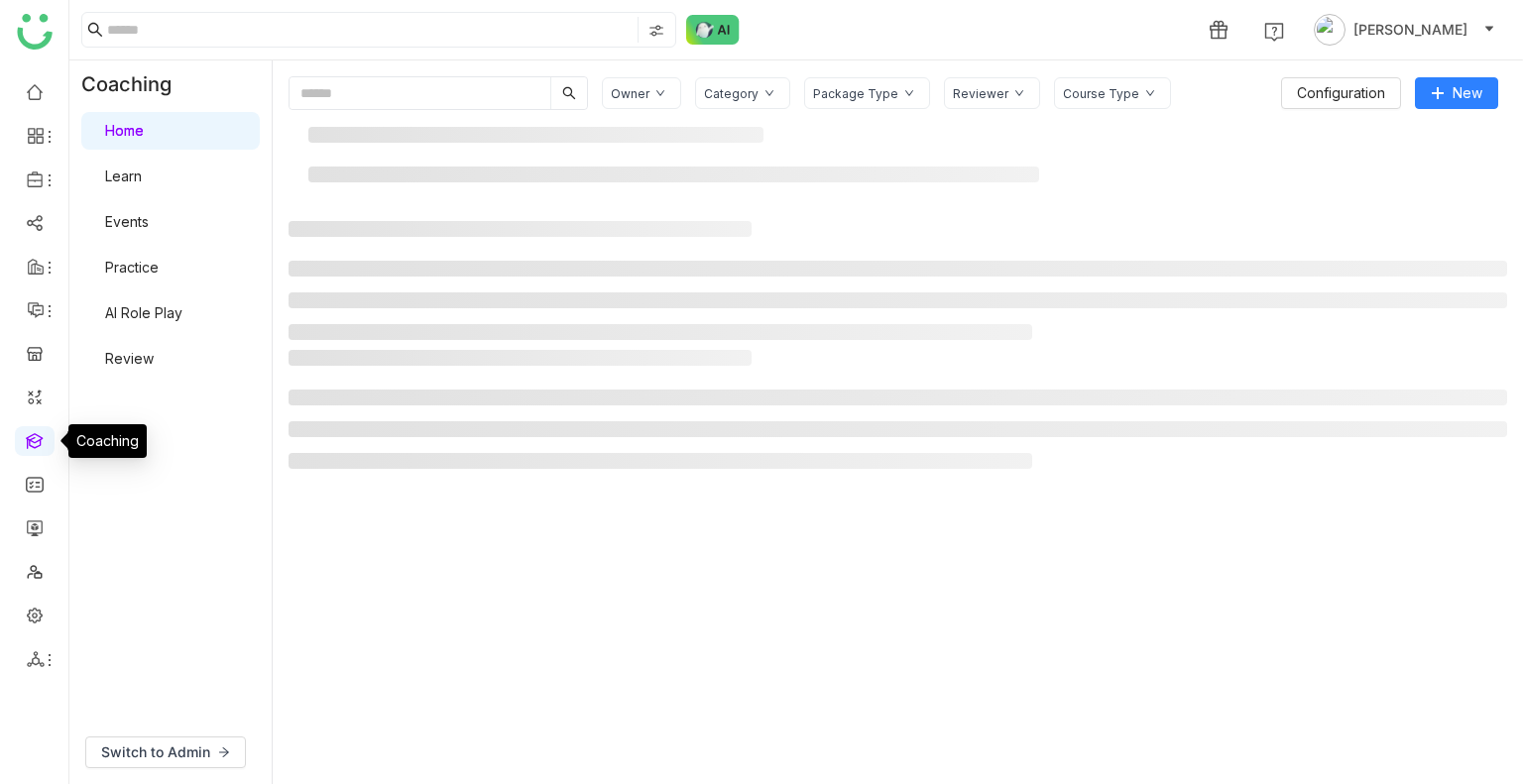 click at bounding box center (35, 439) 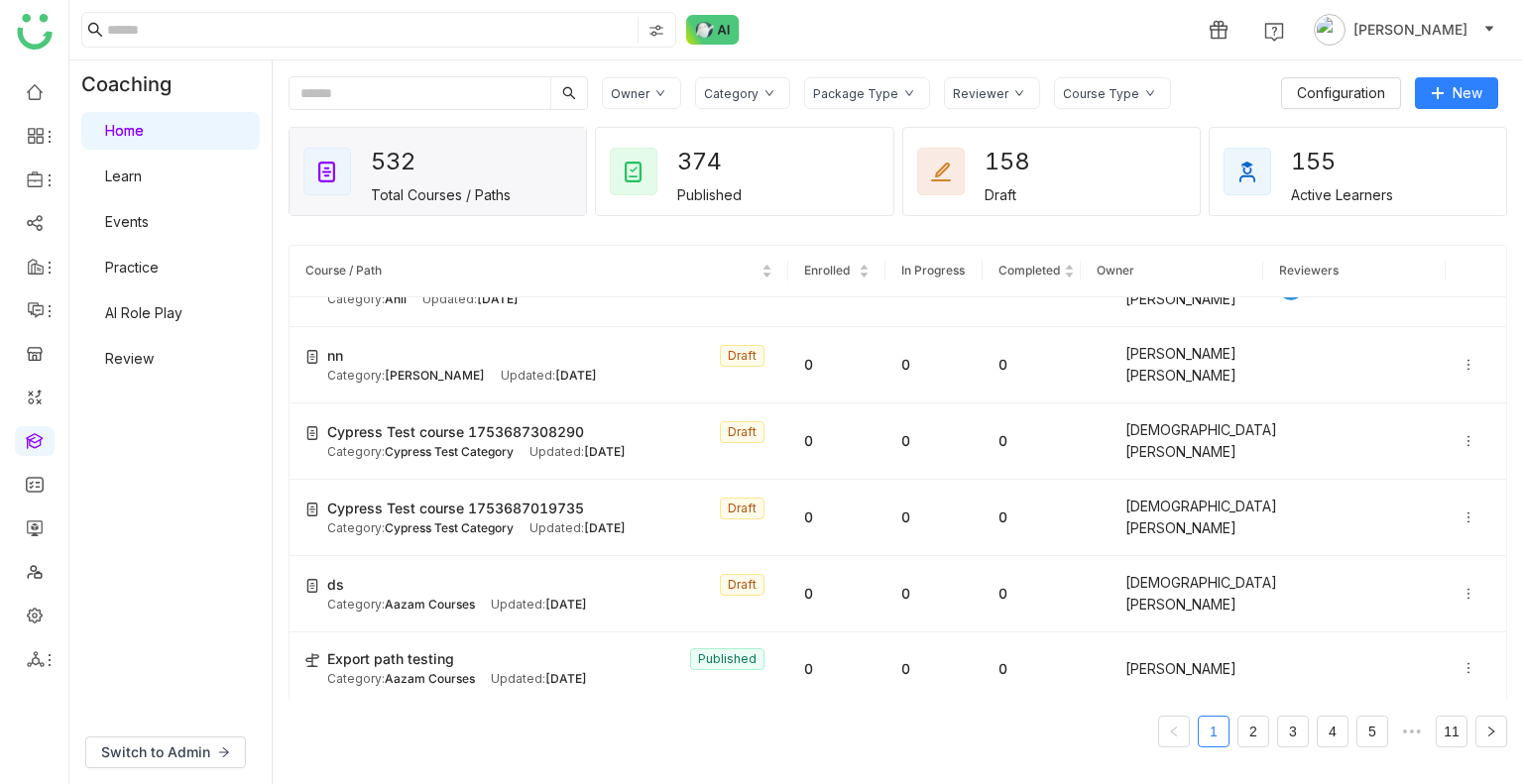 scroll, scrollTop: 1512, scrollLeft: 0, axis: vertical 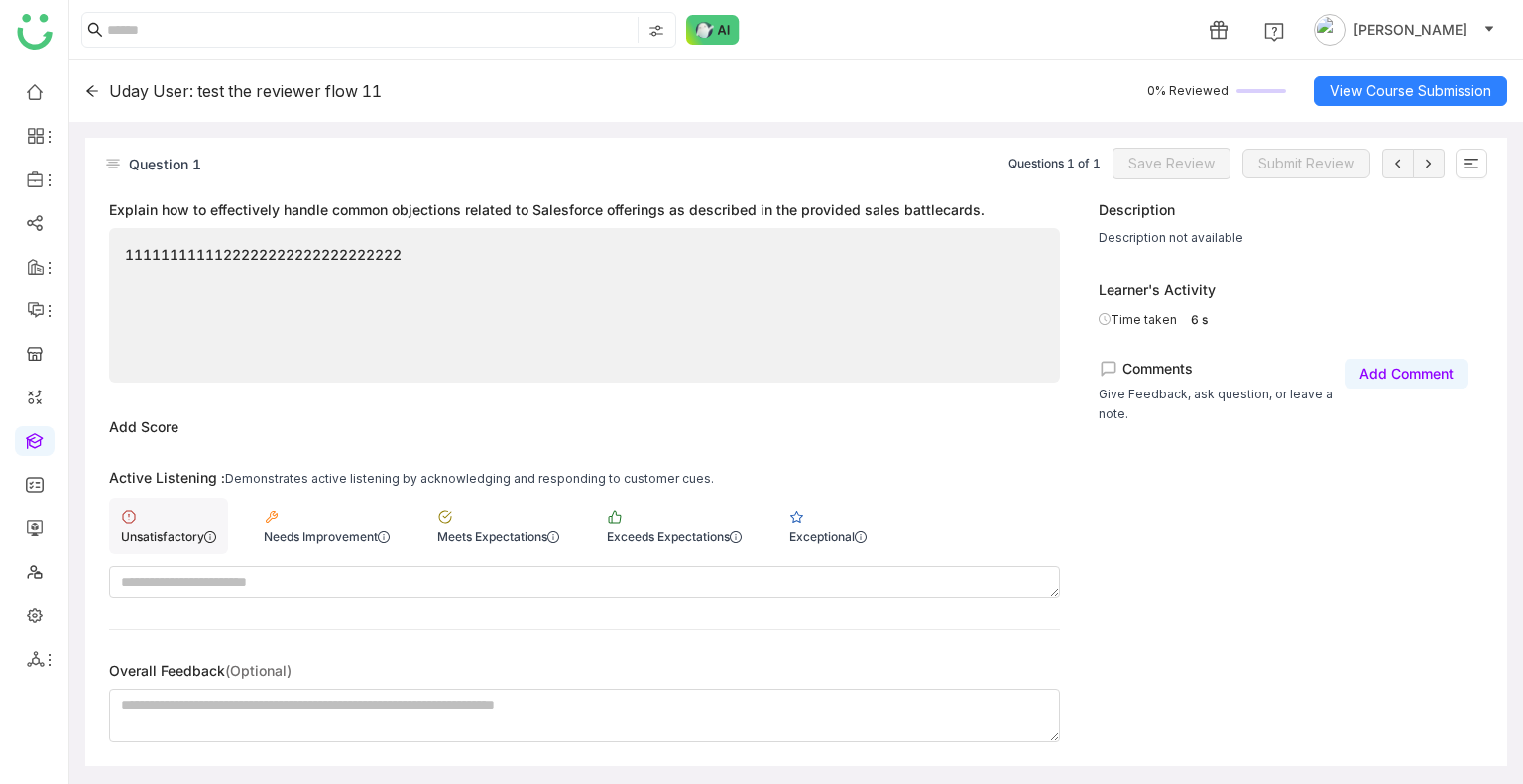 click on "Unsatisfactory" 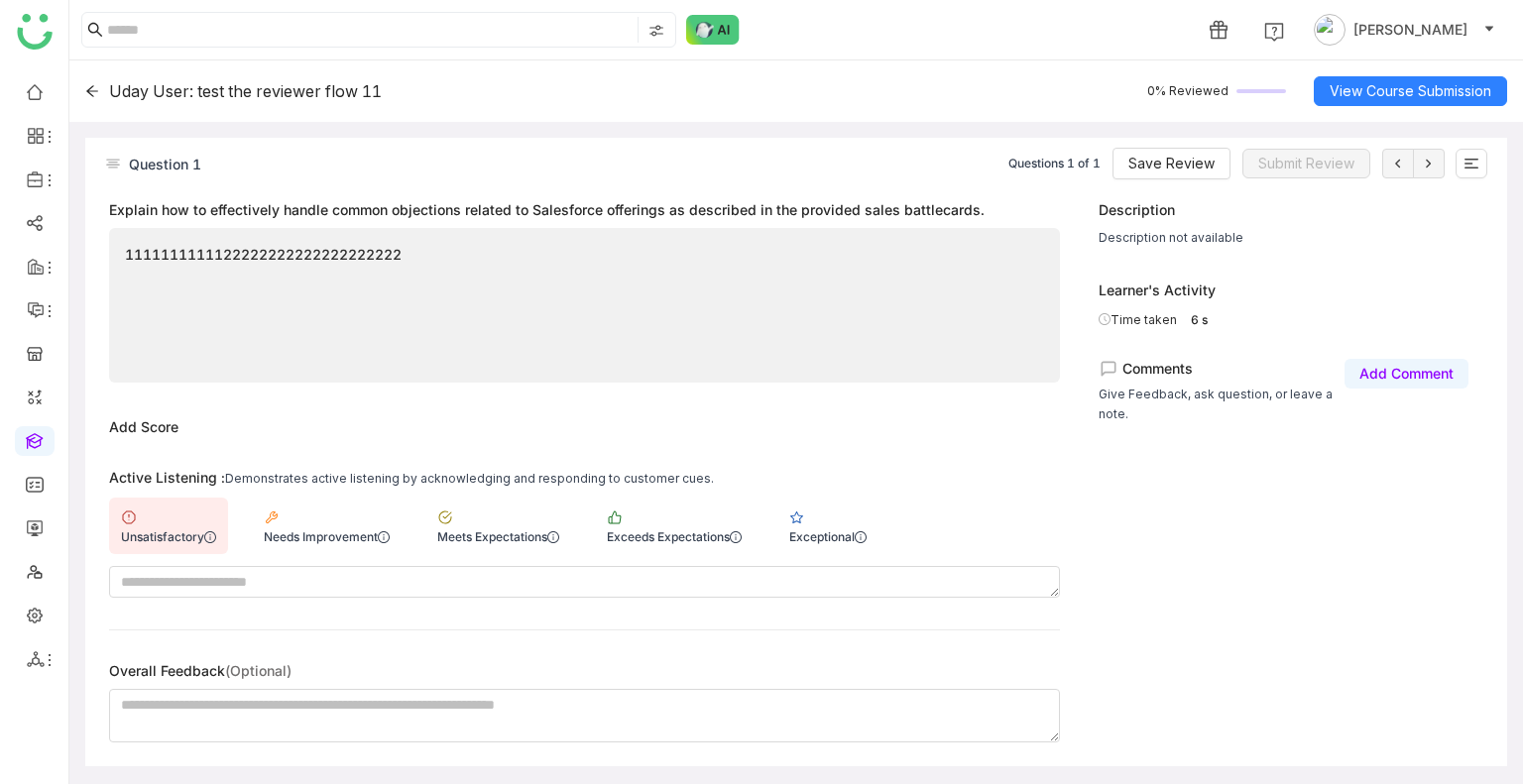 click on "Question 1  Questions 1 of 1  Save Review   Submit Review" 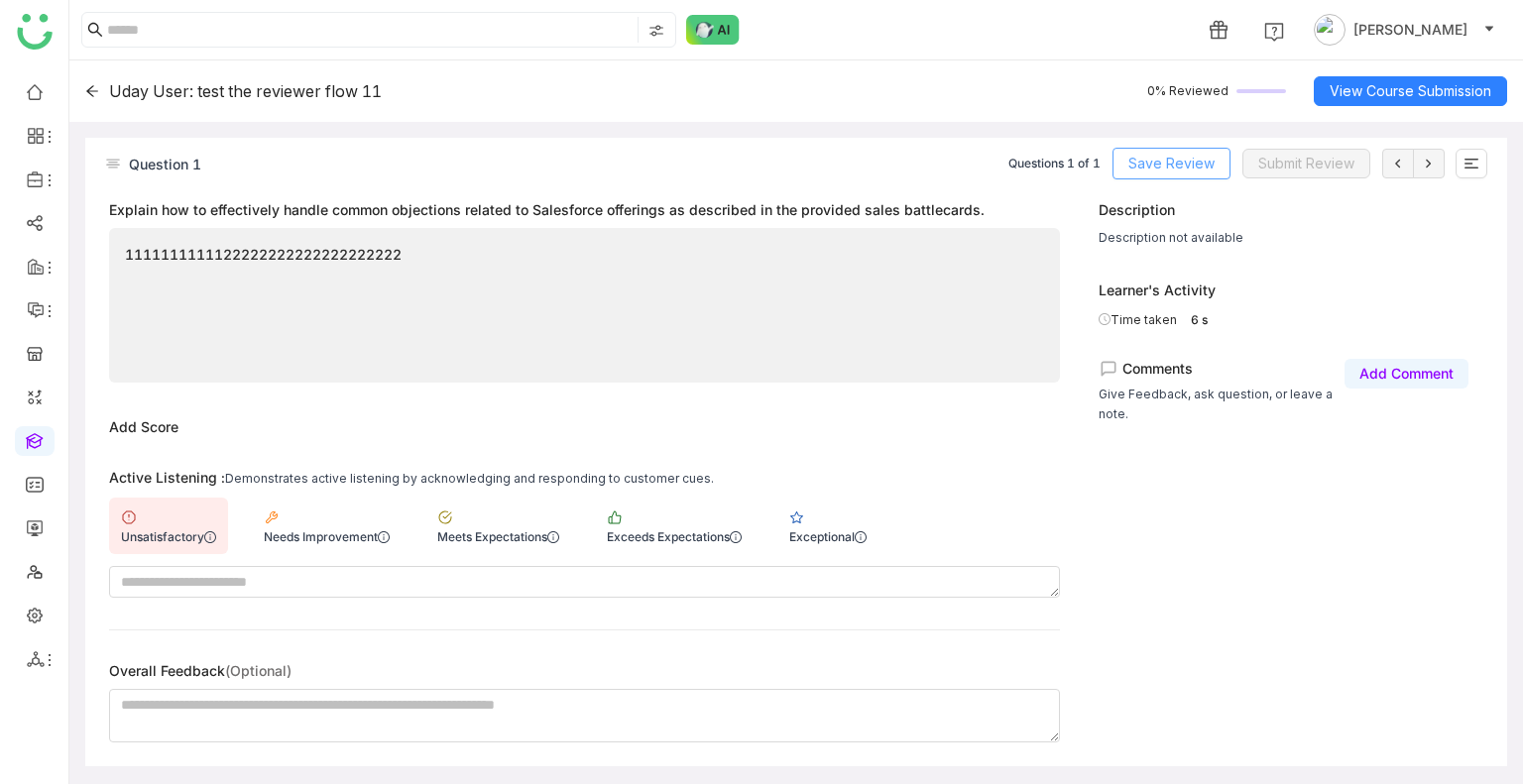 click on "Save Review" 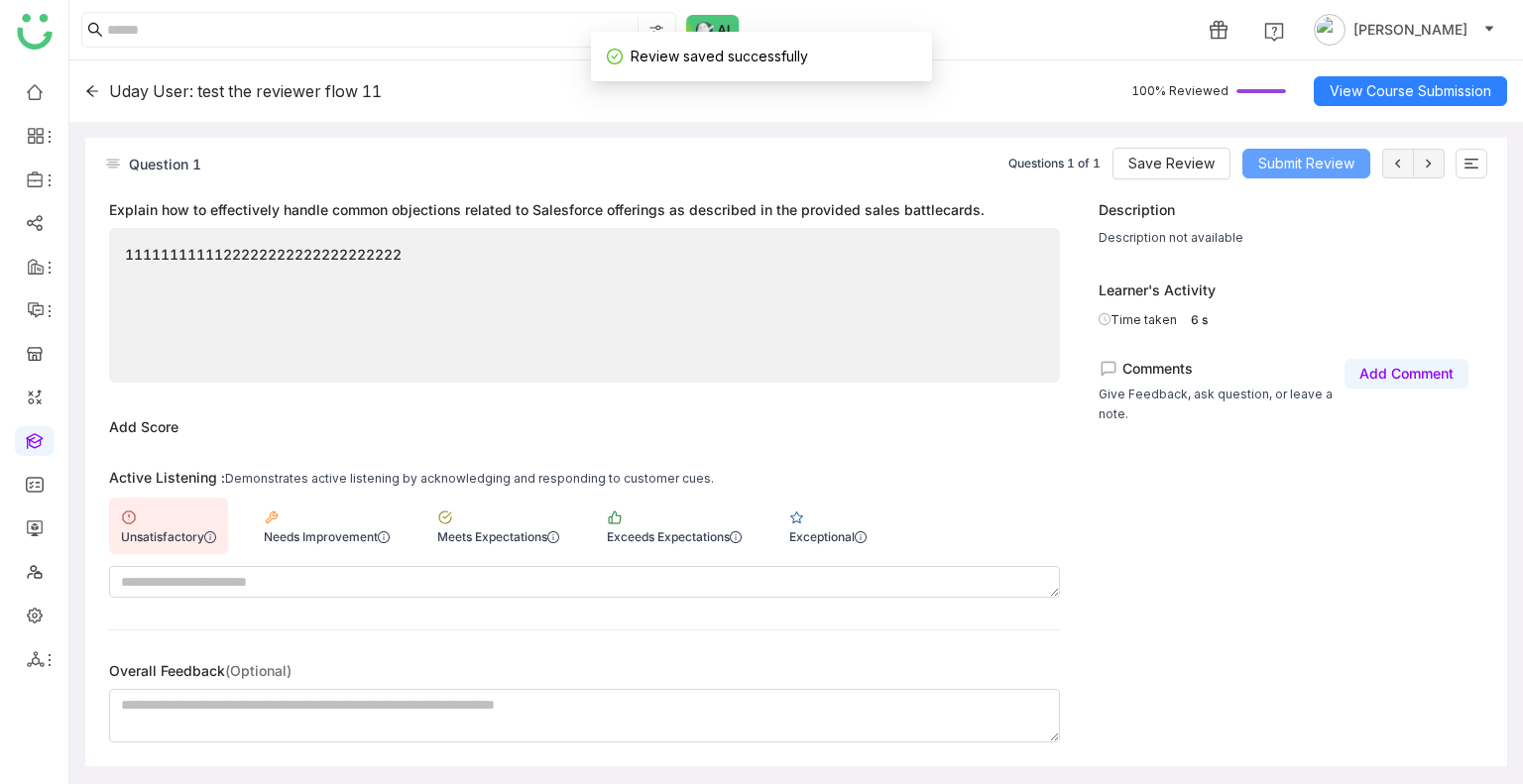 click on "Submit Review" 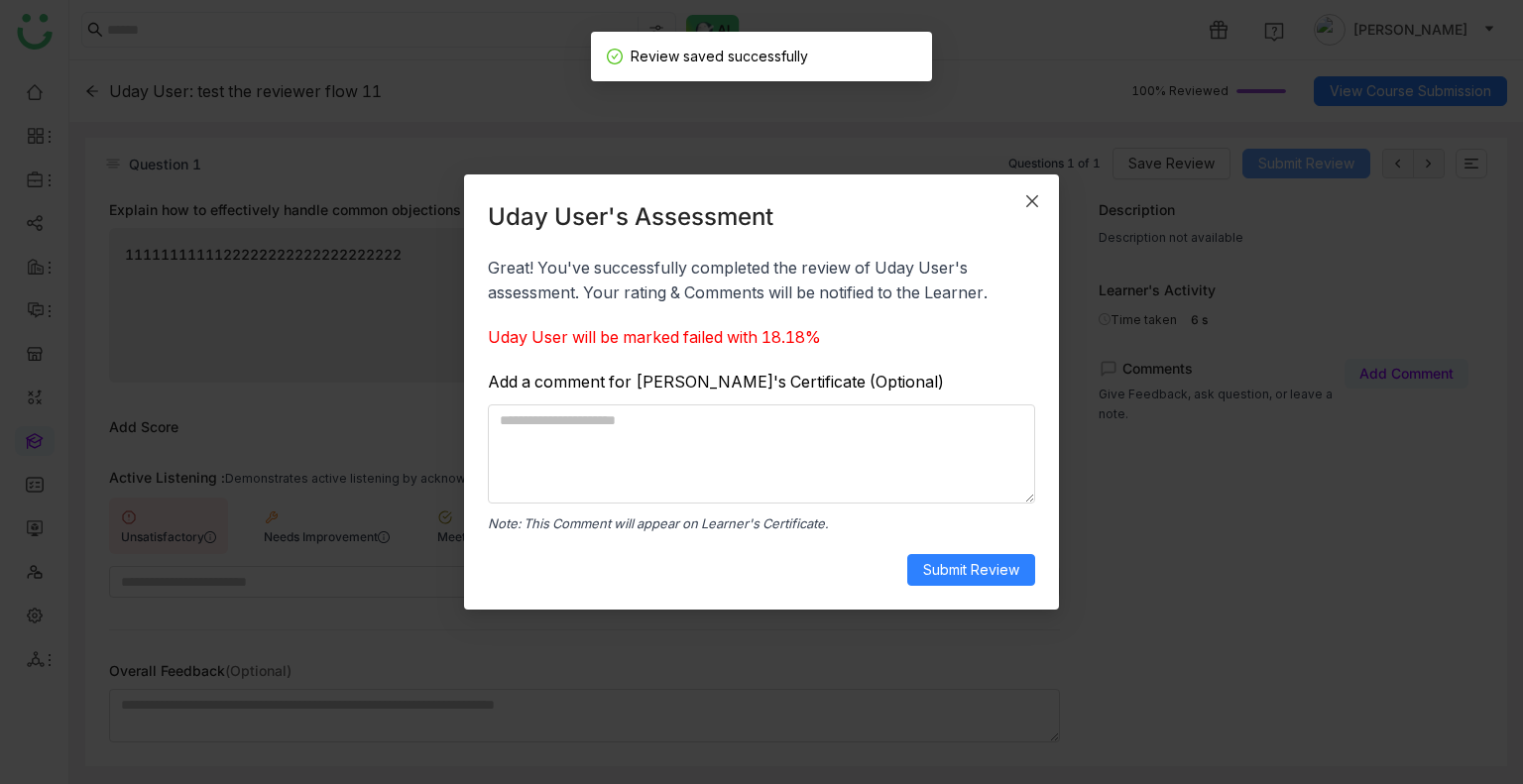 click on "Uday User's Assessment Great! You've successfully completed the review of Uday User's assessment. Your rating & Comments will be notified to the Learner.  Uday User will be marked failed with 18.18%  Add a comment for Learner's Certificate (Optional) Note: This Comment will appear on Learner's Certificate. Submit Review" at bounding box center [762, 392] 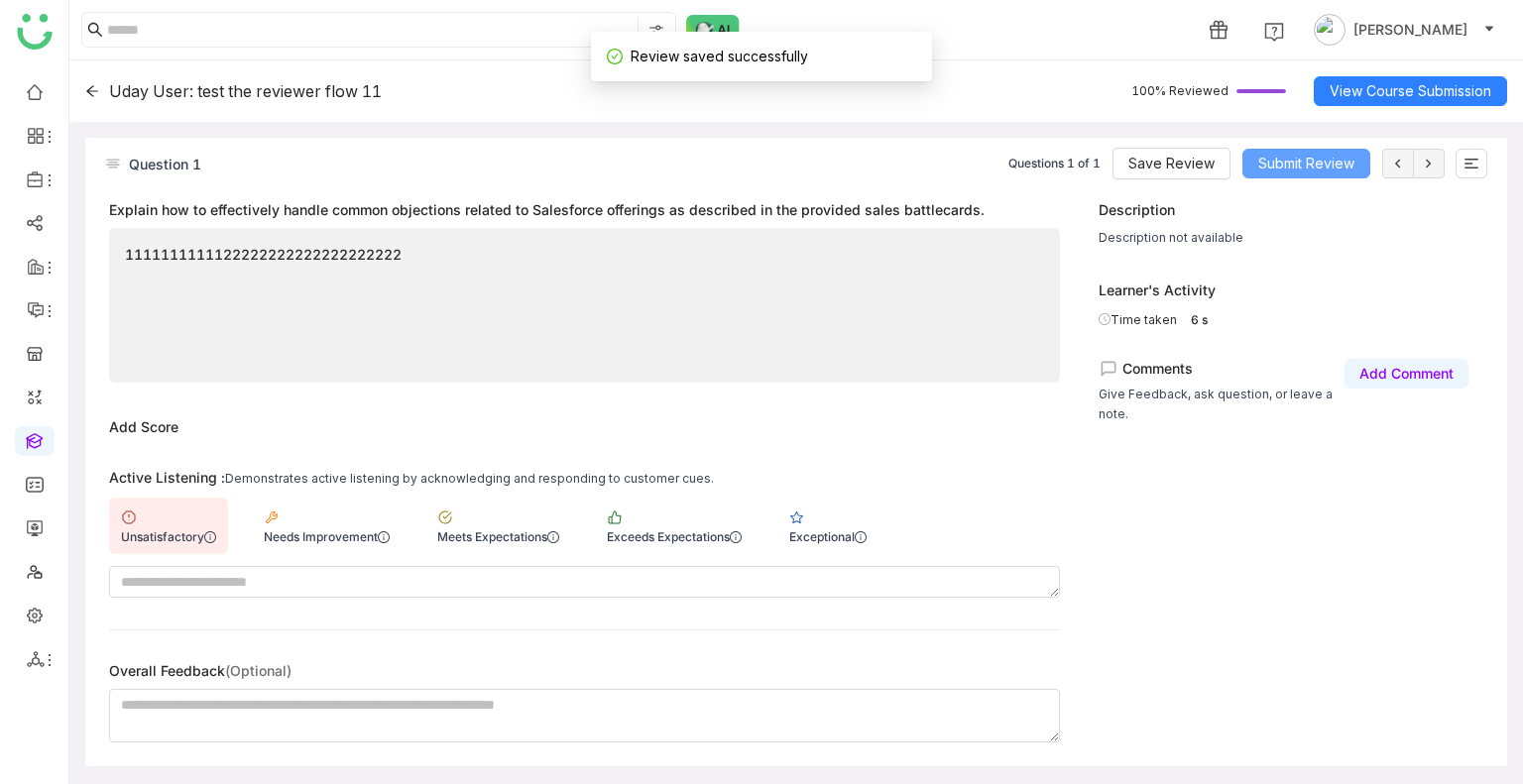 click on "Submit Review" 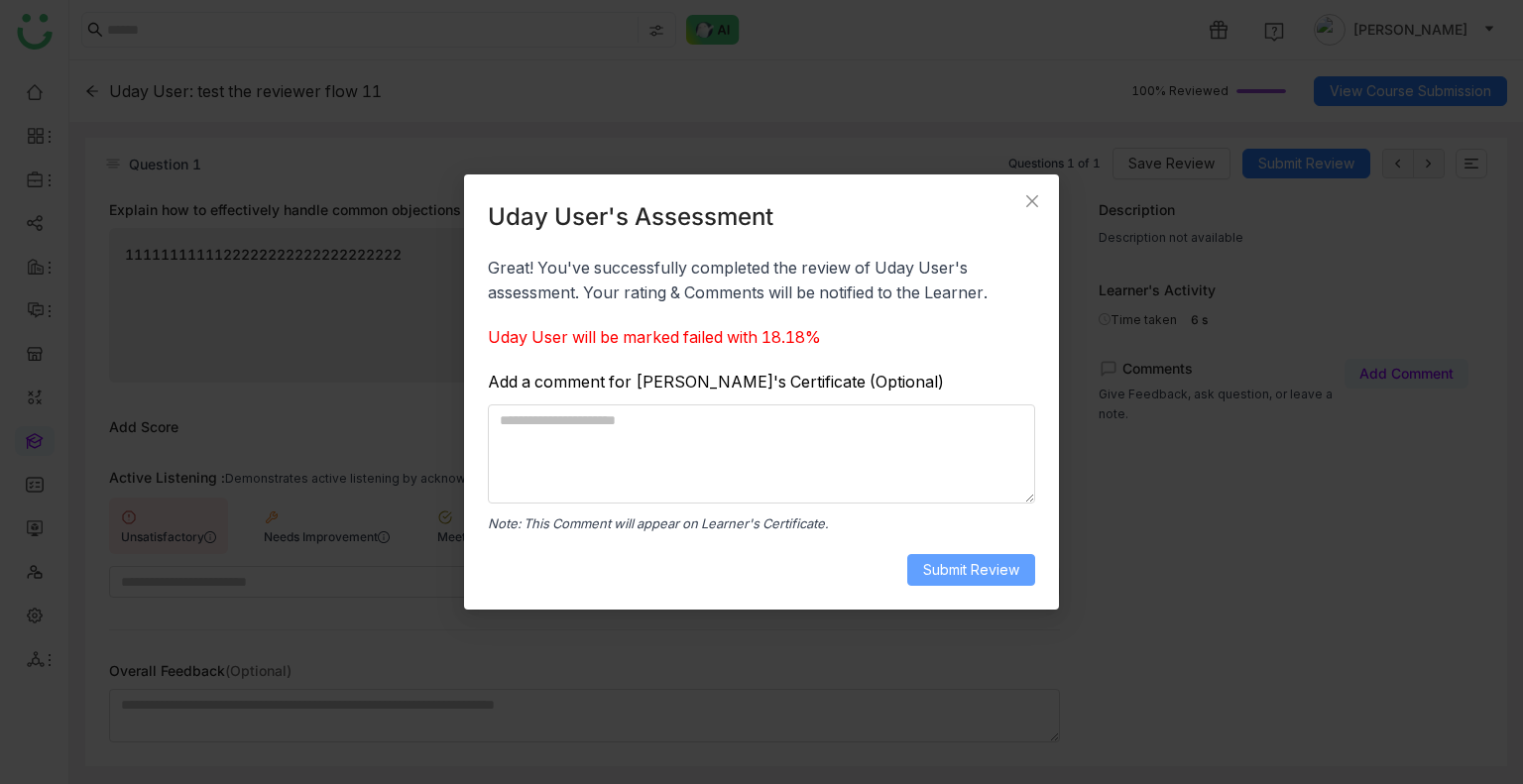 click on "Submit Review" at bounding box center (971, 570) 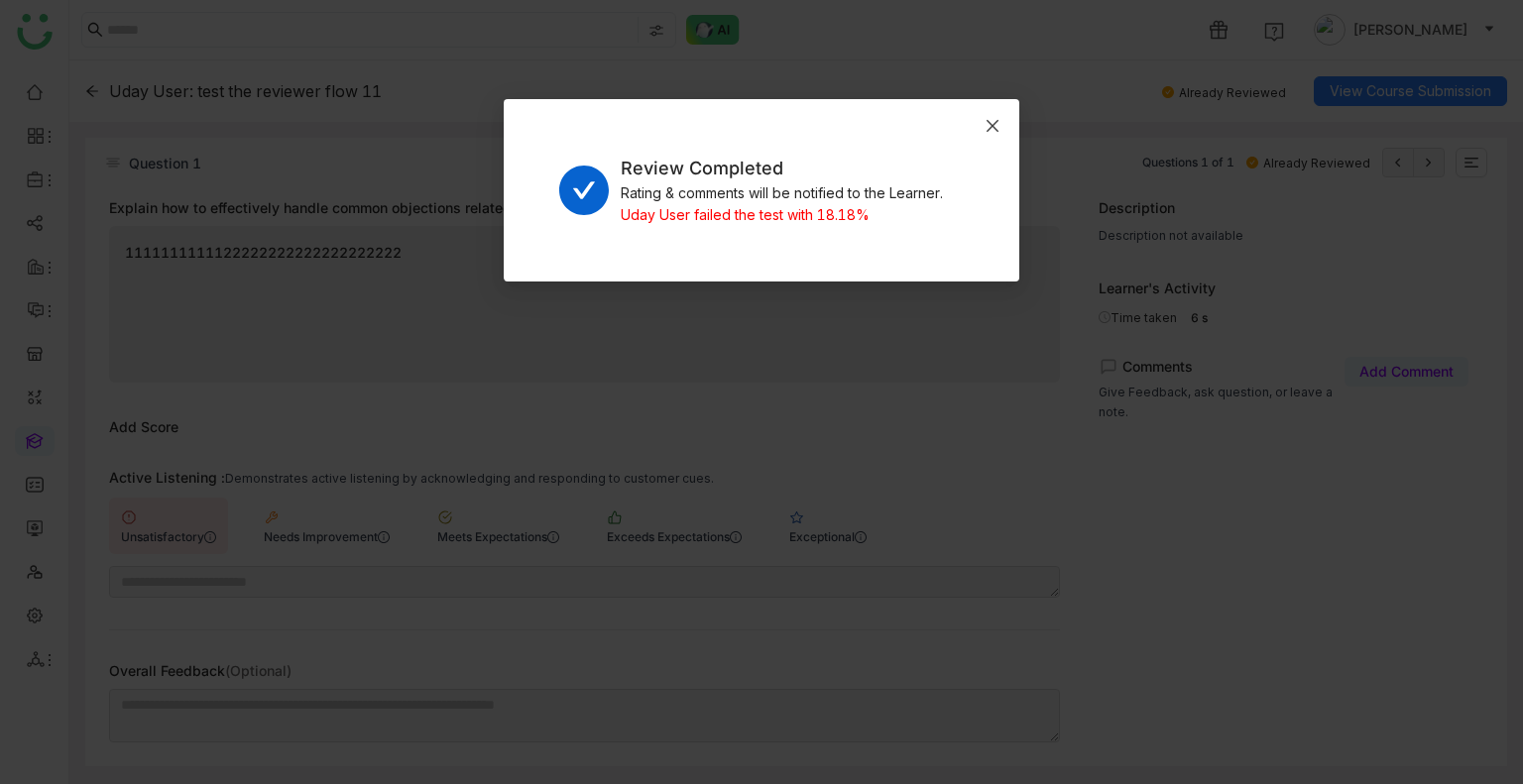 click at bounding box center (993, 126) 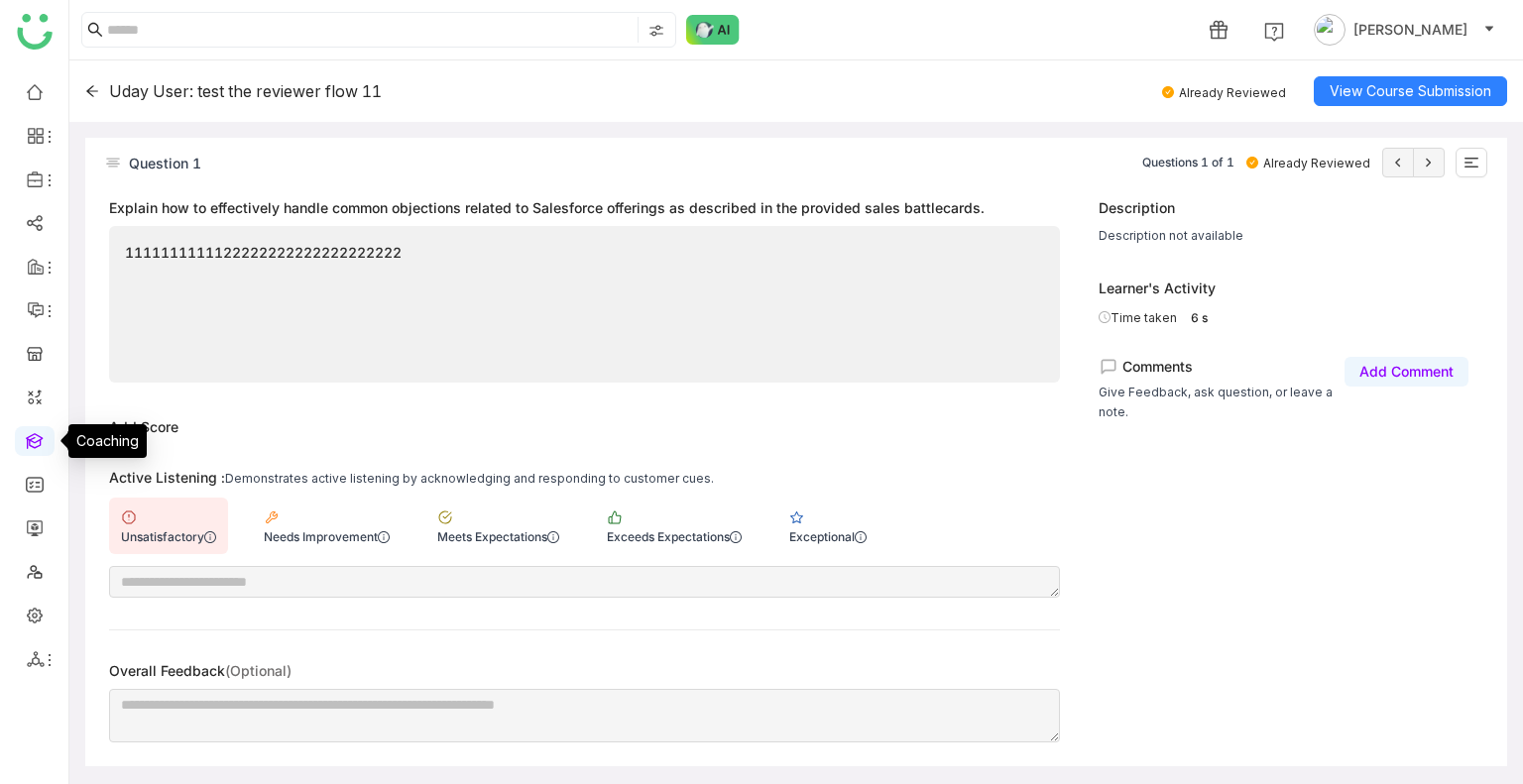 click at bounding box center (35, 439) 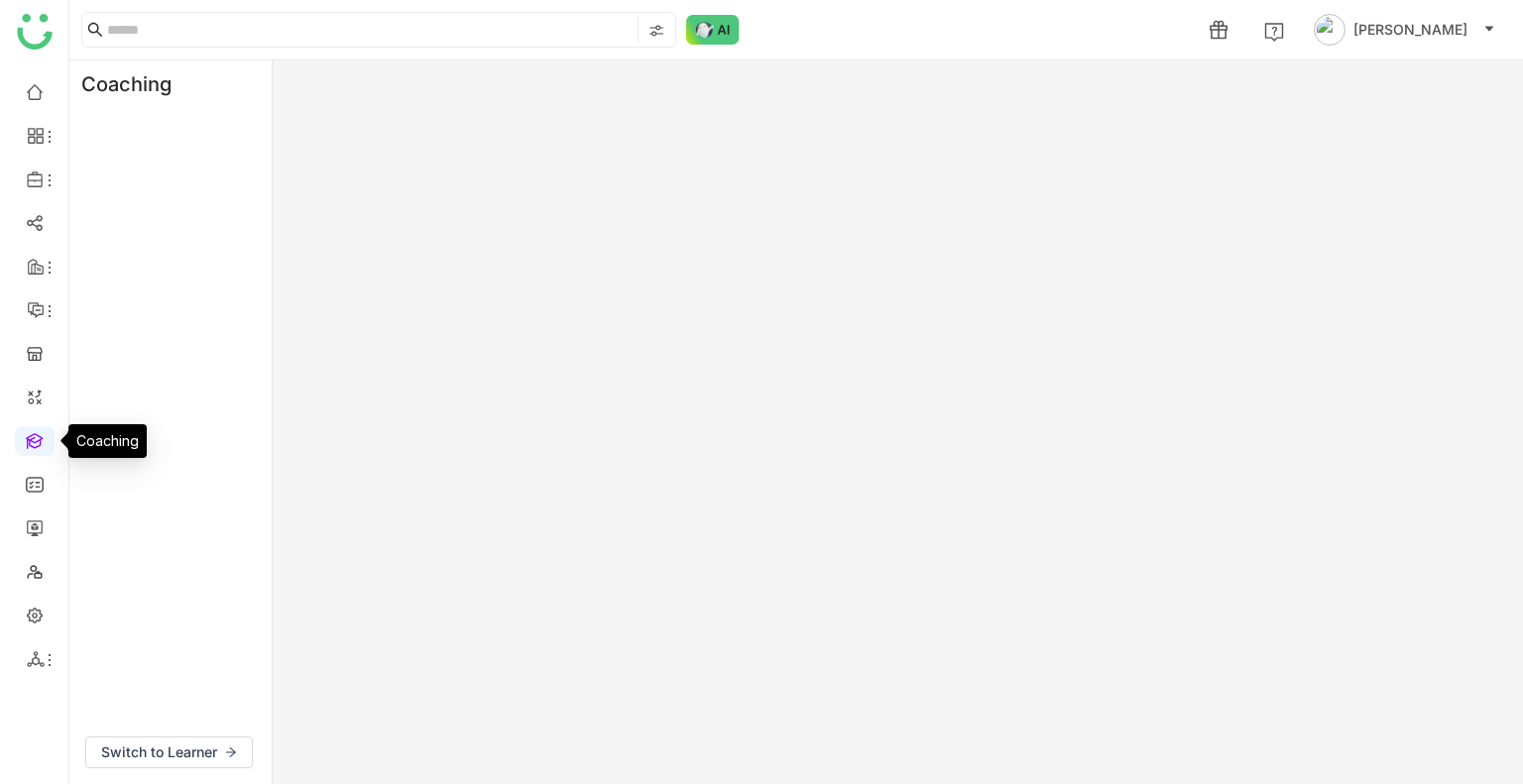 click at bounding box center [35, 439] 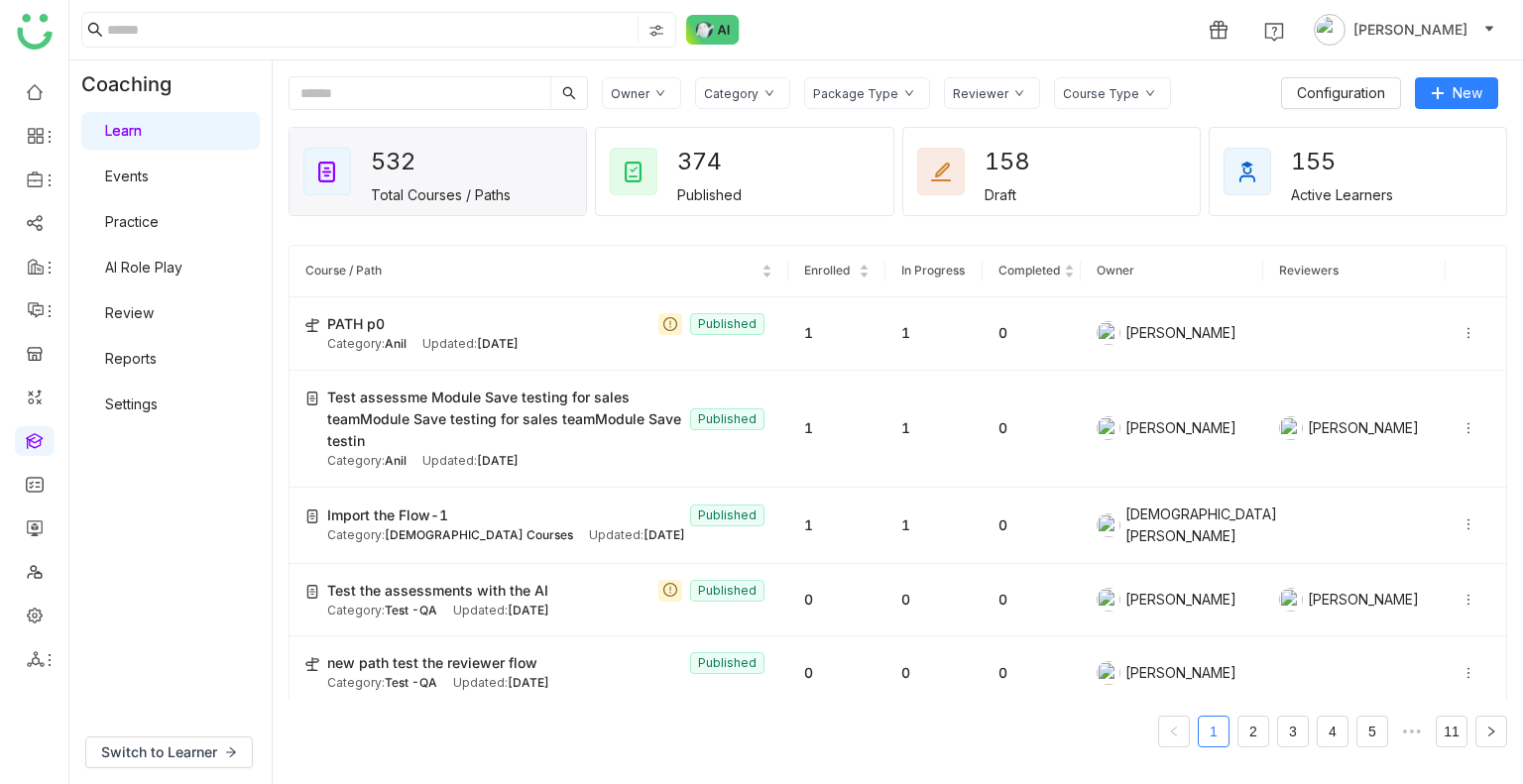 click on "Events" at bounding box center (127, 175) 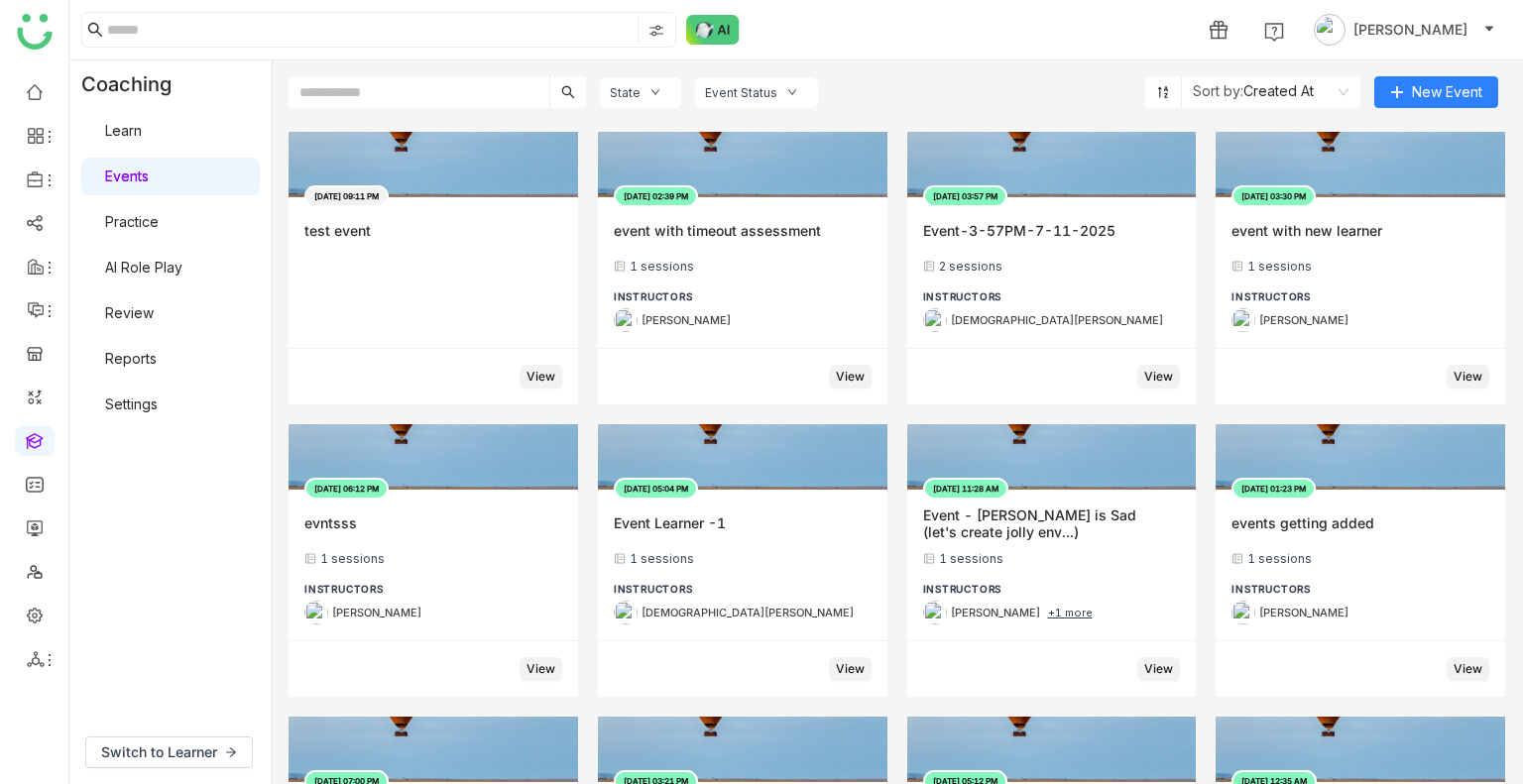 click on "Learn" at bounding box center [123, 130] 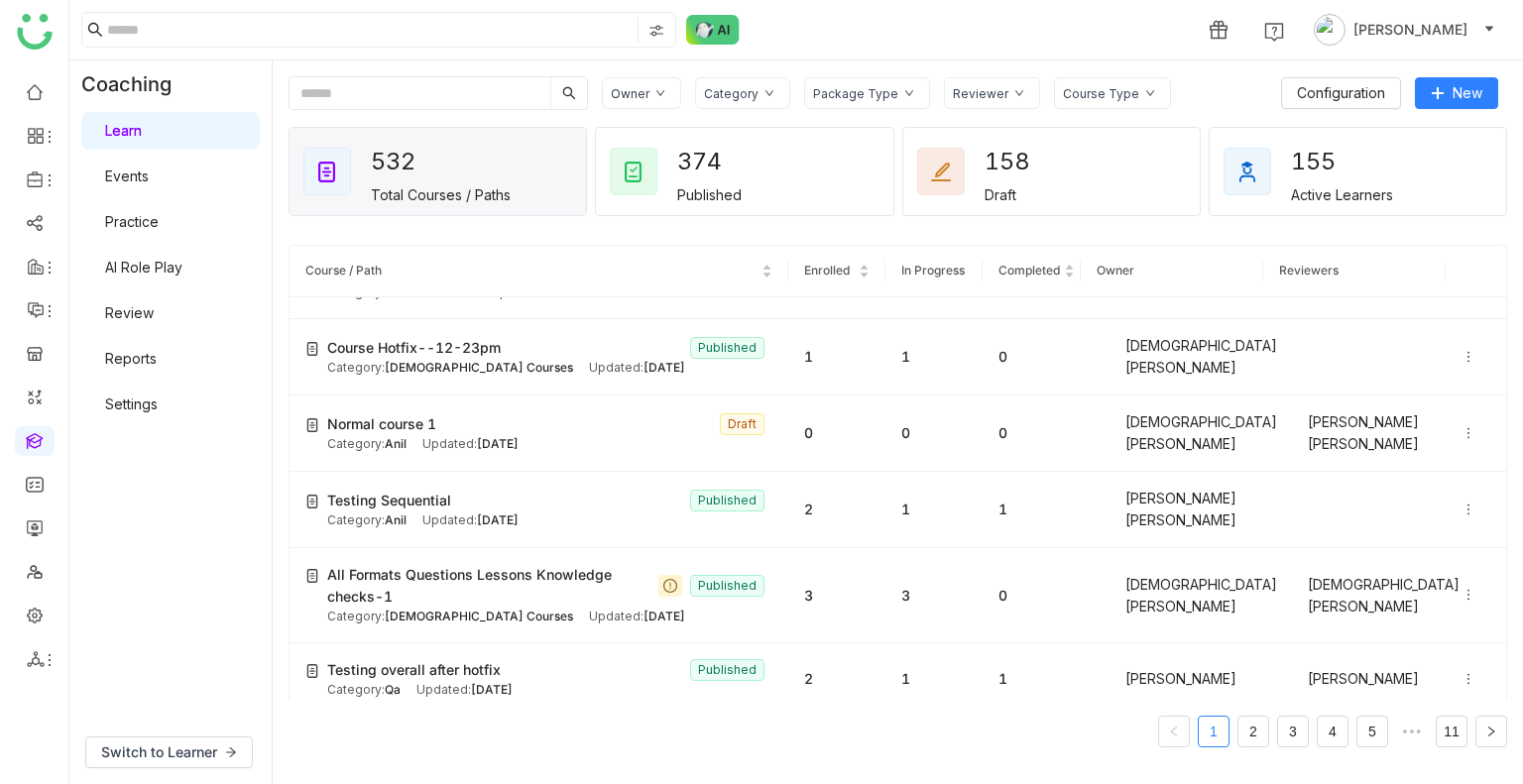 scroll, scrollTop: 3324, scrollLeft: 0, axis: vertical 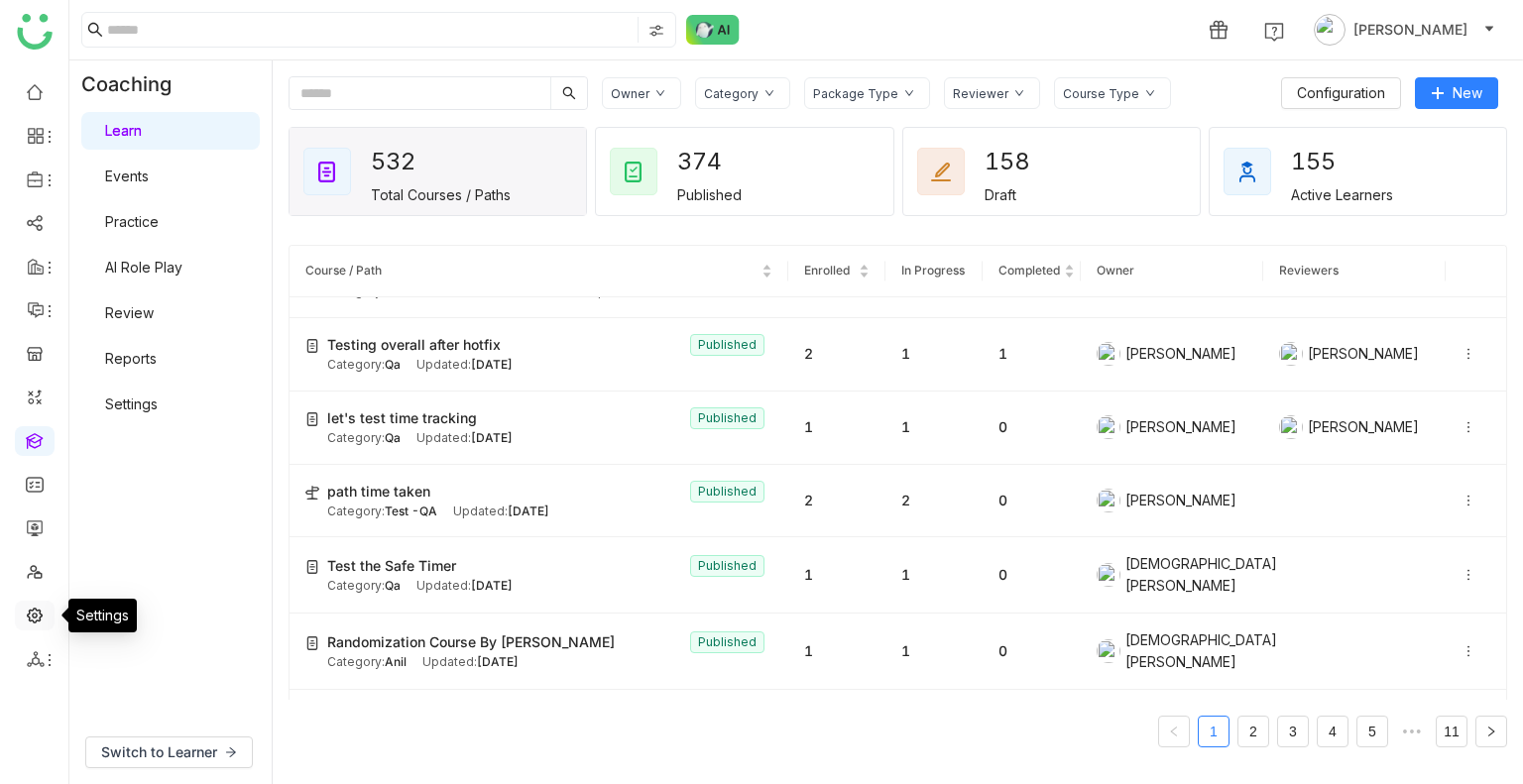 click at bounding box center [35, 614] 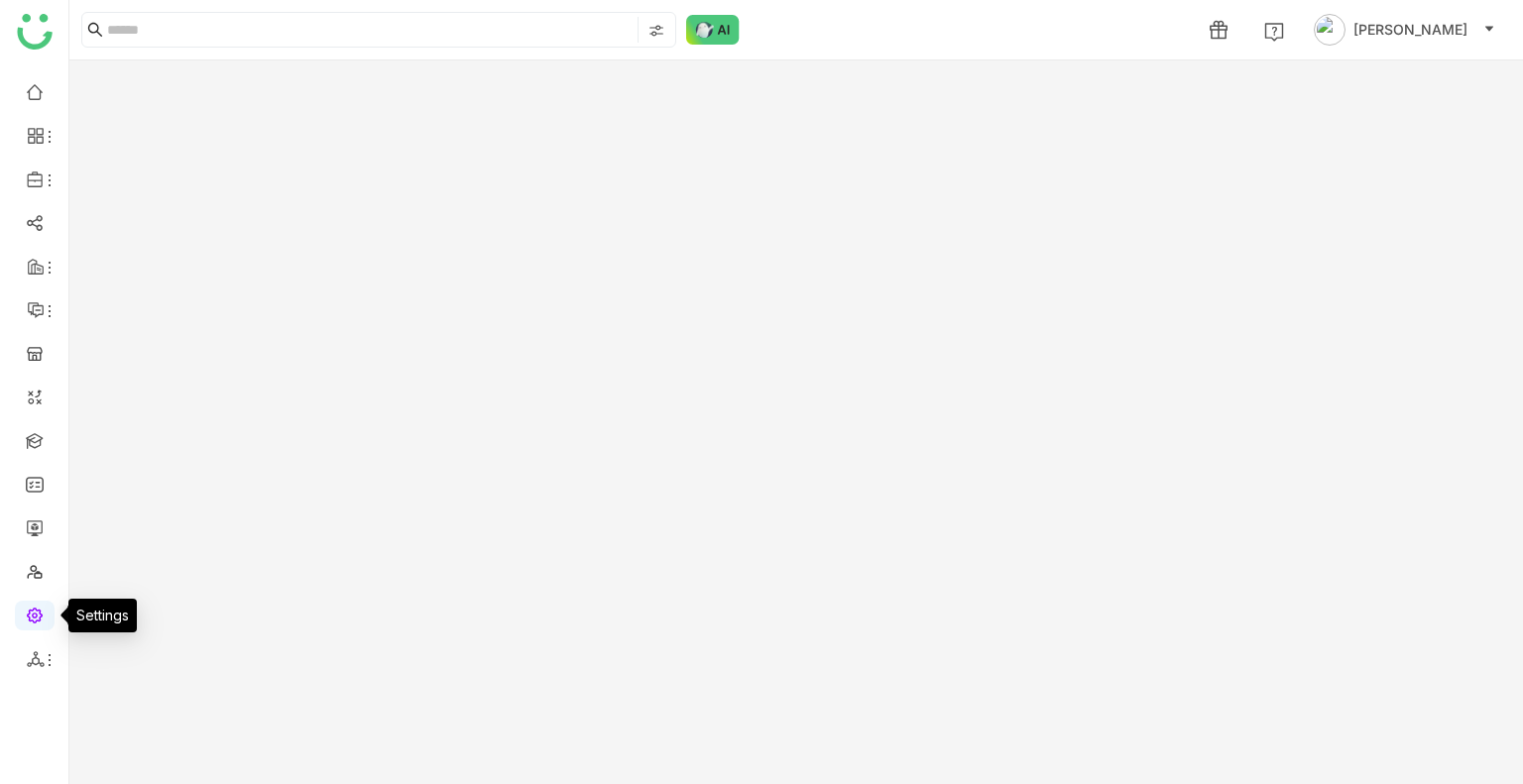 click at bounding box center (35, 614) 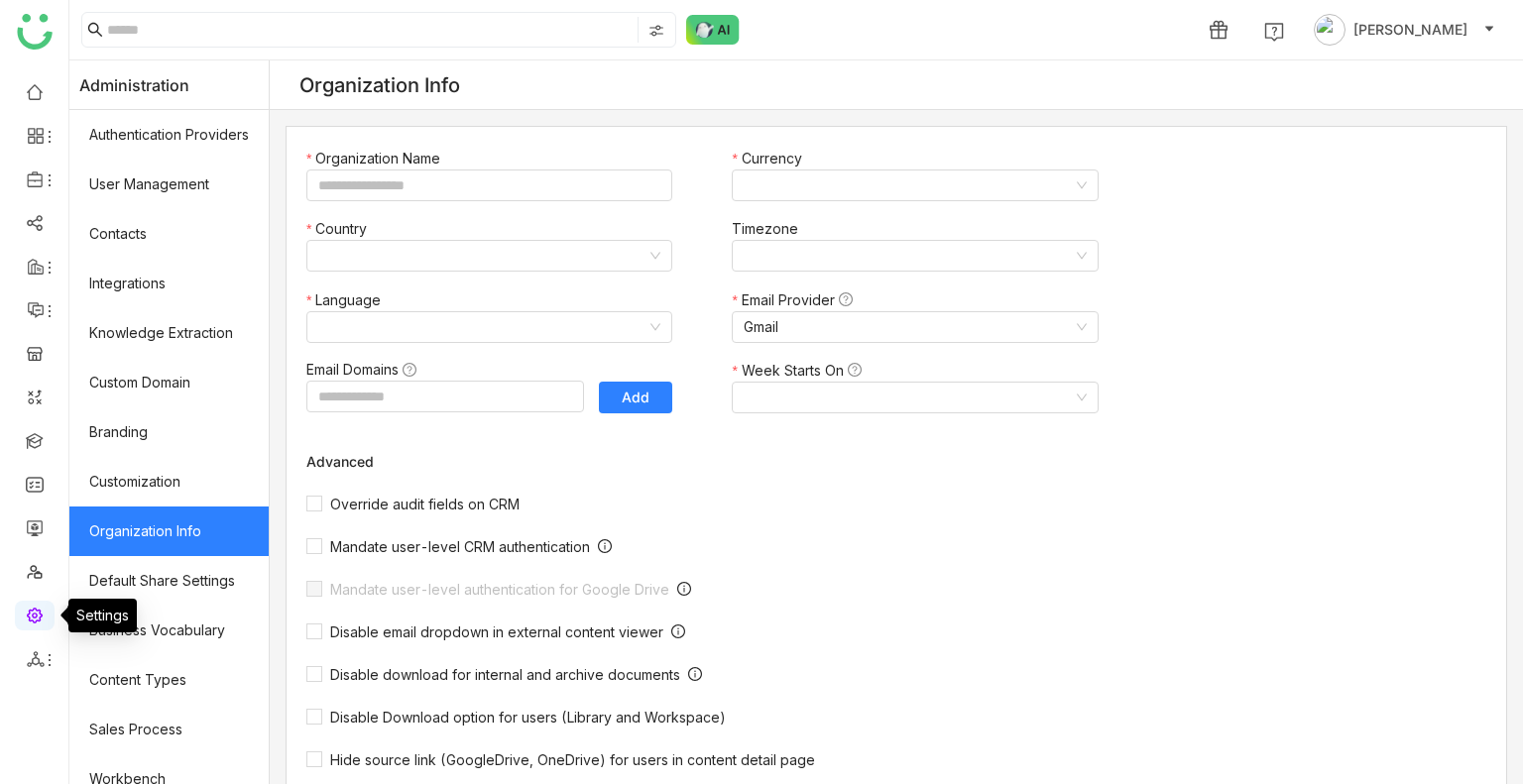 click at bounding box center (35, 614) 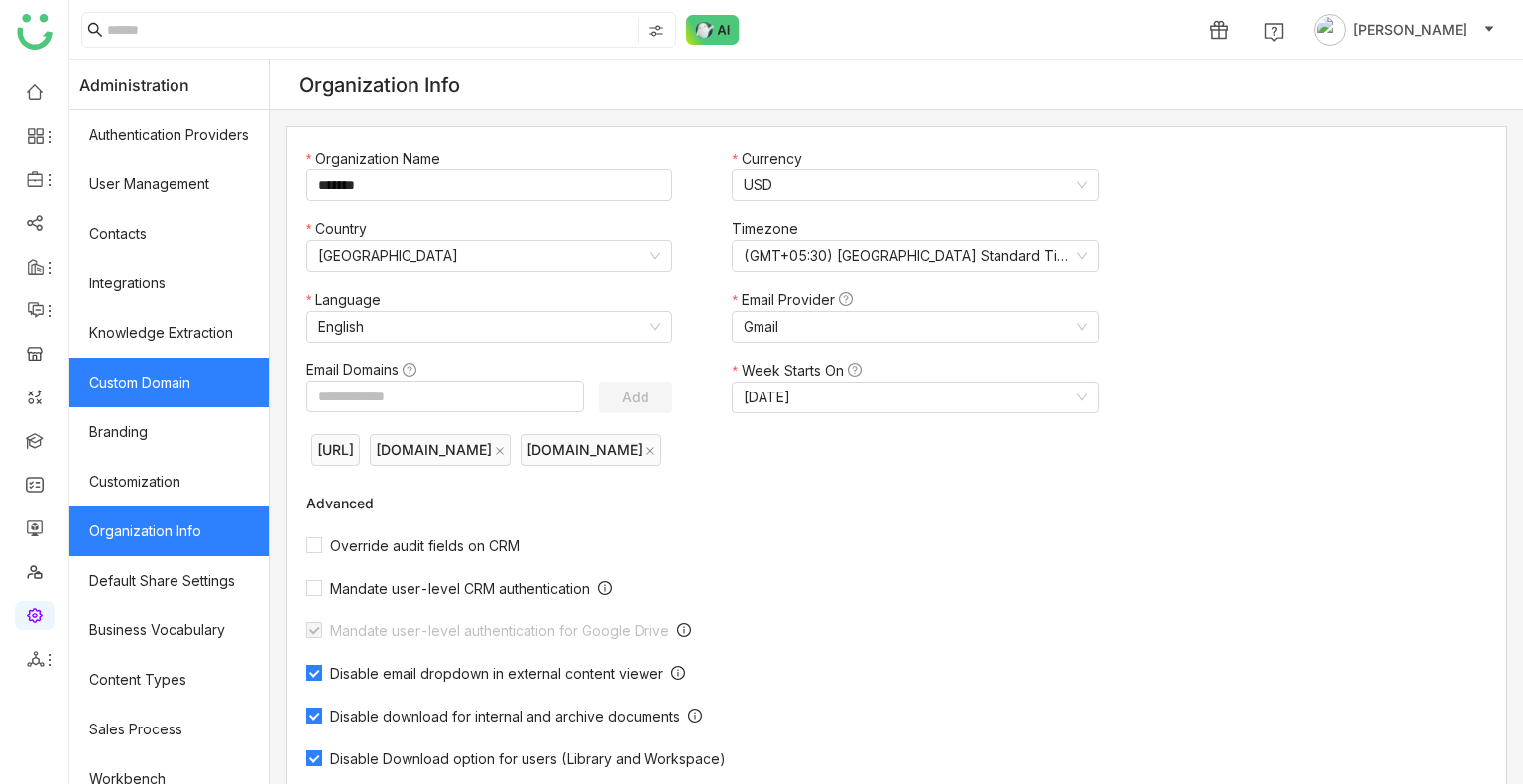 click on "Custom Domain" 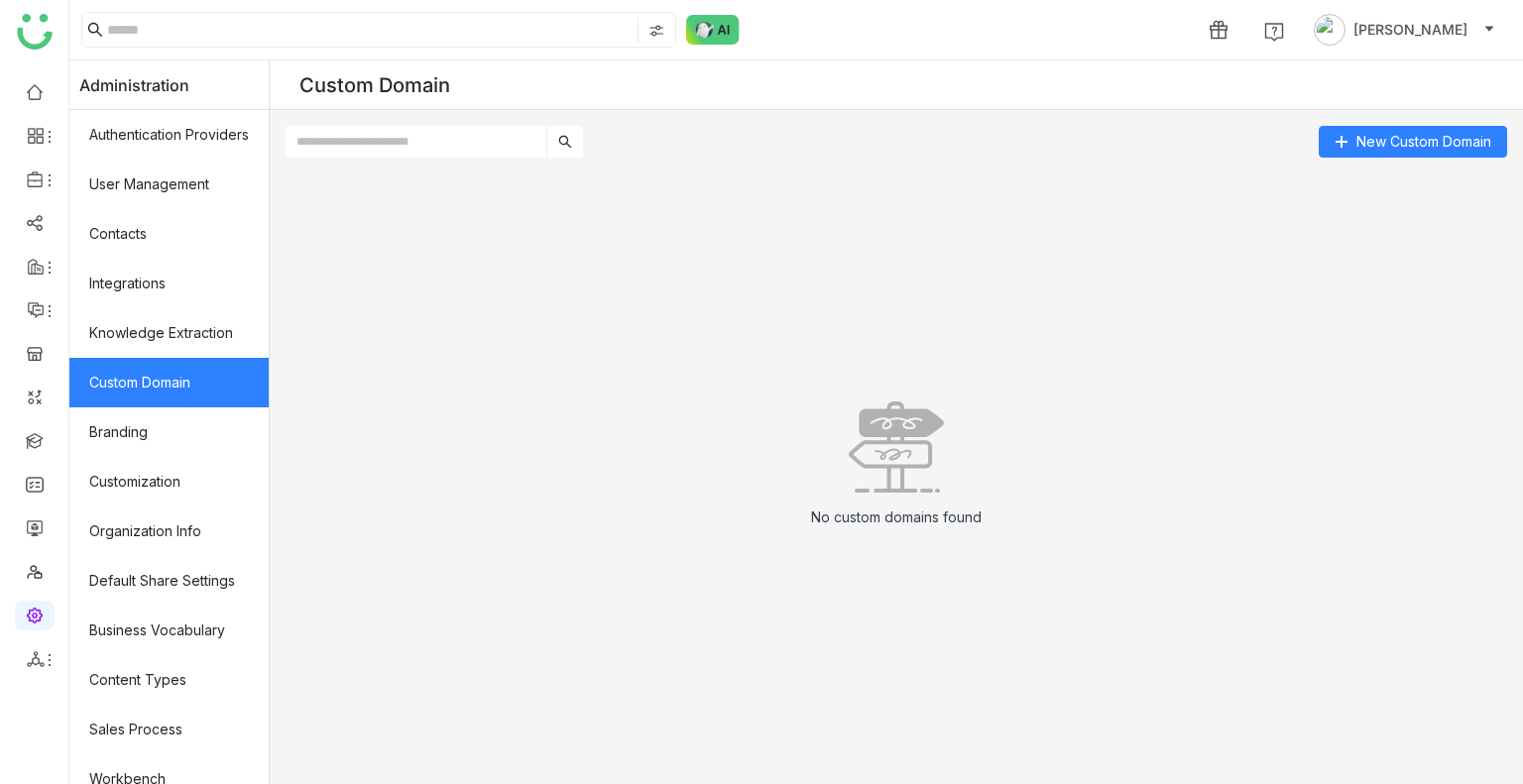 click on "Custom Domain" 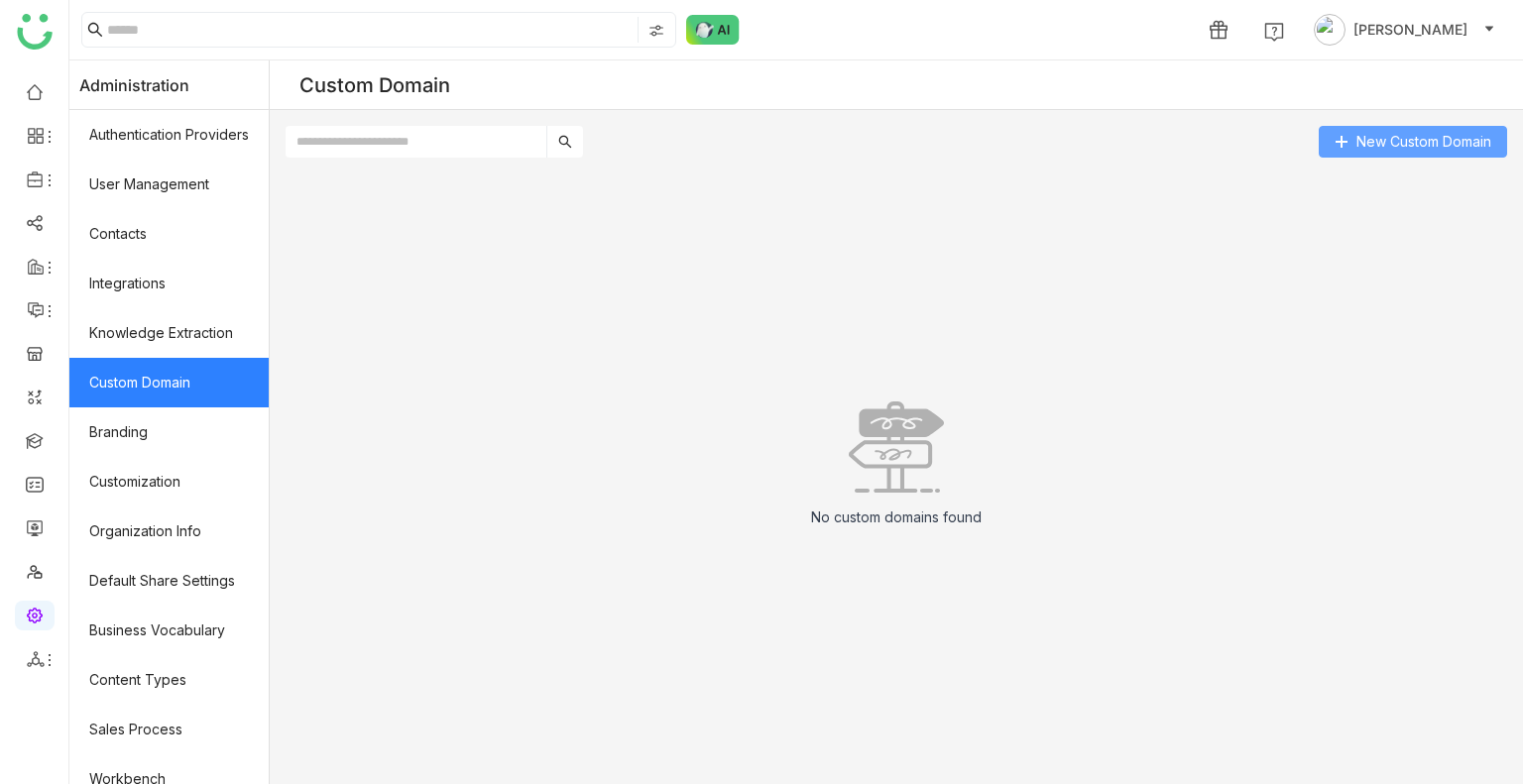 click on "New Custom Domain" 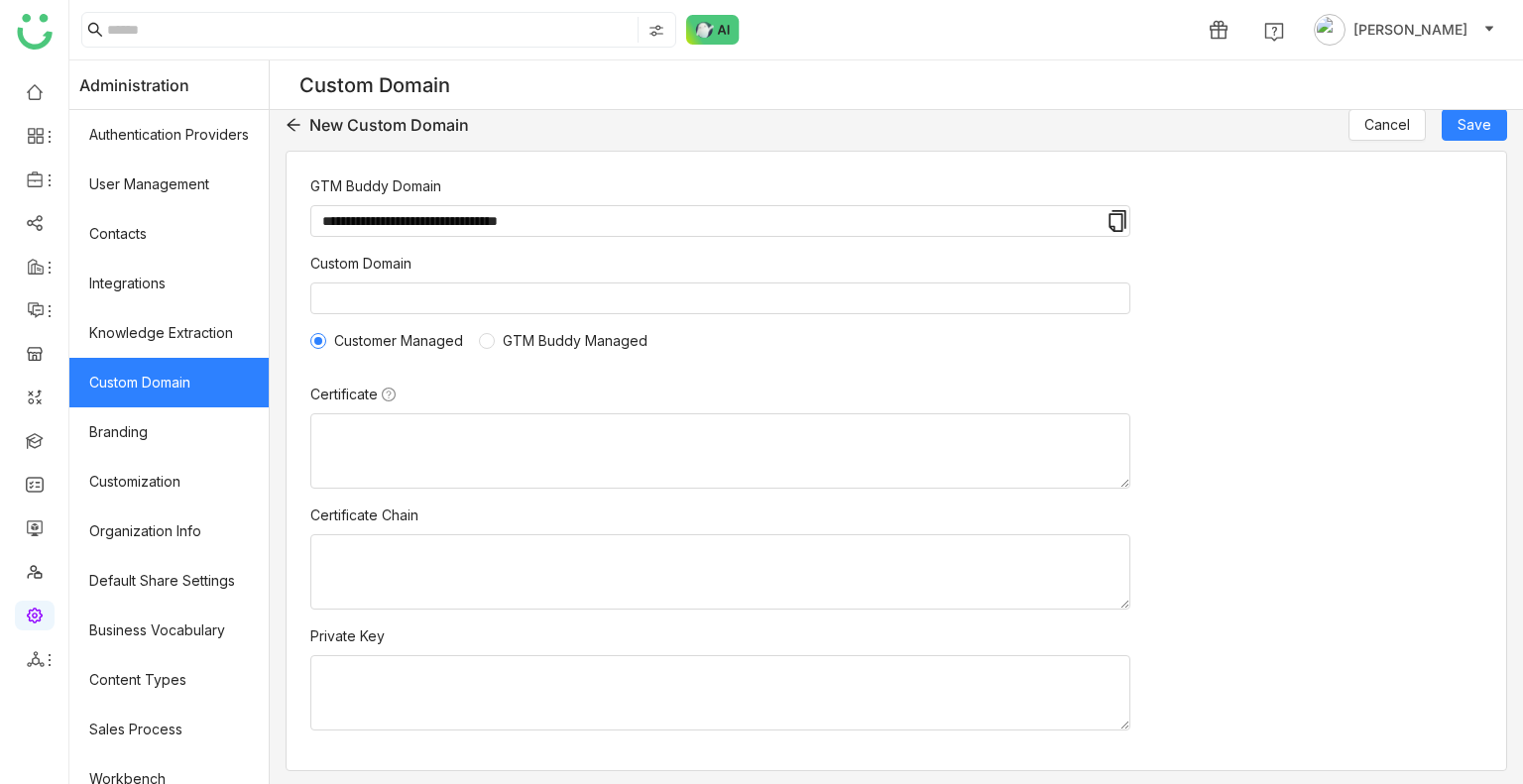 scroll, scrollTop: 0, scrollLeft: 0, axis: both 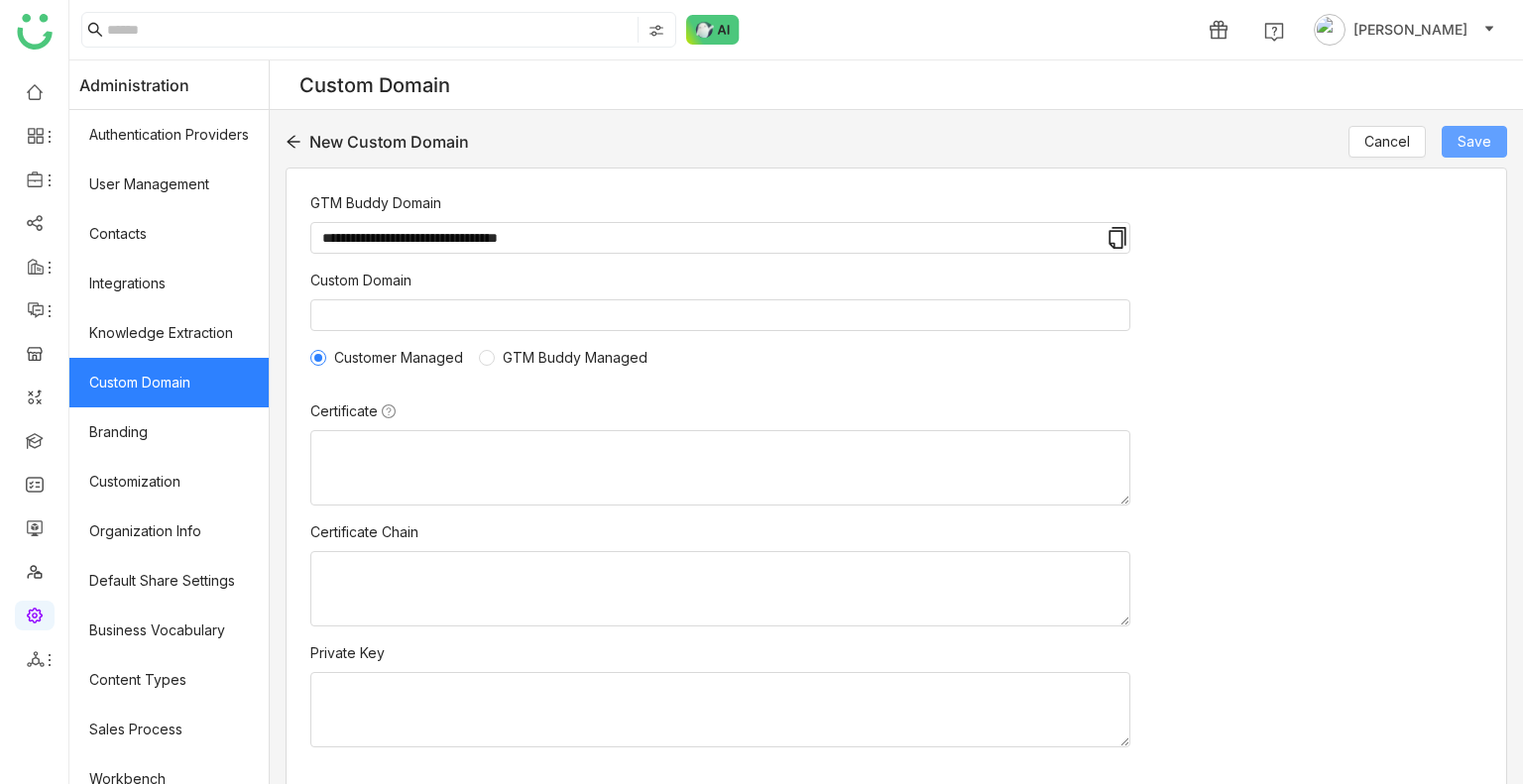 click on "Save" 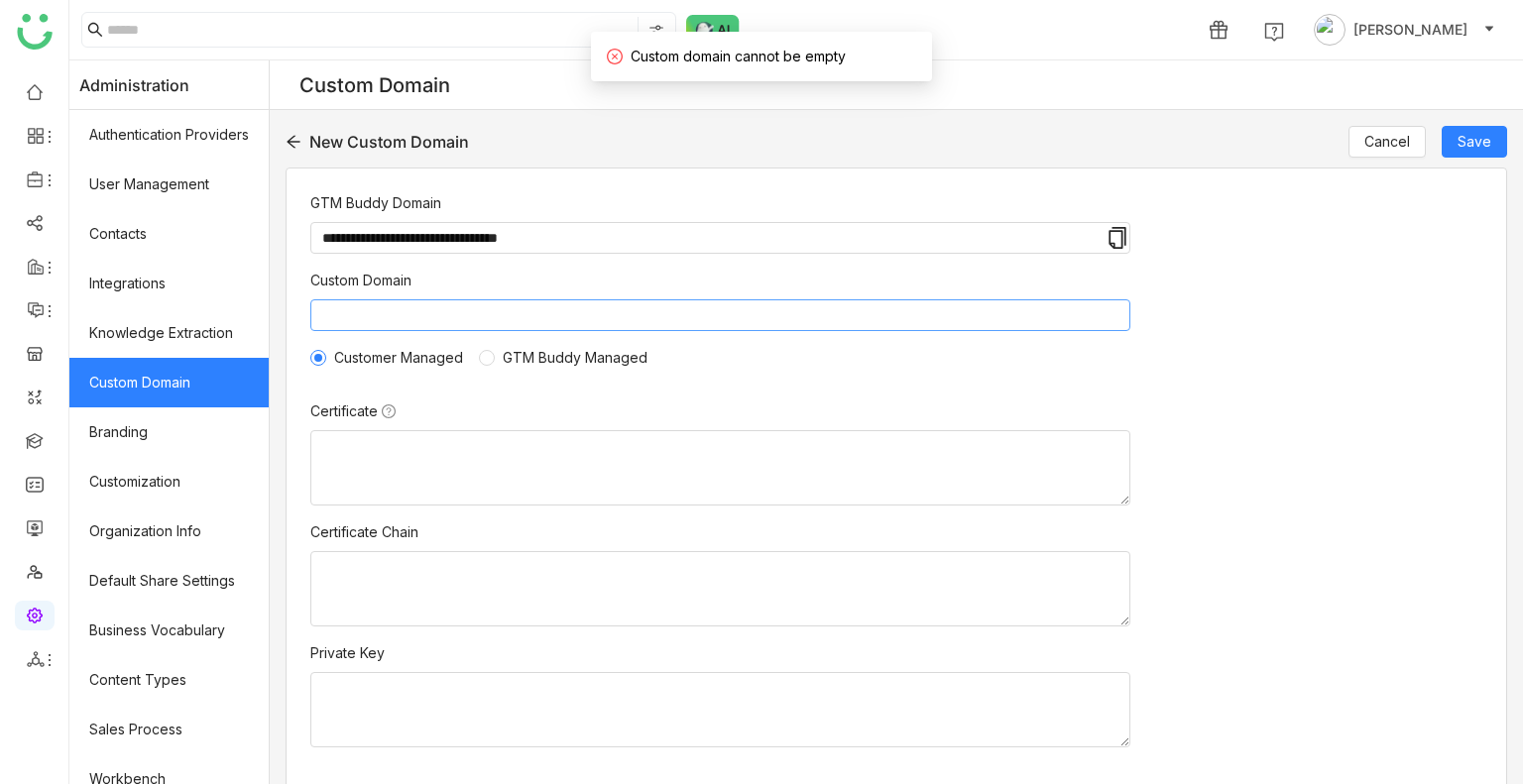 click 